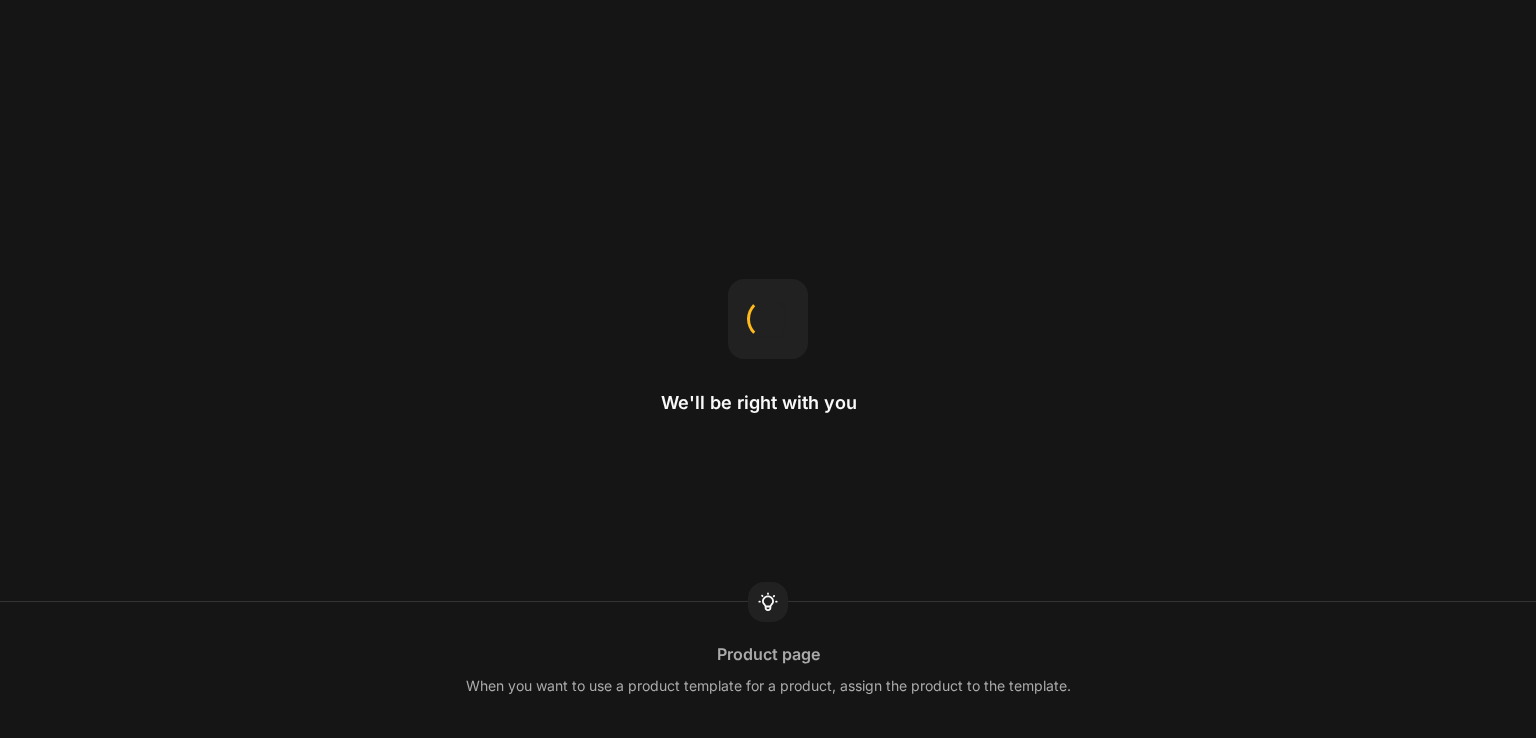 scroll, scrollTop: 0, scrollLeft: 0, axis: both 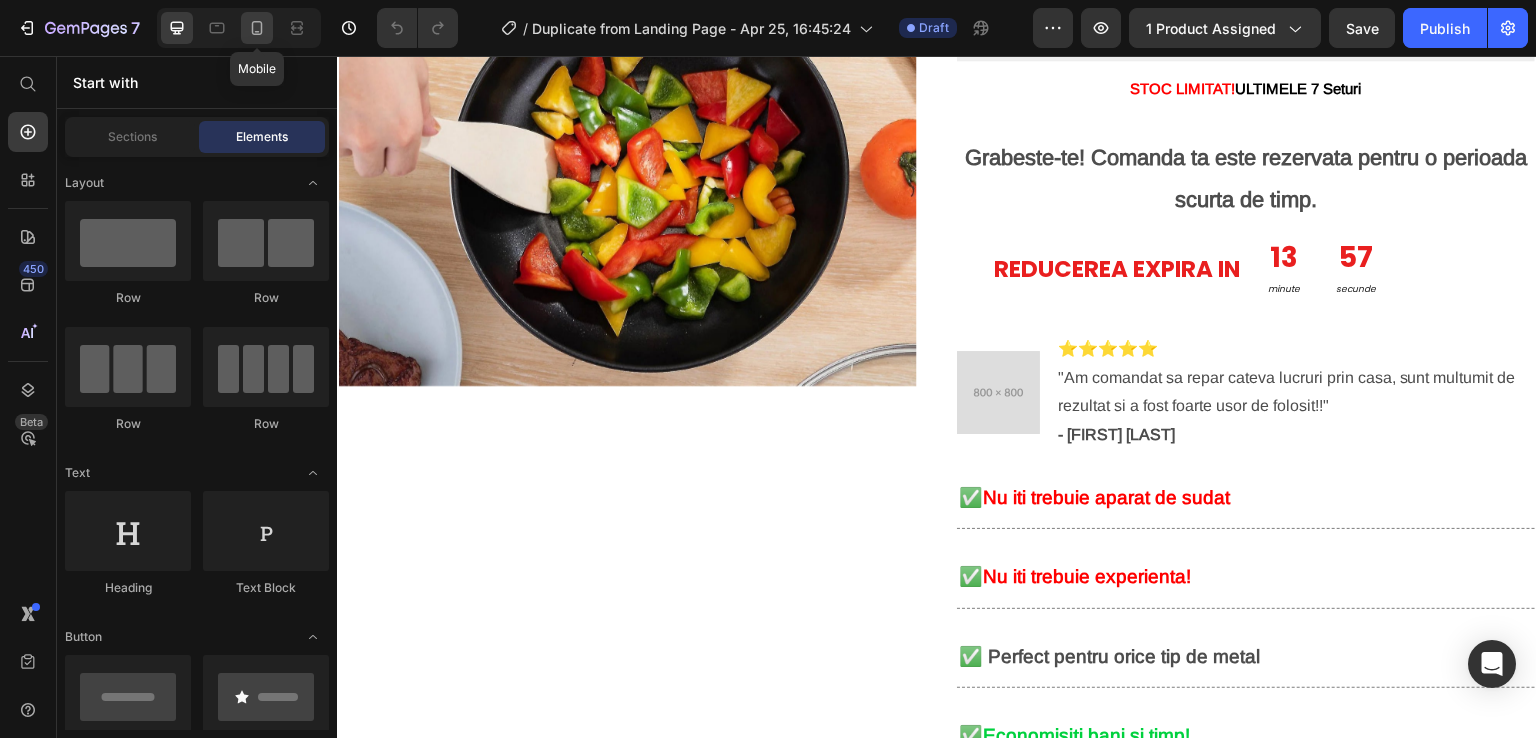 click 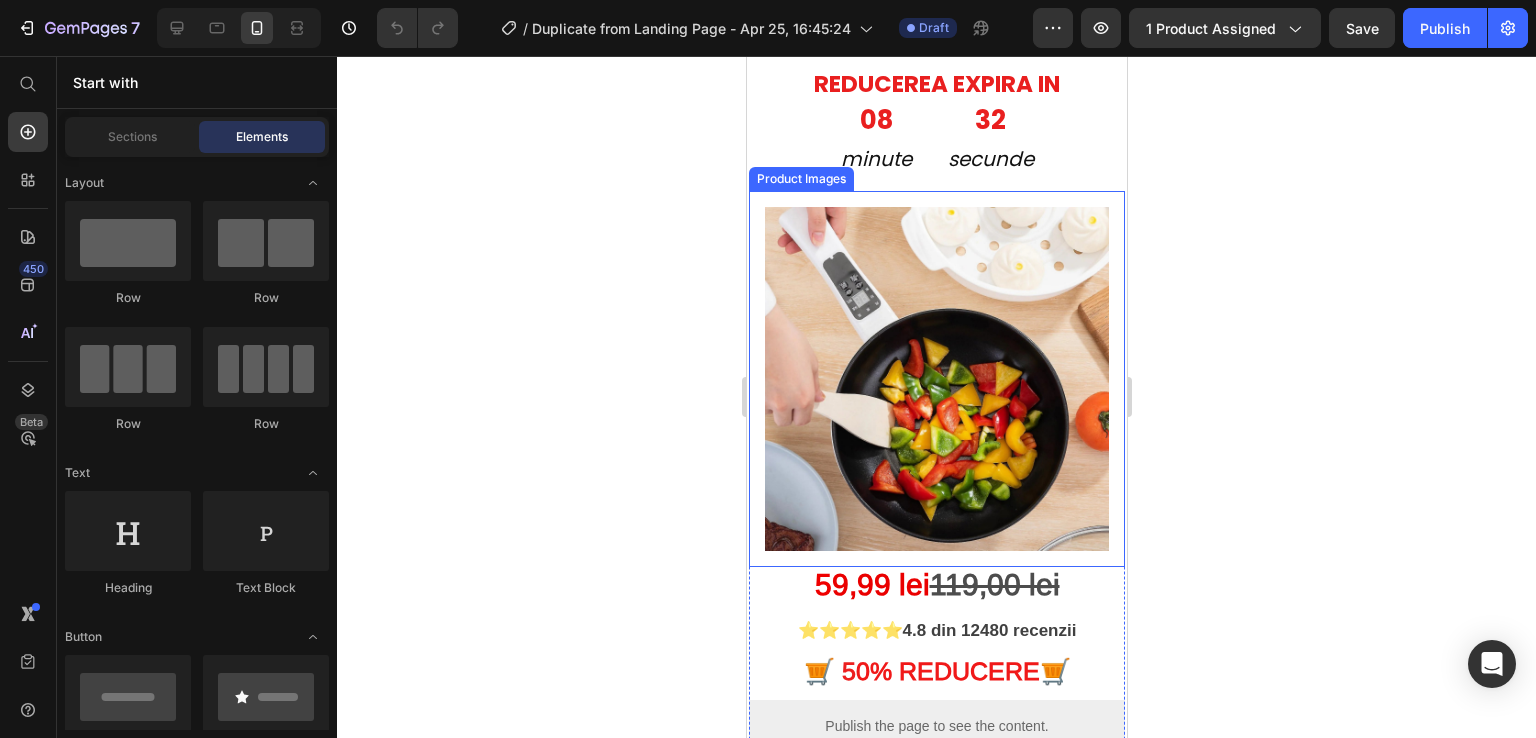 scroll, scrollTop: 0, scrollLeft: 0, axis: both 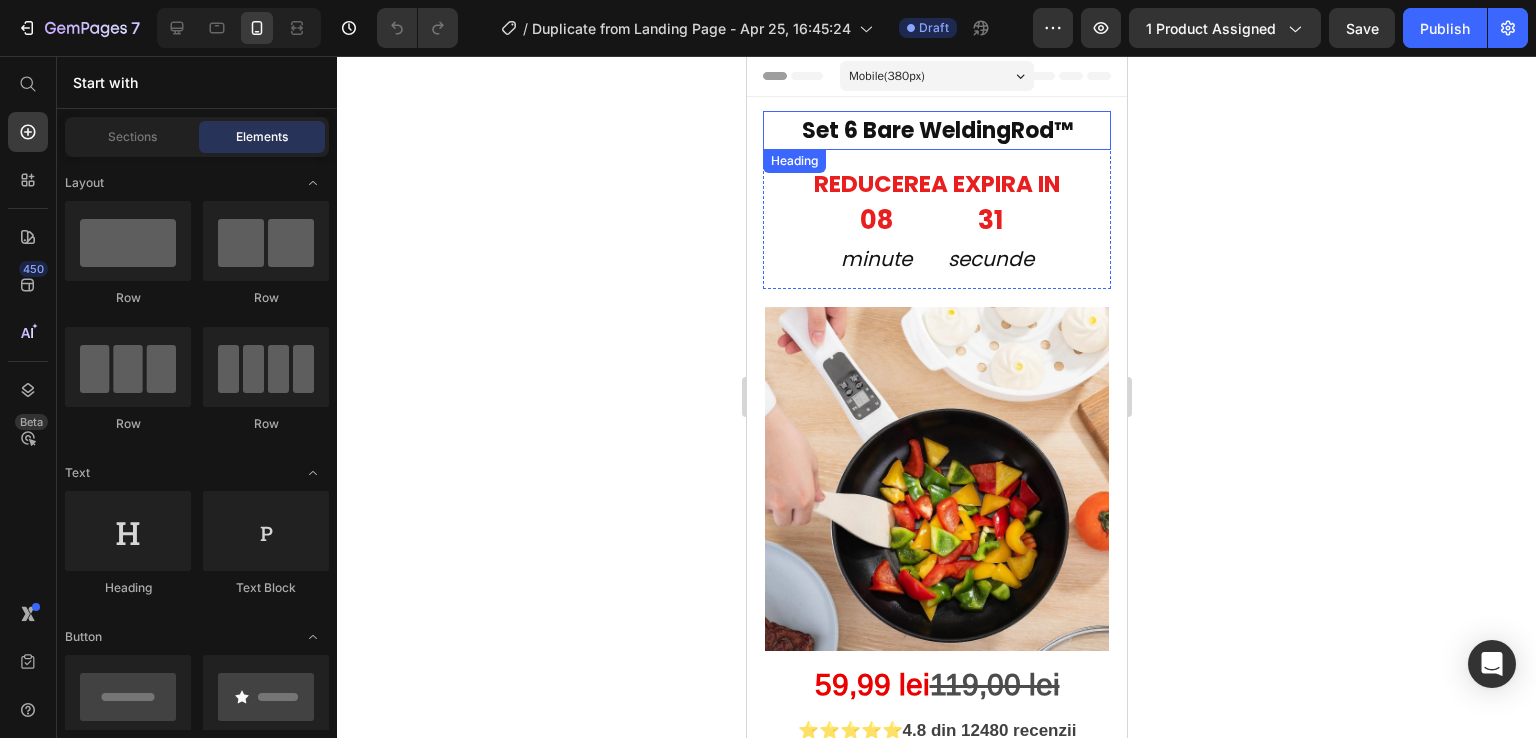 click on "Set 6 Bare WeldingRod™" at bounding box center [936, 130] 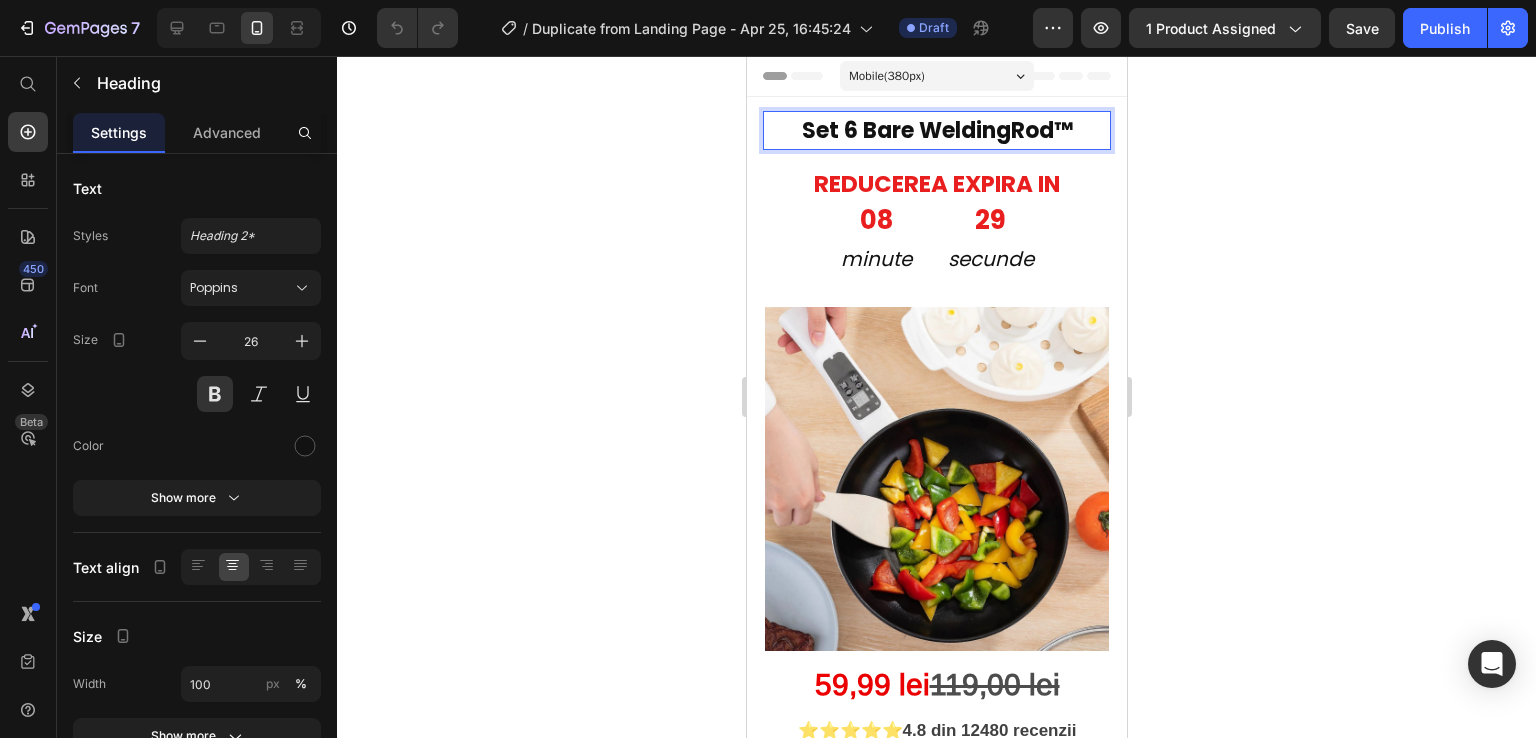 click on "Set 6 Bare WeldingRod™" at bounding box center [936, 130] 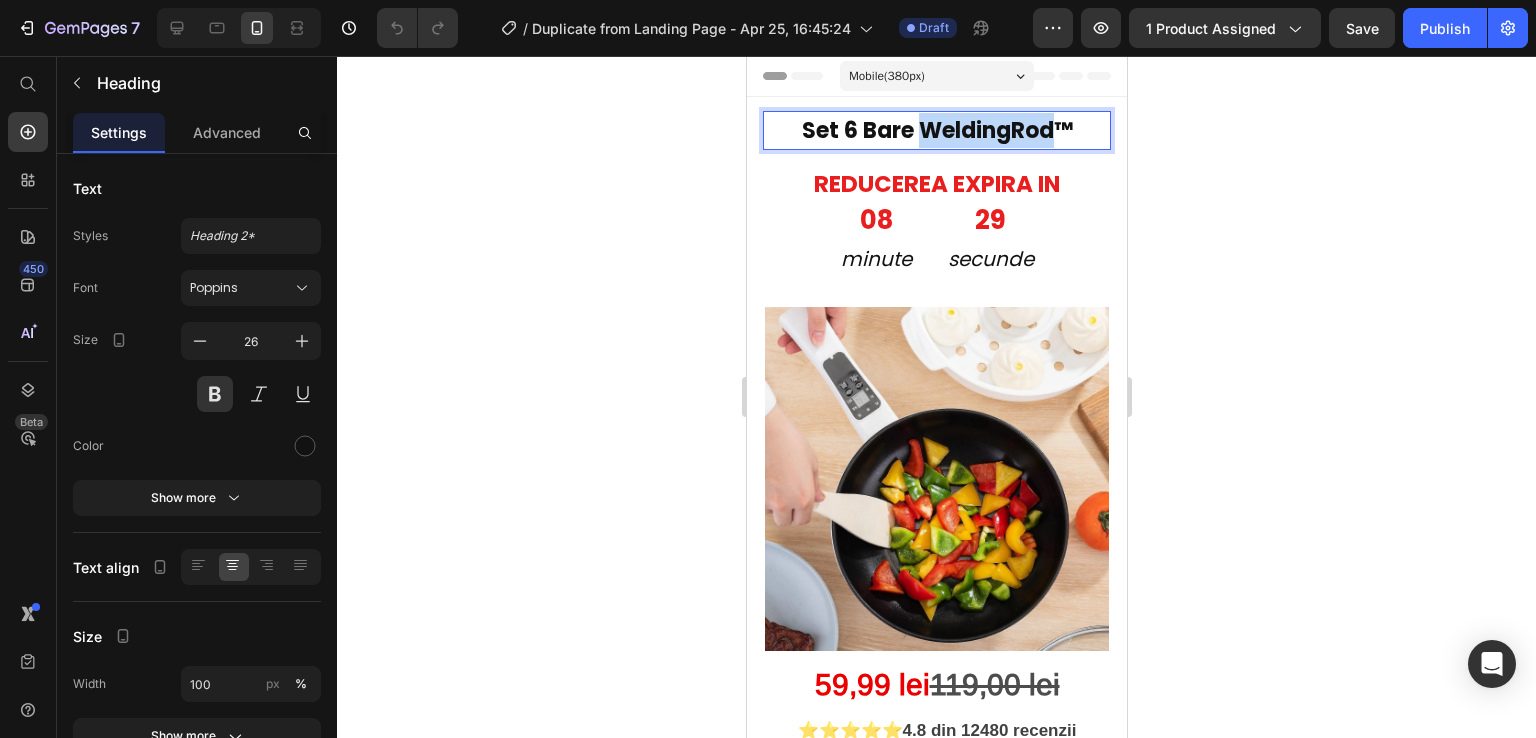 click on "Set 6 Bare WeldingRod™" at bounding box center (936, 130) 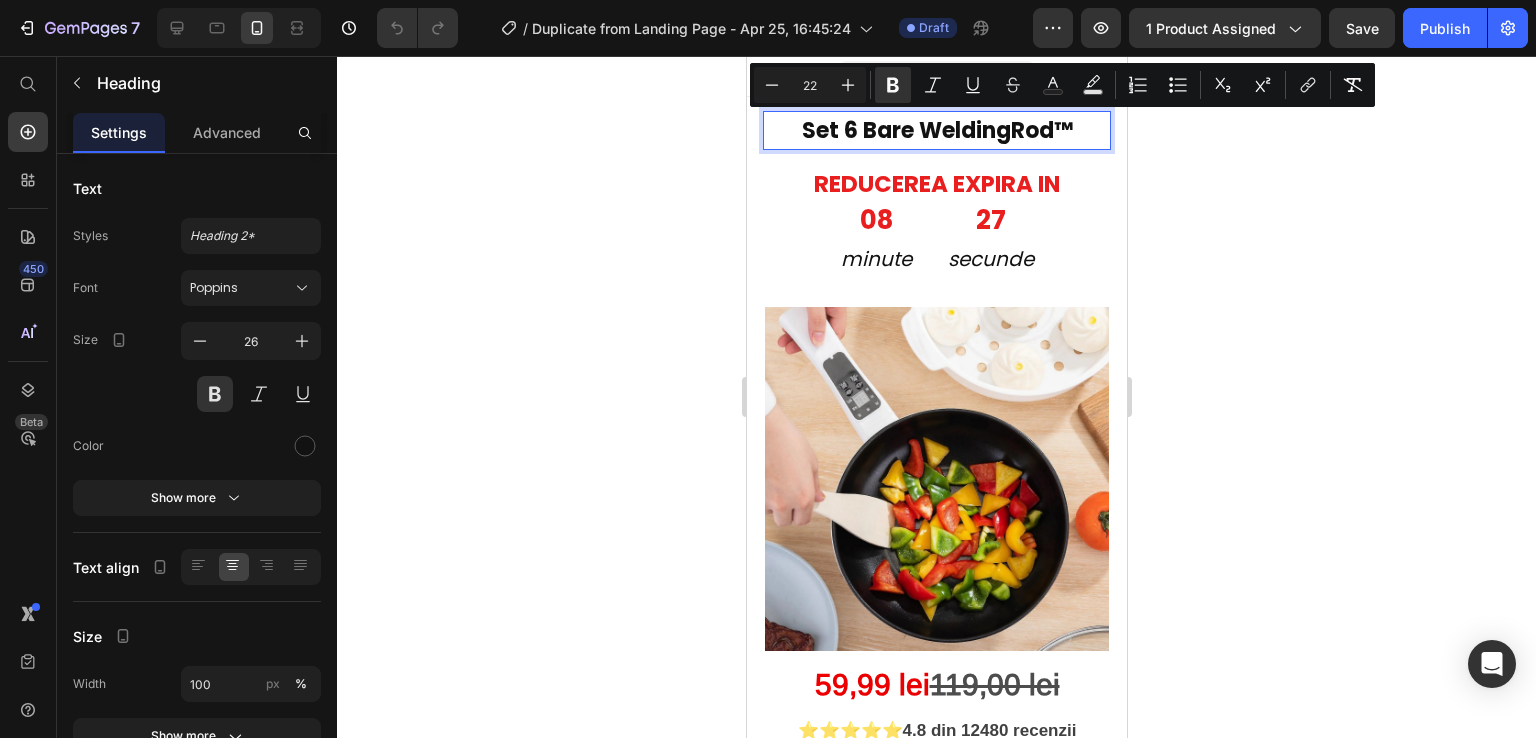 click on "Set 6 Bare WeldingRod™" at bounding box center (936, 130) 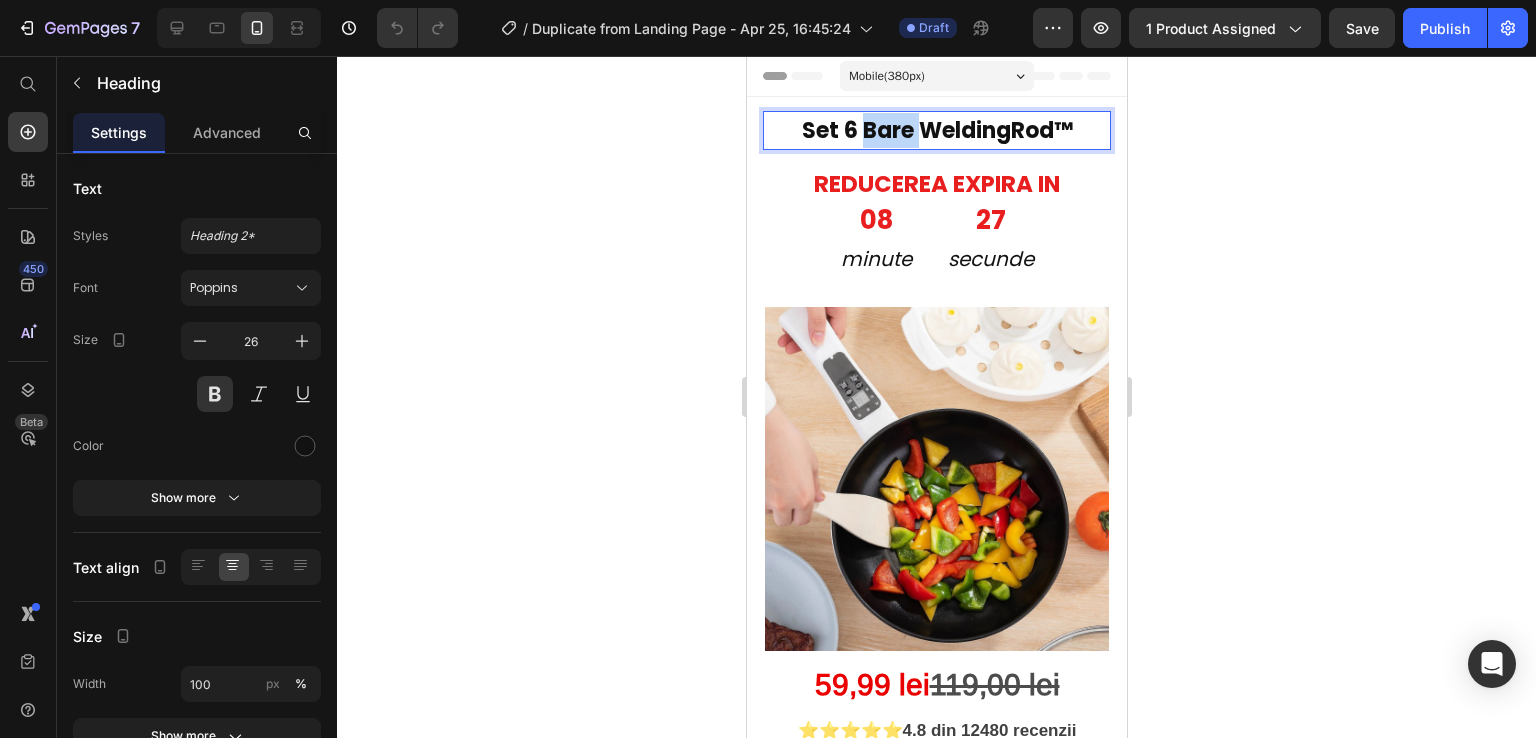 click on "Set 6 Bare WeldingRod™" at bounding box center [936, 130] 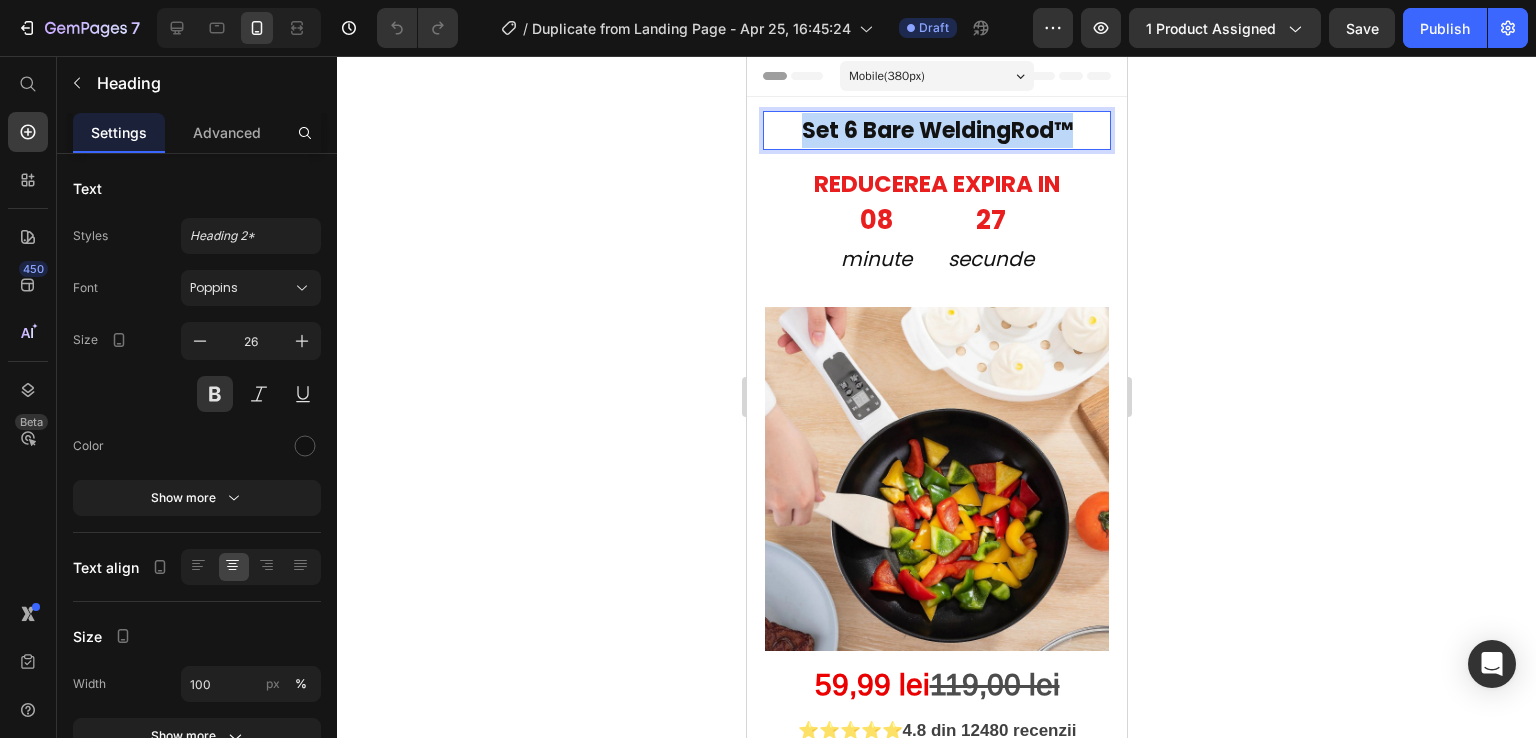 click on "Set 6 Bare WeldingRod™" at bounding box center (936, 130) 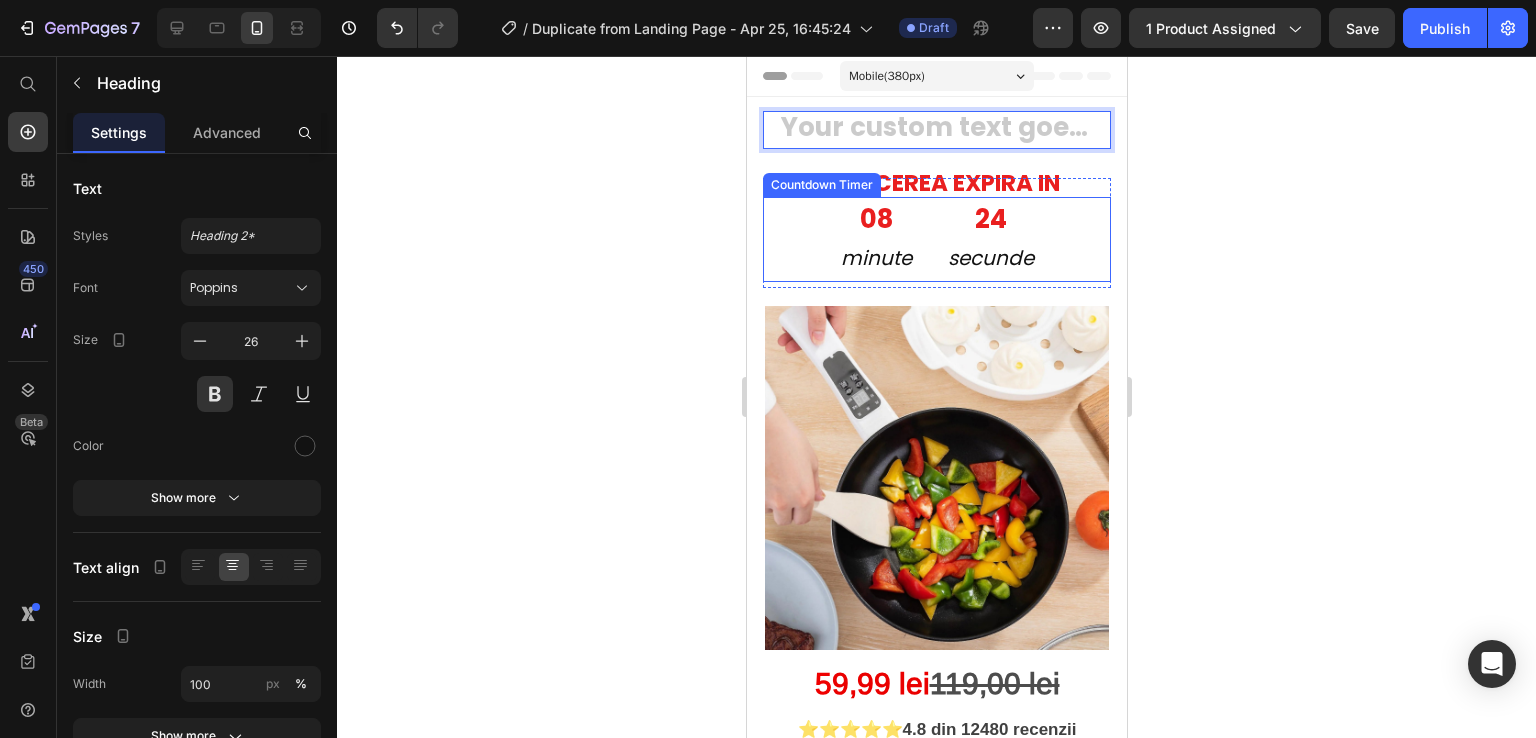 click on "08 minute 24 secunde" at bounding box center (936, 240) 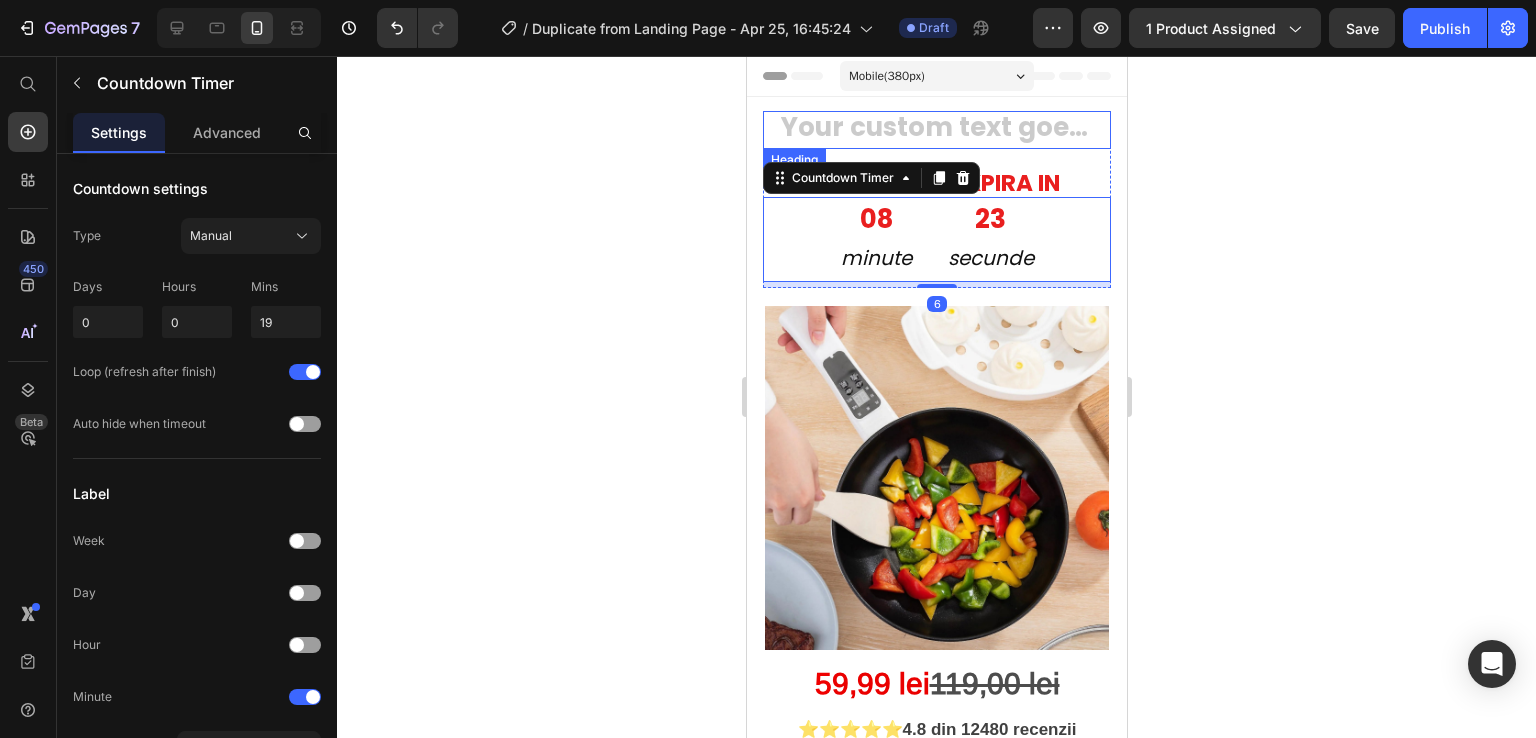 click at bounding box center (936, 130) 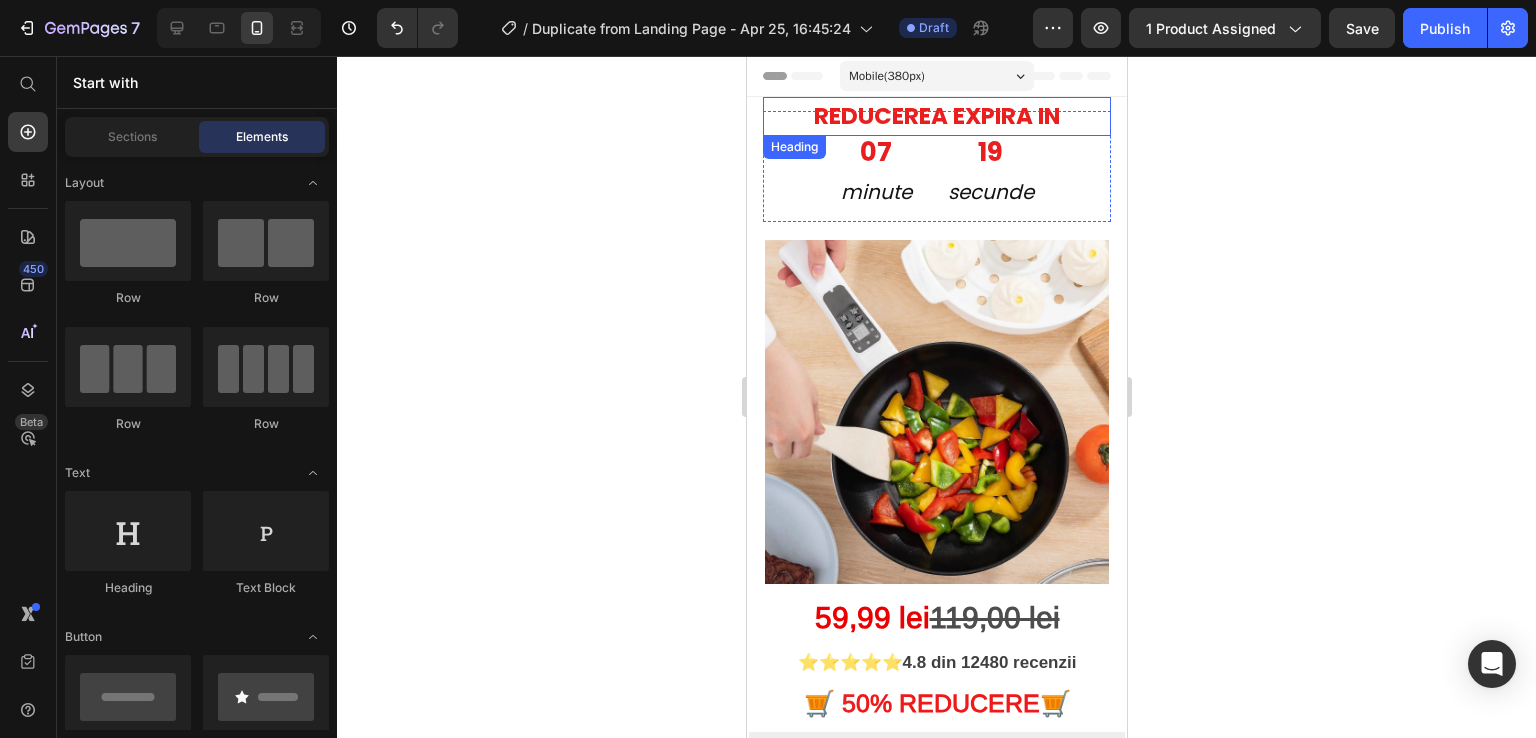 click on "REDUCEREA EXPIRA IN" at bounding box center [936, 116] 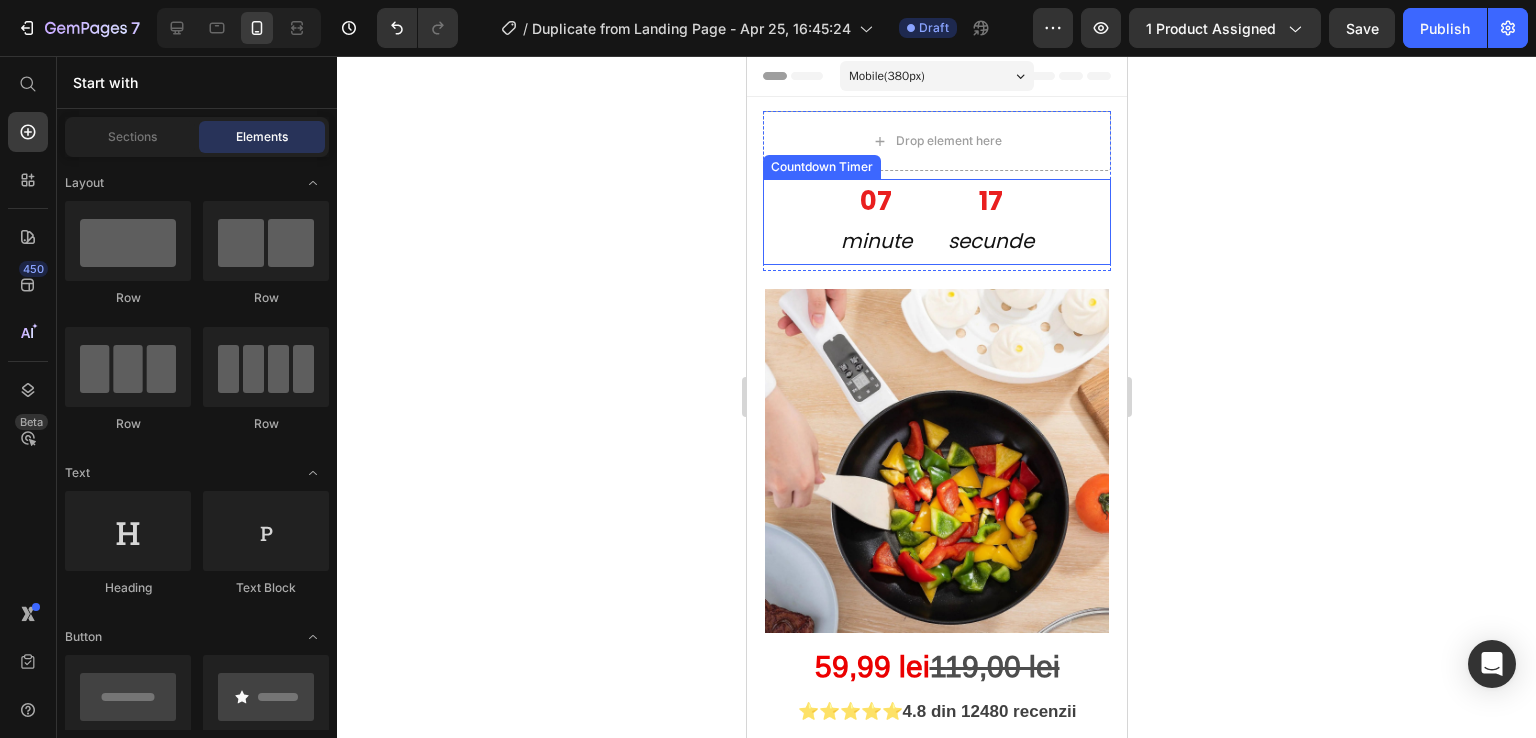 click on "17 secunde" at bounding box center [990, 222] 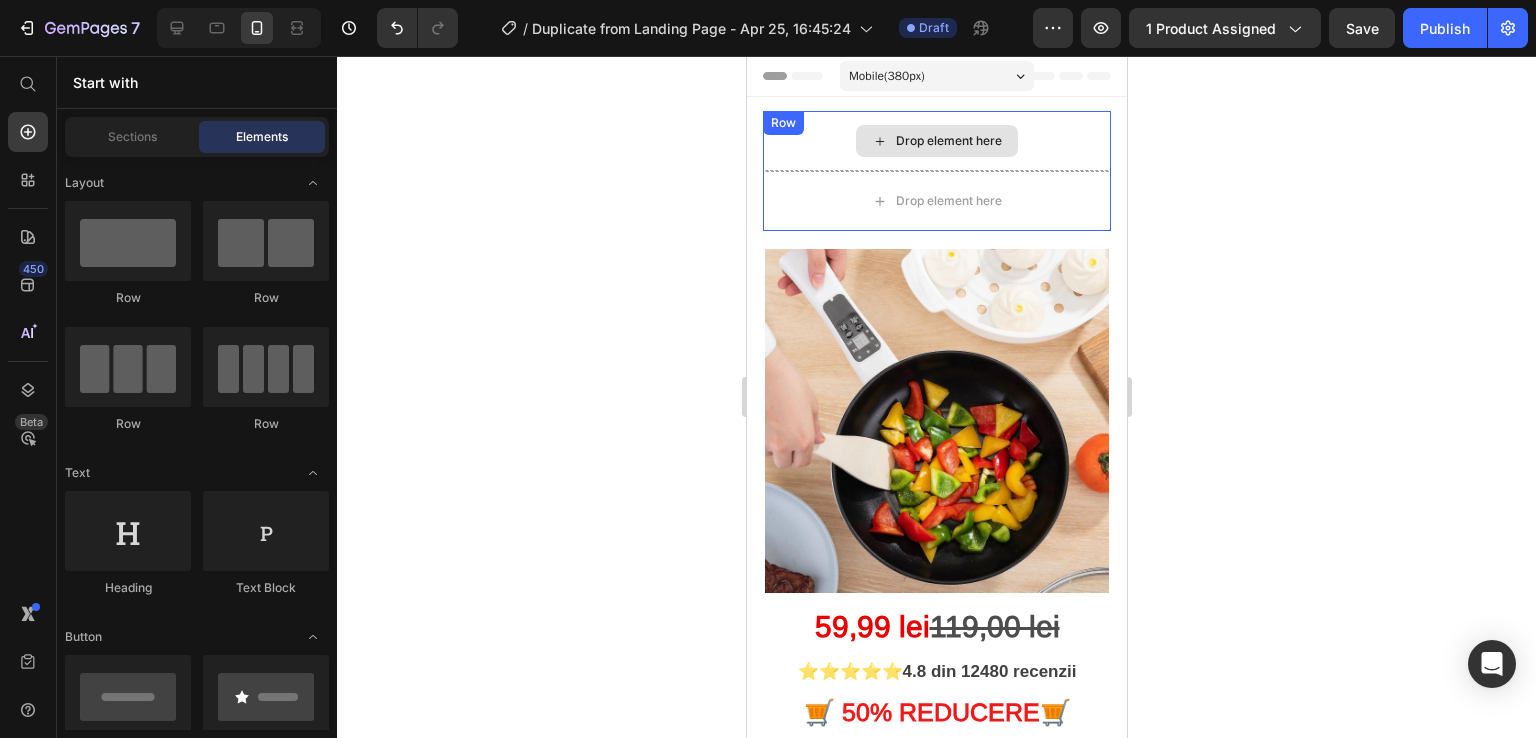 click on "Drop element here" at bounding box center (936, 141) 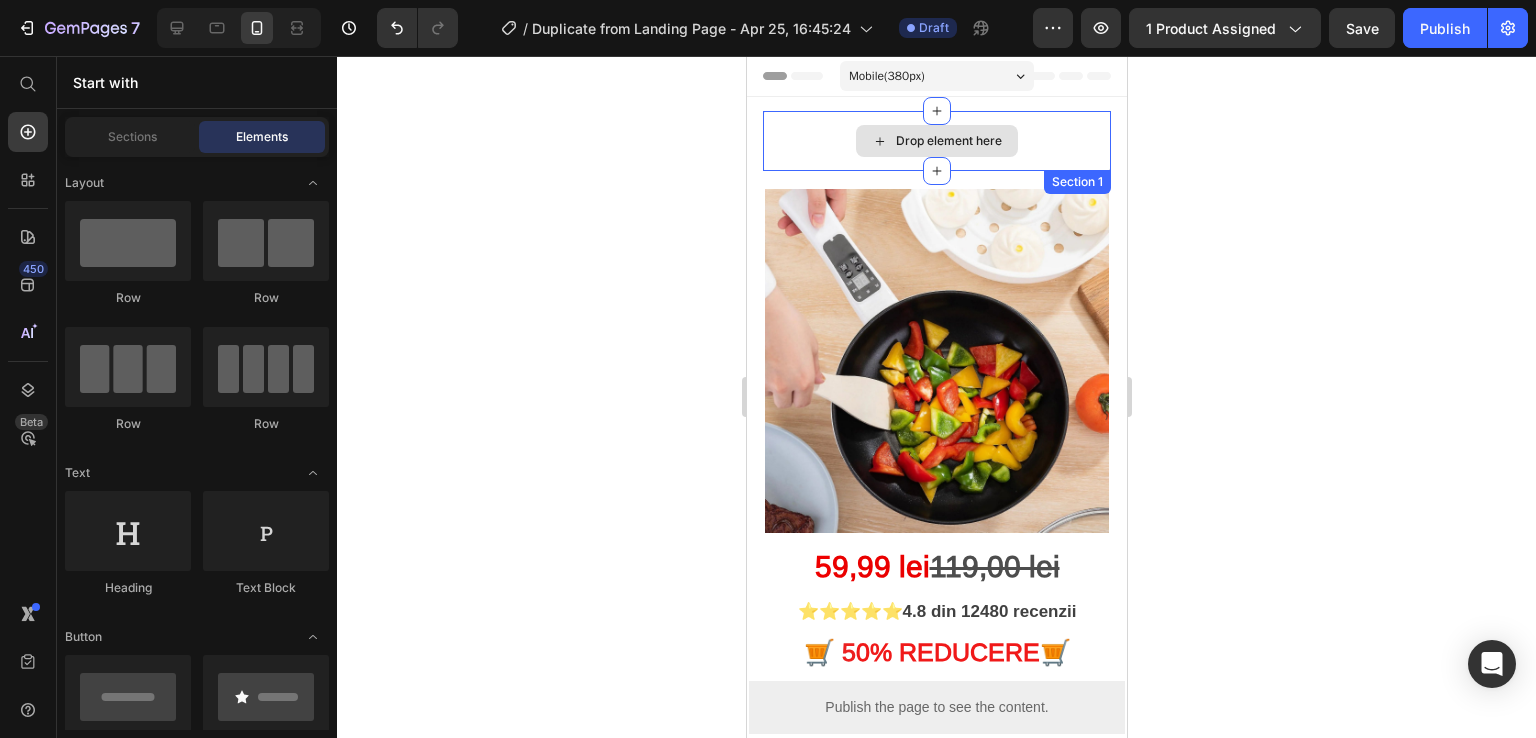 click on "Drop element here" at bounding box center (936, 141) 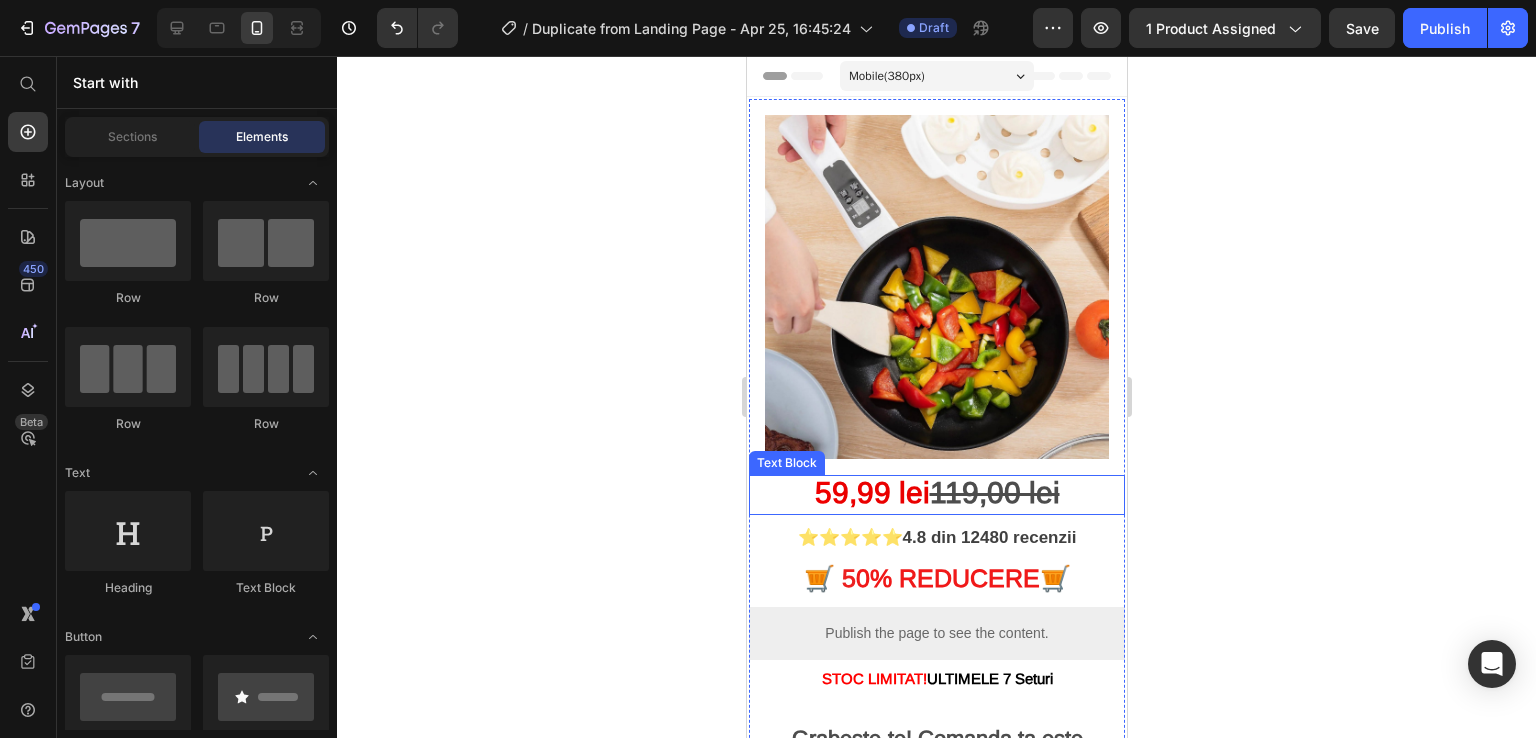 click on "9,99 lei" at bounding box center (880, 492) 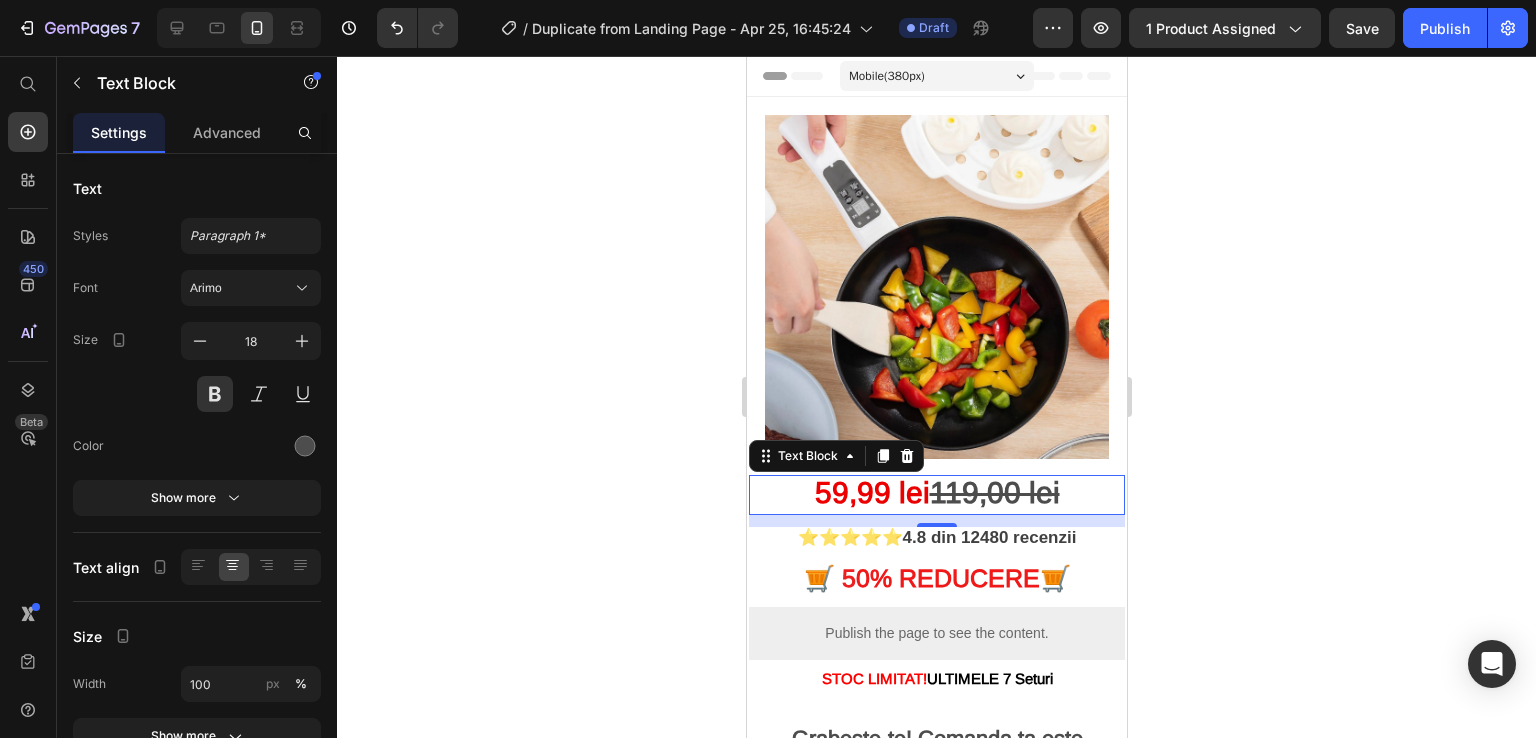 click on "9,99 lei" at bounding box center [880, 492] 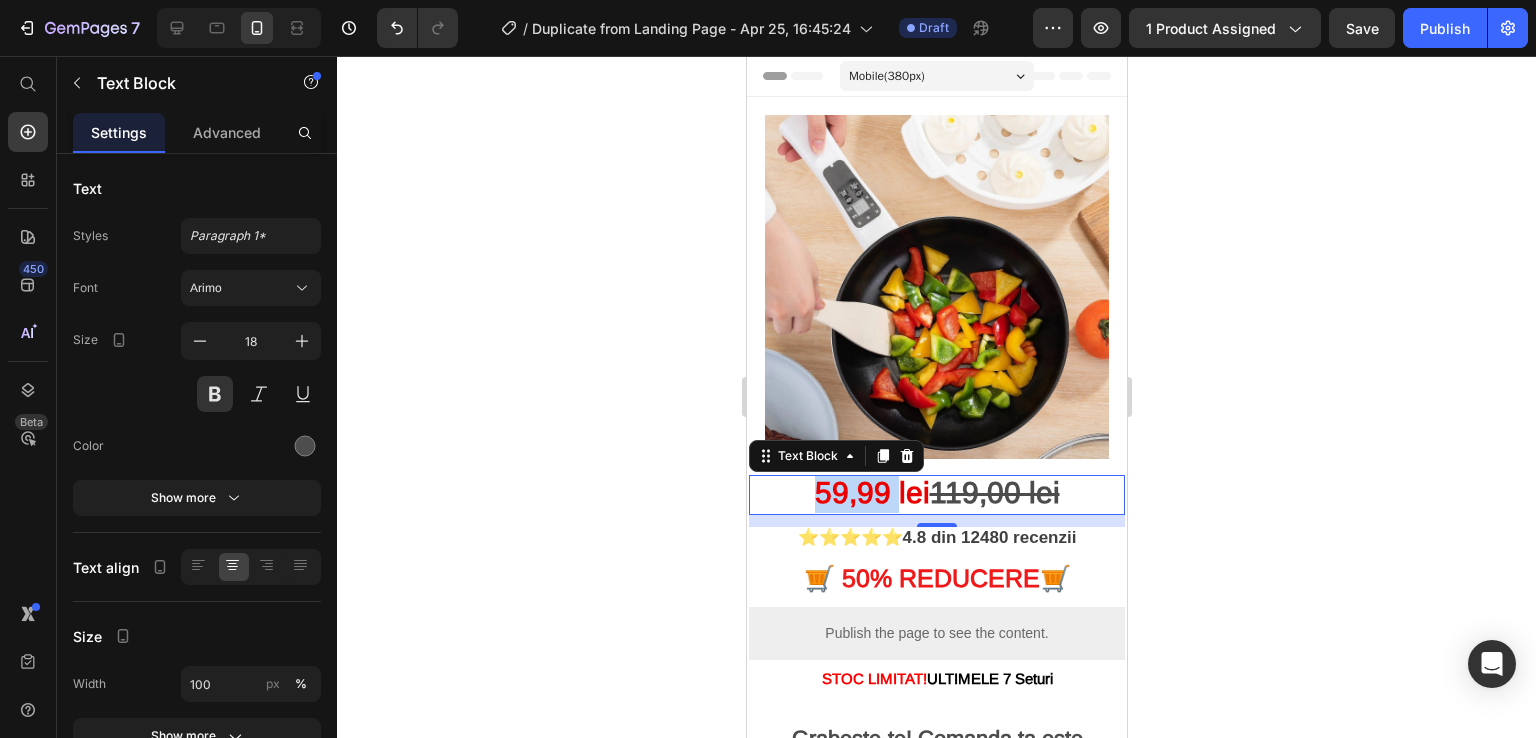 click on "9,99 lei" at bounding box center (880, 492) 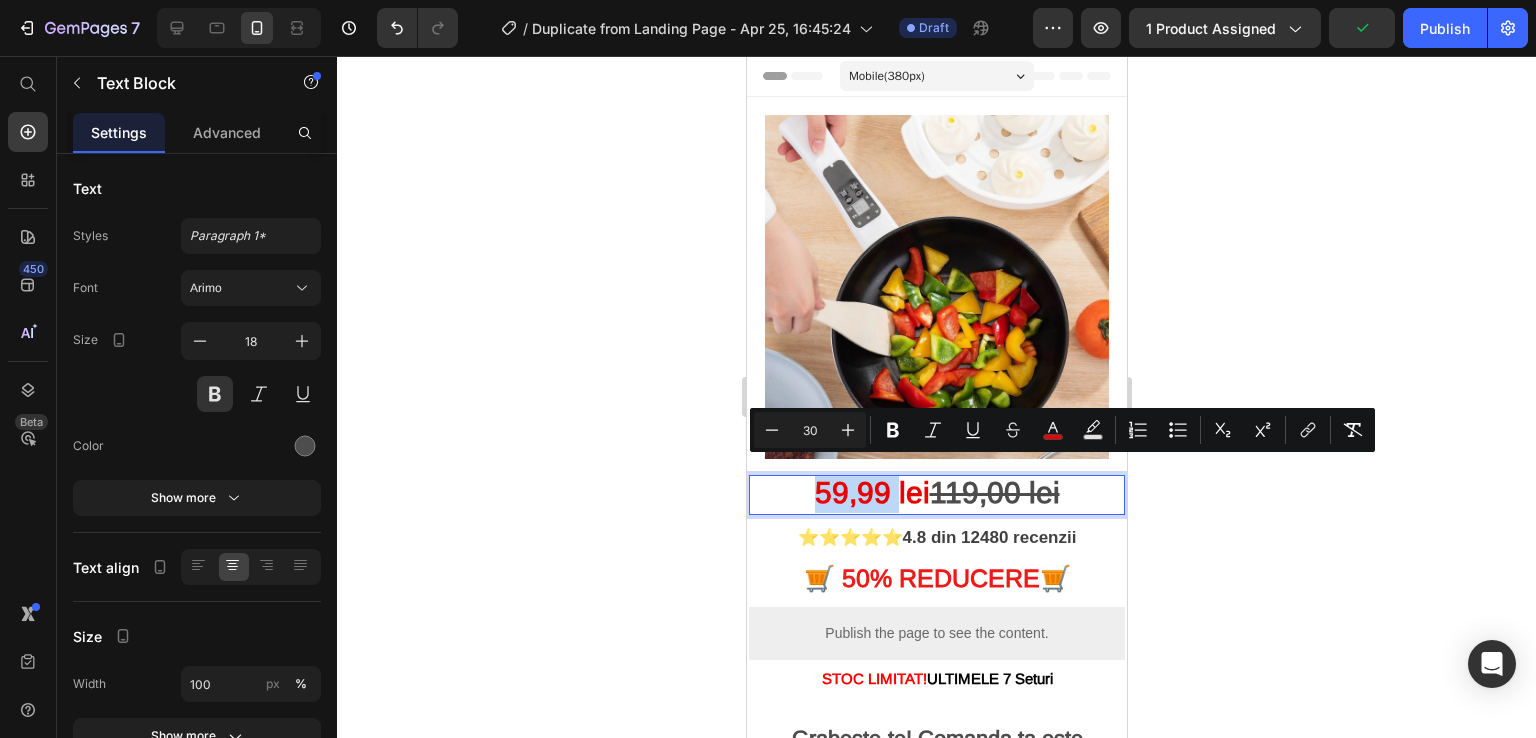 click on "9,99 lei" at bounding box center [880, 492] 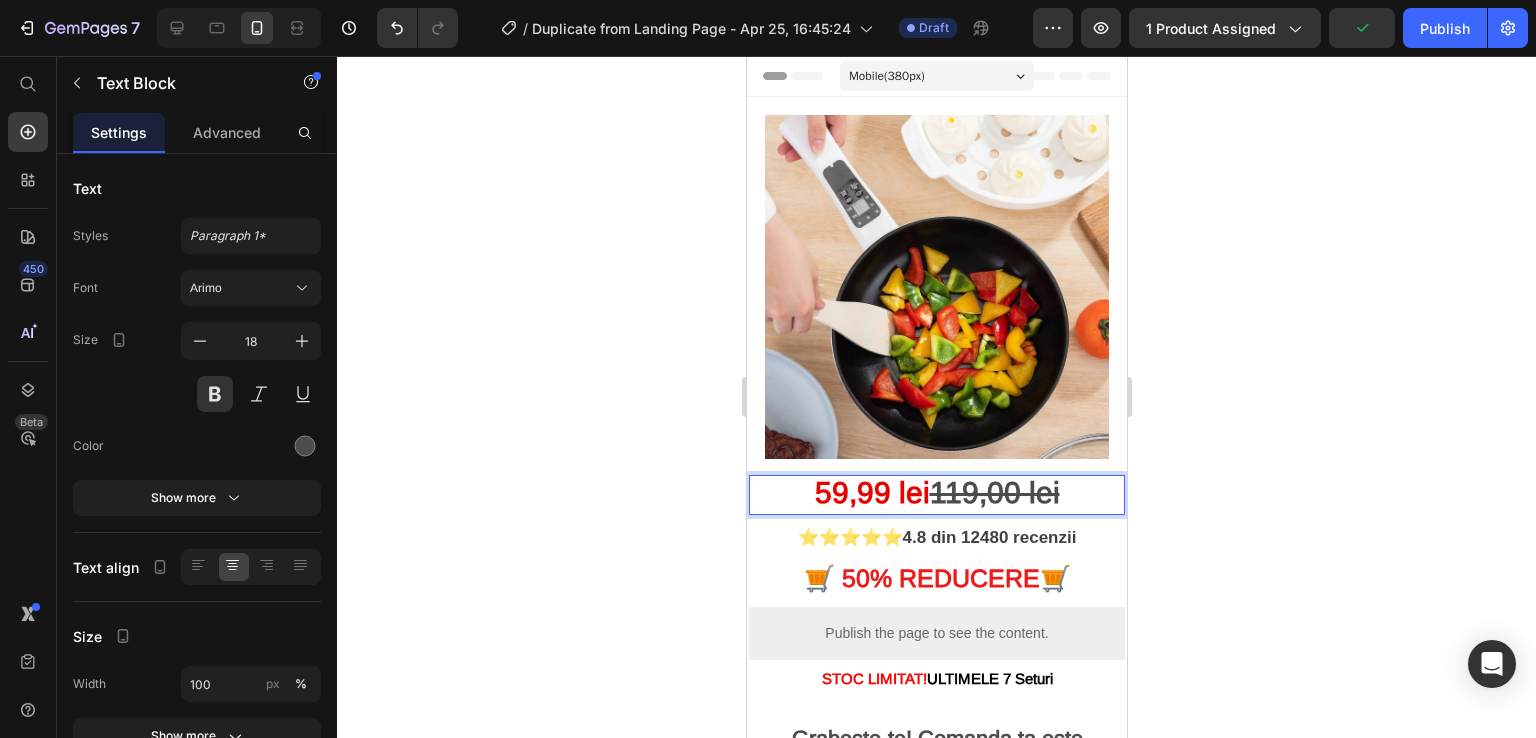 click on "9,99 lei" at bounding box center [880, 492] 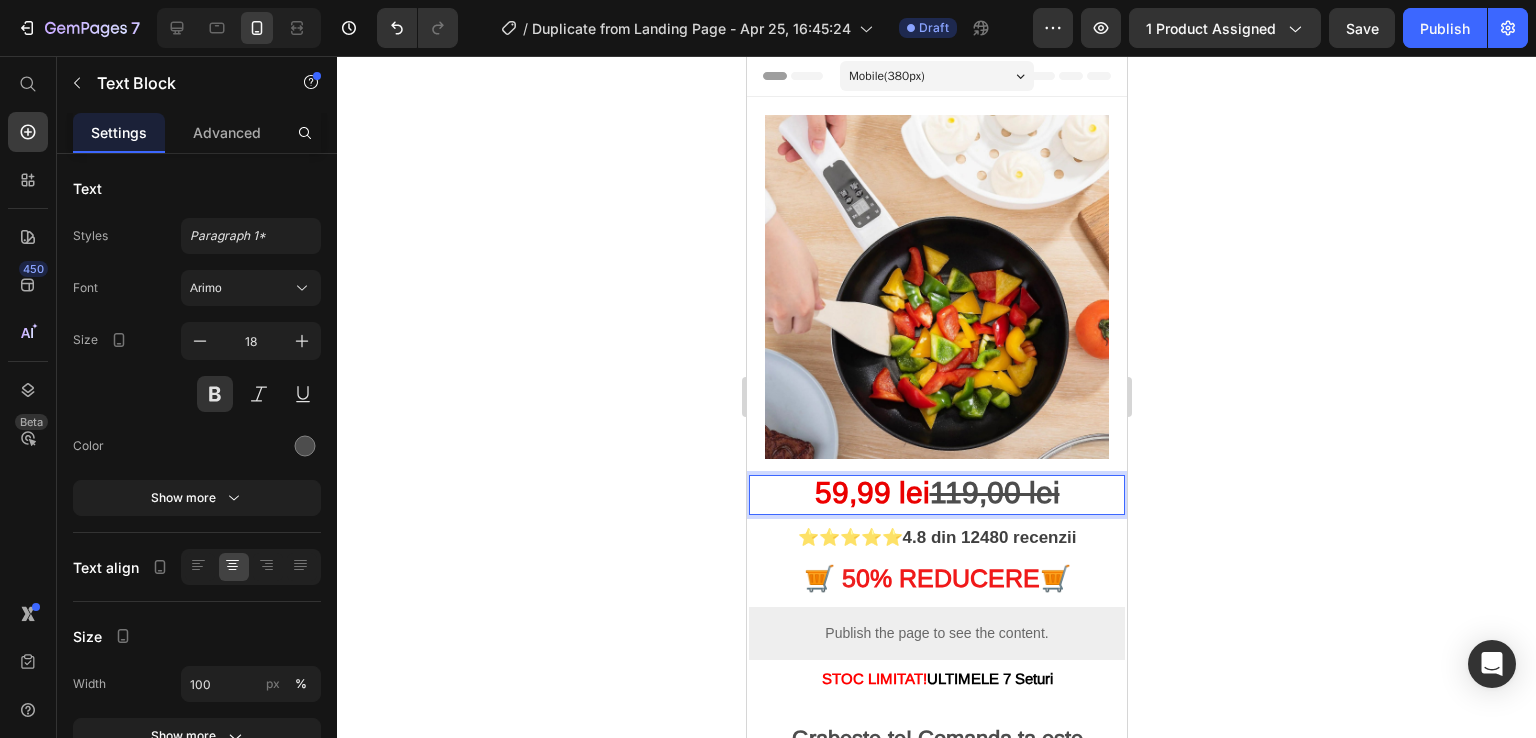 click on "9,99 lei" at bounding box center [880, 492] 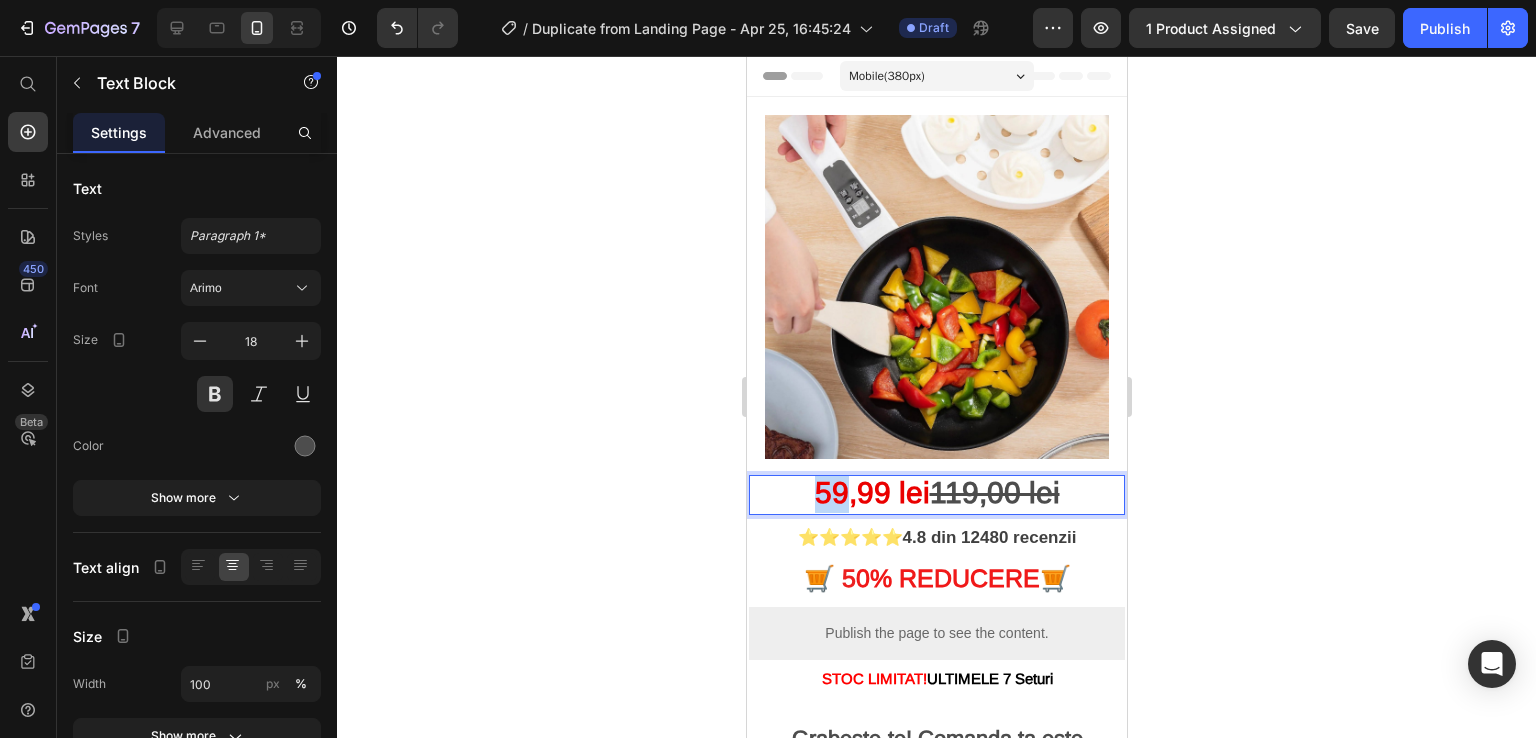 drag, startPoint x: 827, startPoint y: 477, endPoint x: 789, endPoint y: 477, distance: 38 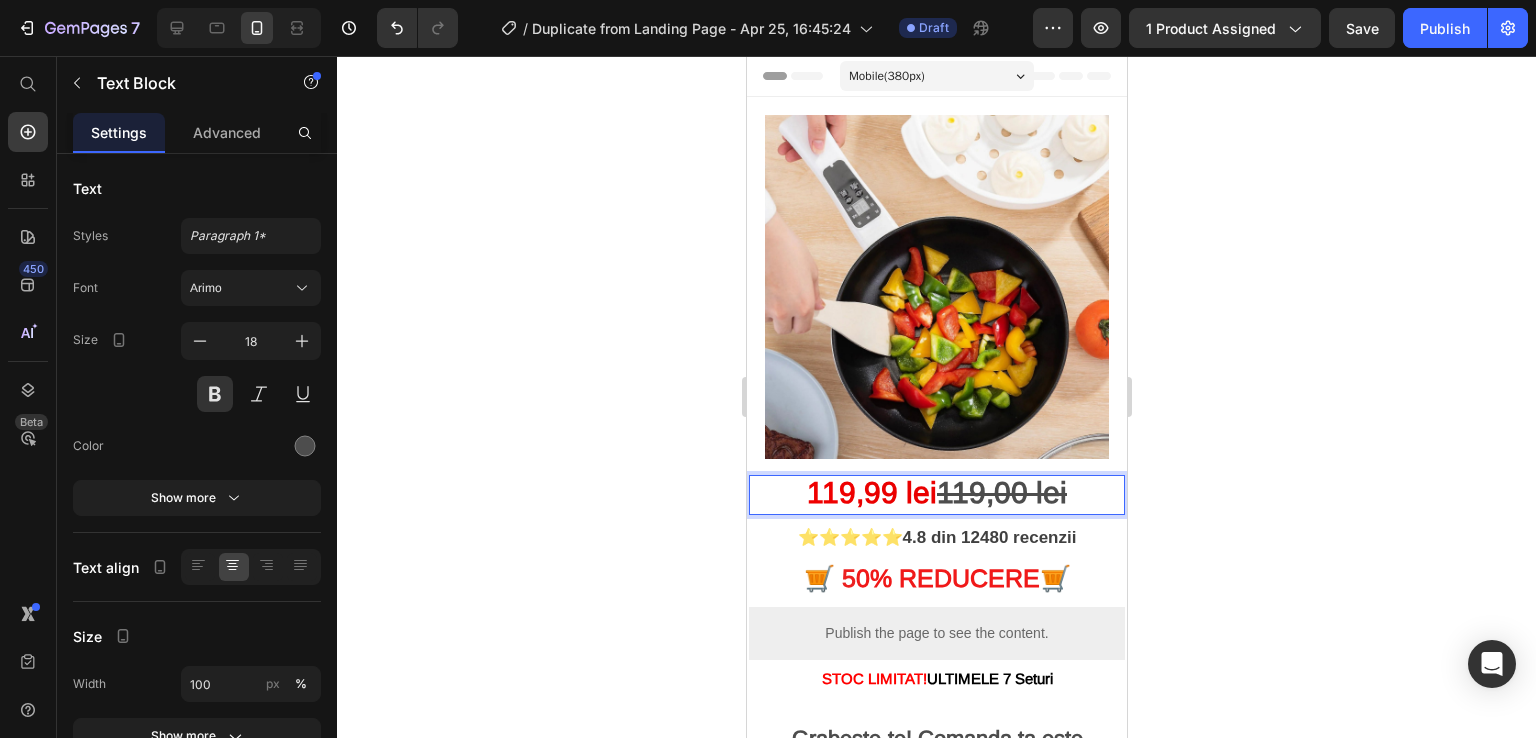click on "119,00 lei" at bounding box center (1001, 492) 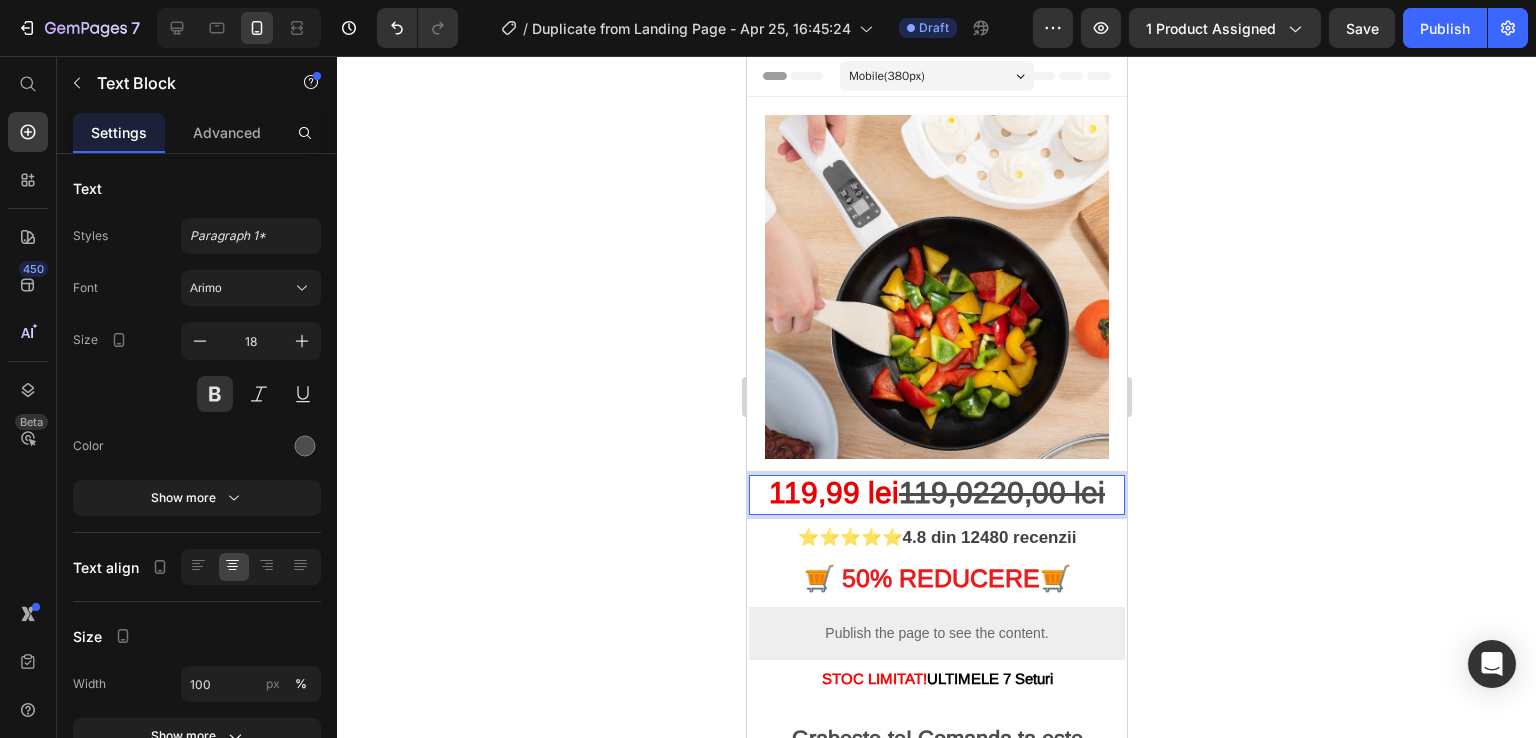 click on "119,0220,00 lei" at bounding box center [1001, 492] 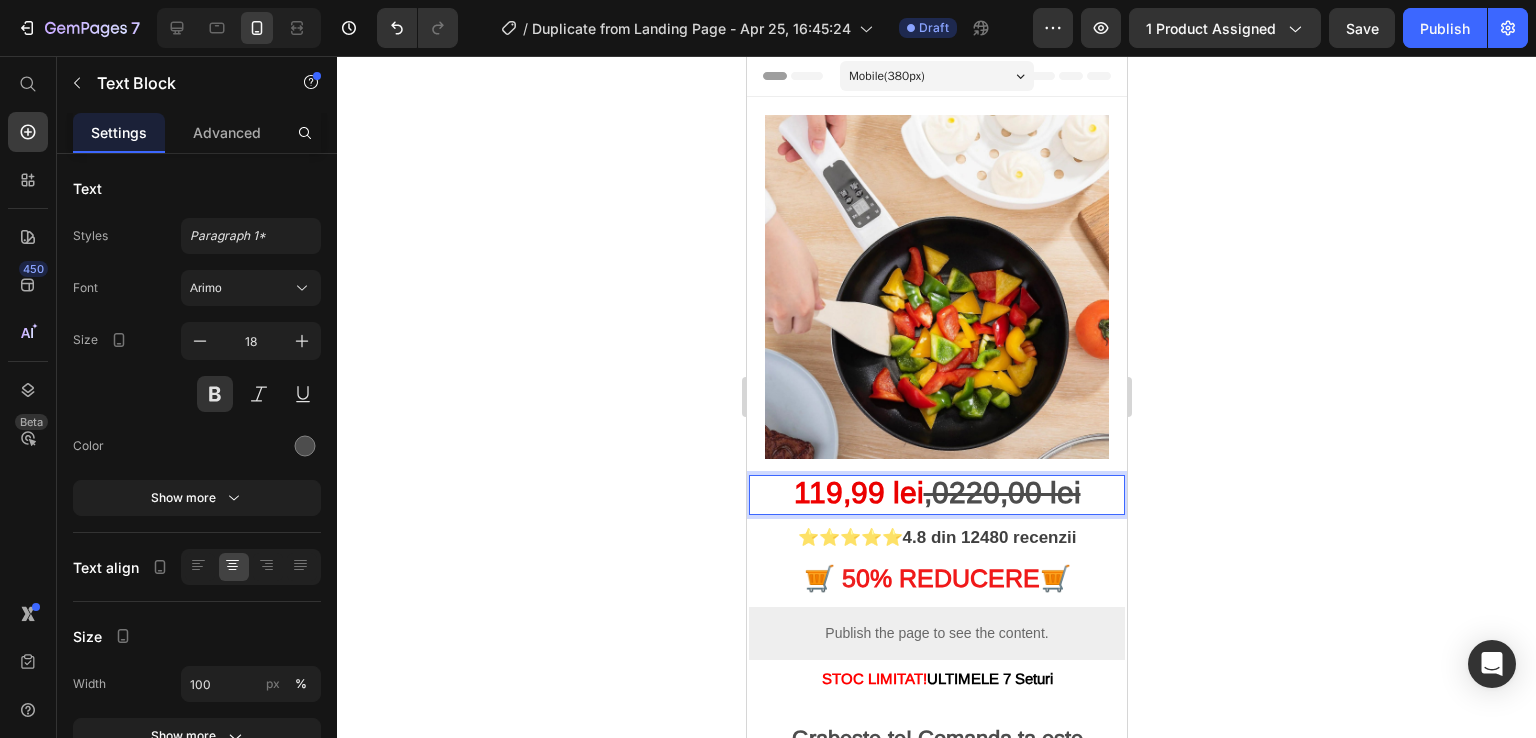click on ",0220,00 lei" at bounding box center [1001, 492] 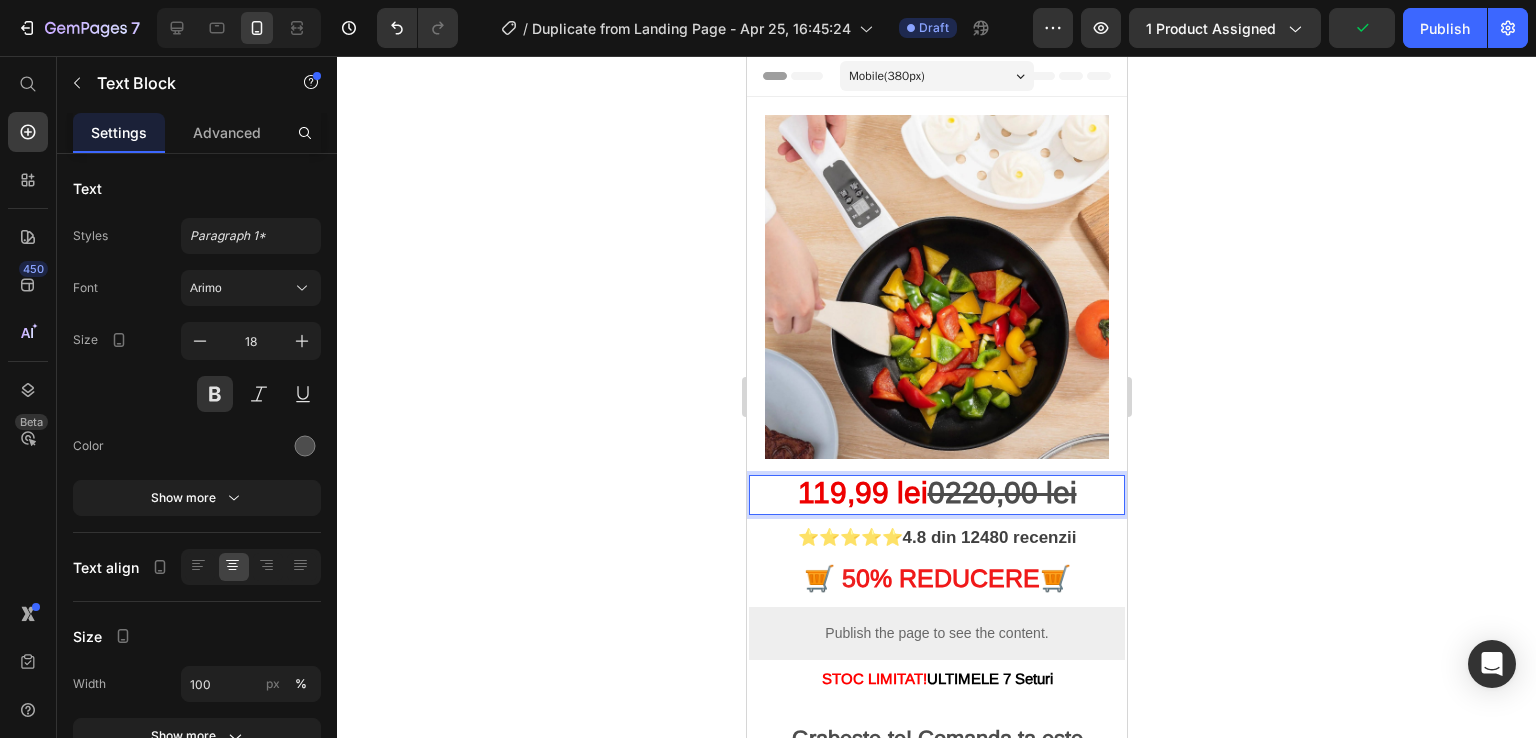 click on "0220,00 lei" at bounding box center [1001, 492] 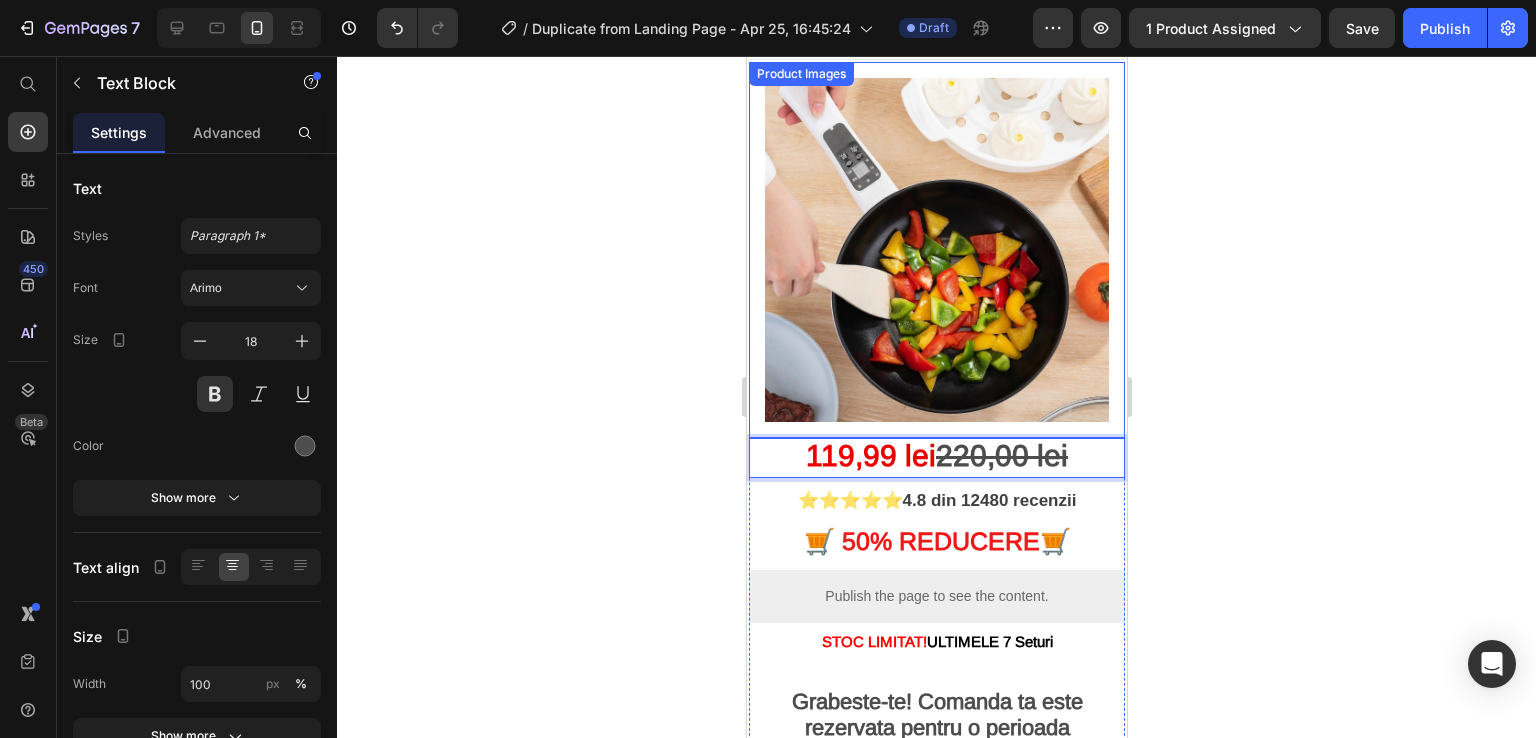 scroll, scrollTop: 100, scrollLeft: 0, axis: vertical 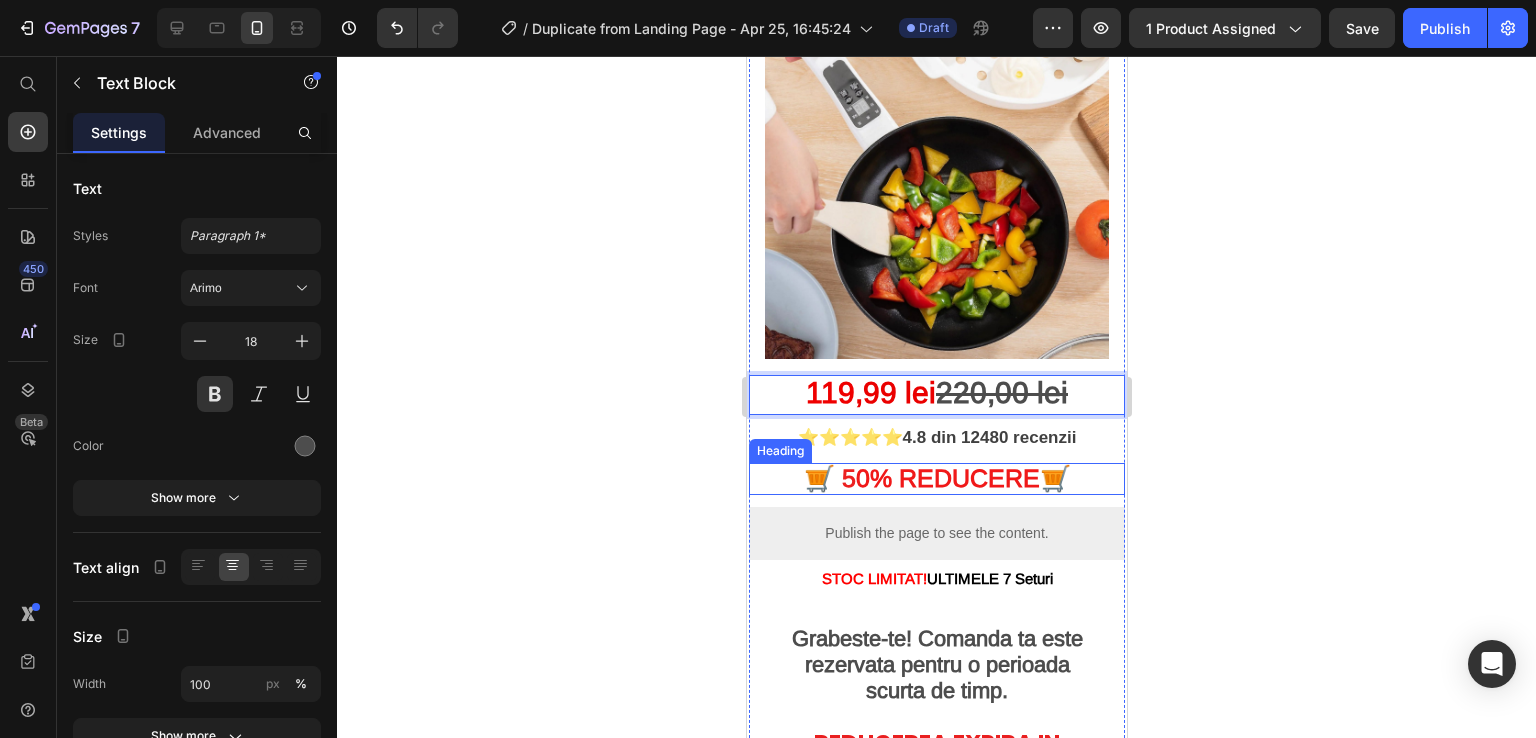 click on "🛒 5" at bounding box center (829, 478) 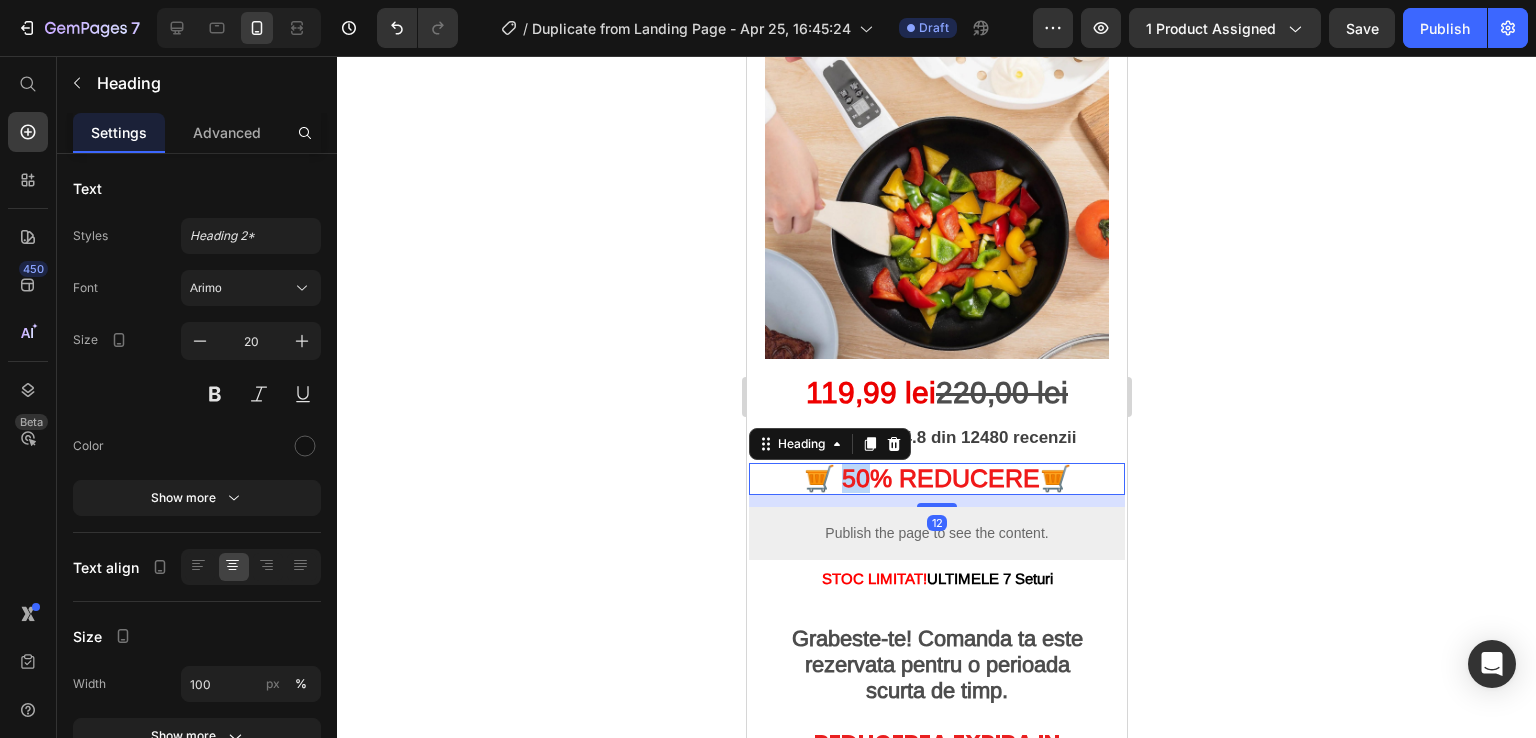 click on "🛒 5" at bounding box center [829, 478] 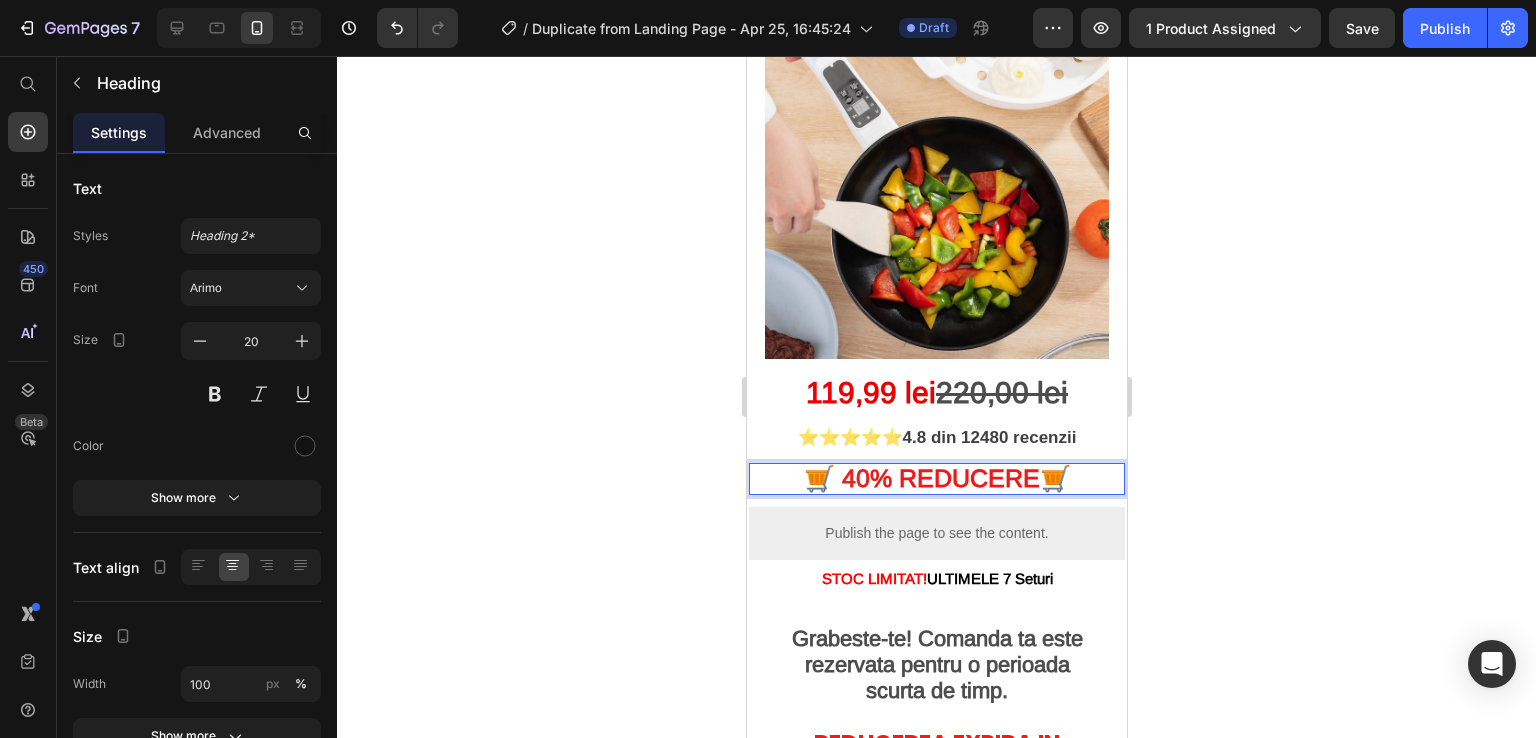 click 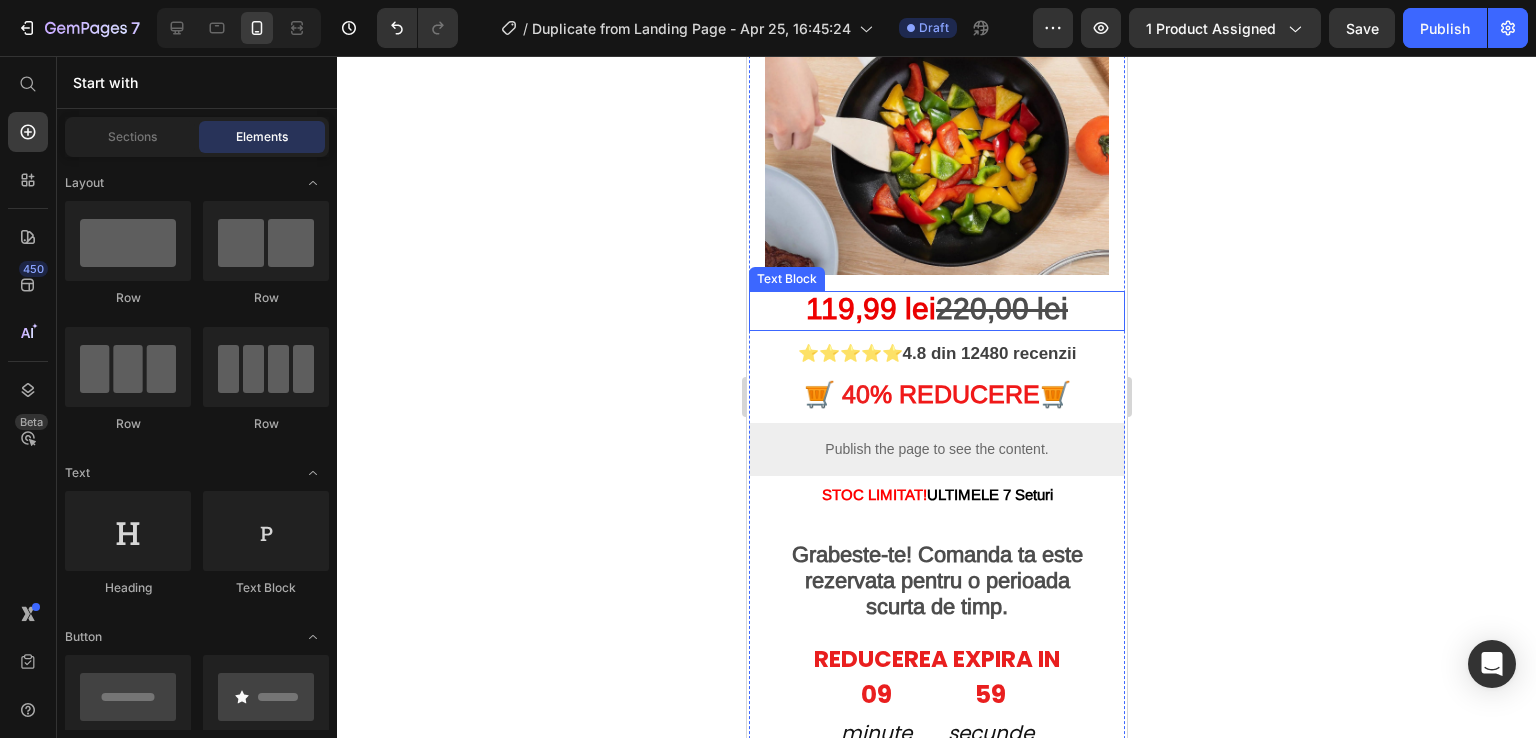 scroll, scrollTop: 300, scrollLeft: 0, axis: vertical 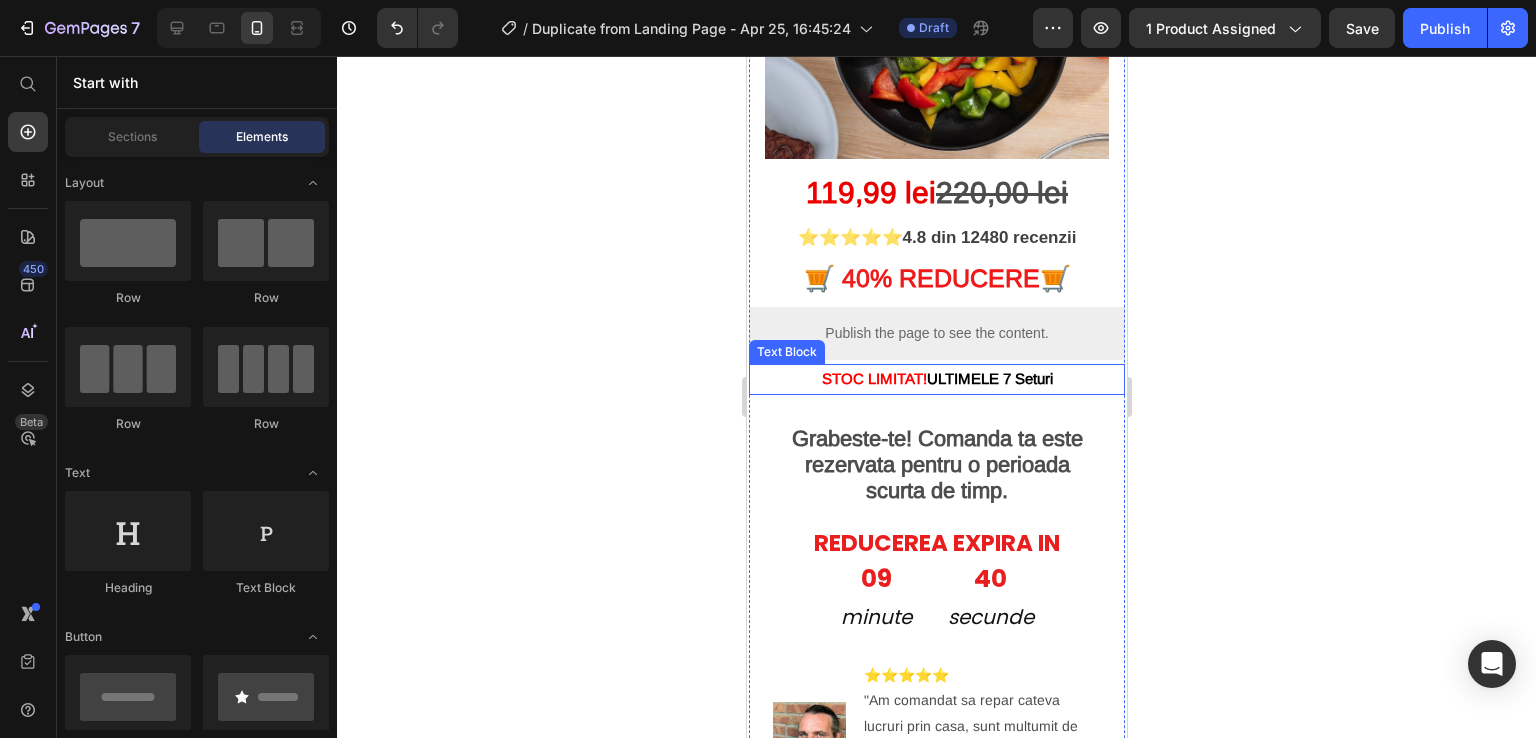 click on "ULTIMELE 7 Seturi" at bounding box center (989, 378) 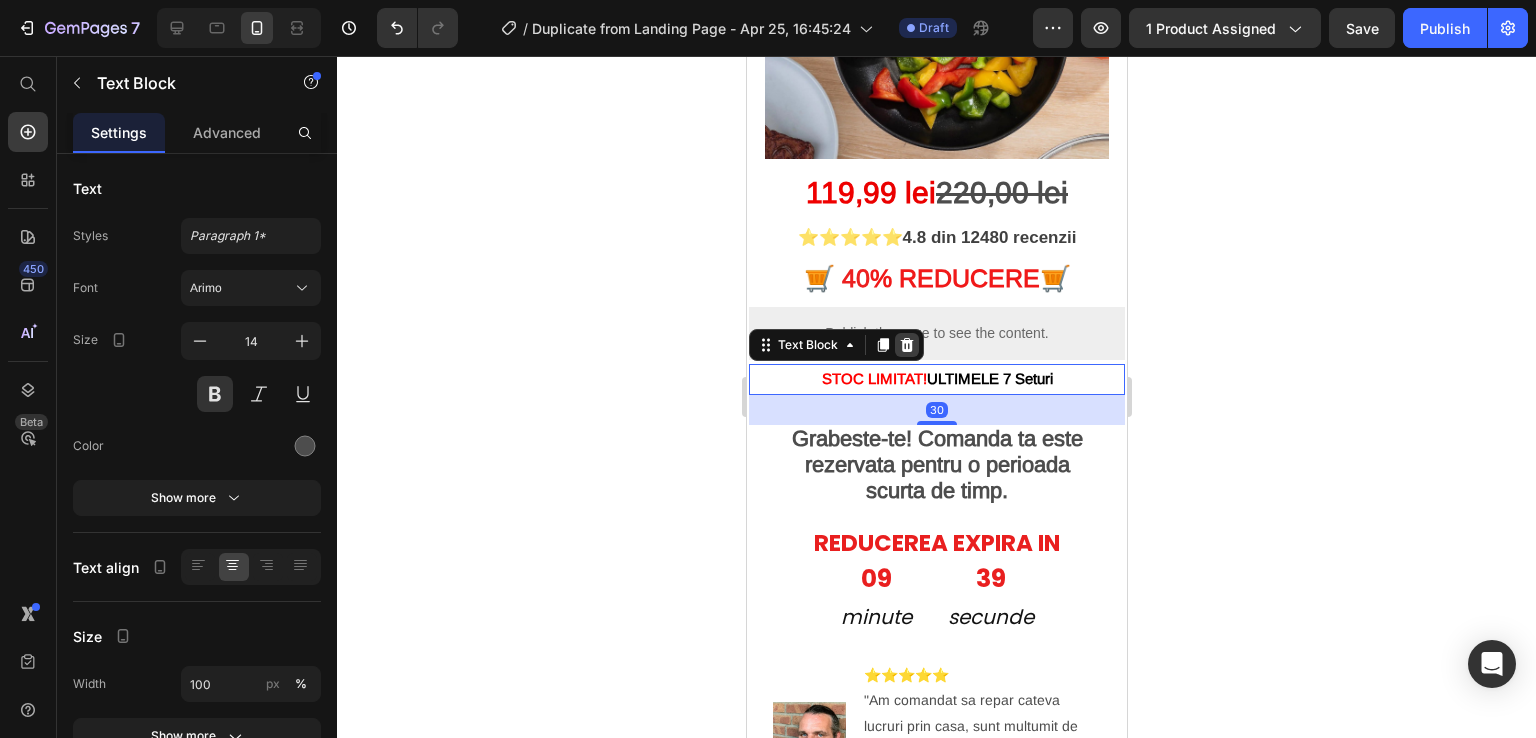 click 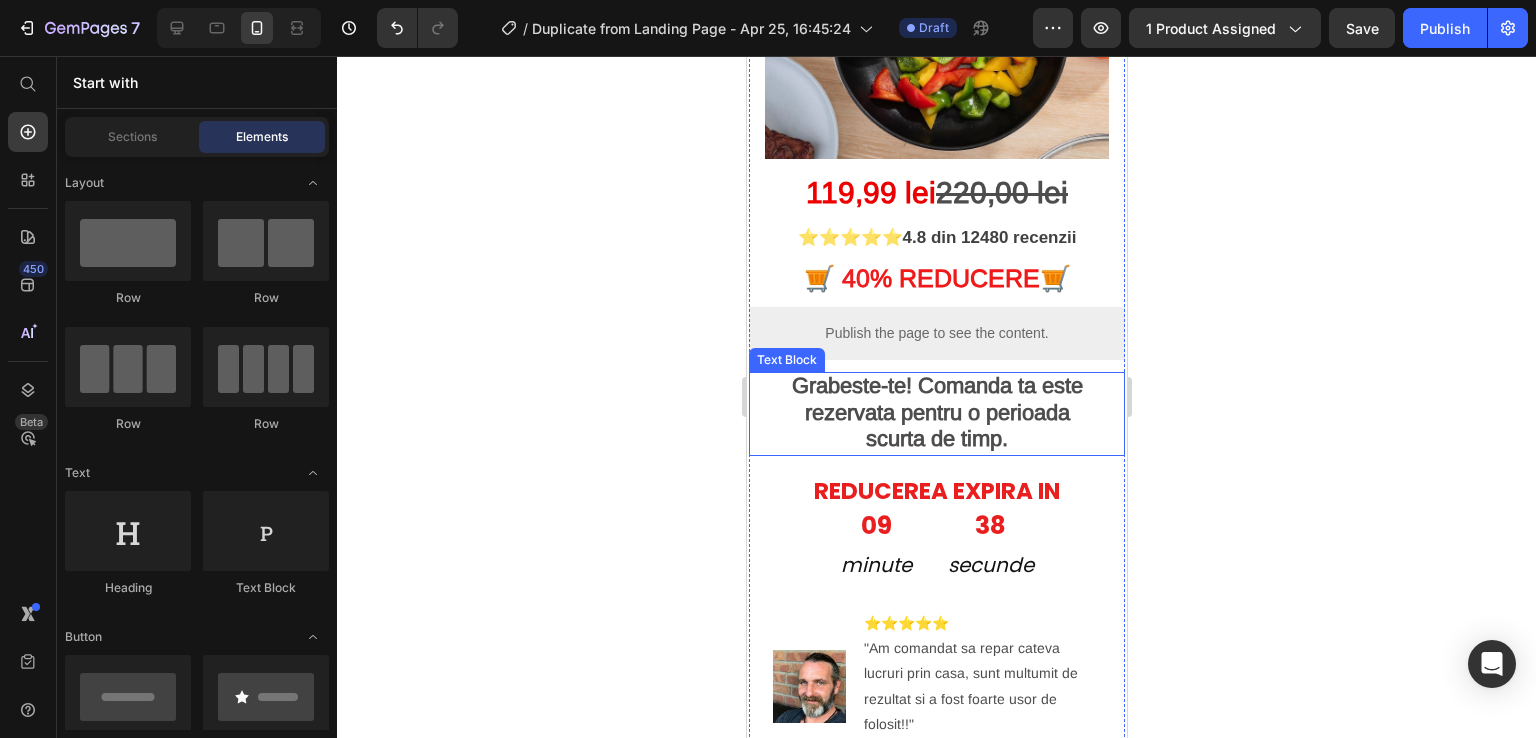 click on "Grabeste-te! Comanda ta este rezervata pentru o perioada scurta de timp." at bounding box center [936, 412] 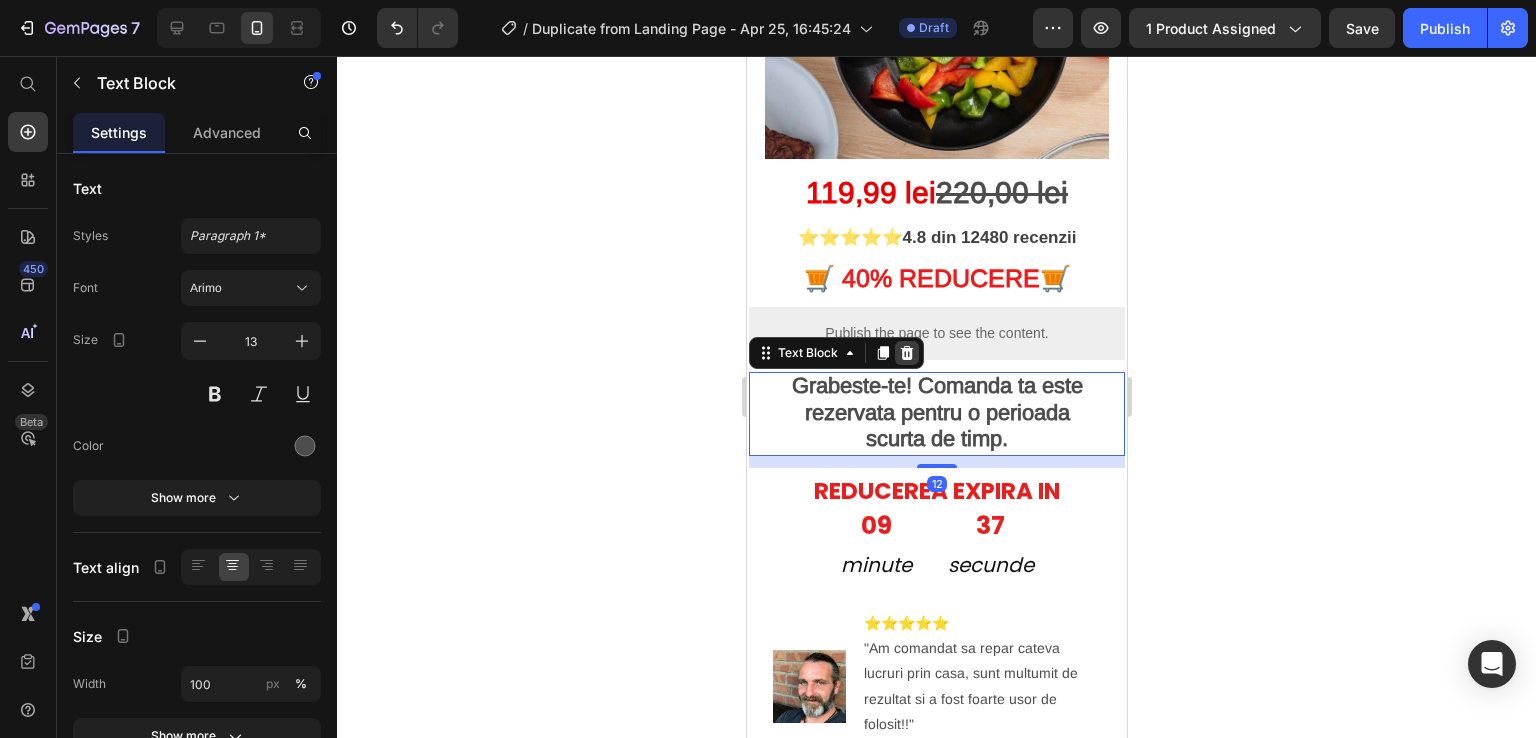 click at bounding box center (906, 353) 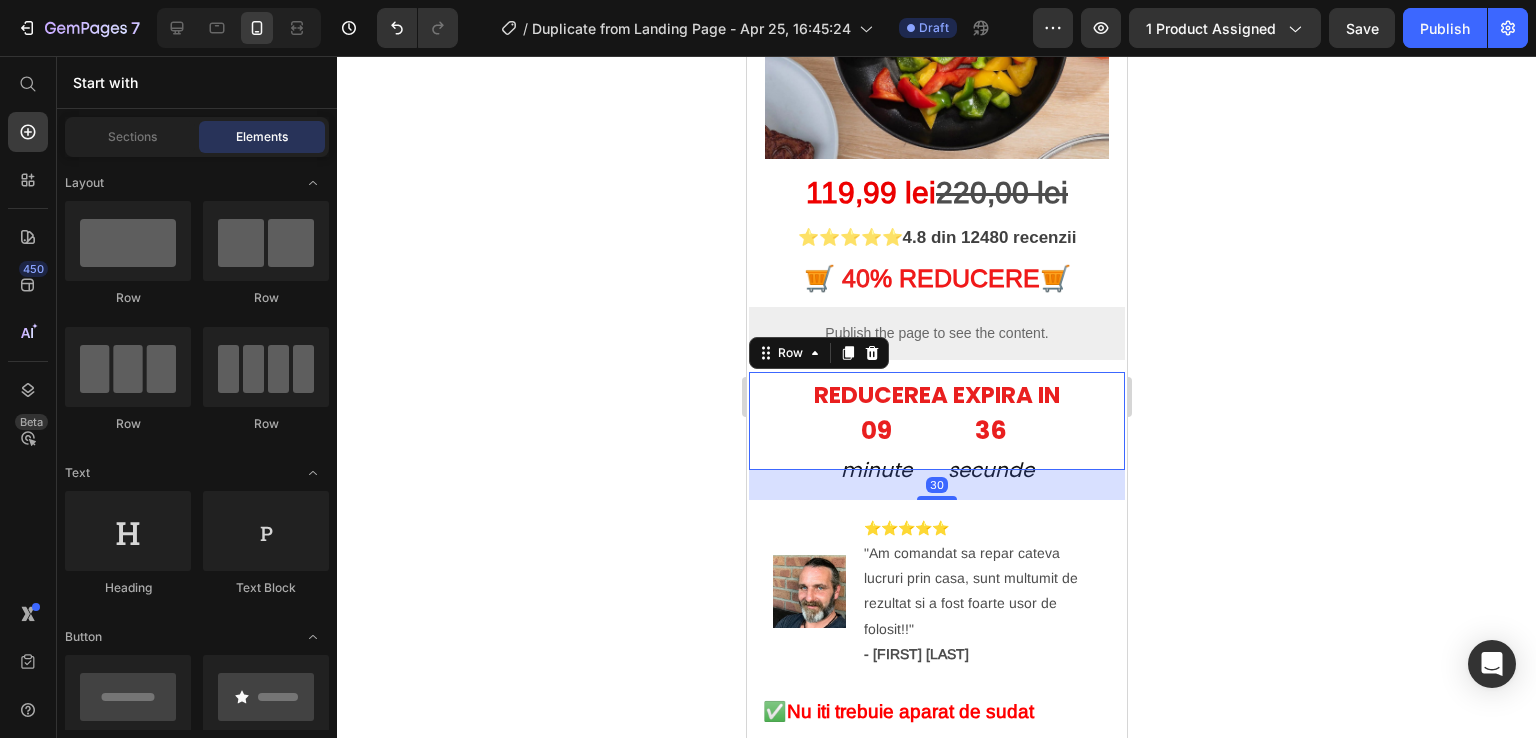 click on "09 minute 36 secunde Countdown Timer" at bounding box center (936, 435) 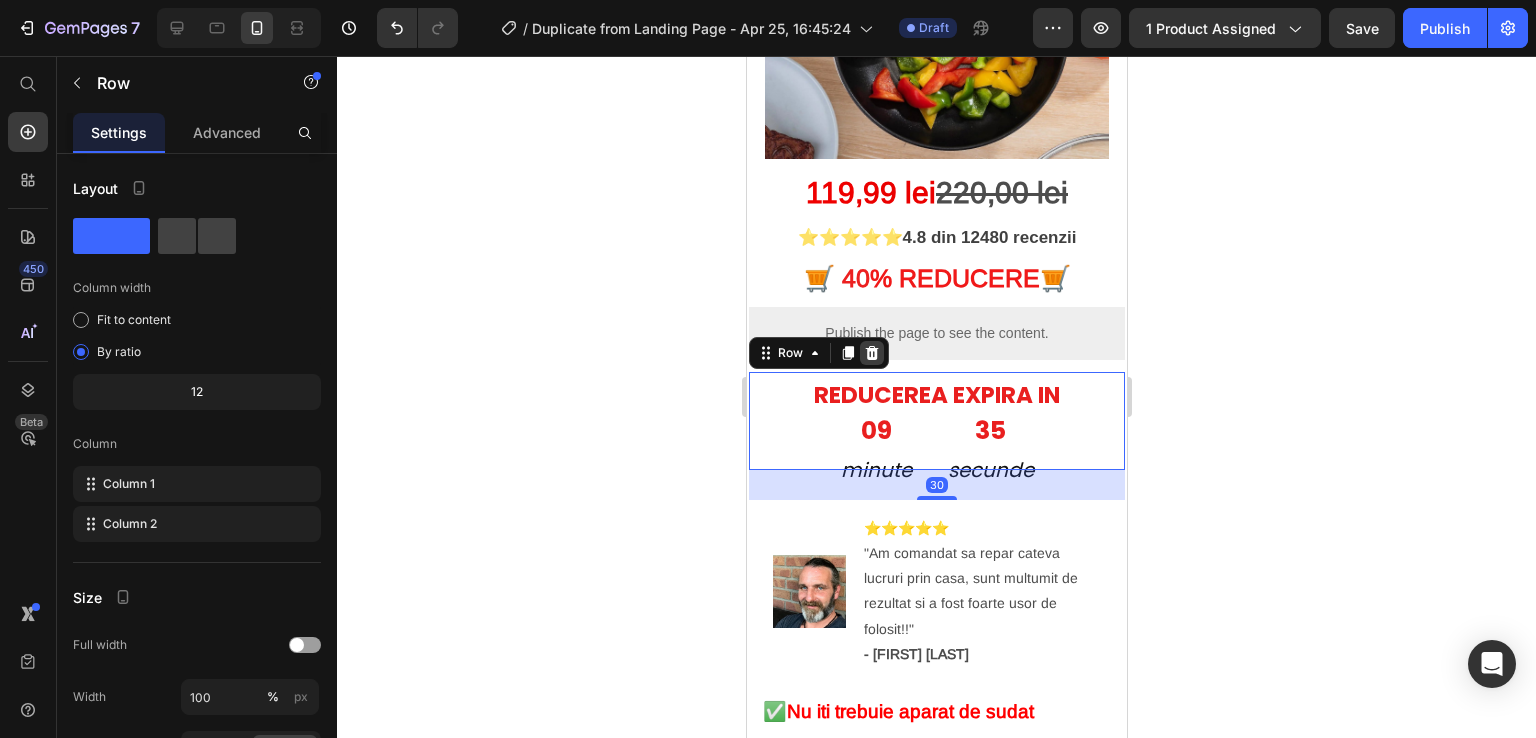 click 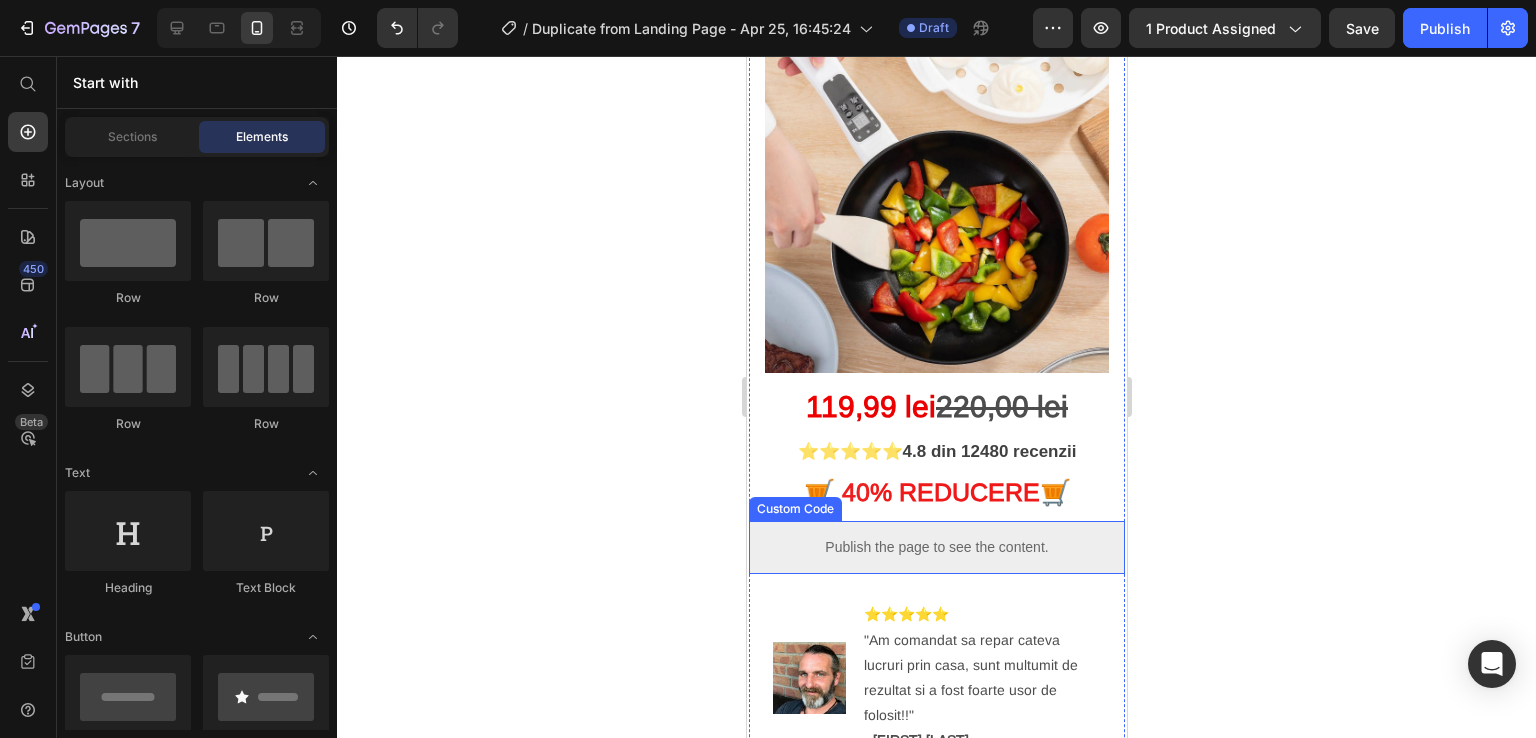 scroll, scrollTop: 0, scrollLeft: 0, axis: both 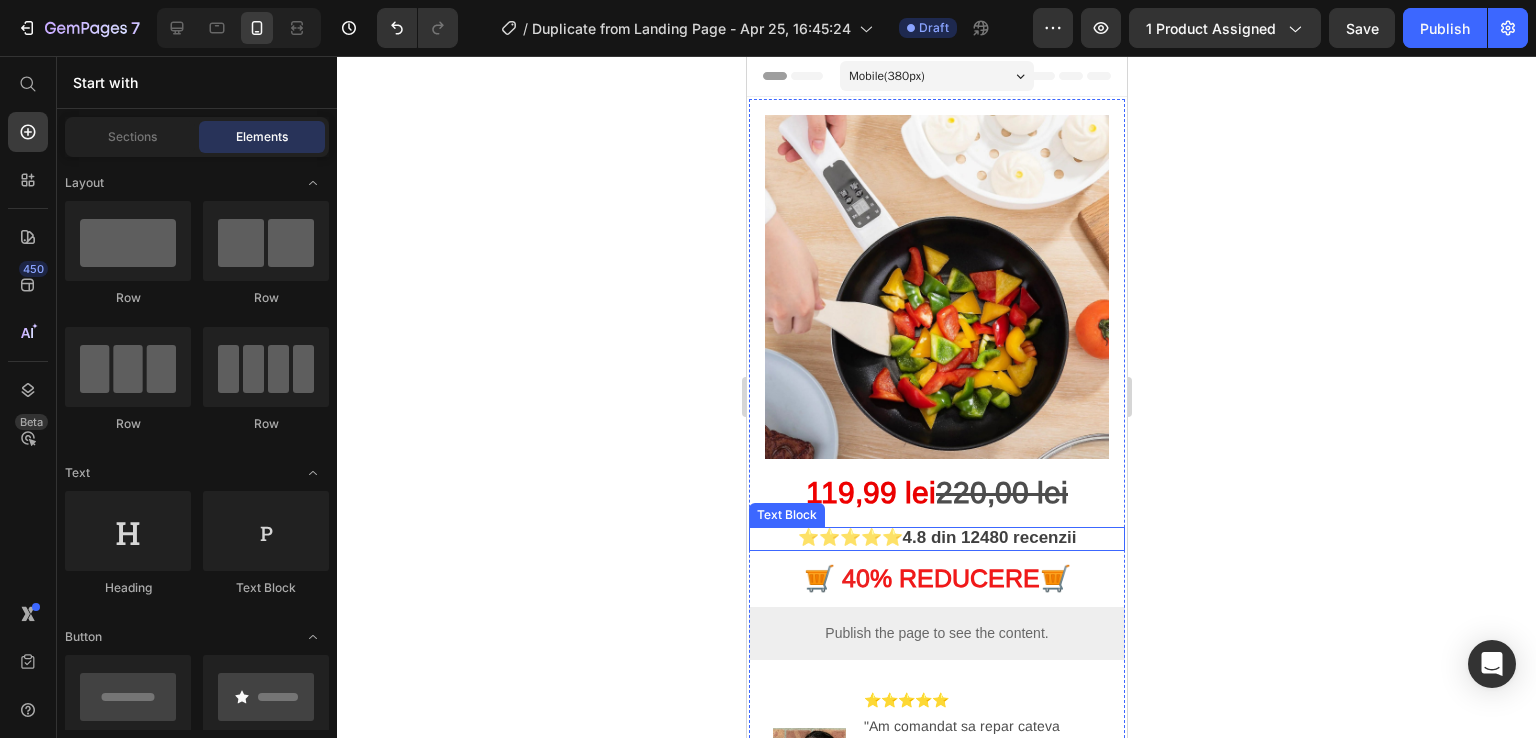 click on "4.8 din 12480 recenzii" at bounding box center [989, 537] 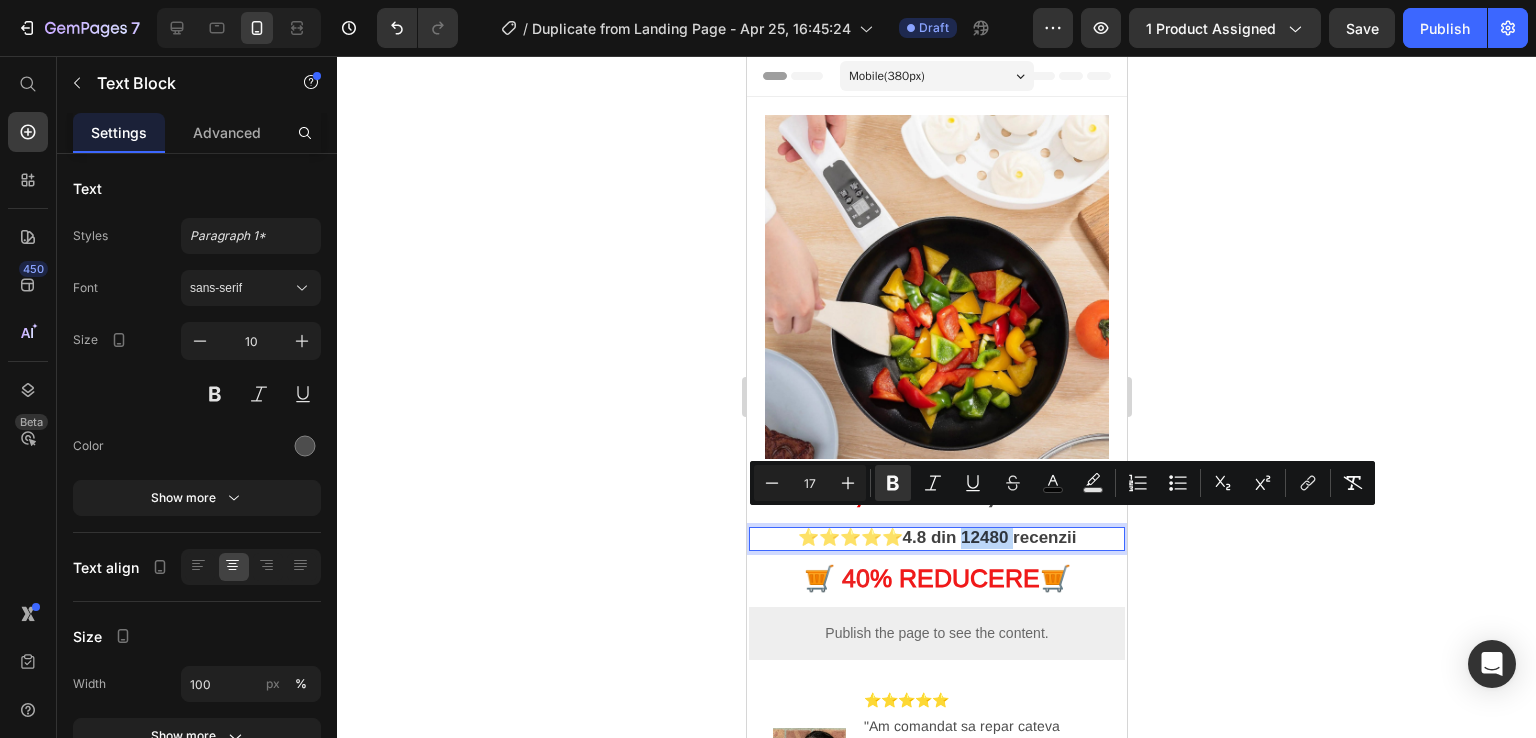 click on "4.8 din 12480 recenzii" at bounding box center (989, 537) 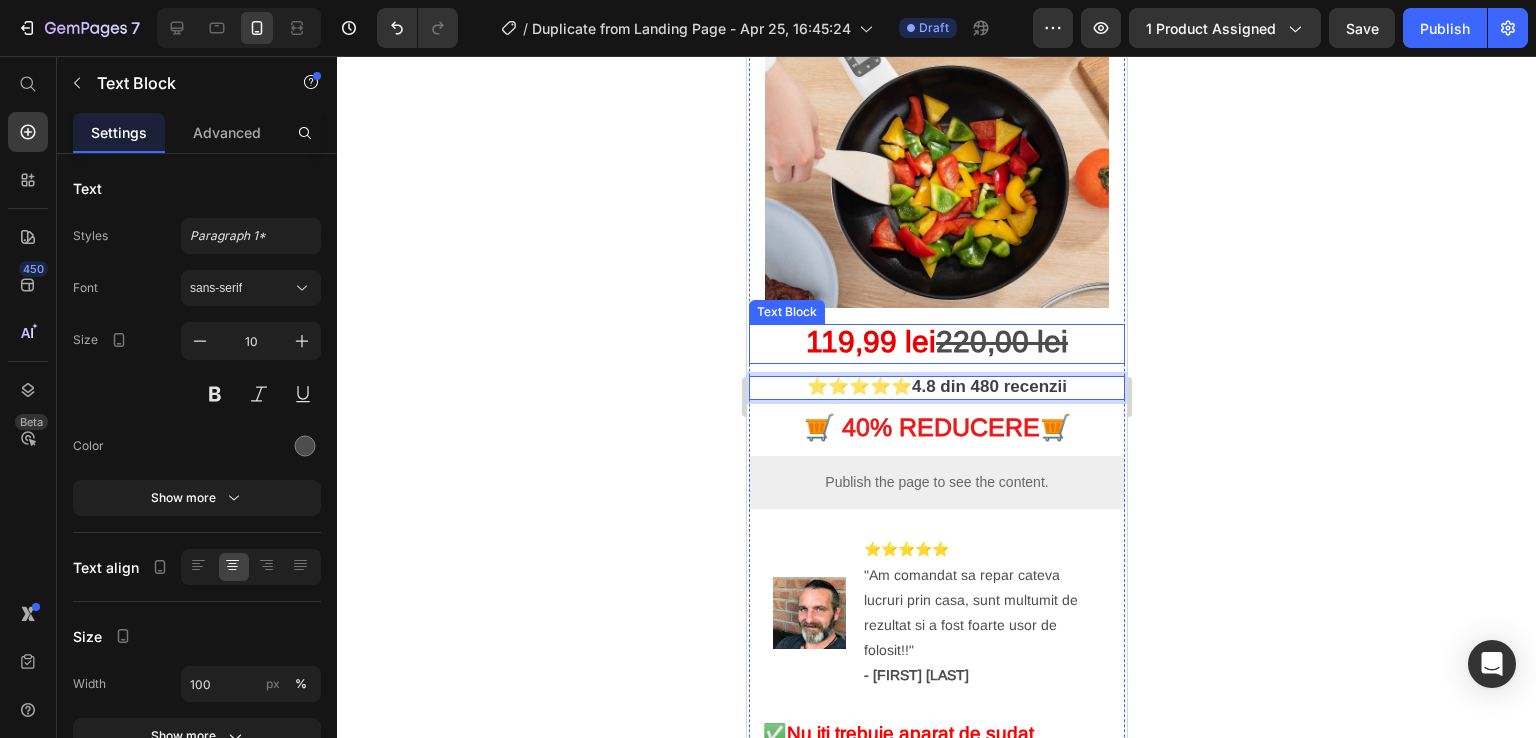 scroll, scrollTop: 200, scrollLeft: 0, axis: vertical 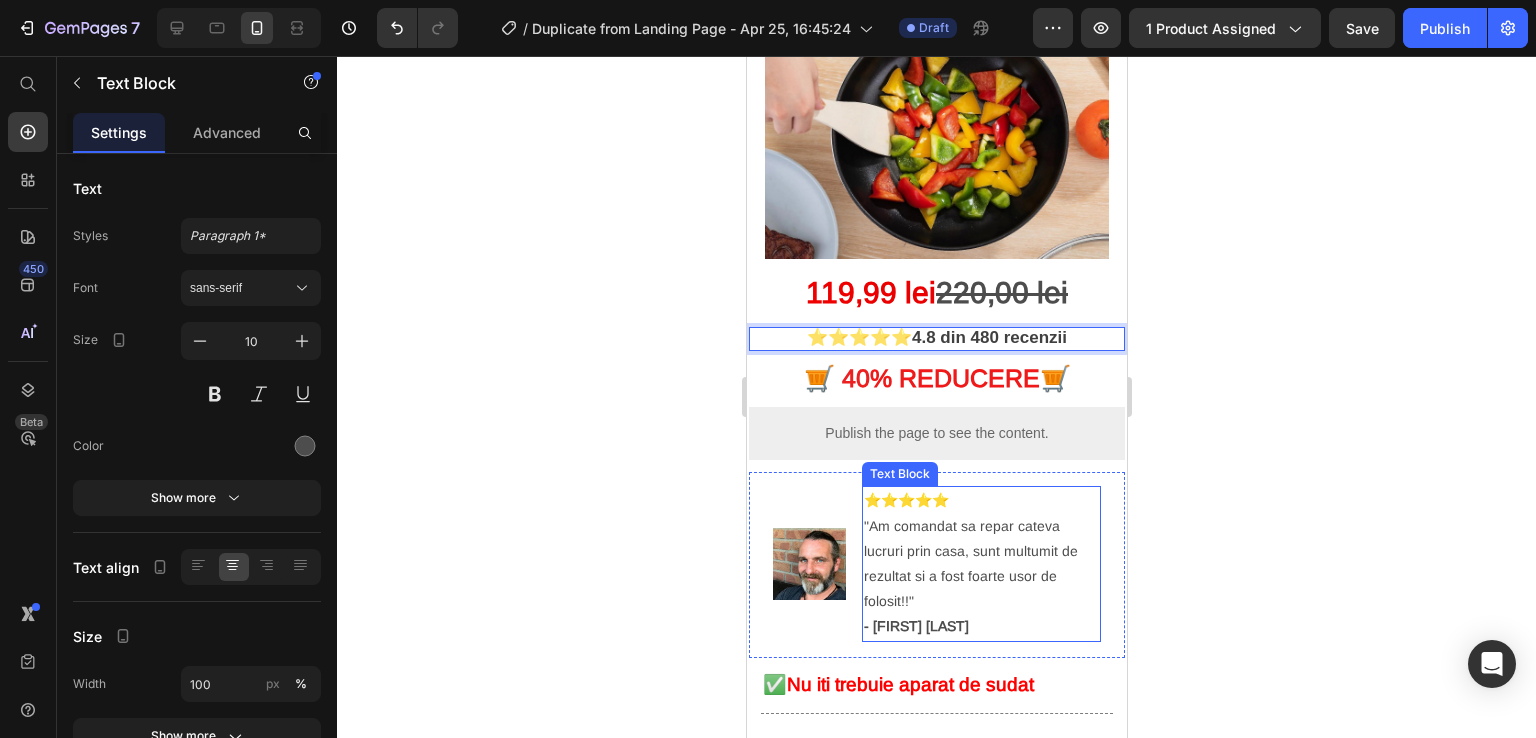 click on "⭐⭐⭐⭐⭐ "Am comandat sa repar cateva lucruri prin casa, sunt multumit de rezultat si a fost foarte usor de folosit!!" - [FIRST] [LAST]" at bounding box center (980, 563) 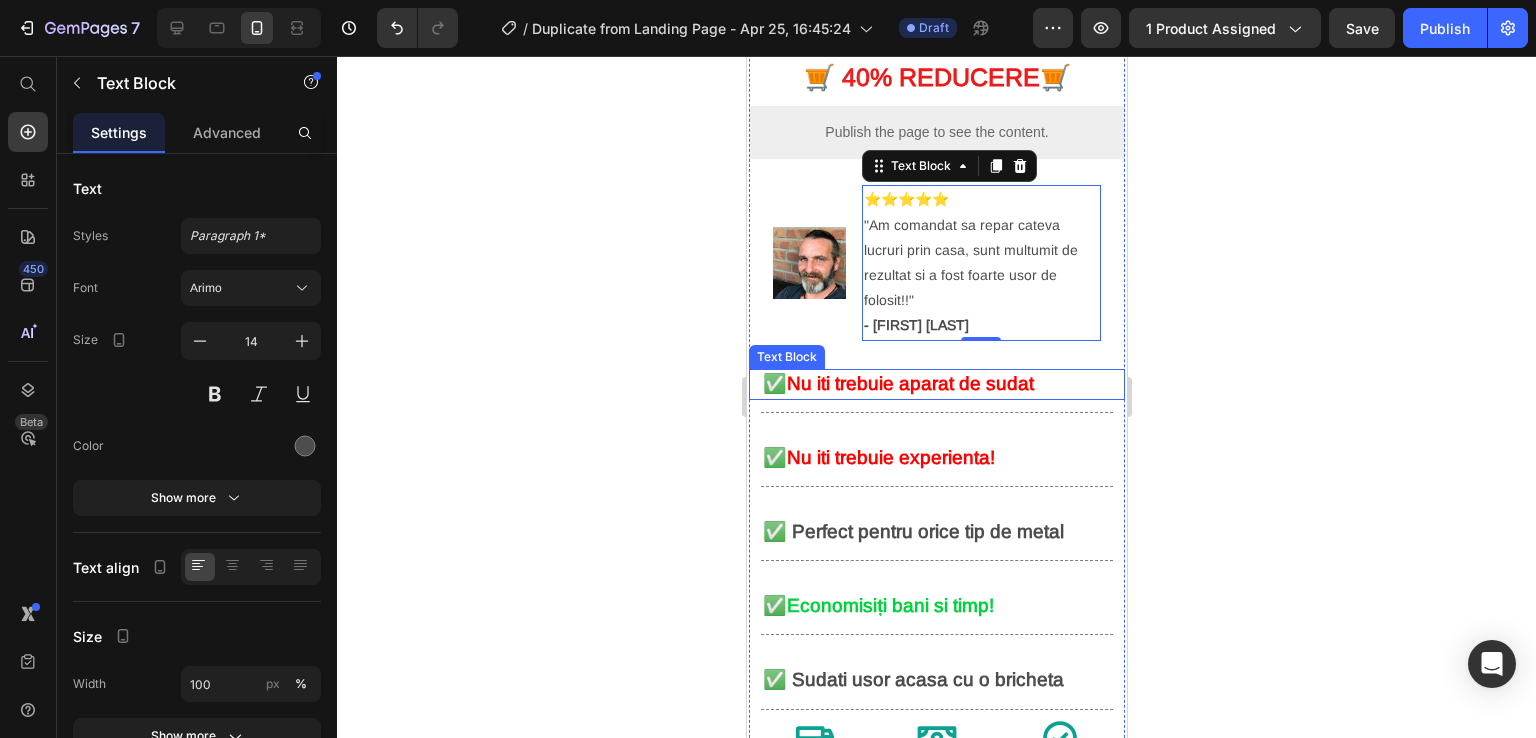 scroll, scrollTop: 600, scrollLeft: 0, axis: vertical 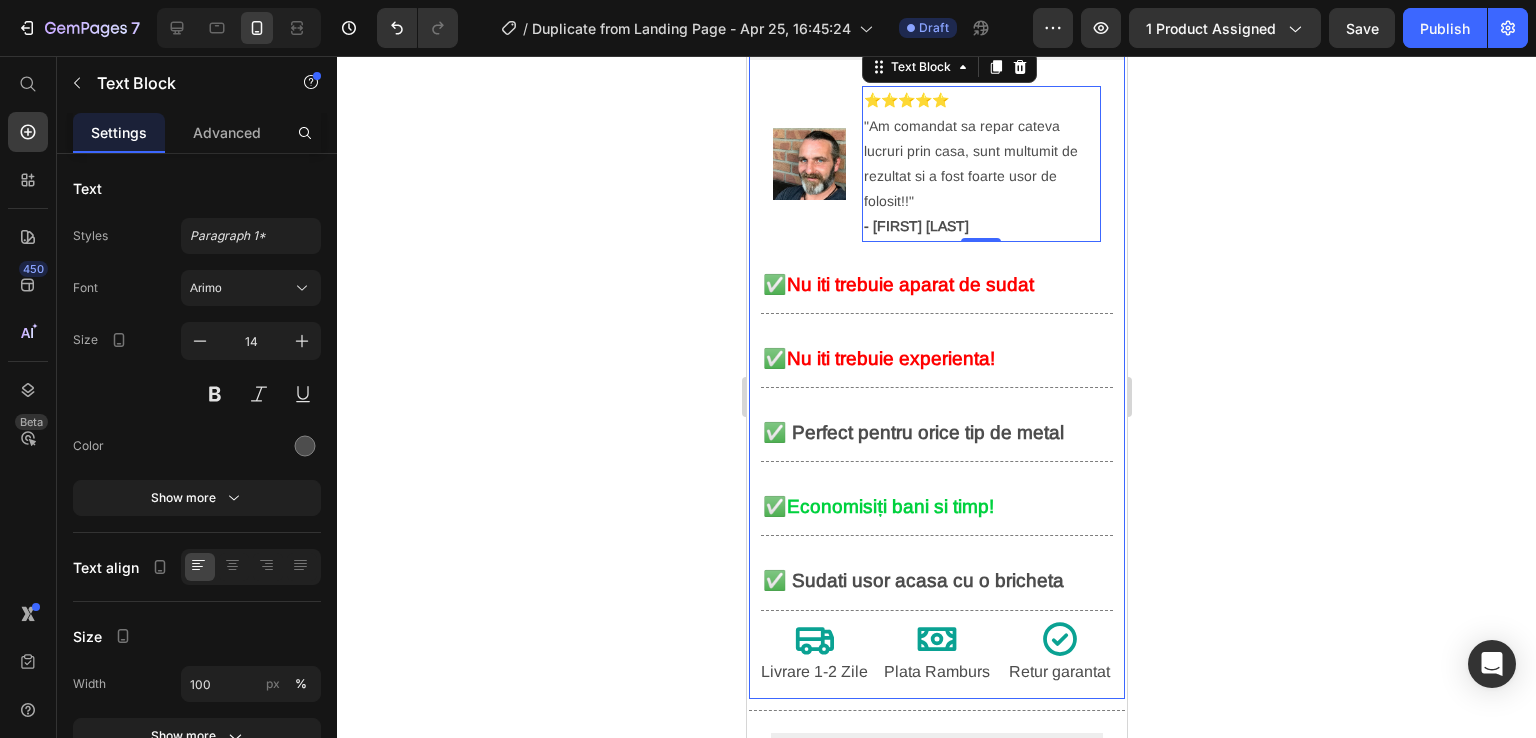 click on "Nu iti trebuie aparat de sudat" at bounding box center (909, 284) 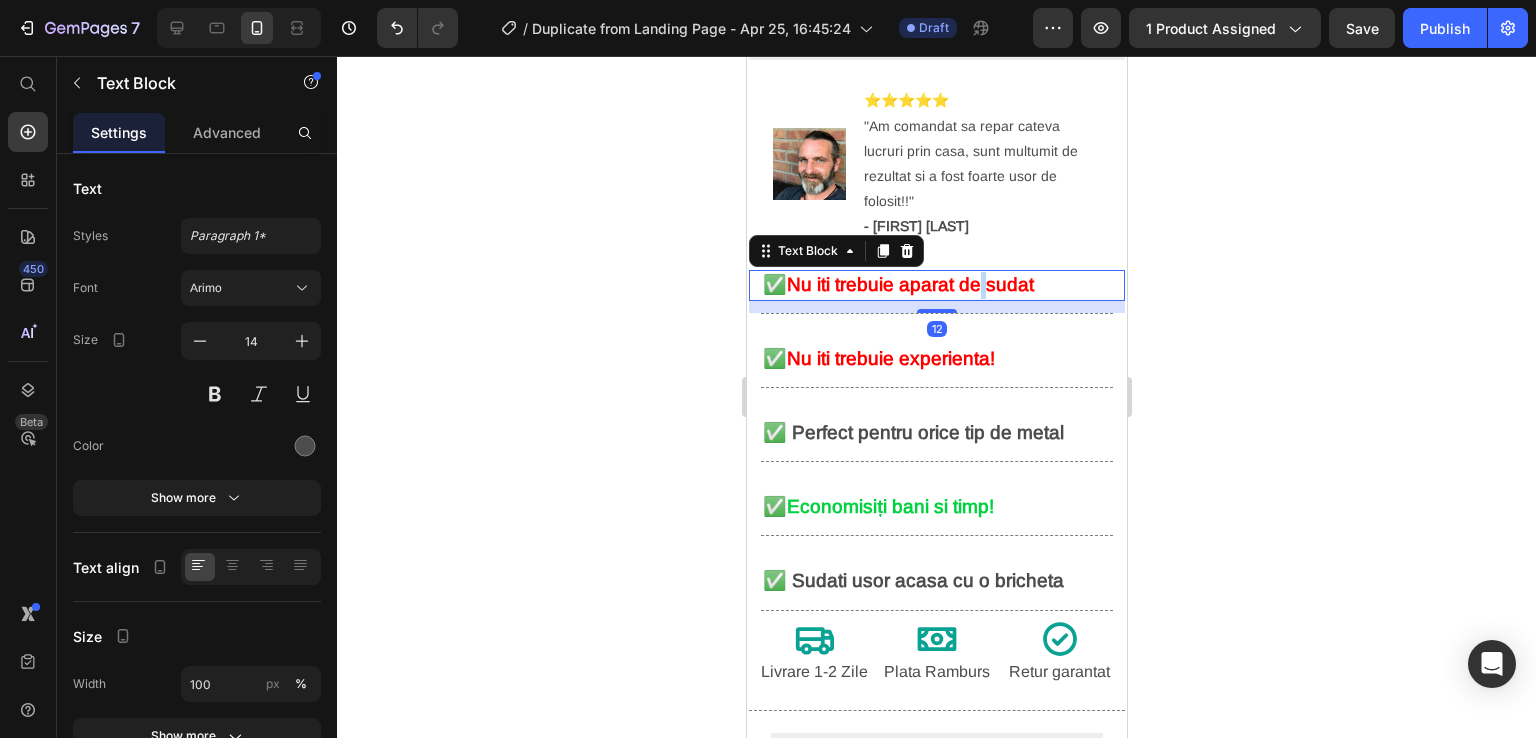 click on "Nu iti trebuie aparat de sudat" at bounding box center [909, 284] 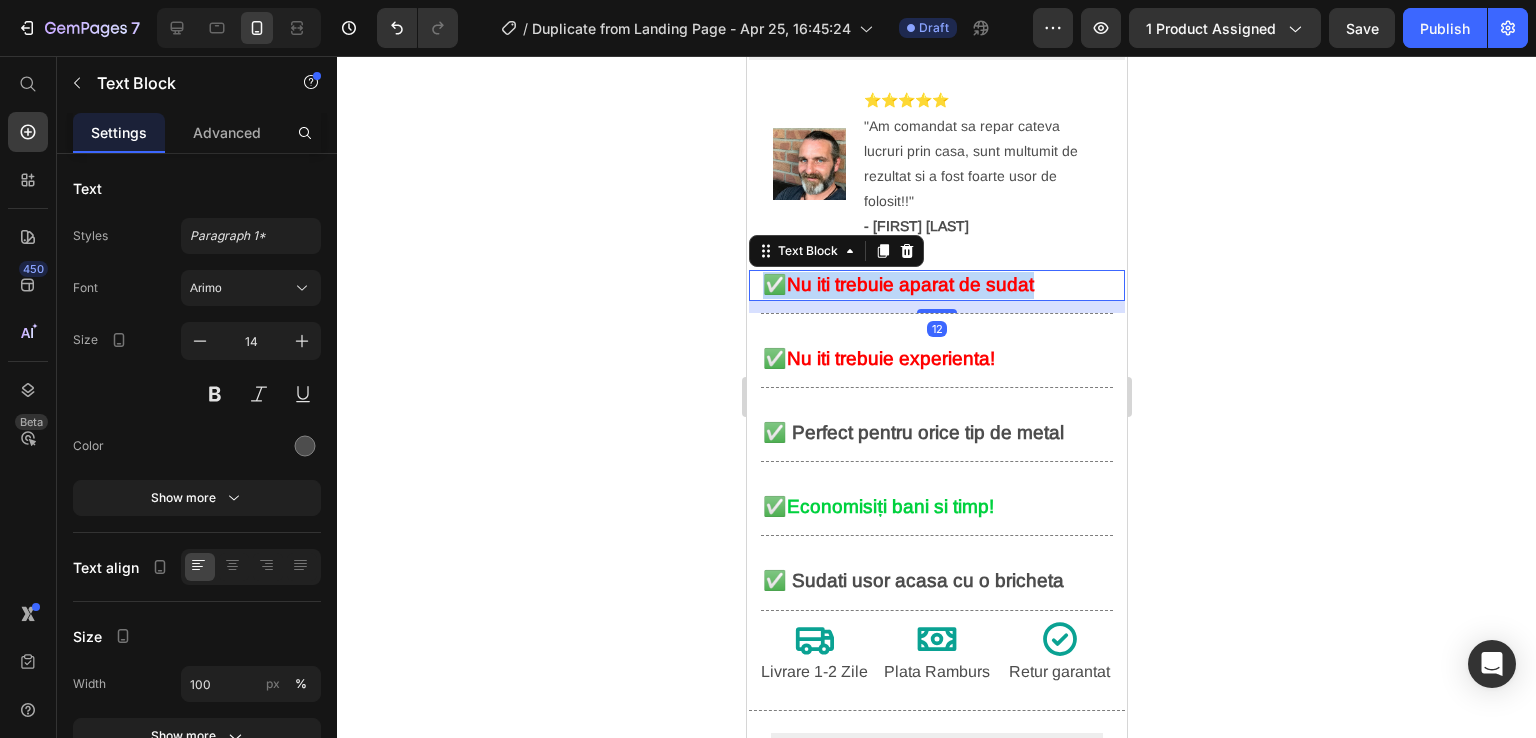 click on "Nu iti trebuie aparat de sudat" at bounding box center (909, 284) 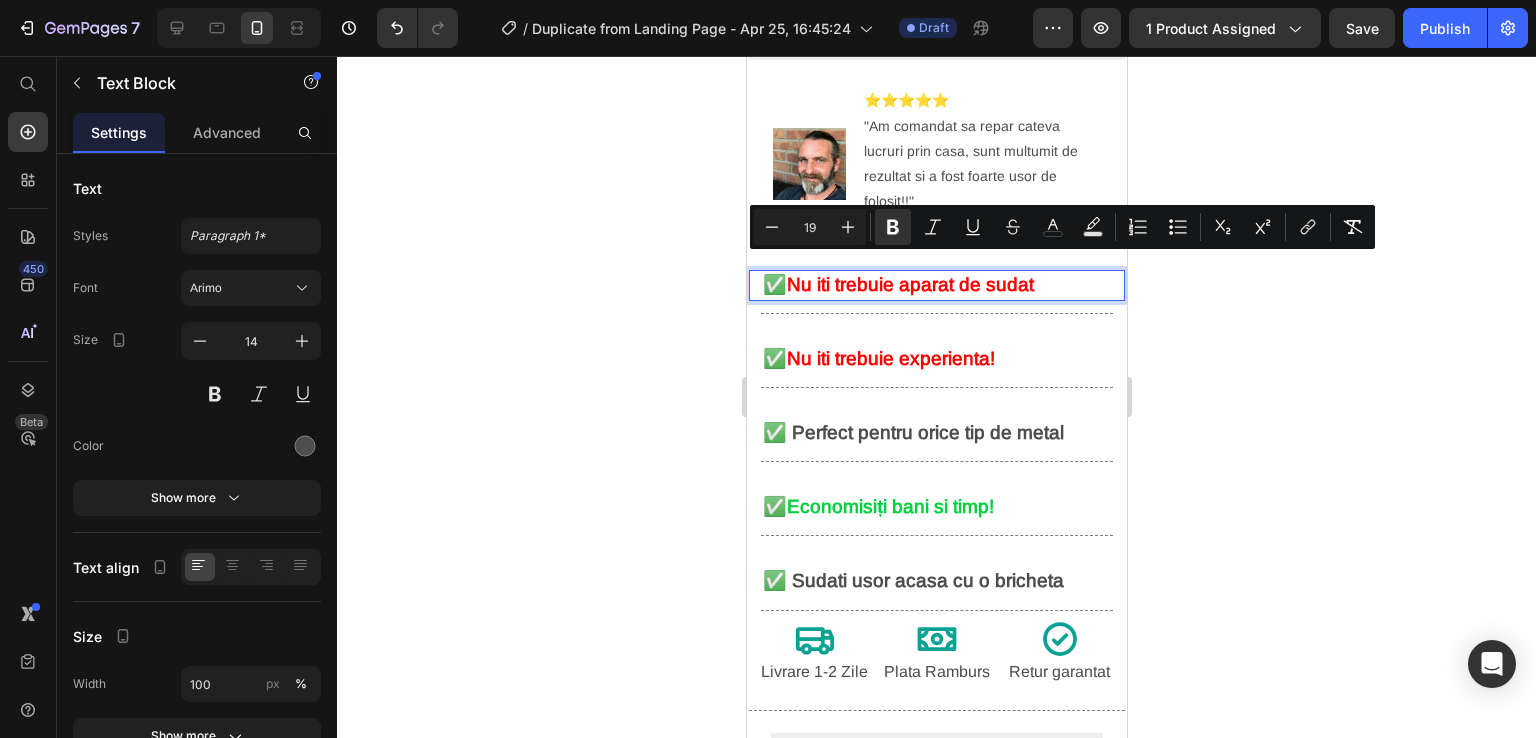 click on "✅  Nu iti trebuie aparat de sudat" at bounding box center [936, 285] 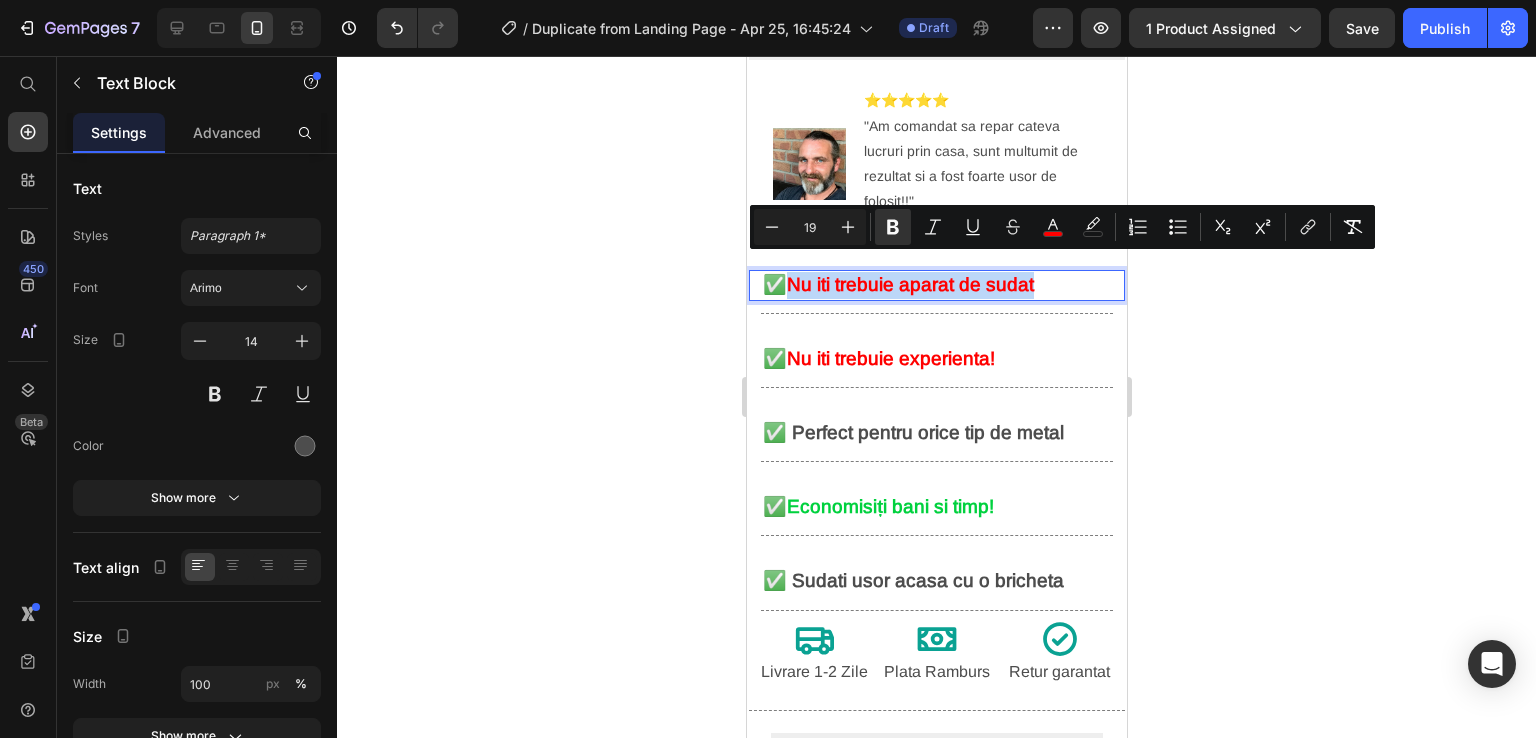 drag, startPoint x: 1062, startPoint y: 270, endPoint x: 795, endPoint y: 261, distance: 267.15164 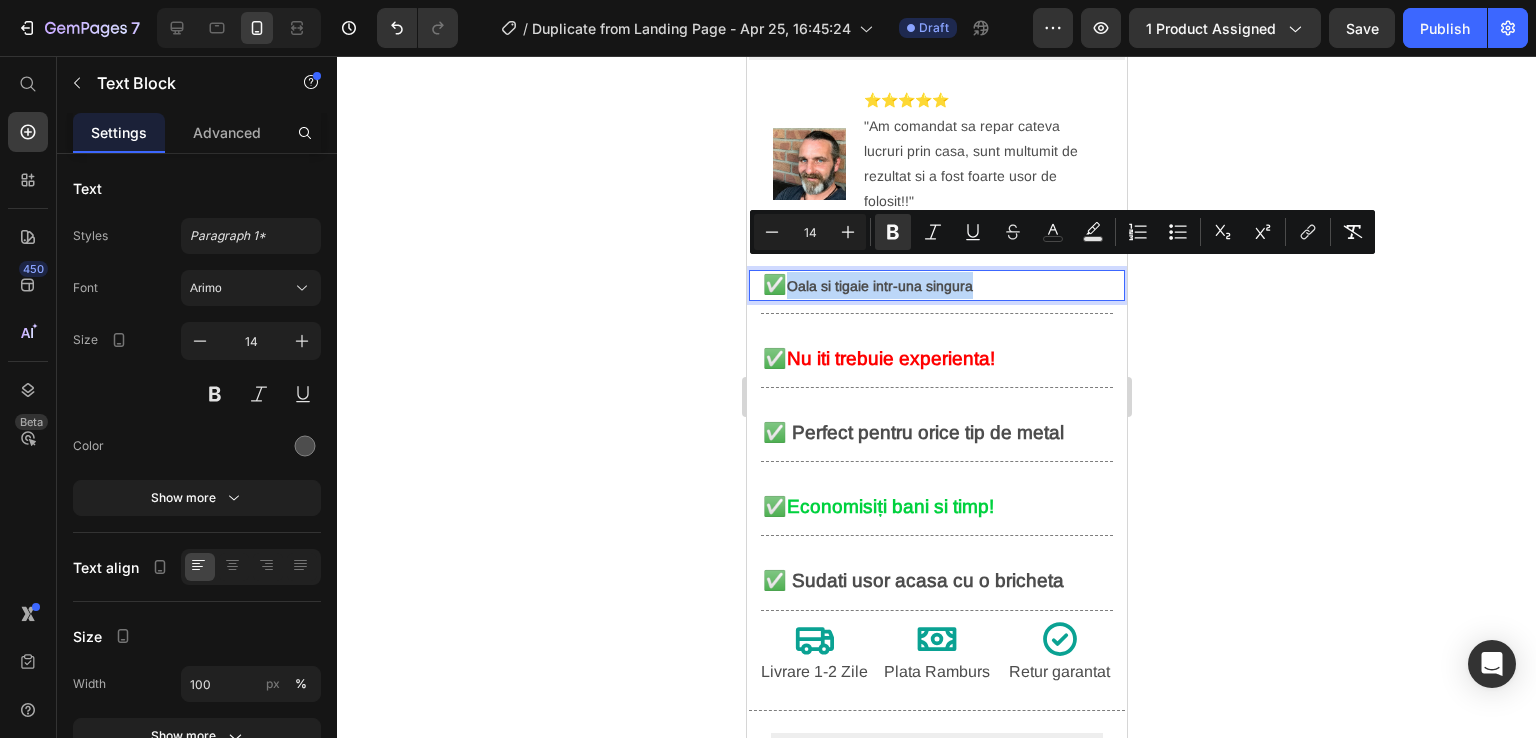 drag, startPoint x: 896, startPoint y: 277, endPoint x: 793, endPoint y: 277, distance: 103 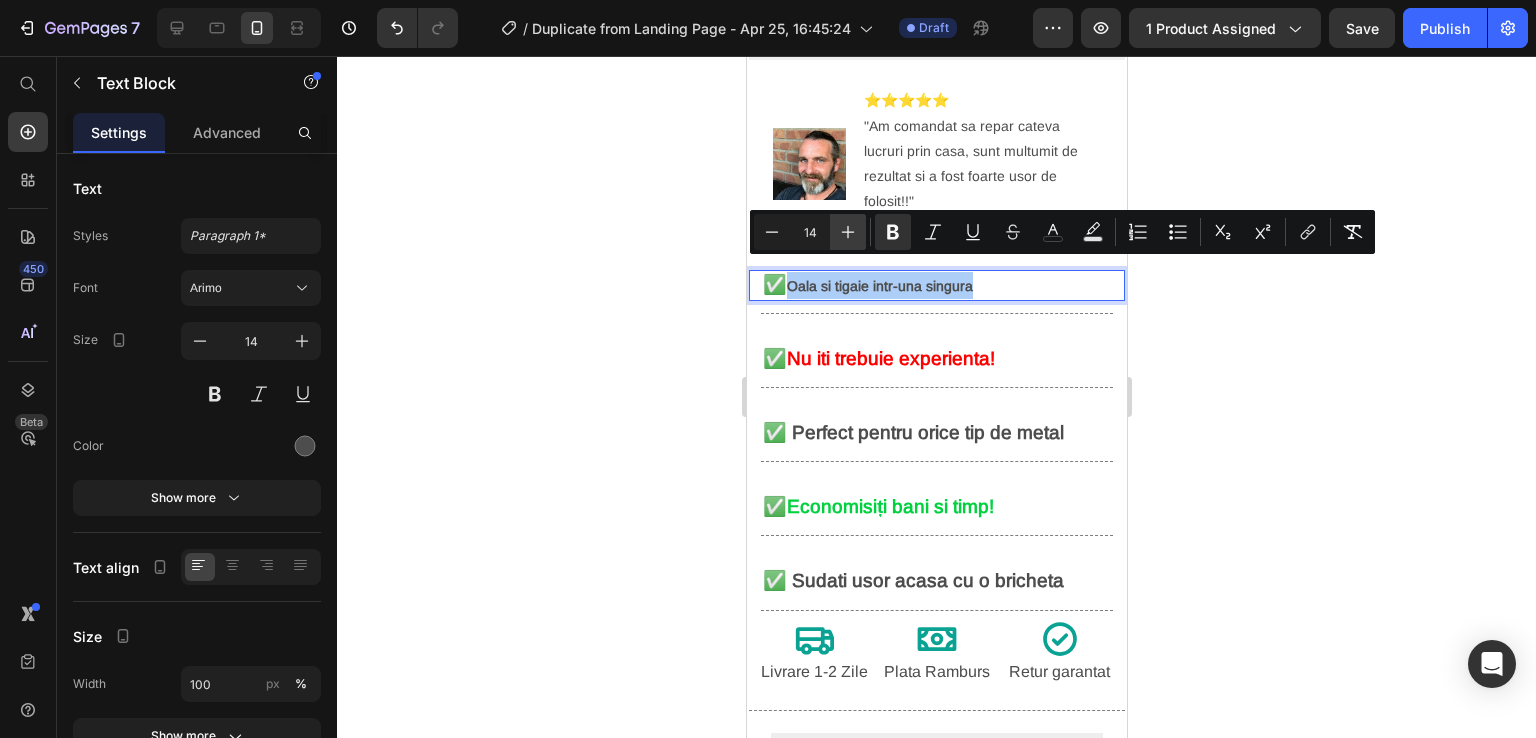 click 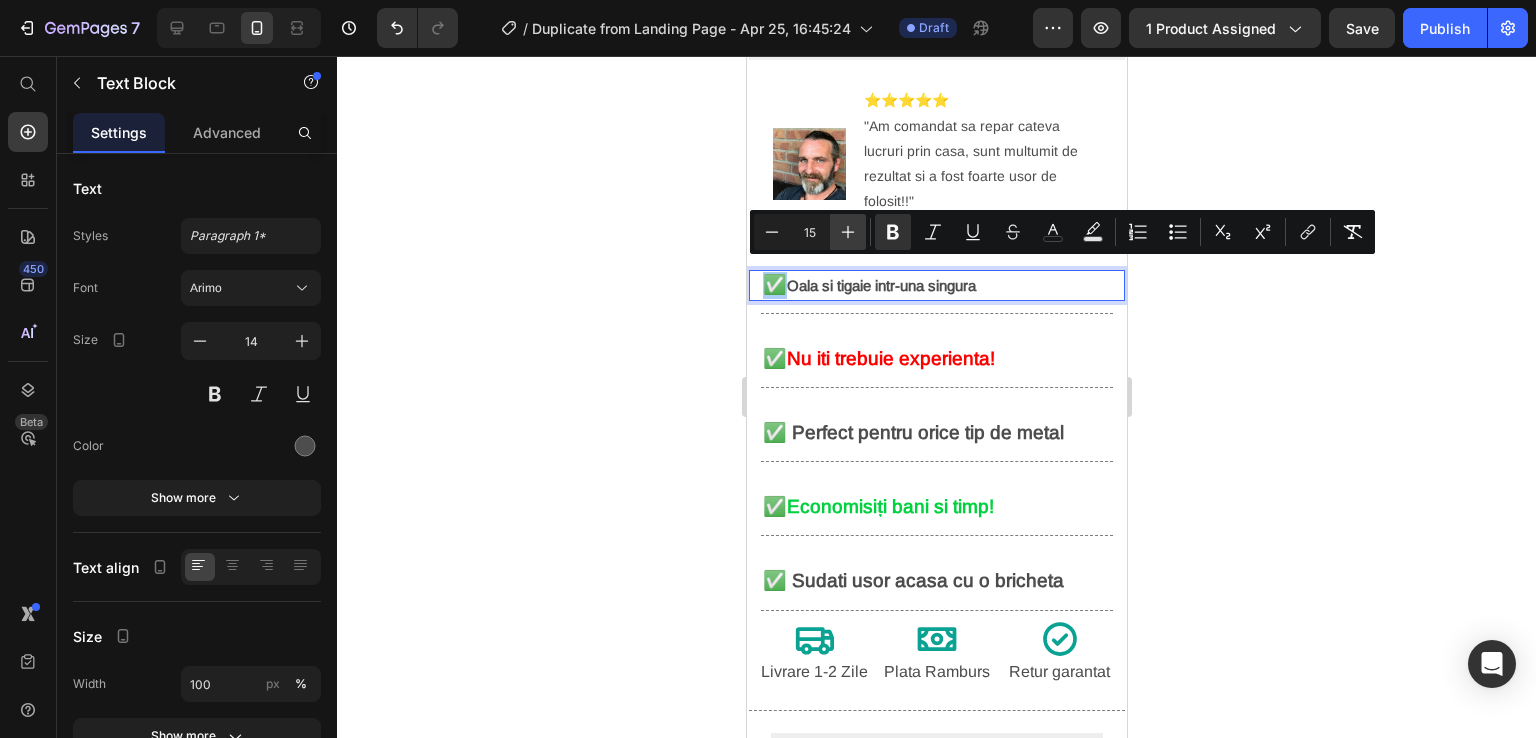 click 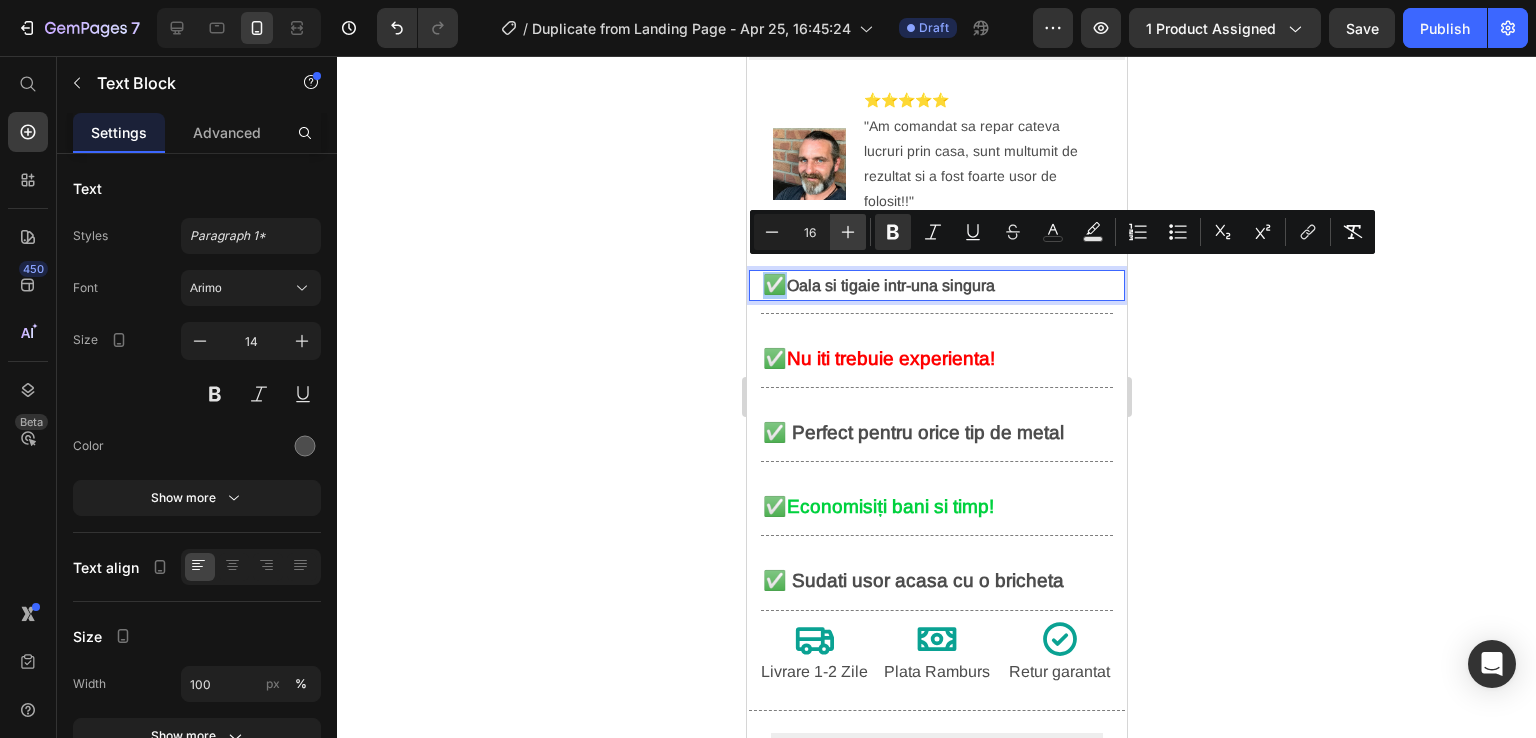 click 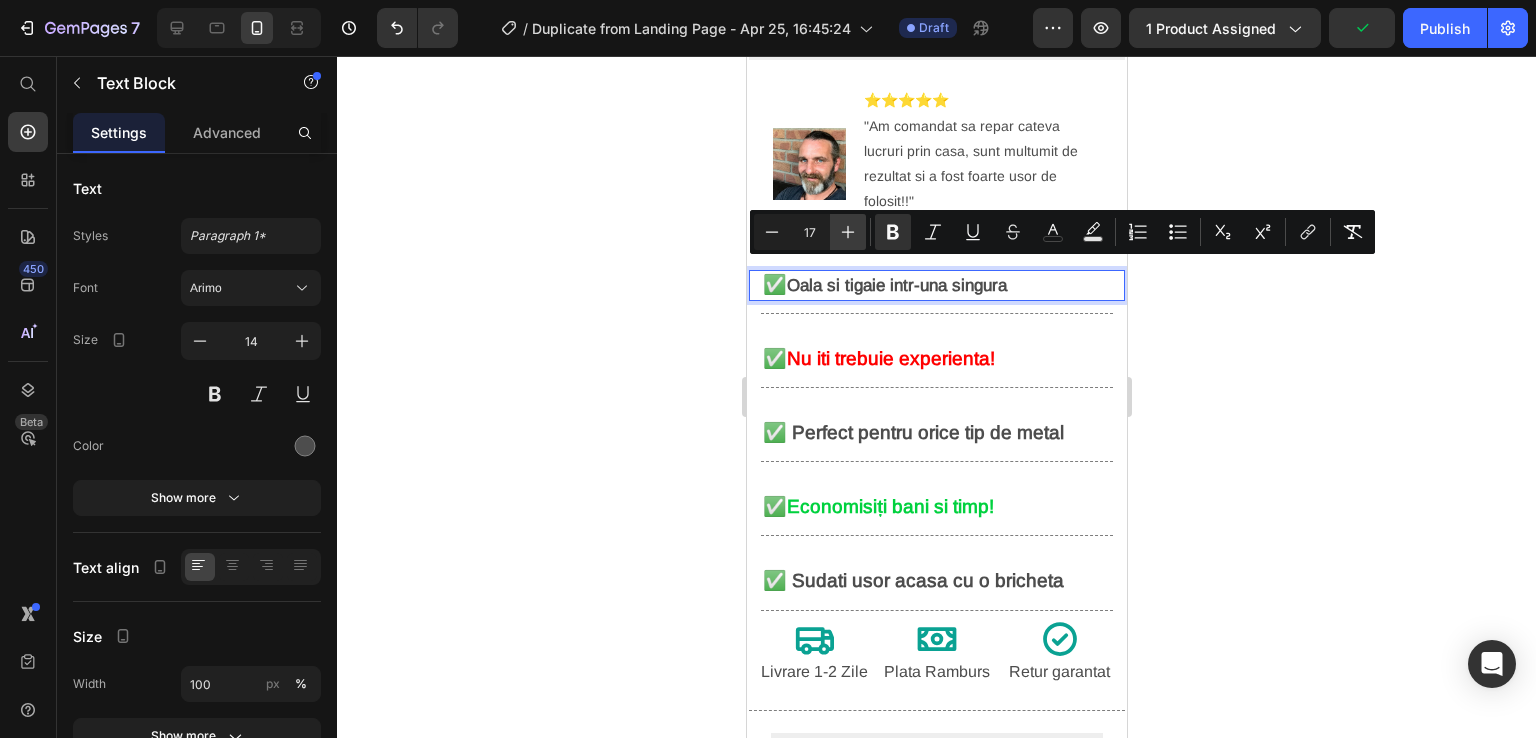 click 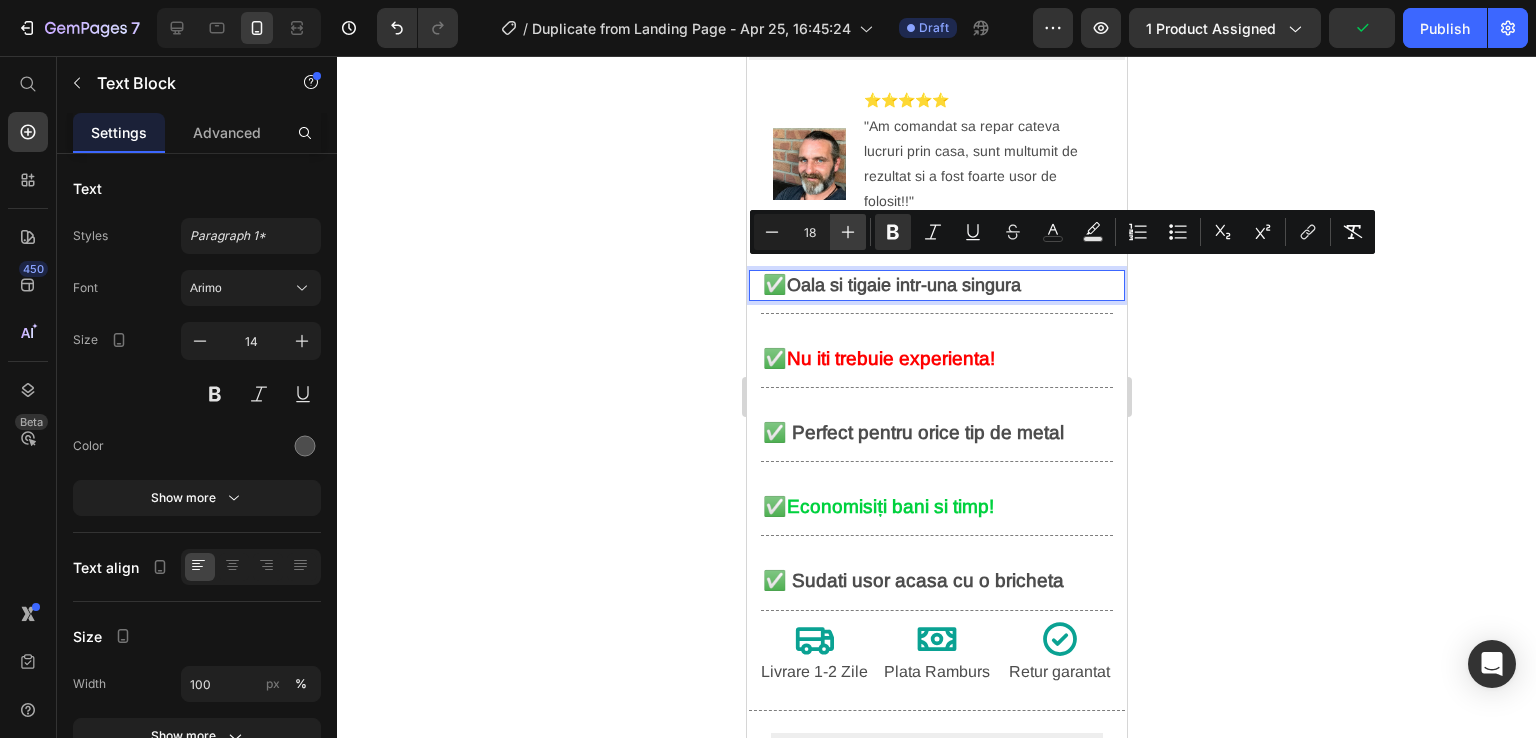 click 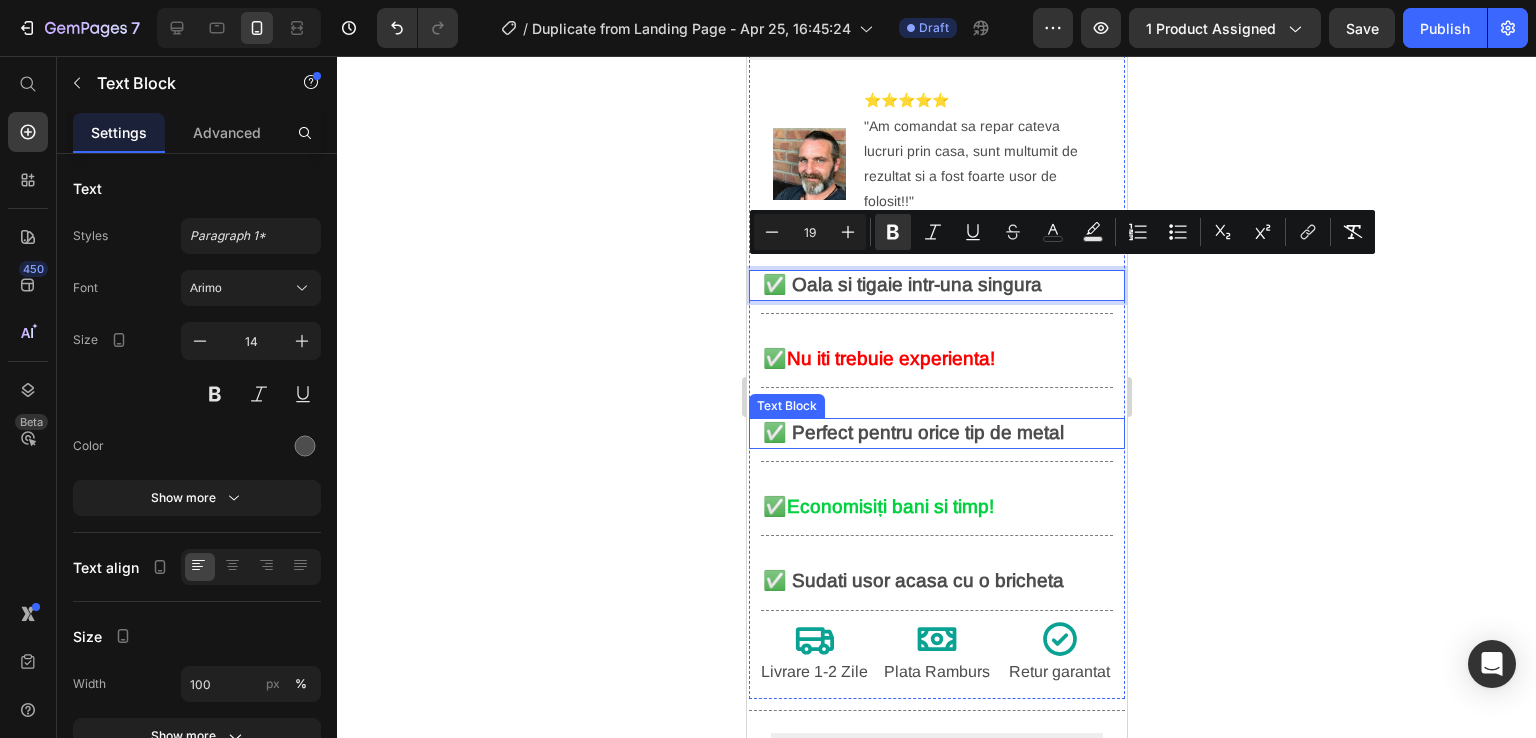 click on "✅ Perfect pentru orice tip de metal" at bounding box center [912, 432] 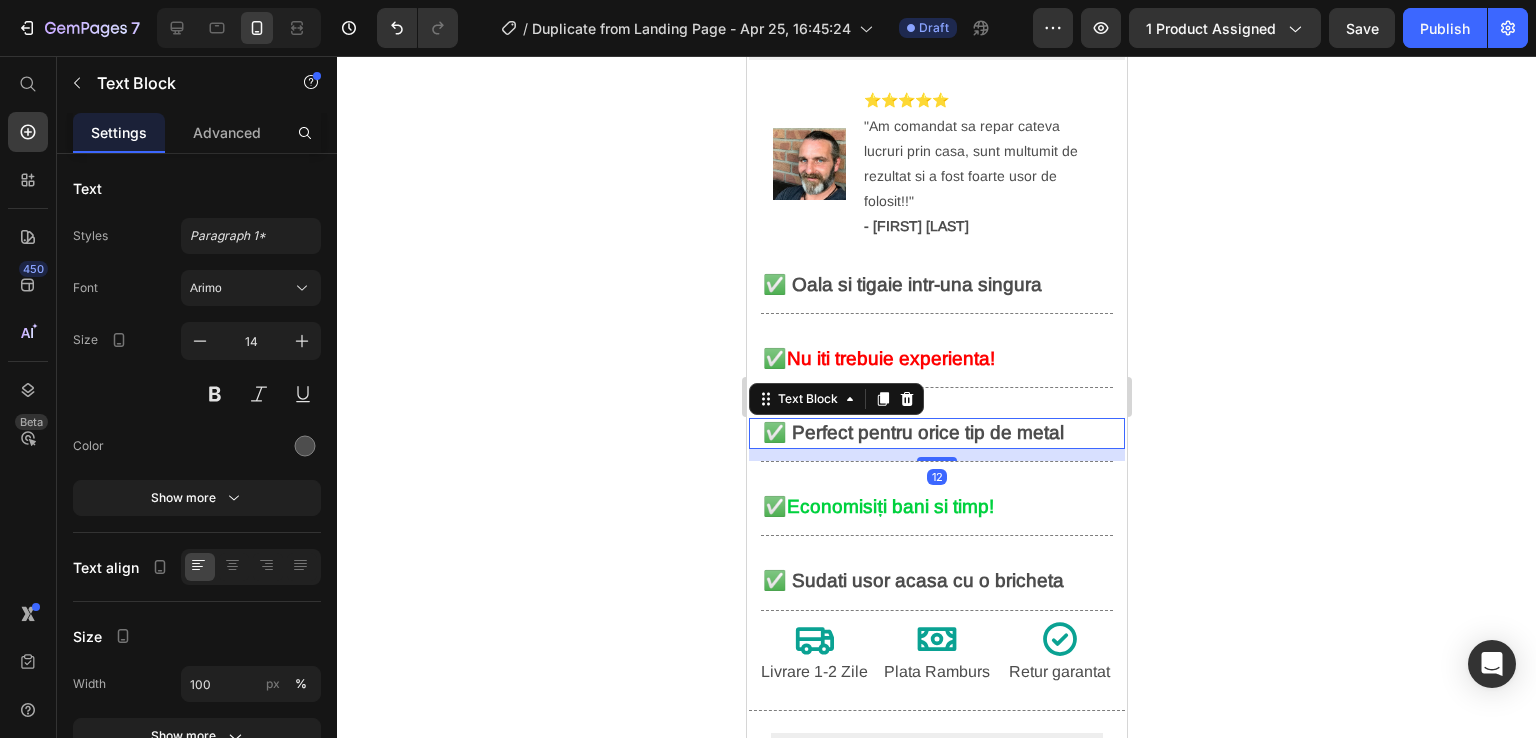 click on "✅ Perfect pentru orice tip de metal" at bounding box center [912, 432] 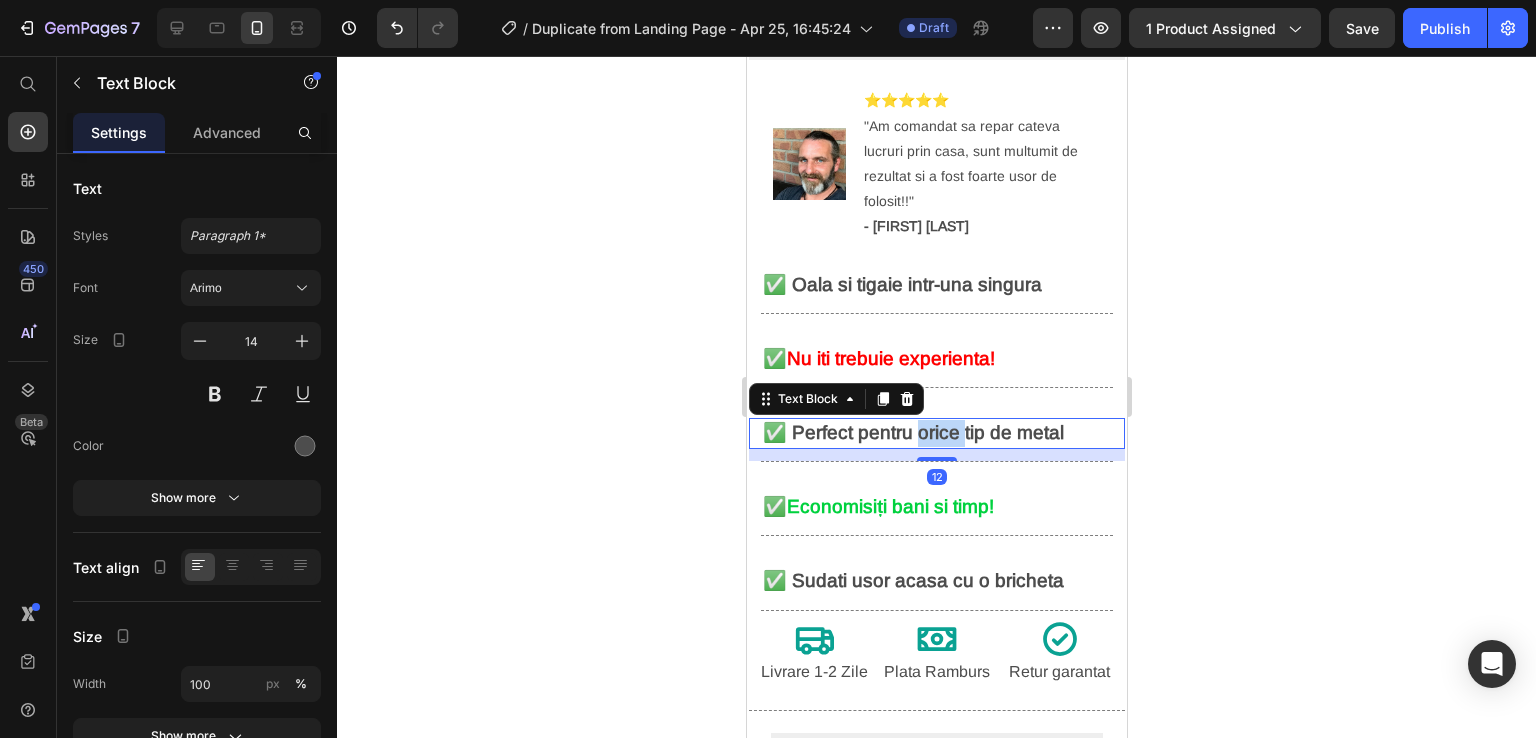 click on "✅ Perfect pentru orice tip de metal" at bounding box center (912, 432) 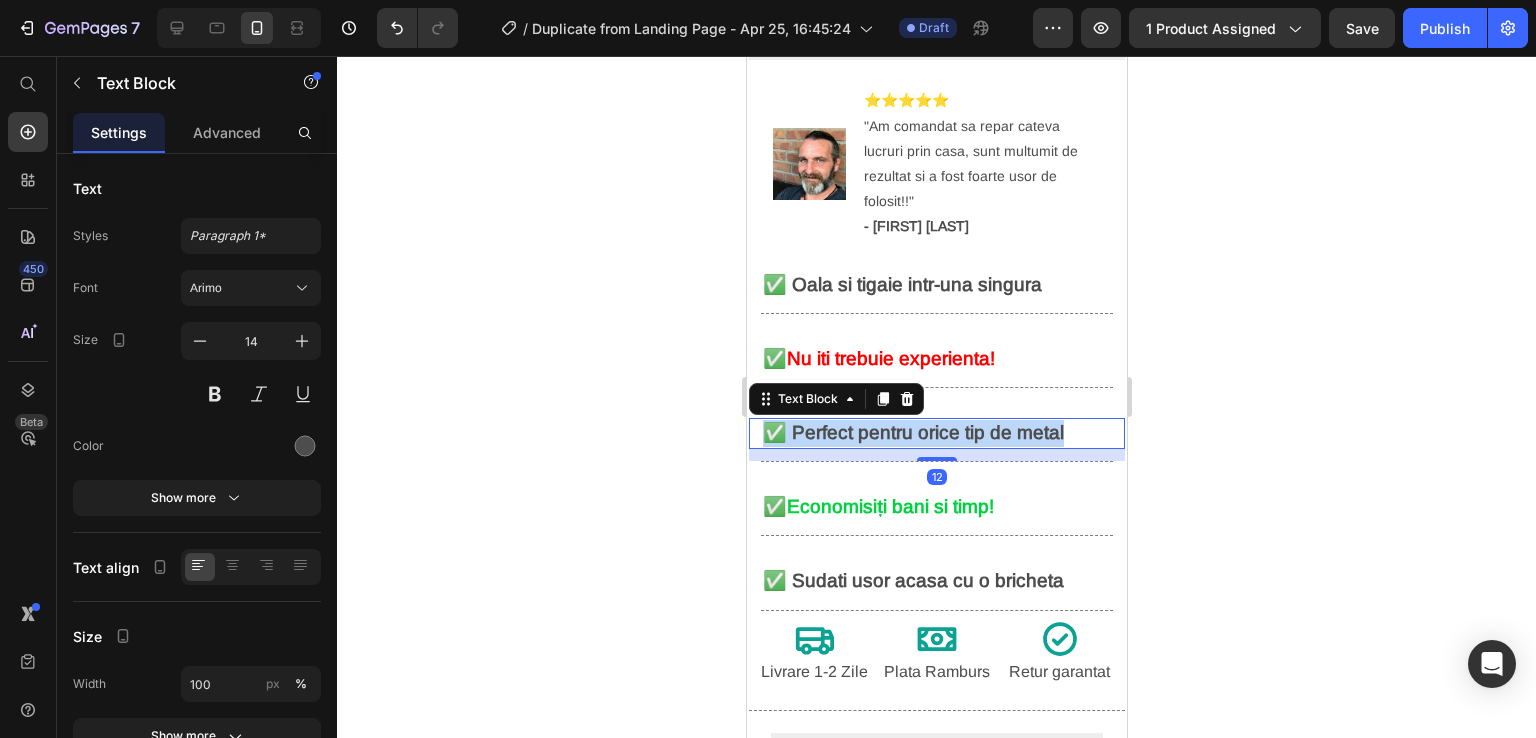 click on "✅ Perfect pentru orice tip de metal" at bounding box center [912, 432] 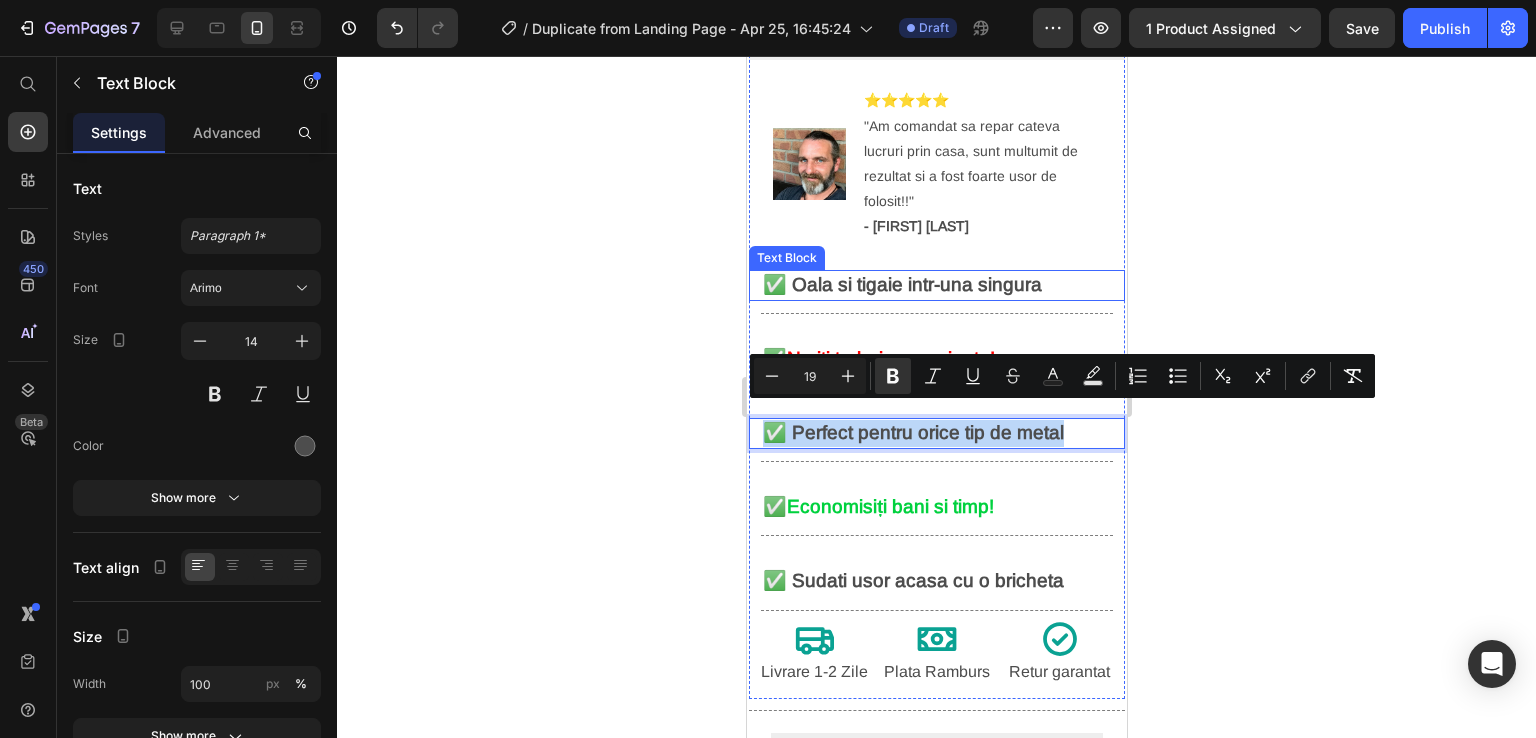 click on "✅ Oala si tigaie intr-una singura" at bounding box center (901, 284) 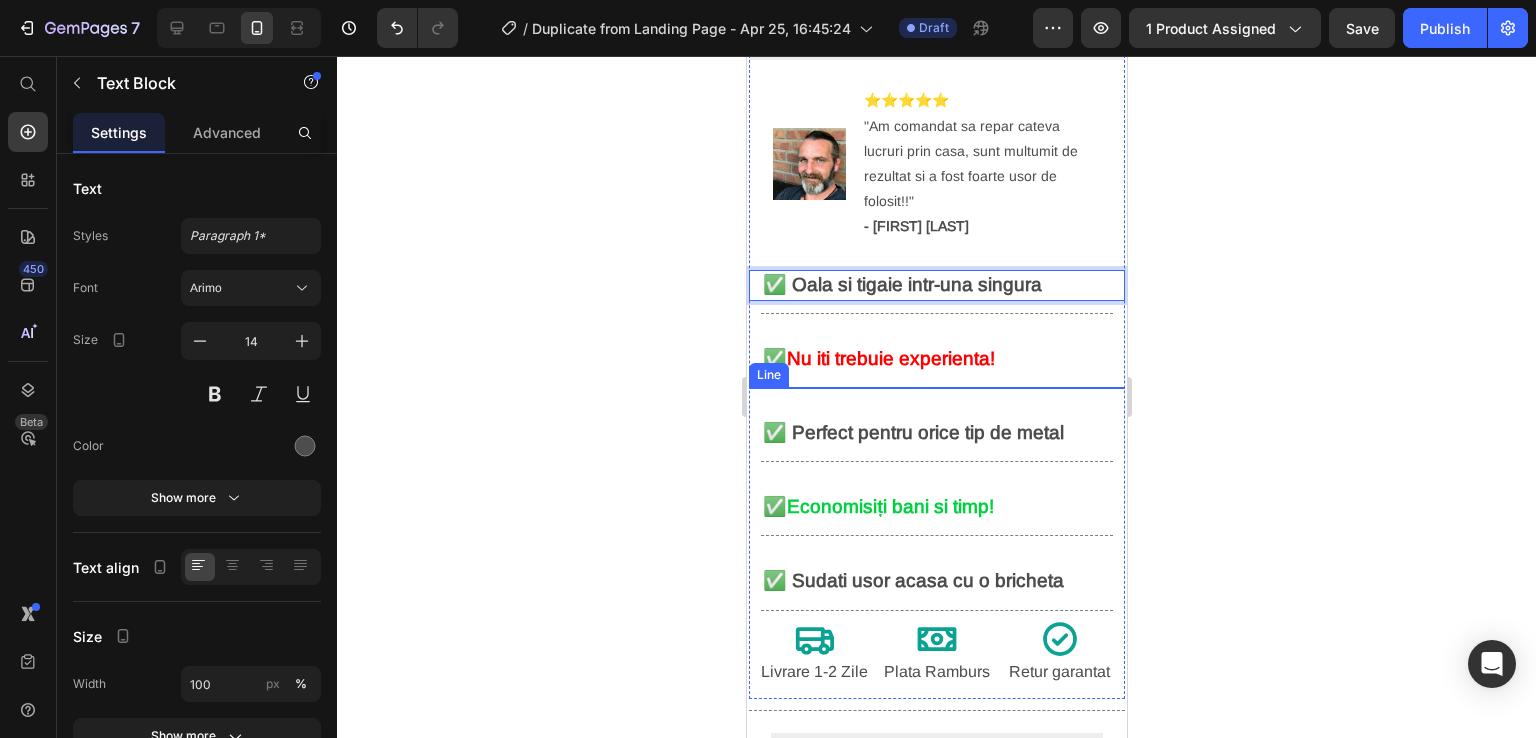 click on "✅  Nu iti trebuie experienta!" at bounding box center [936, 359] 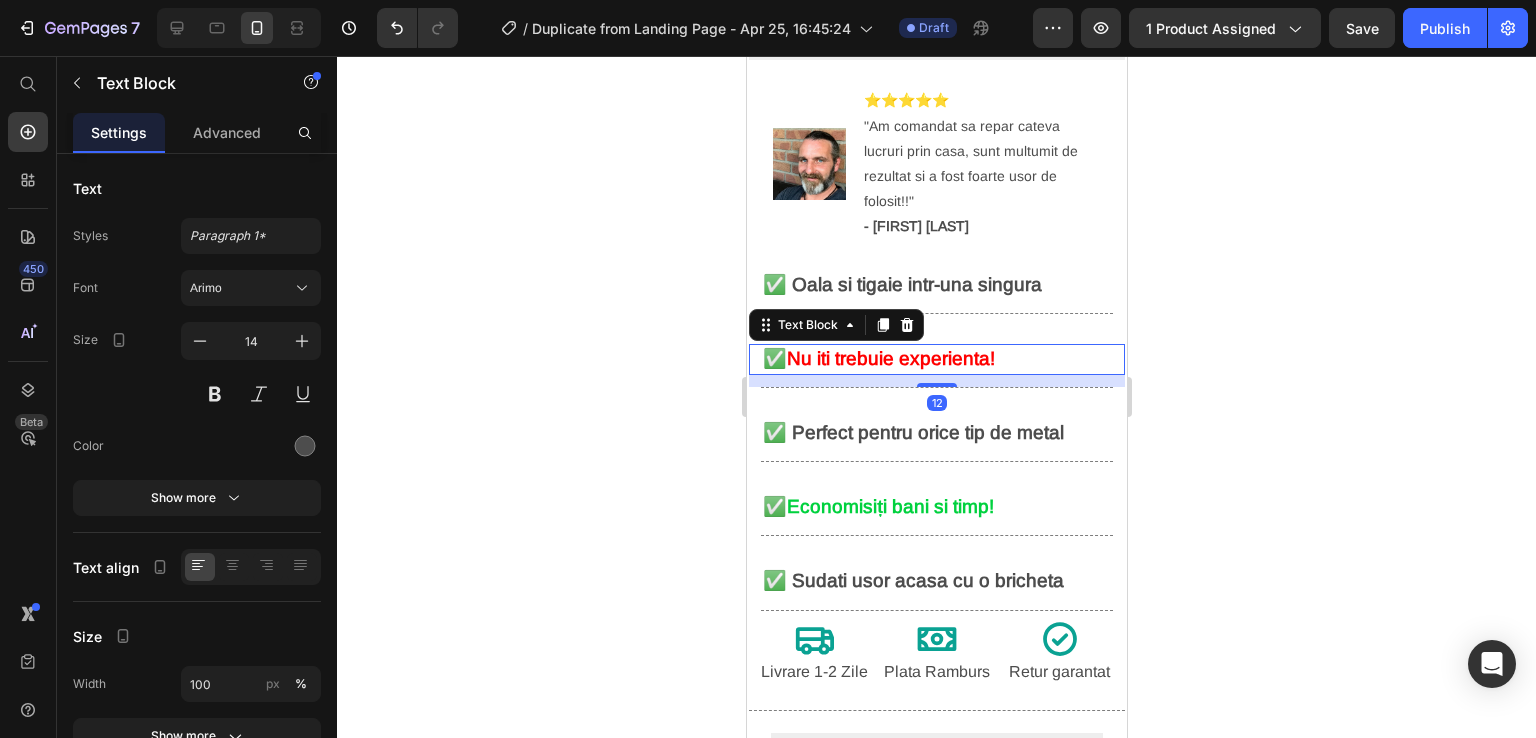 click on "✅  Nu iti trebuie experienta!" at bounding box center (936, 359) 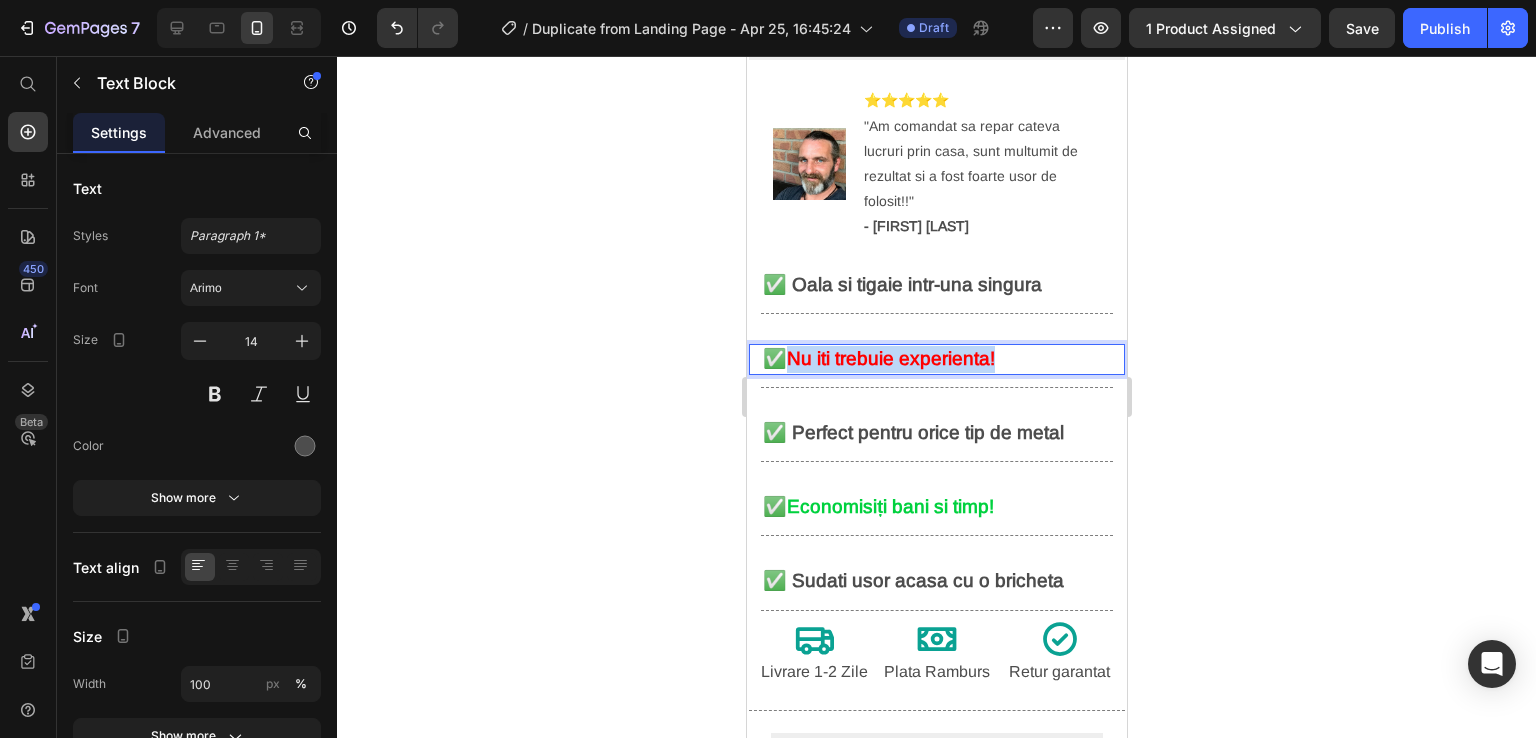 drag, startPoint x: 1013, startPoint y: 347, endPoint x: 798, endPoint y: 349, distance: 215.00931 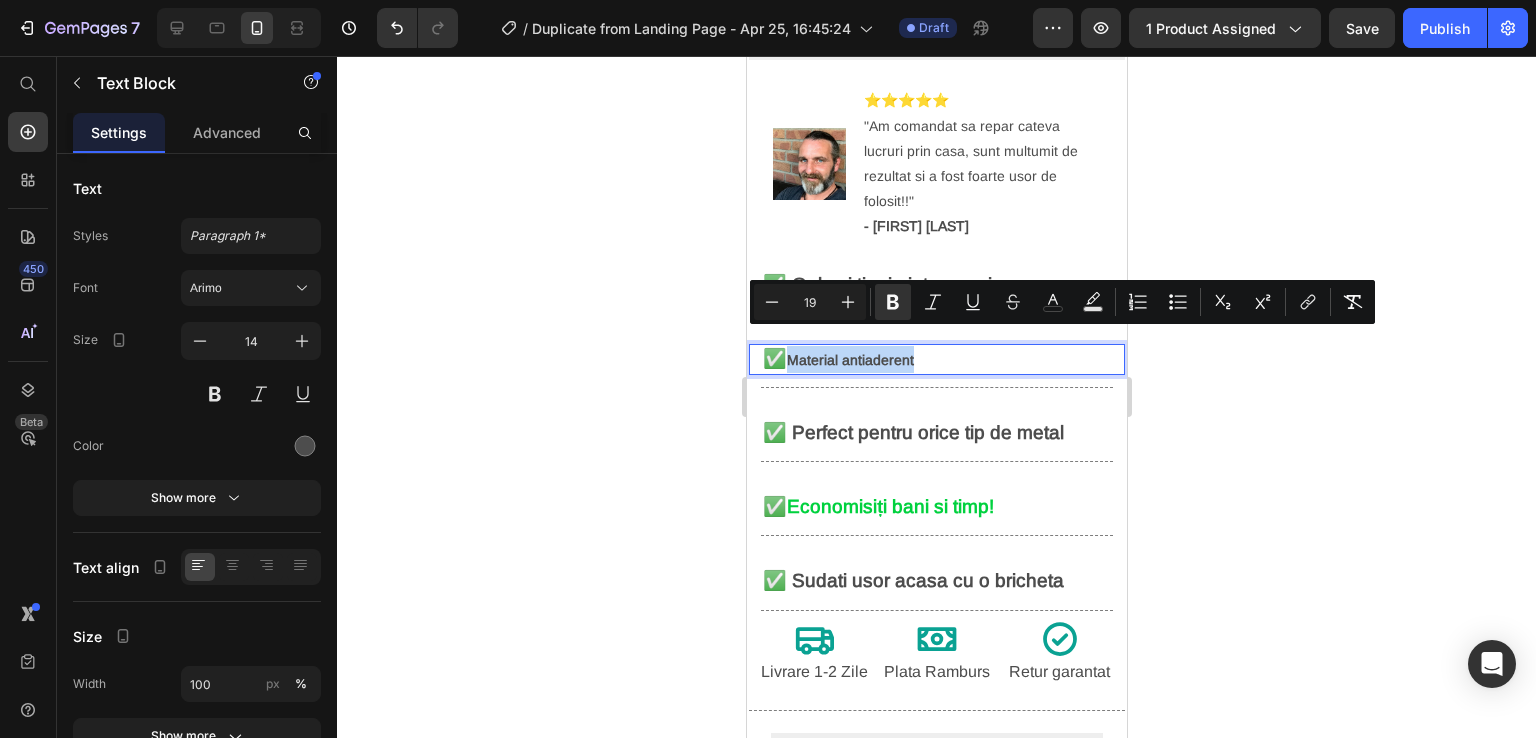 type on "14" 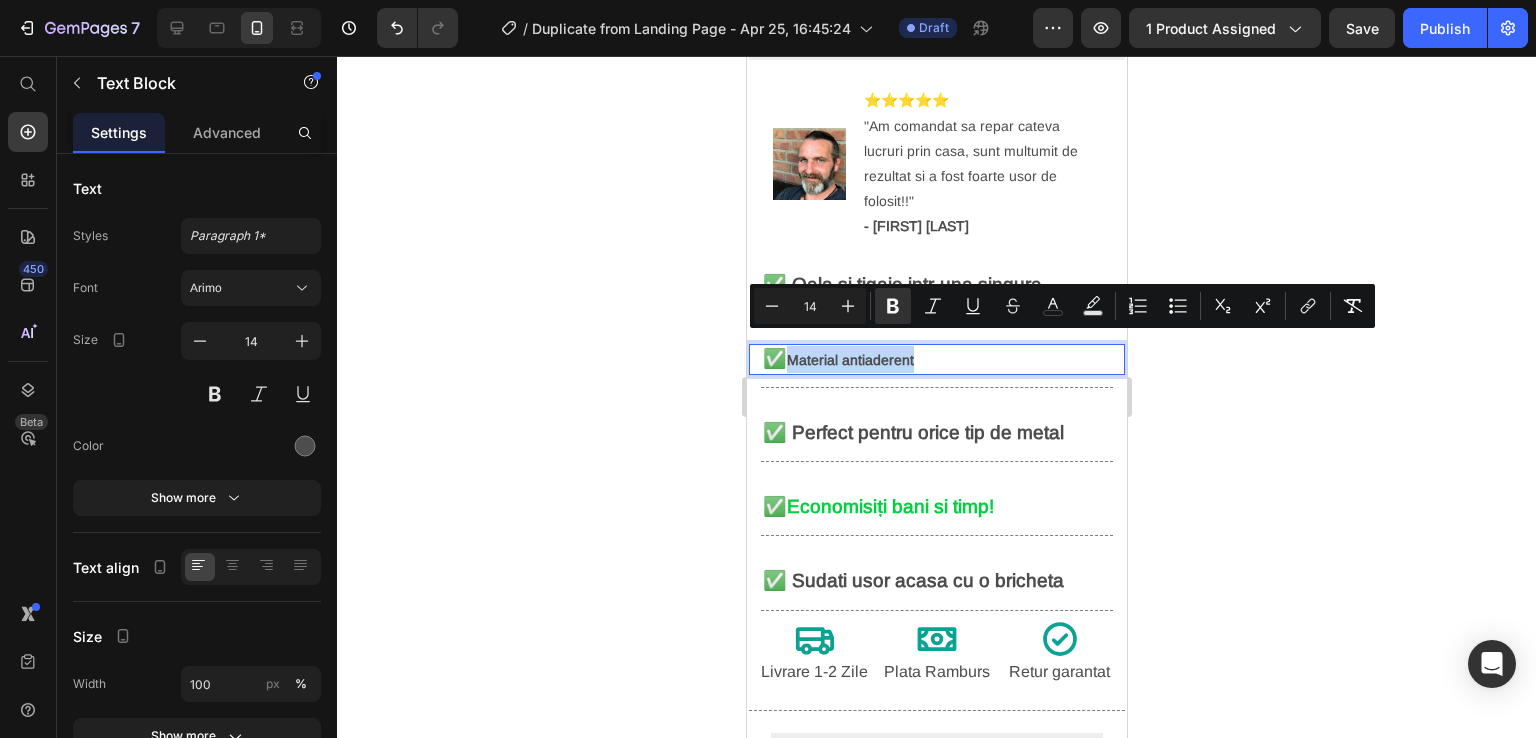 drag, startPoint x: 957, startPoint y: 350, endPoint x: 793, endPoint y: 330, distance: 165.21501 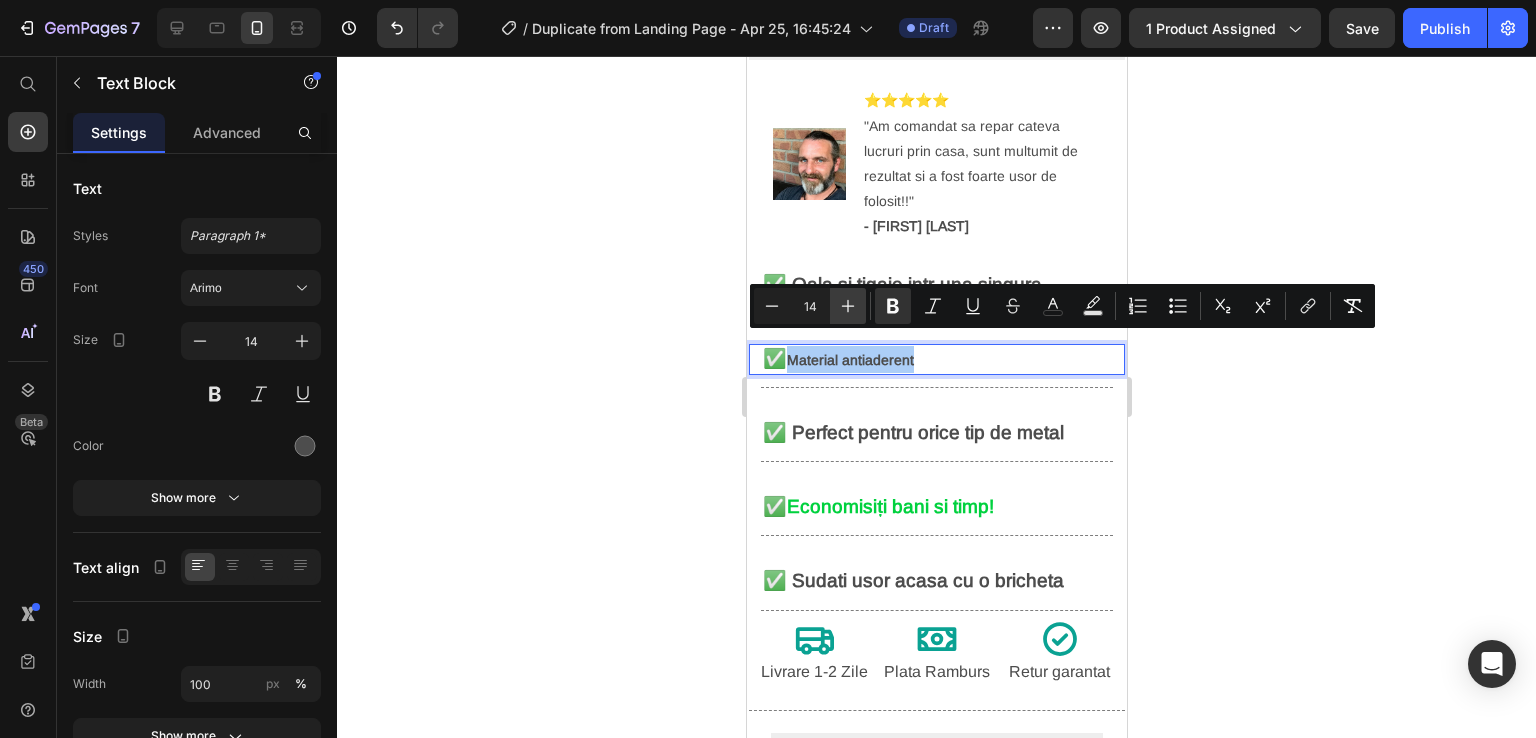 click 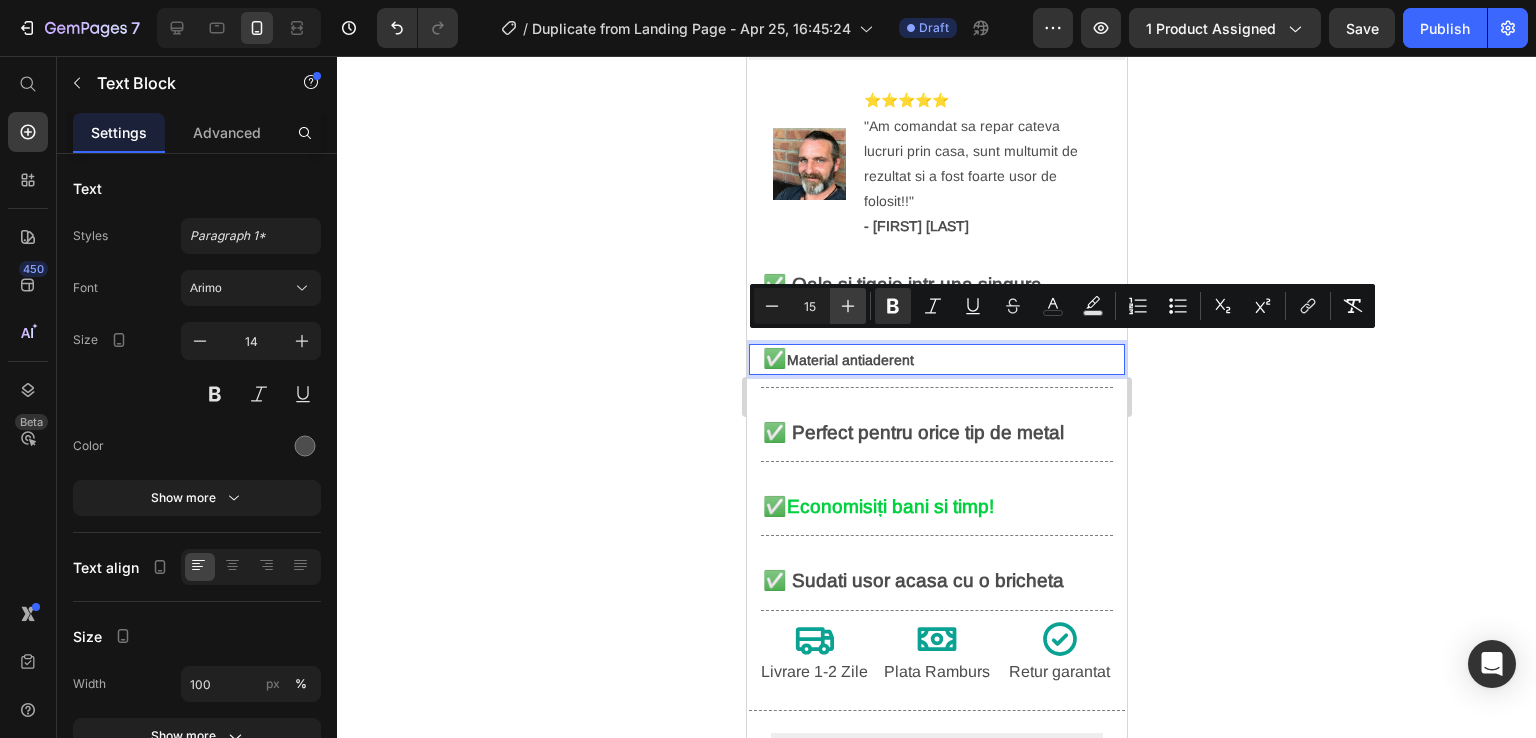 click 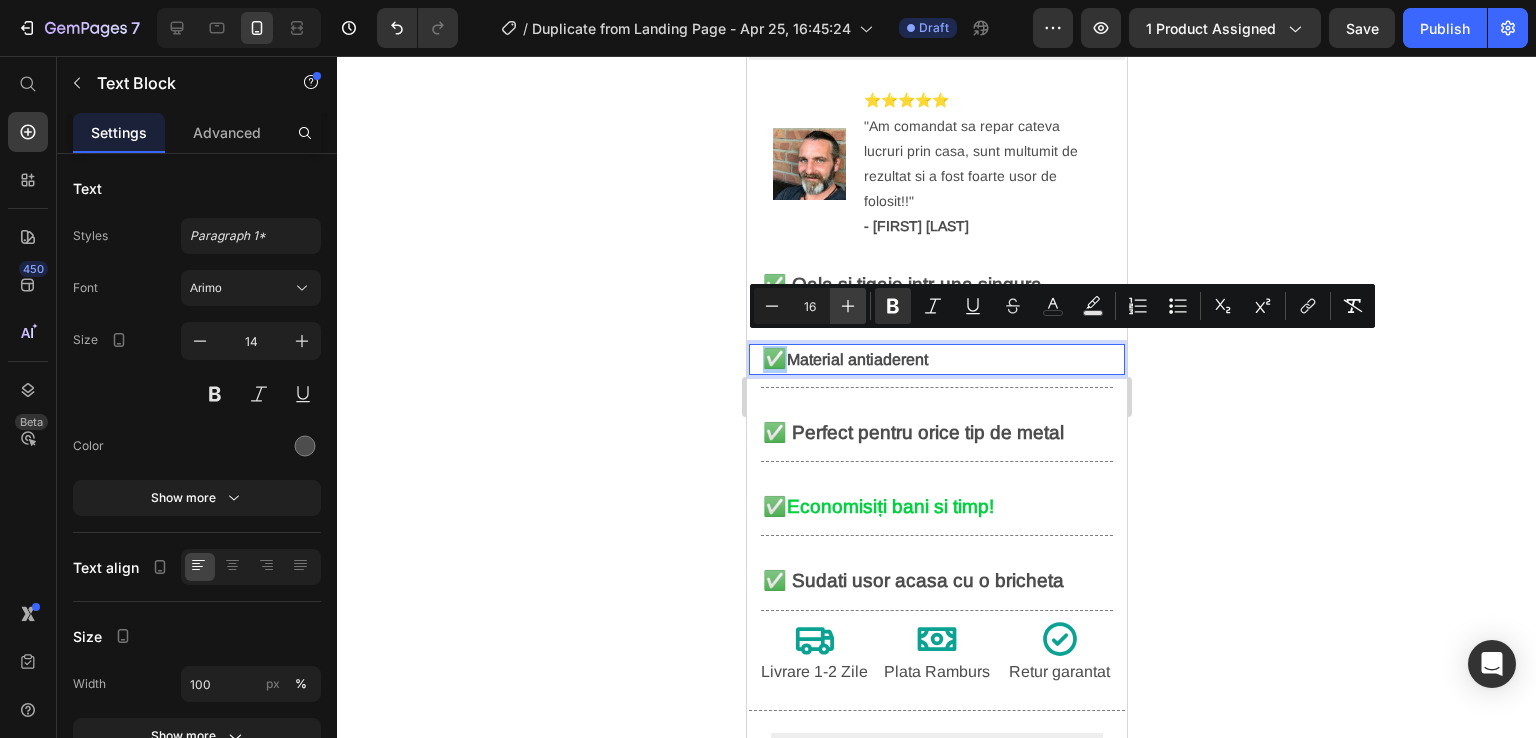 click 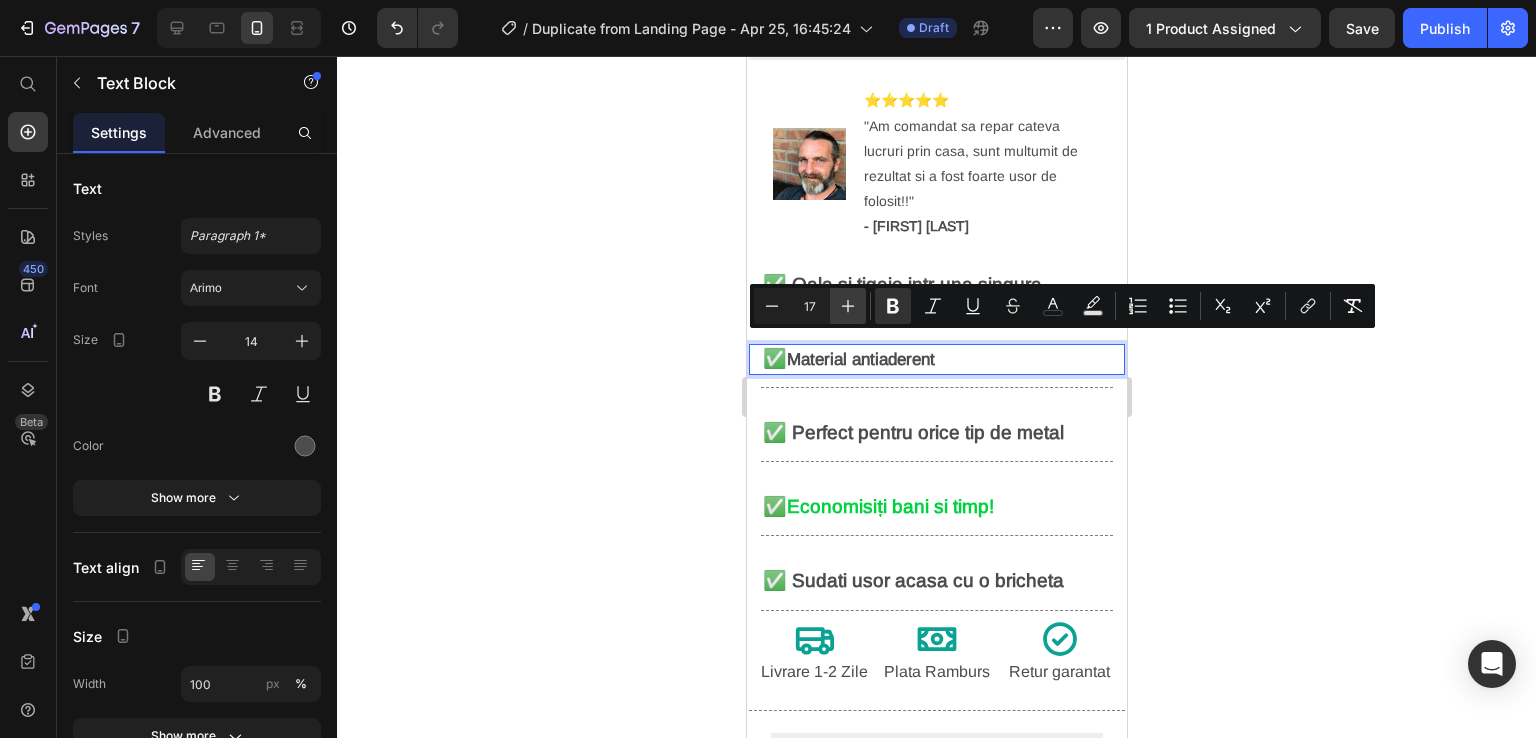 click 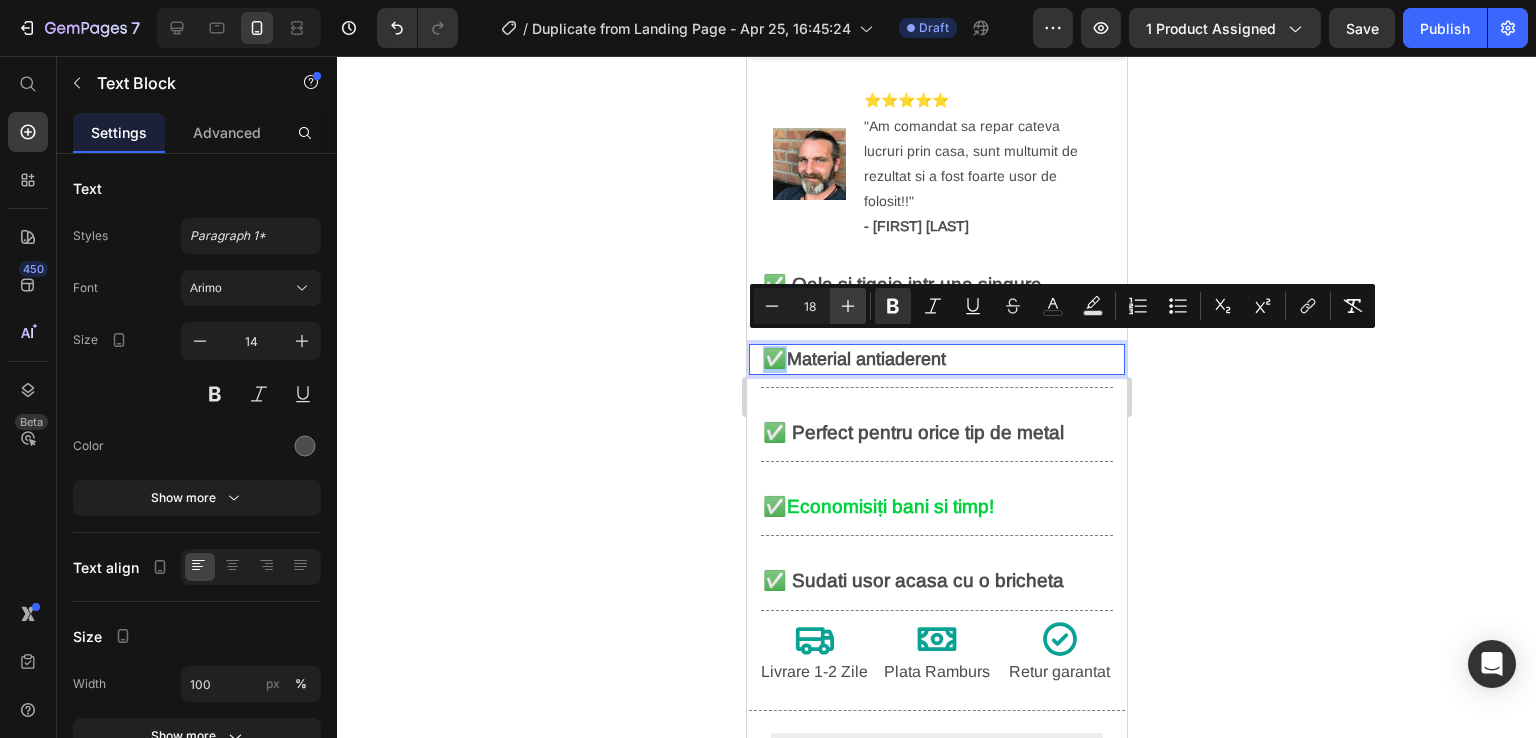 click 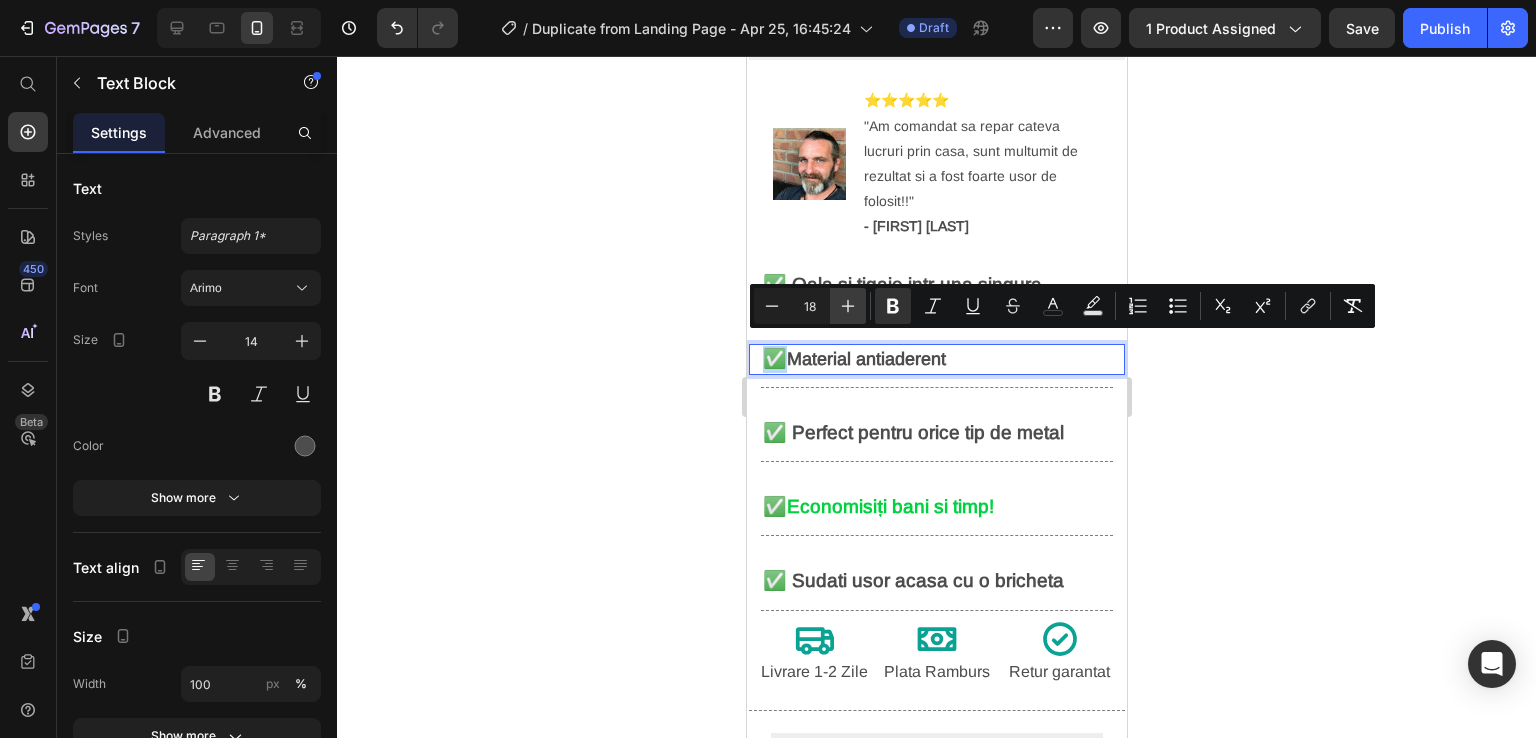 type on "19" 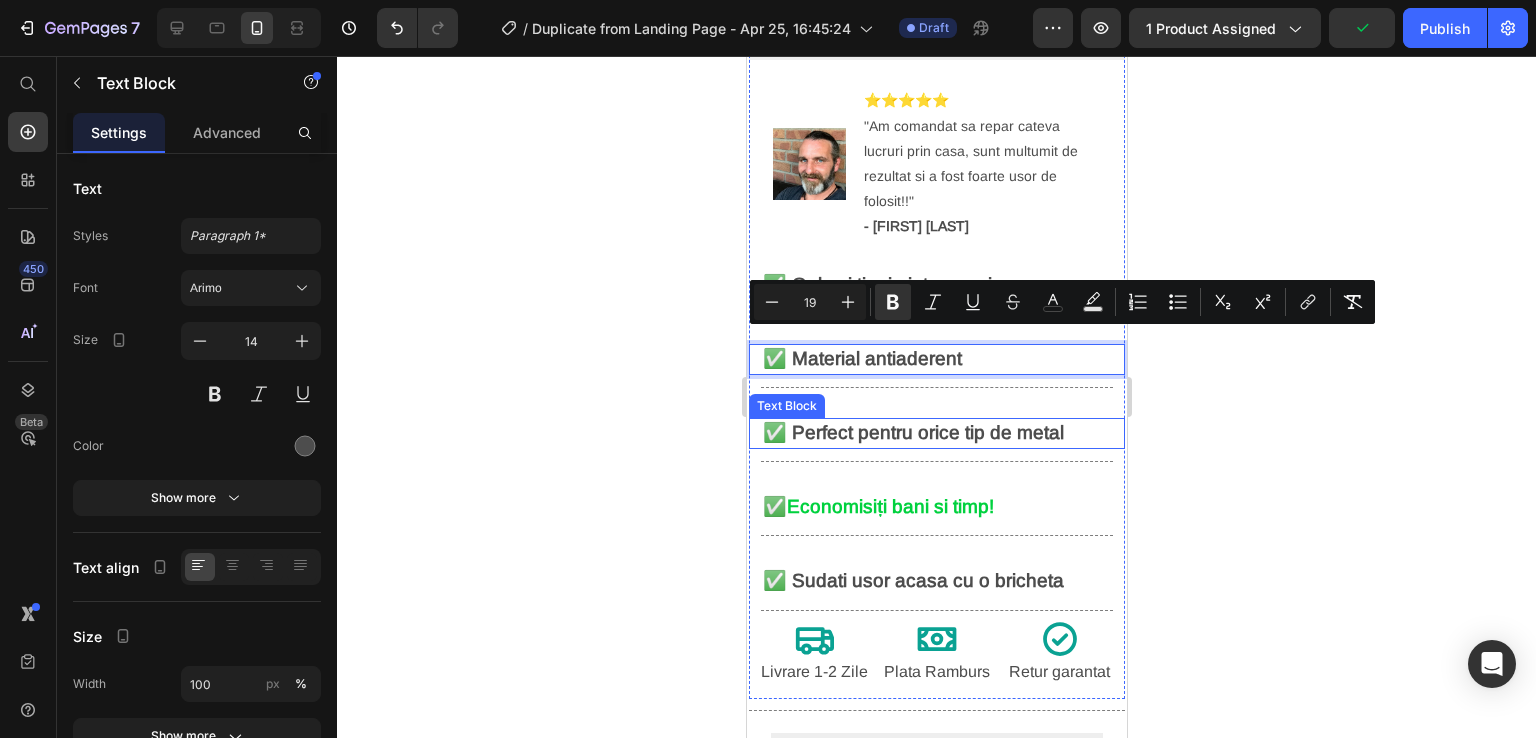 click on "✅ Perfect pentru orice tip de metal" at bounding box center (912, 432) 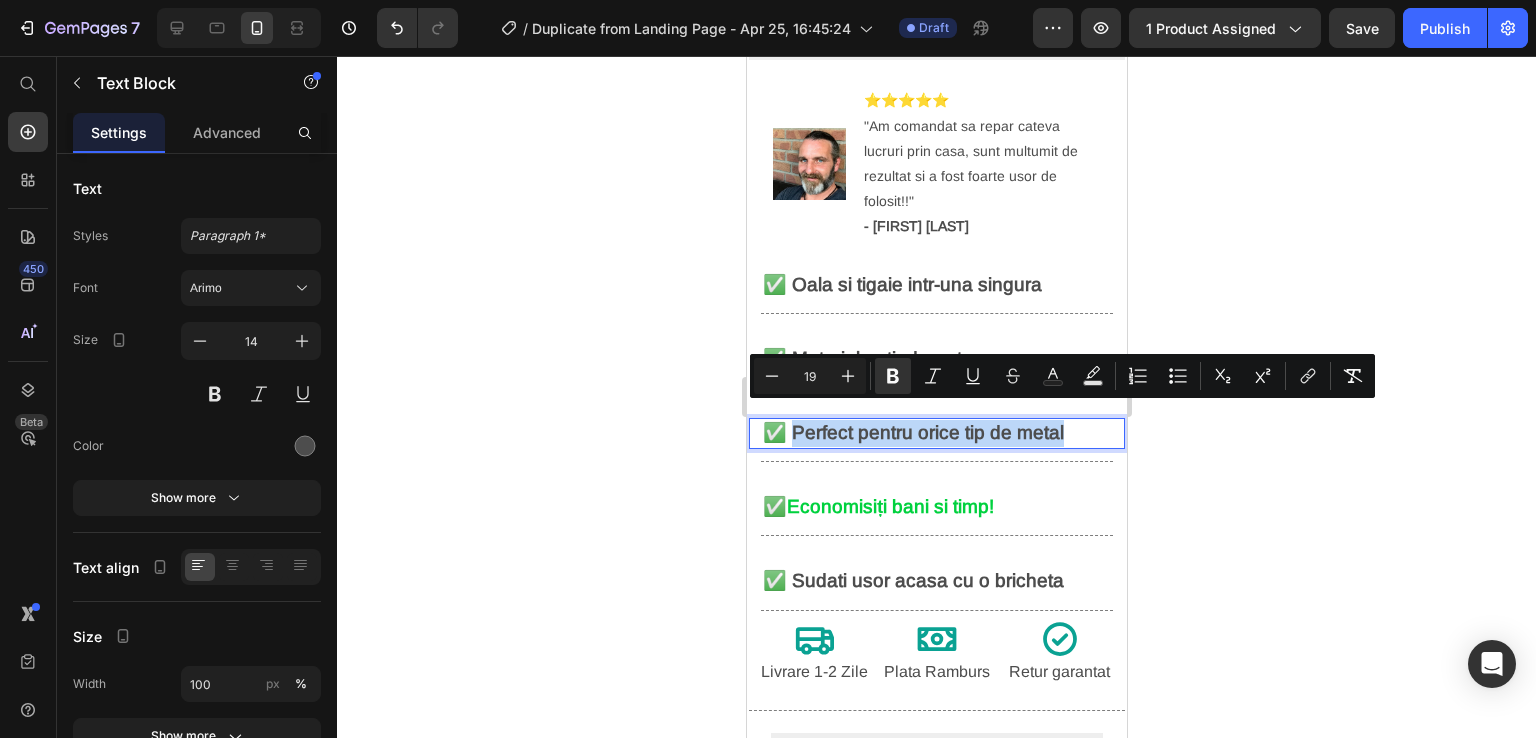 drag, startPoint x: 1085, startPoint y: 422, endPoint x: 797, endPoint y: 421, distance: 288.00174 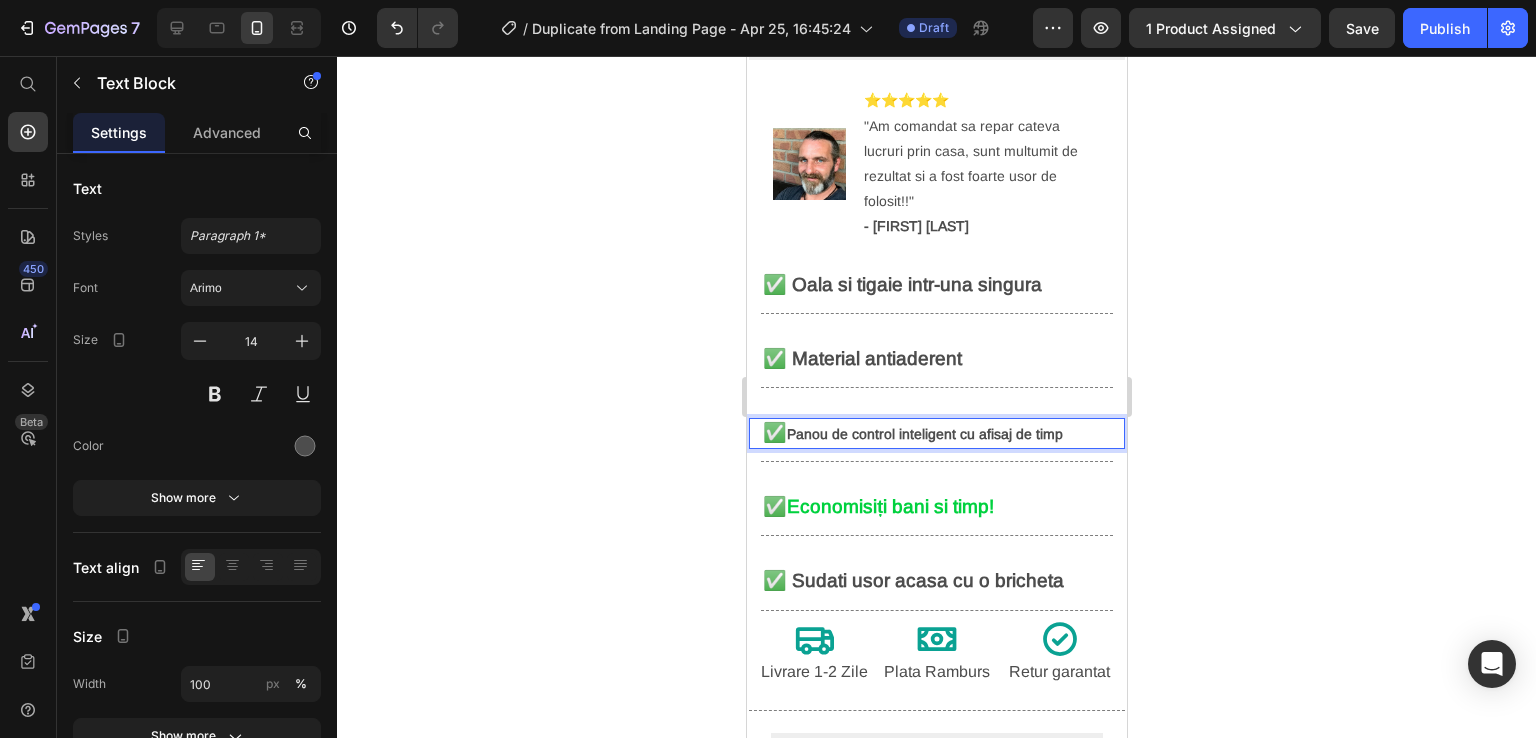click on "✅  Panou de control inteligent cu afisaj de timp" at bounding box center (936, 433) 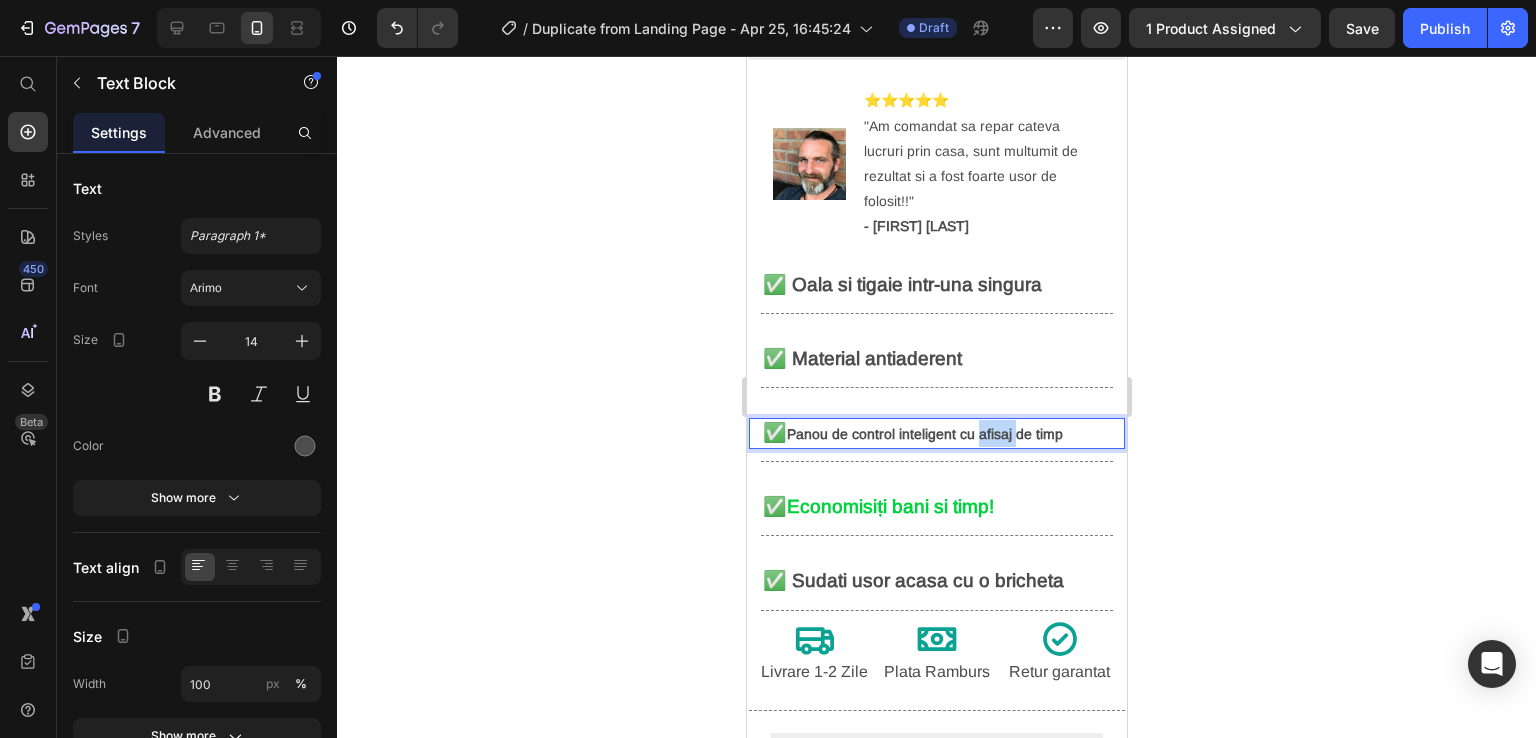 click on "✅  Panou de control inteligent cu afisaj de timp" at bounding box center (936, 433) 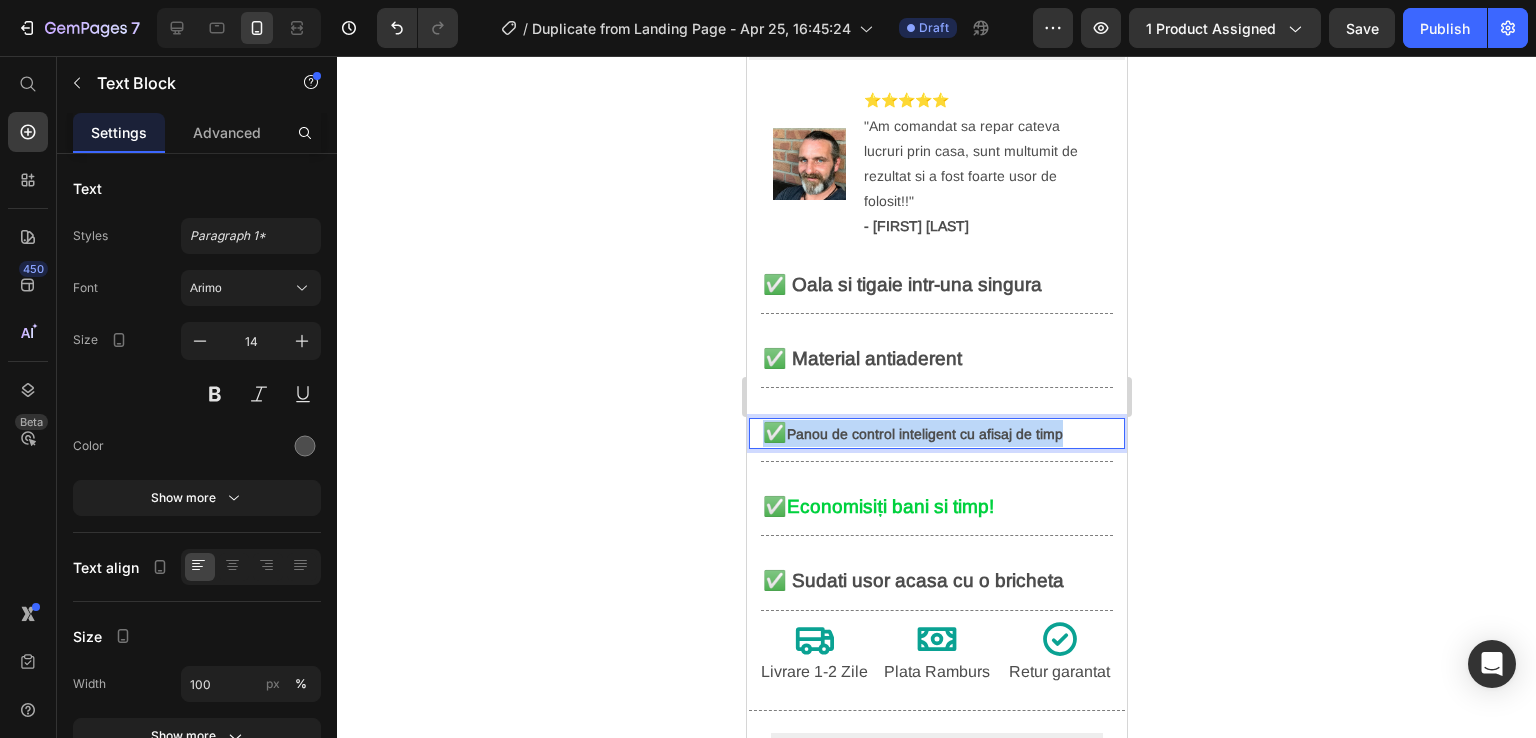 click on "✅  Panou de control inteligent cu afisaj de timp" at bounding box center (936, 433) 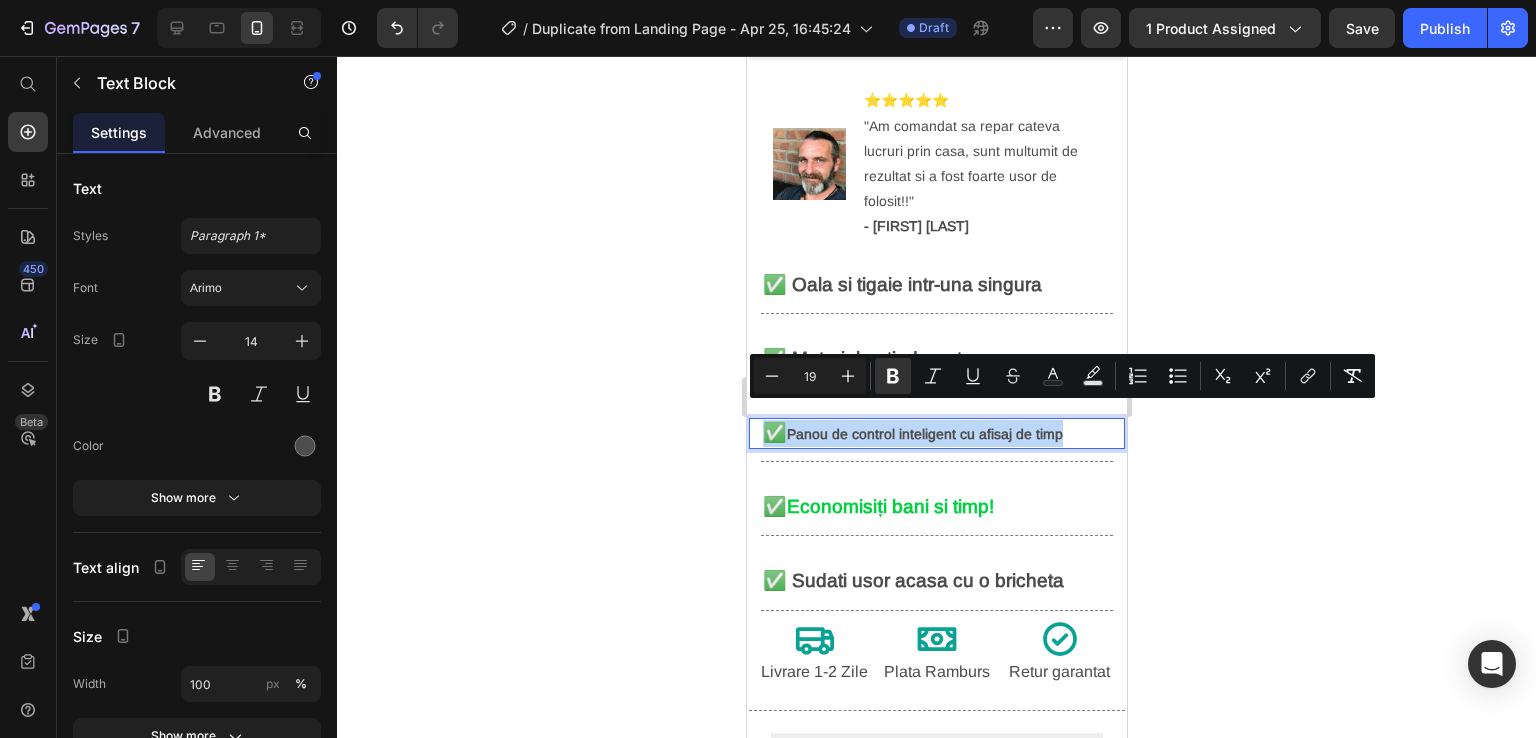 click on "Panou de control inteligent cu afisaj de timp" at bounding box center (924, 434) 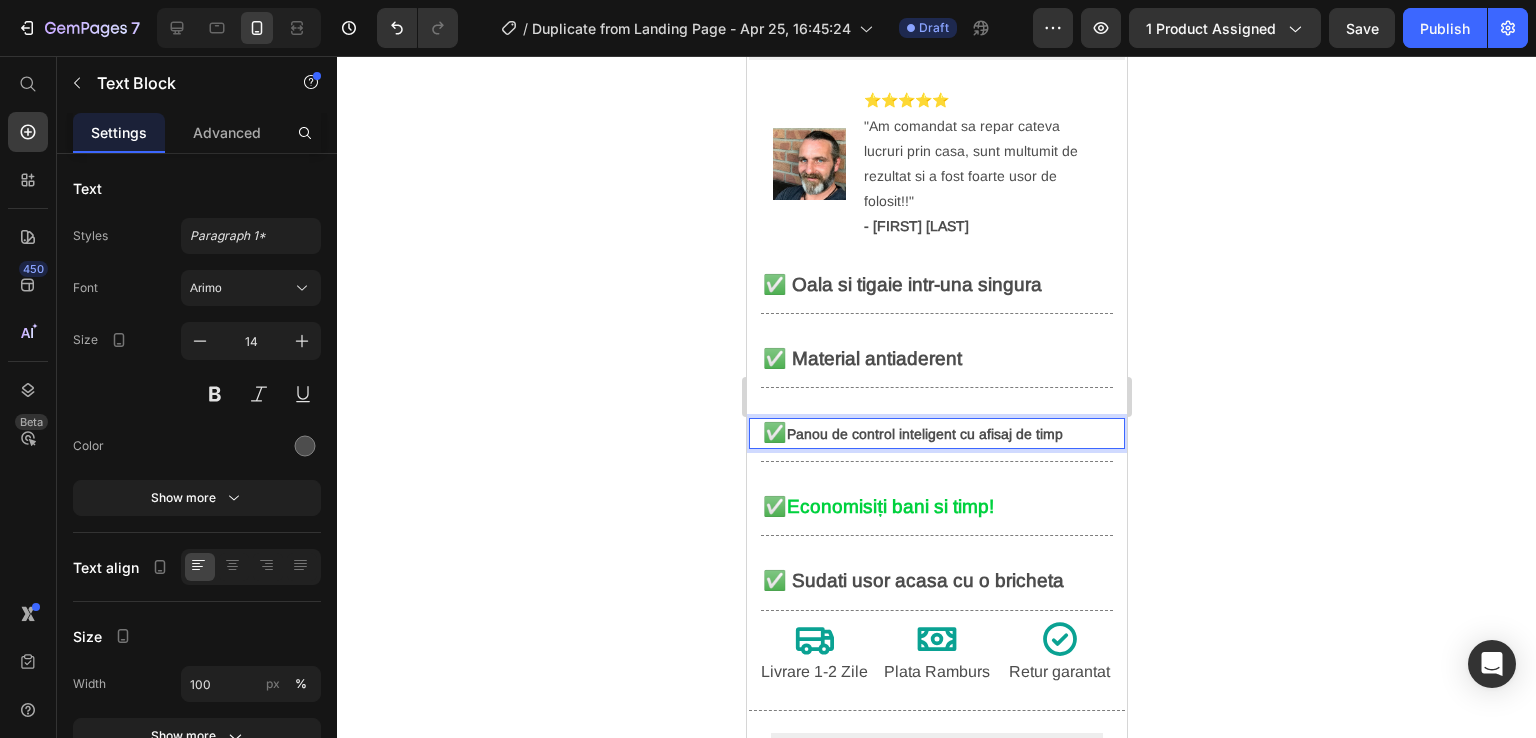 click on "Panou de control inteligent cu afisaj de timp" at bounding box center [924, 434] 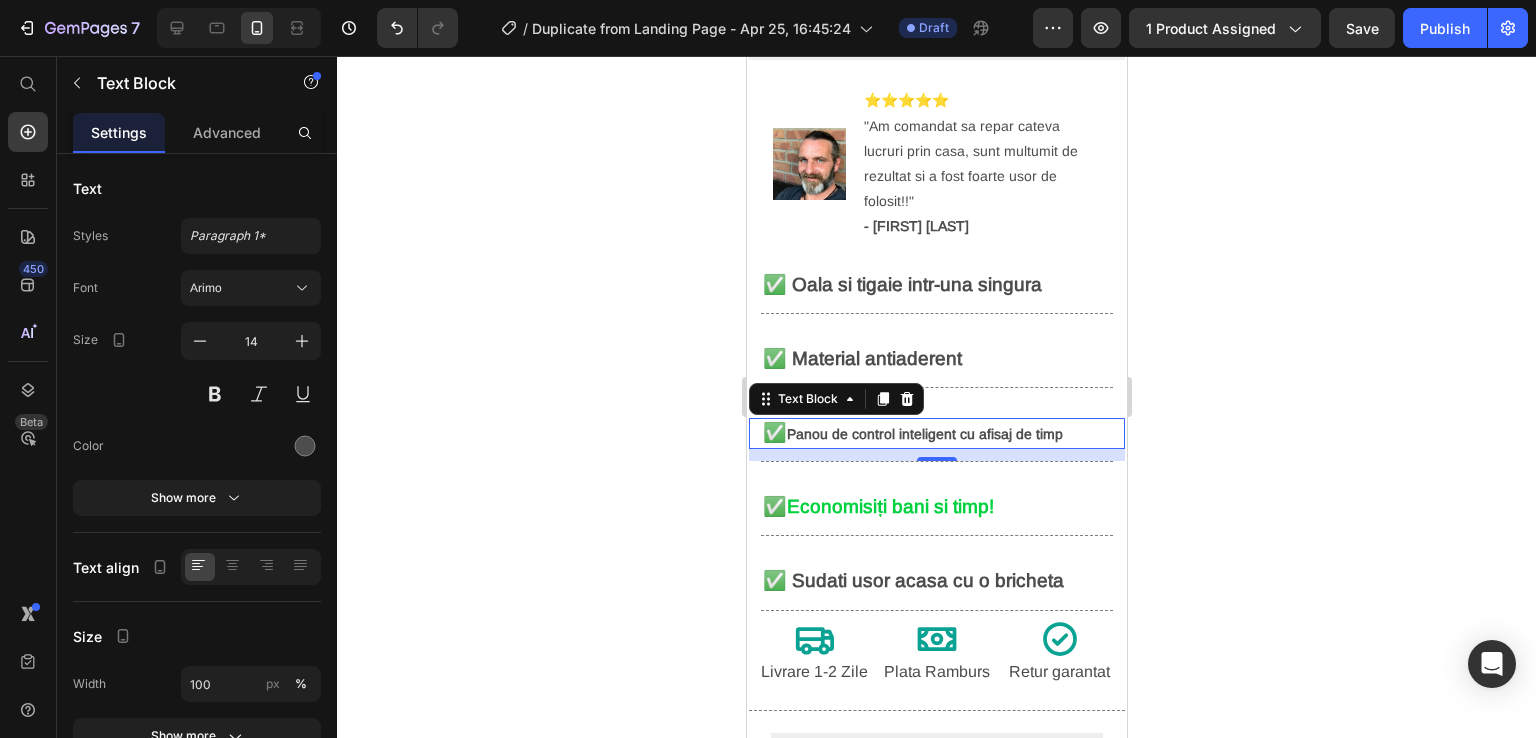 drag, startPoint x: 1100, startPoint y: 419, endPoint x: 837, endPoint y: 417, distance: 263.0076 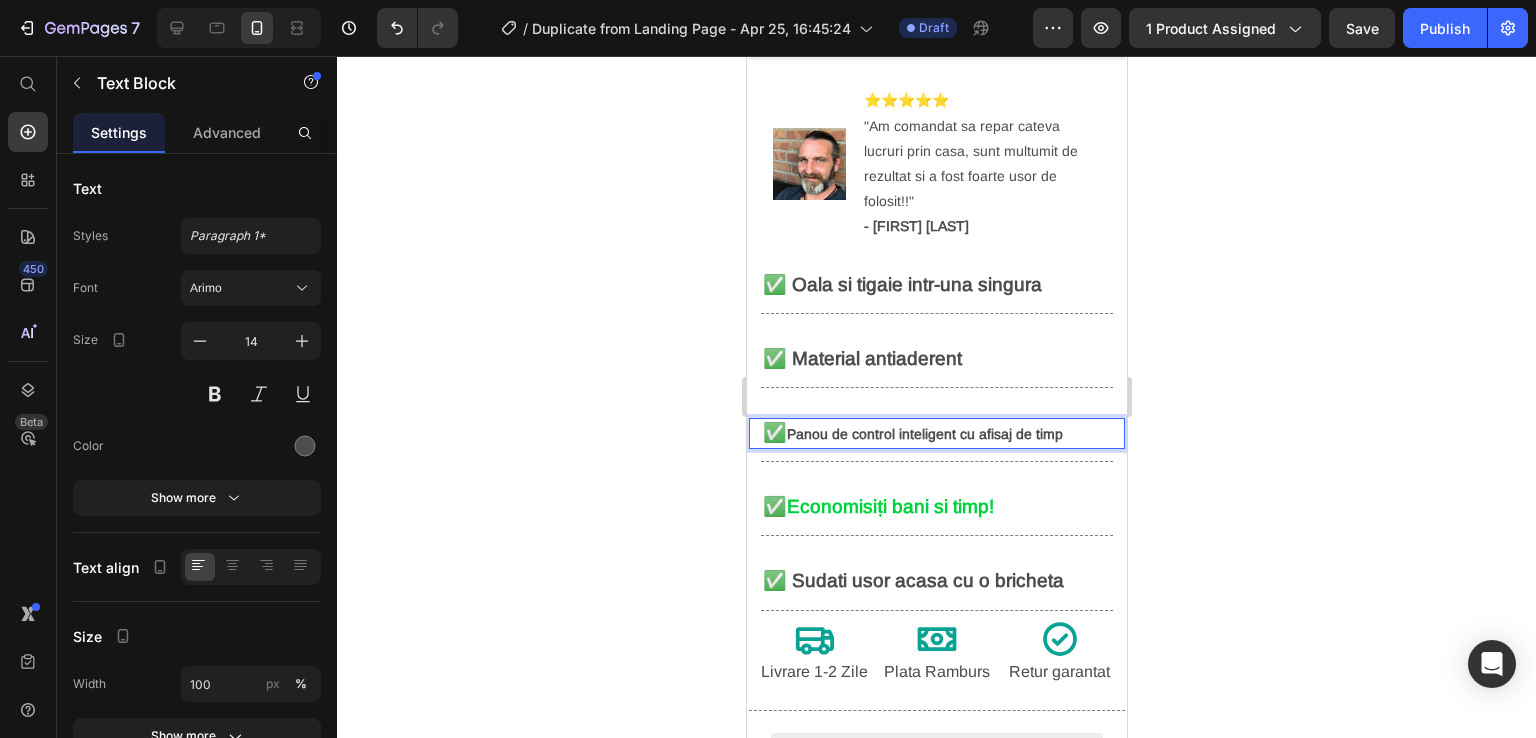 click on "Panou de control inteligent cu afisaj de timp" at bounding box center [924, 434] 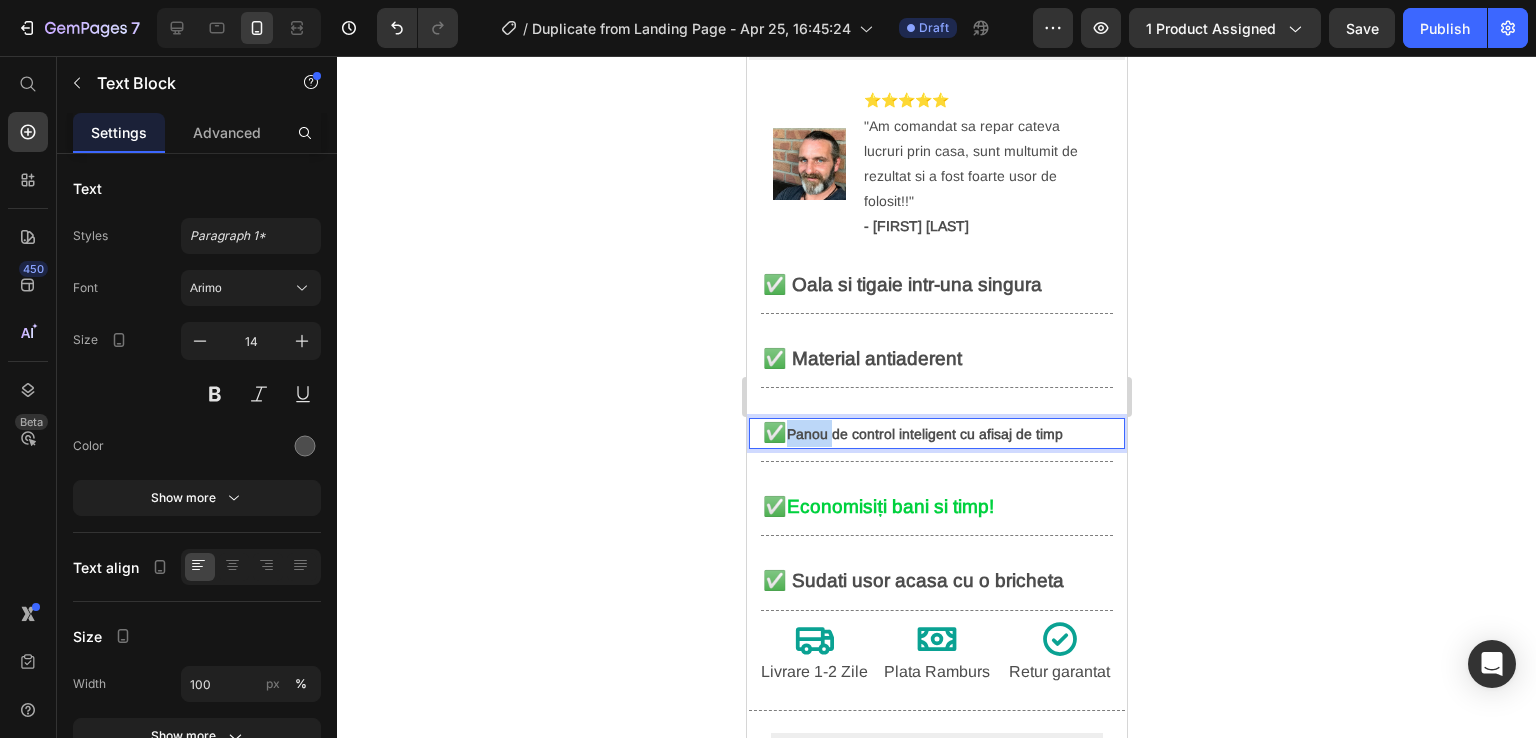 click on "Panou de control inteligent cu afisaj de timp" at bounding box center [924, 434] 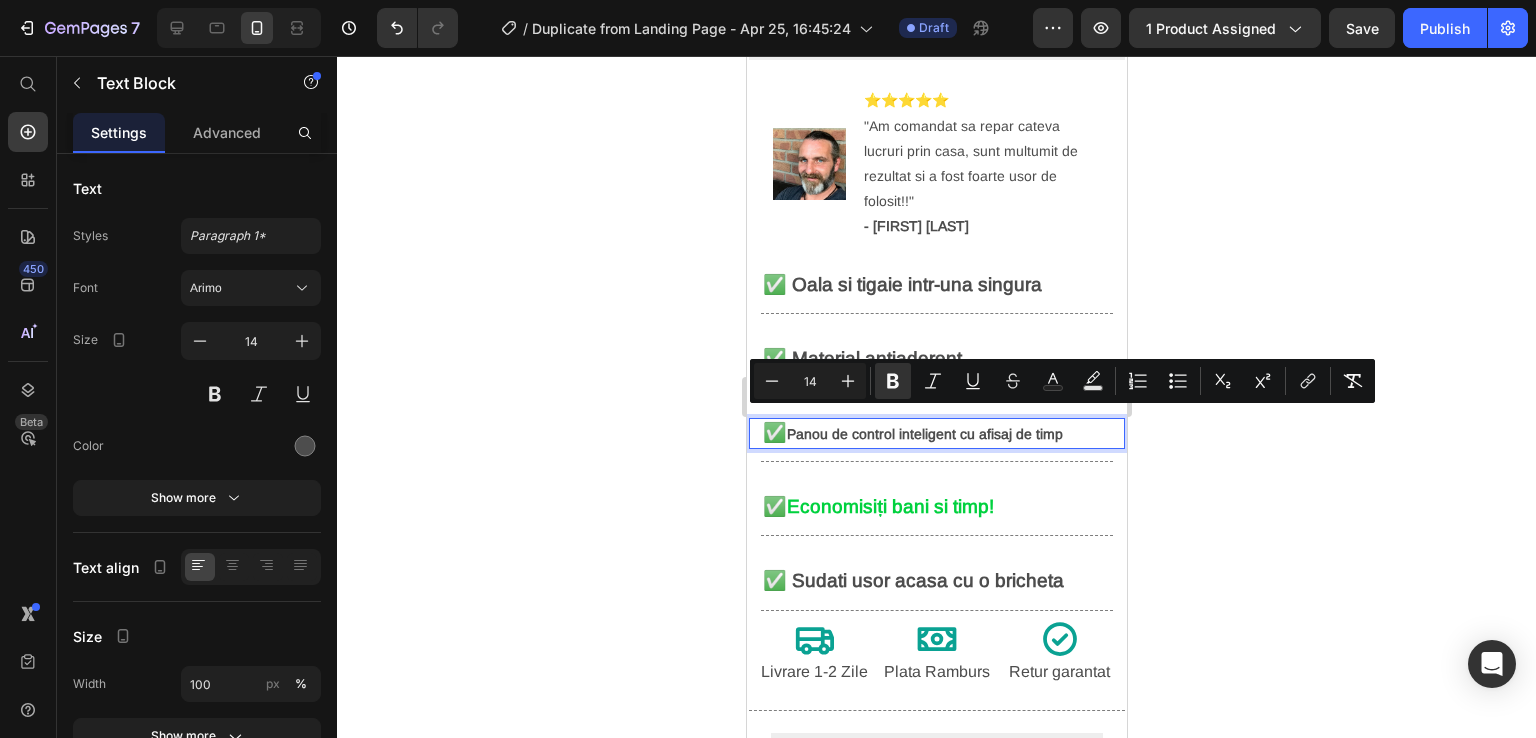 click on "✅  Panou de control inteligent cu afisaj de timp" at bounding box center (936, 433) 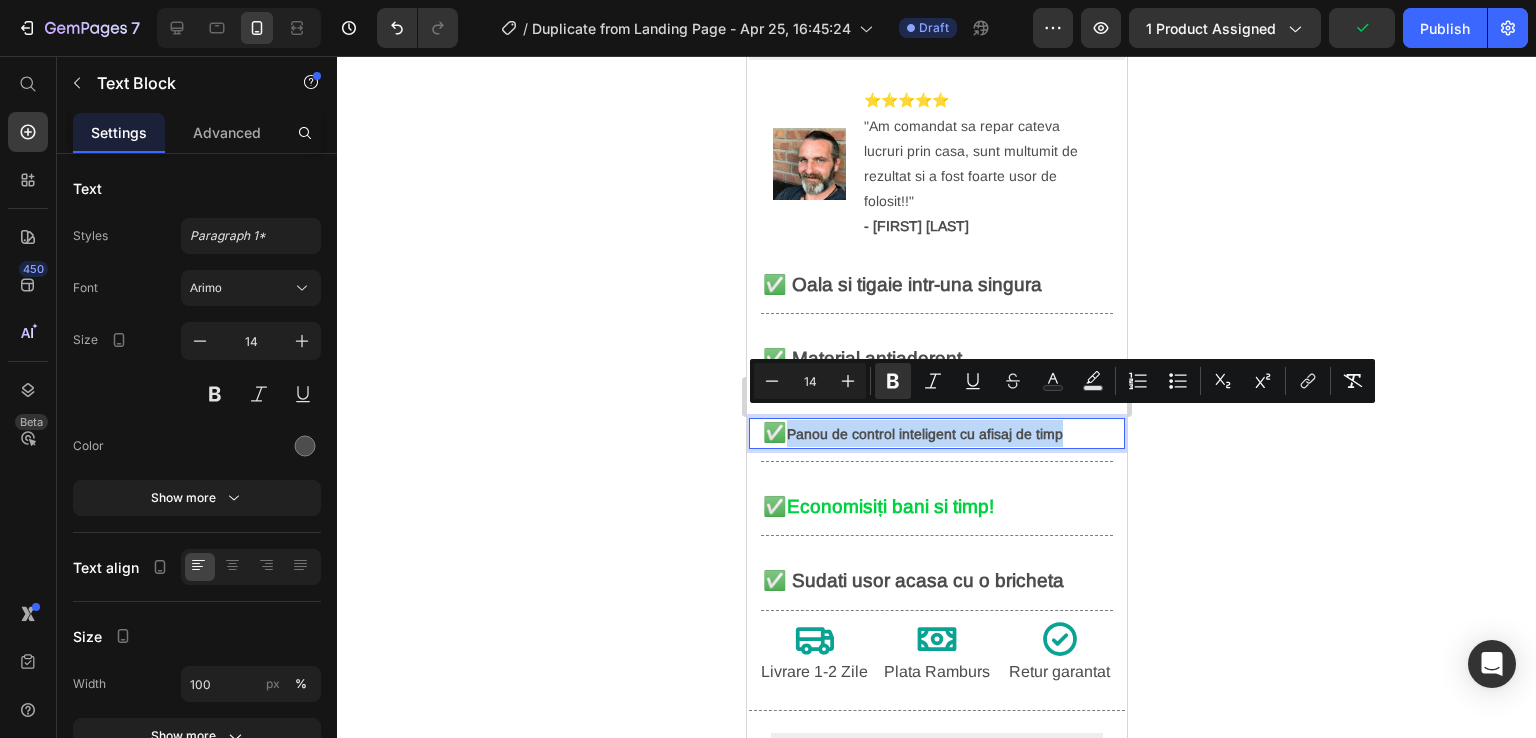 drag, startPoint x: 1057, startPoint y: 421, endPoint x: 793, endPoint y: 423, distance: 264.00757 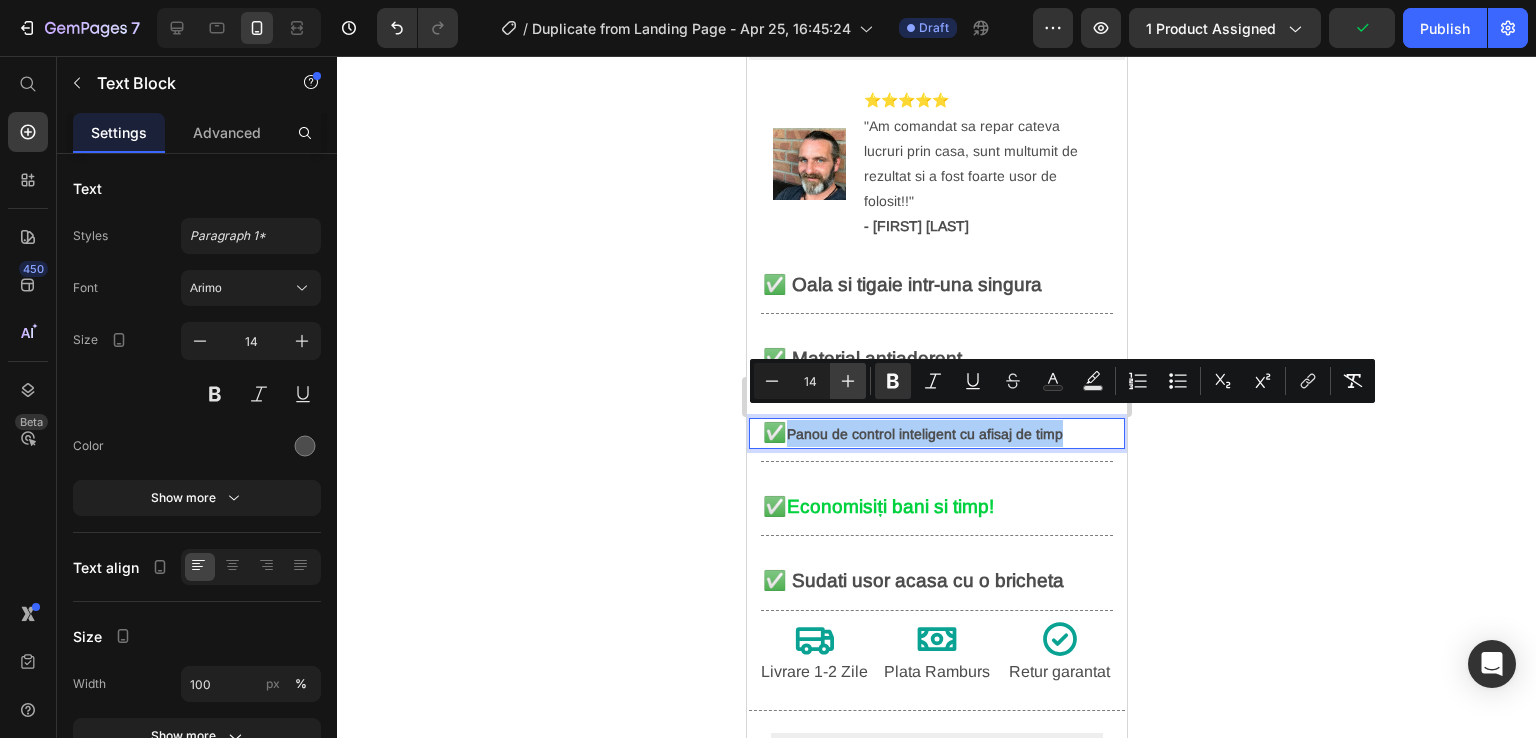 click 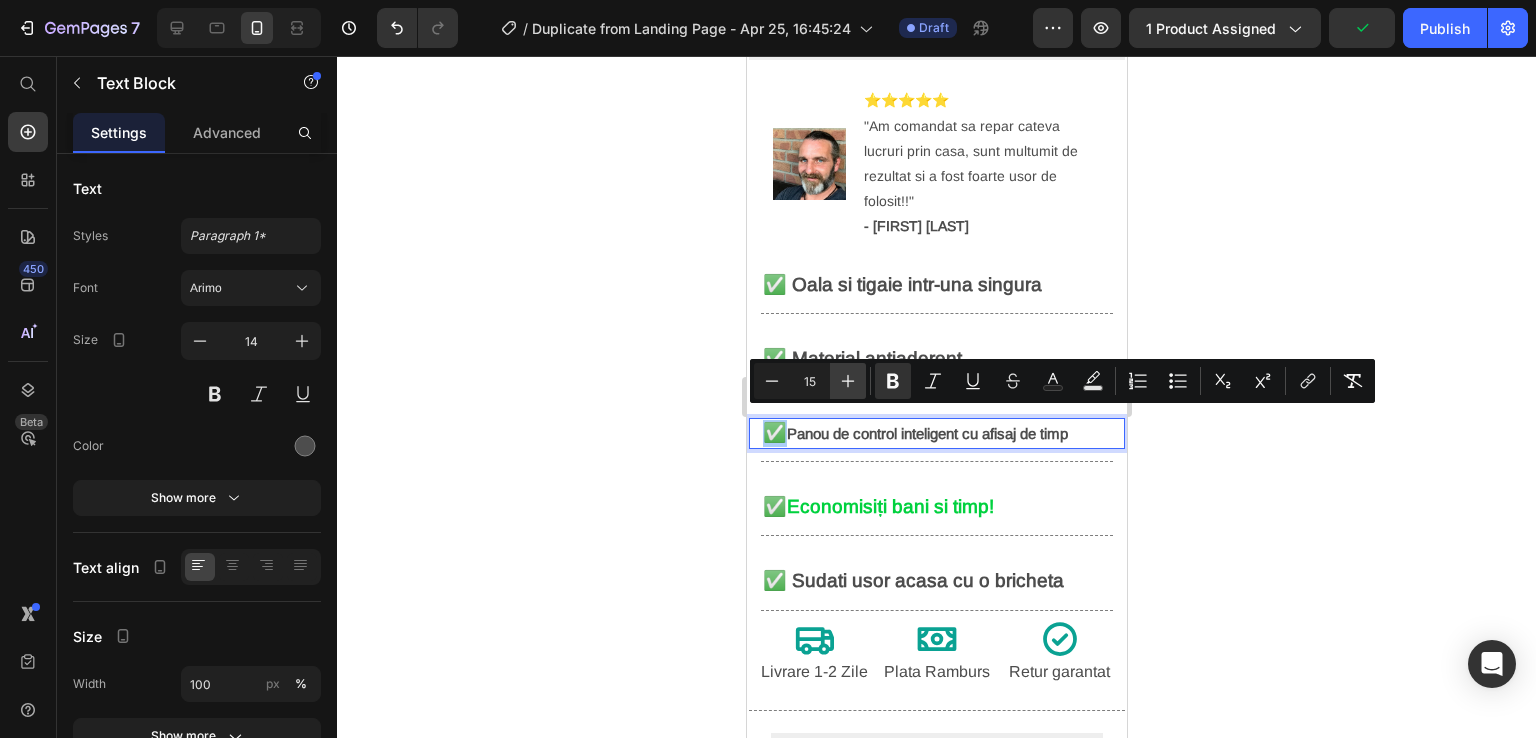 click 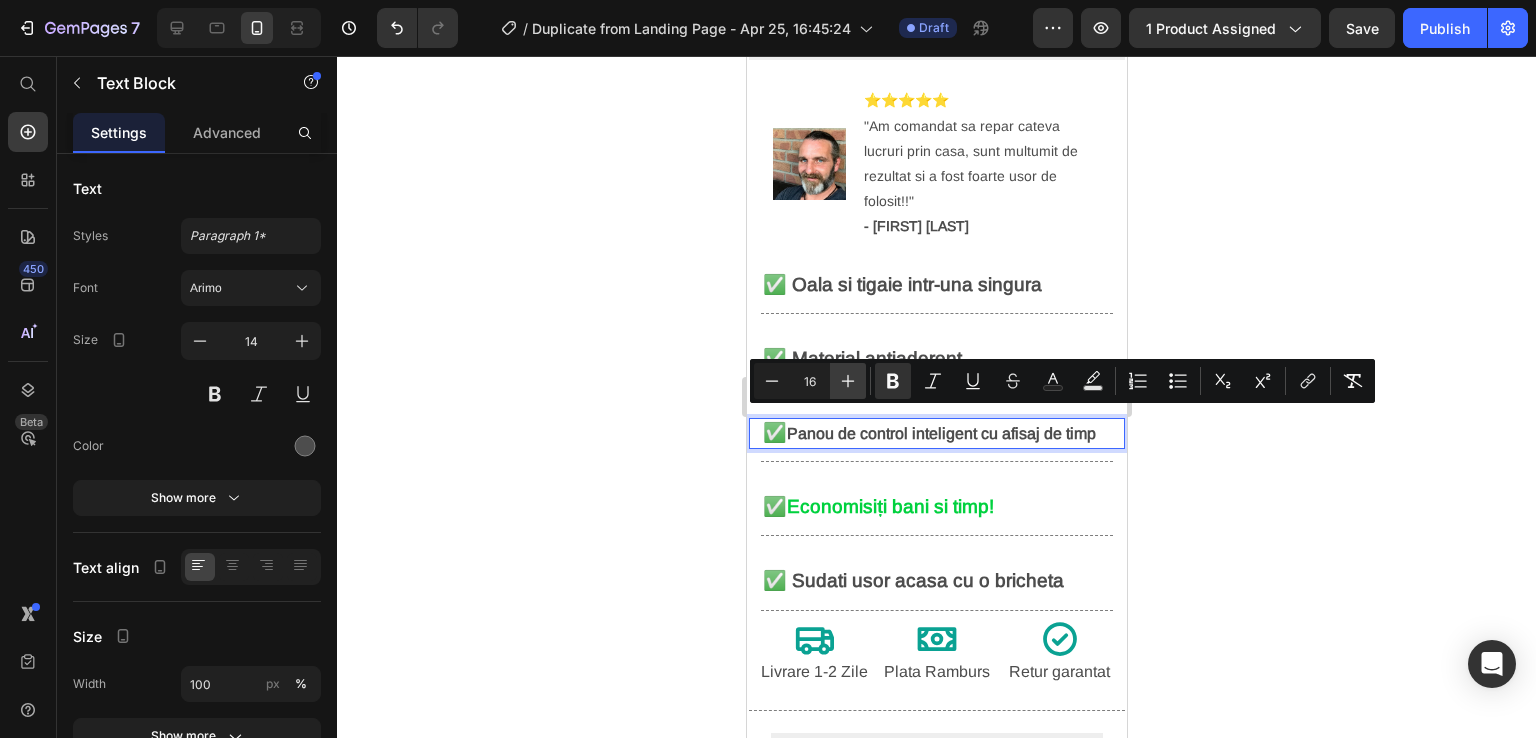 click 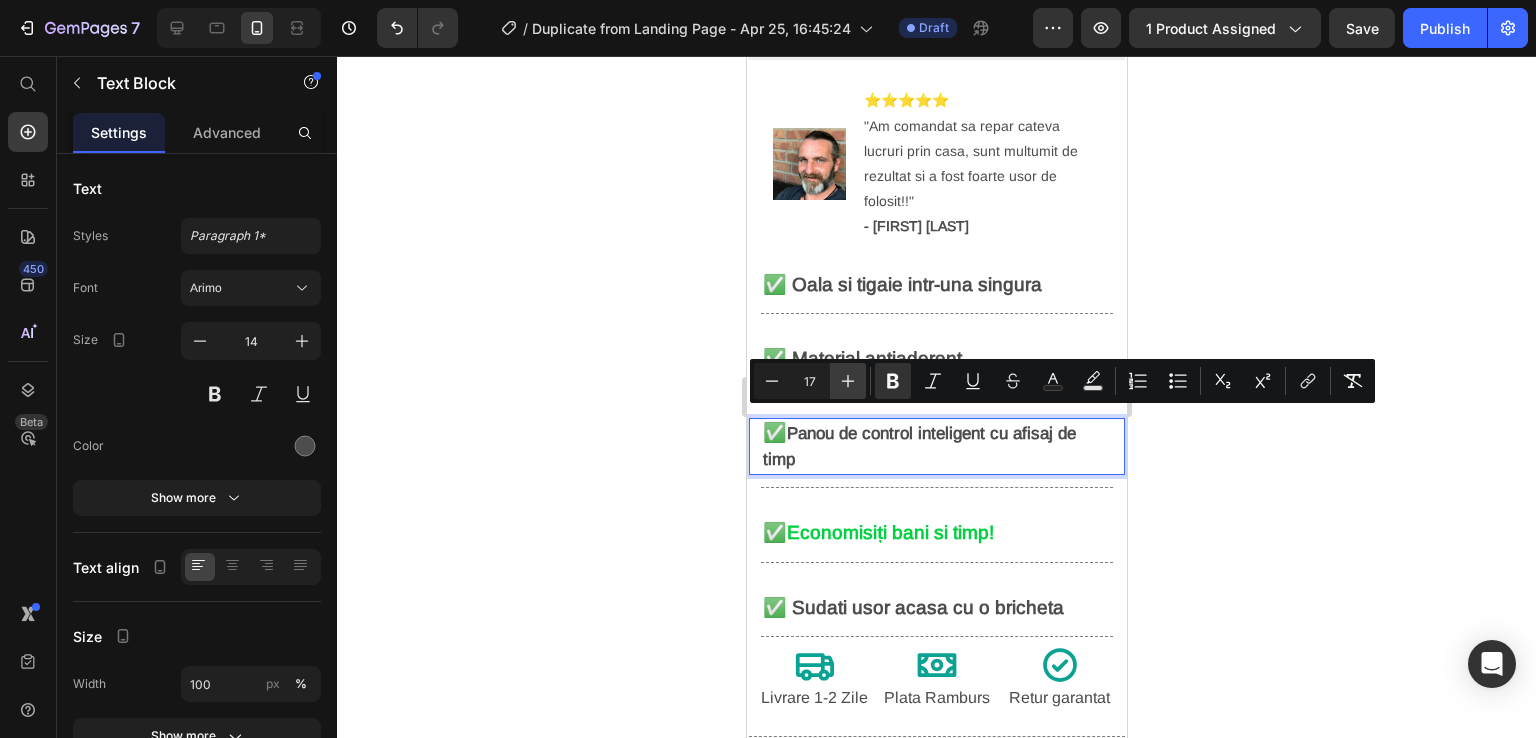 click 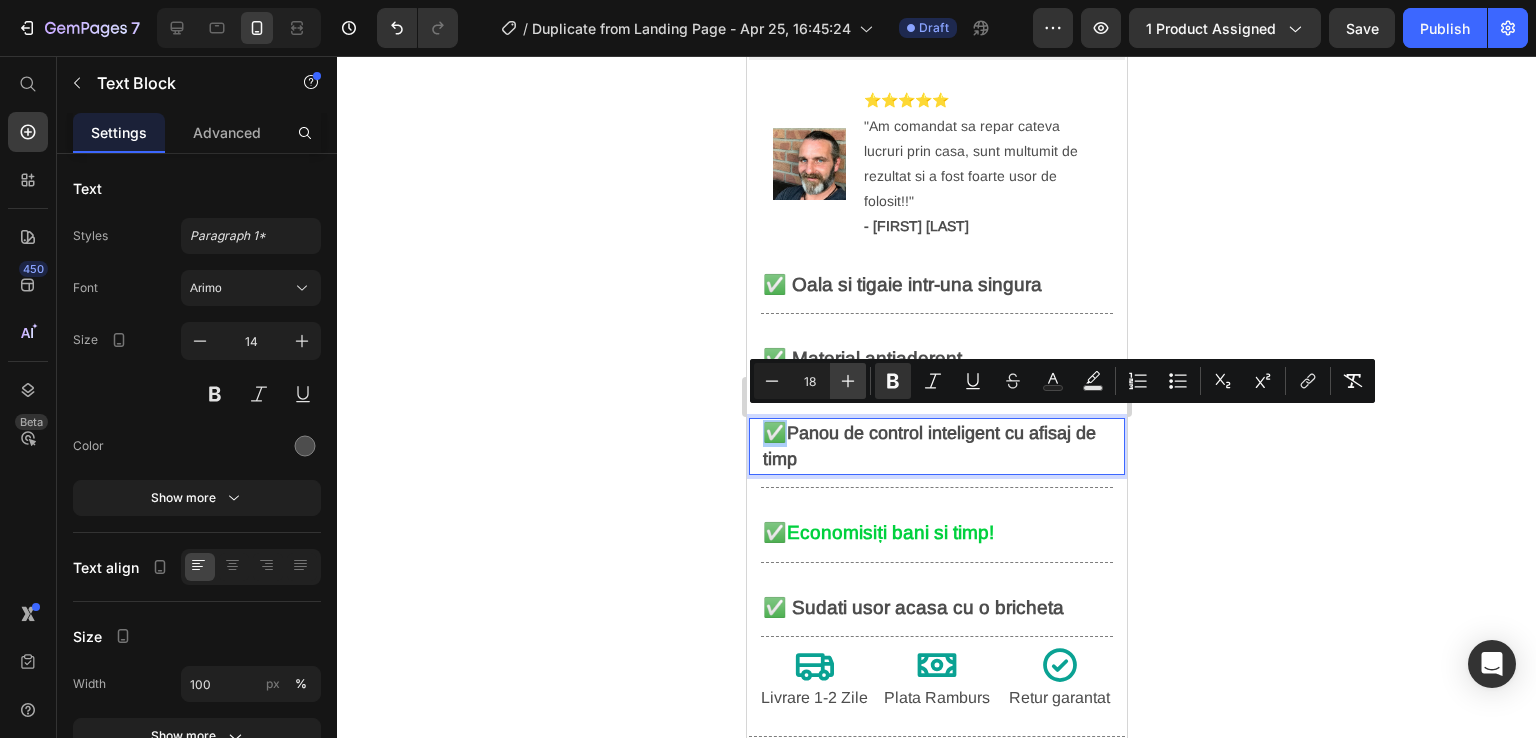 click 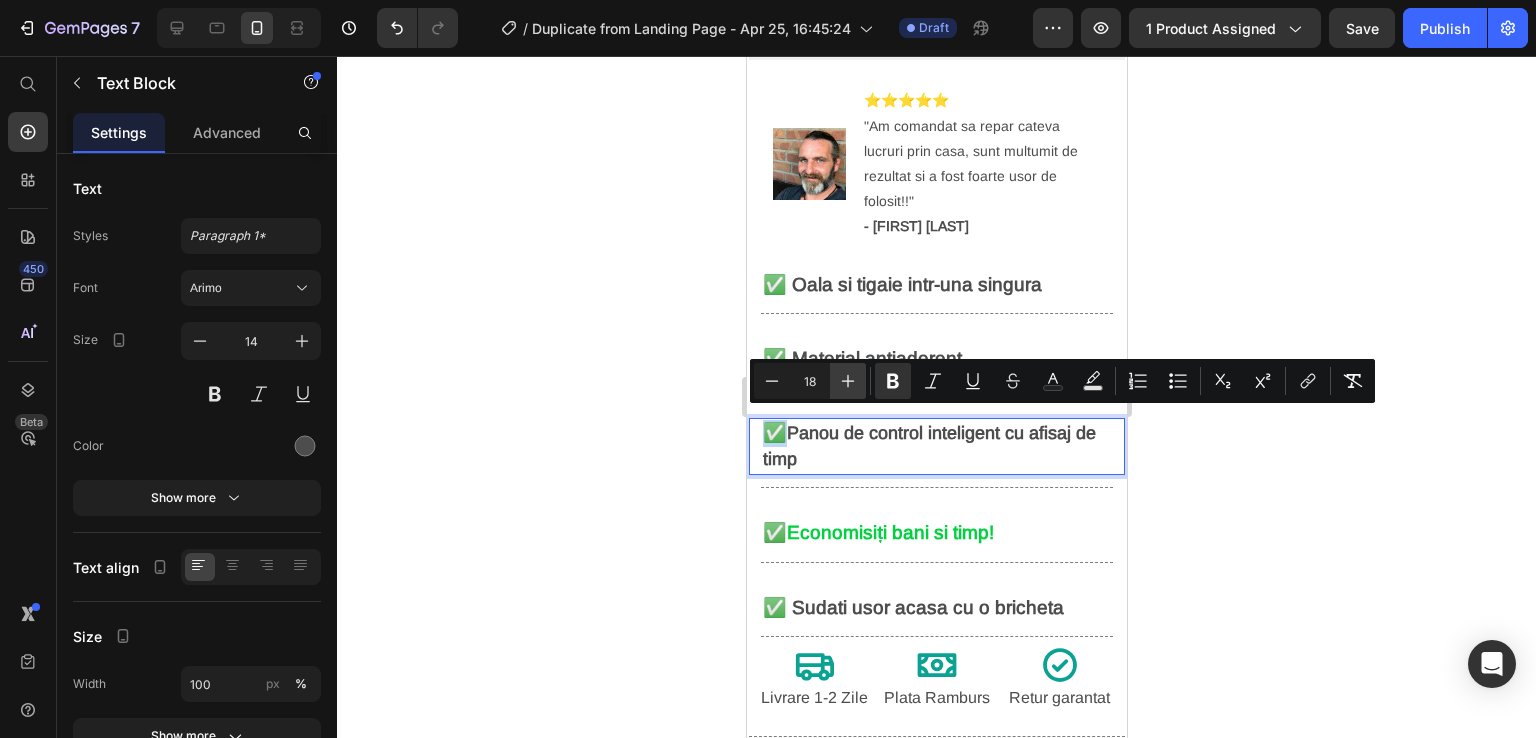 type on "19" 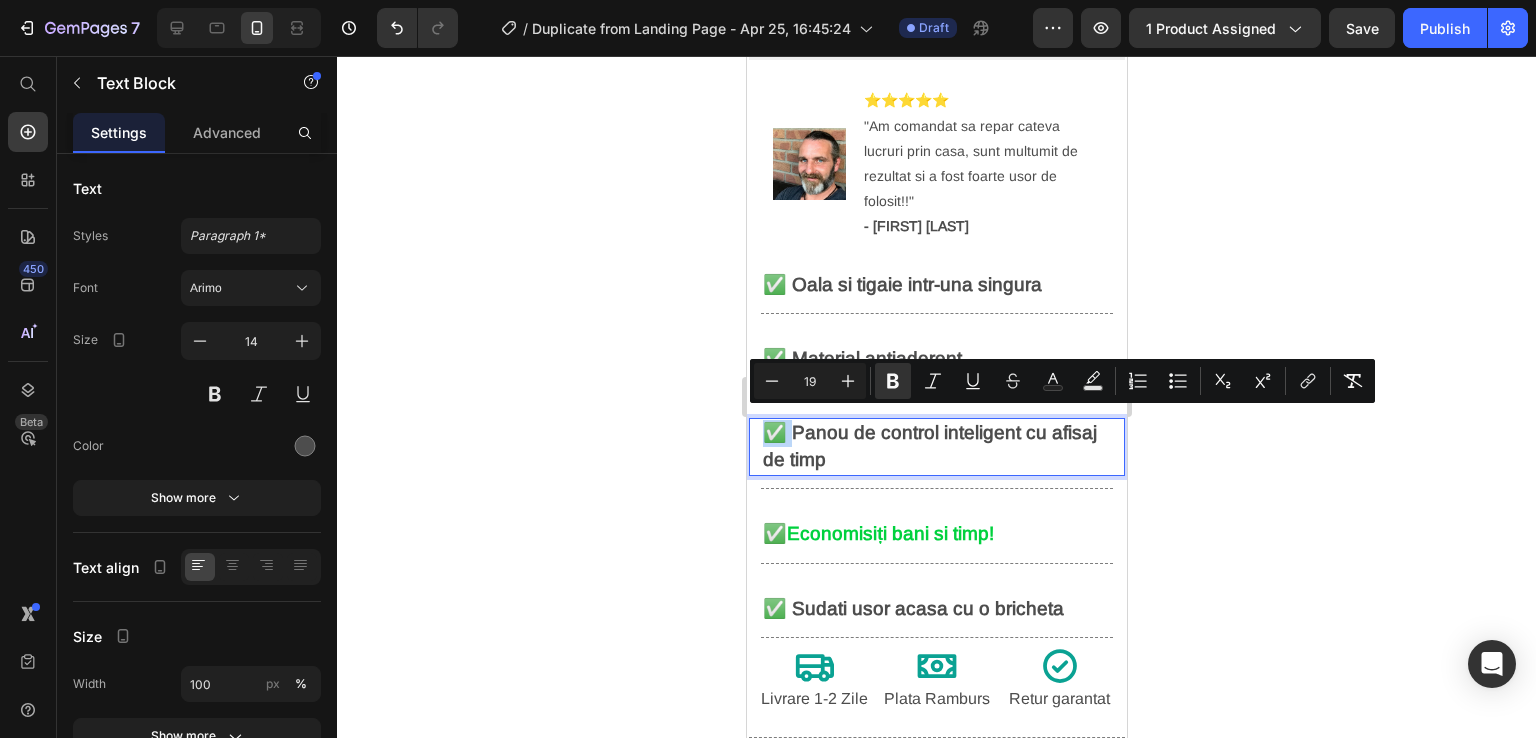 click on "✅ Panou de control inteligent cu afisaj de timp" at bounding box center (936, 447) 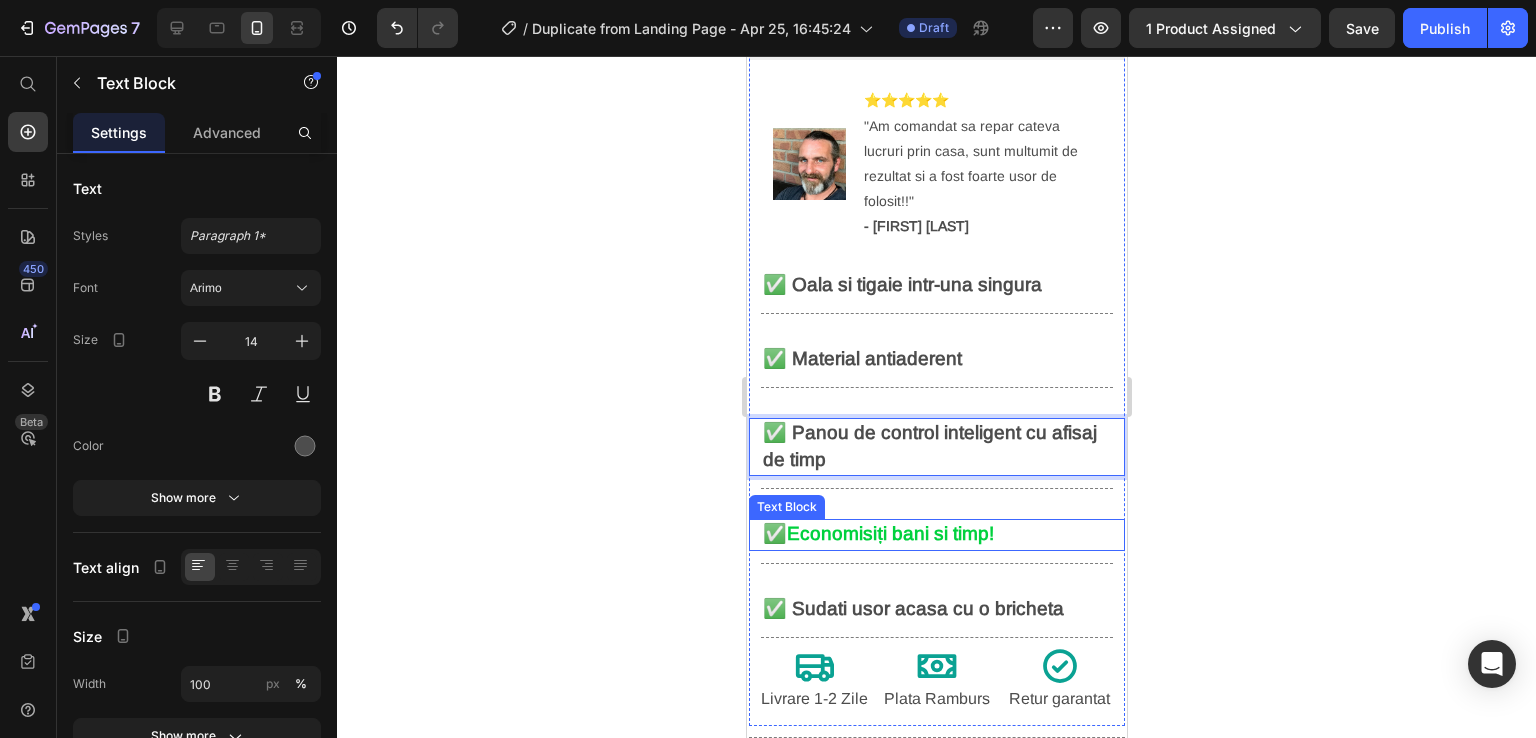 click on "✅  Economisiți bani si timp!" at bounding box center (936, 534) 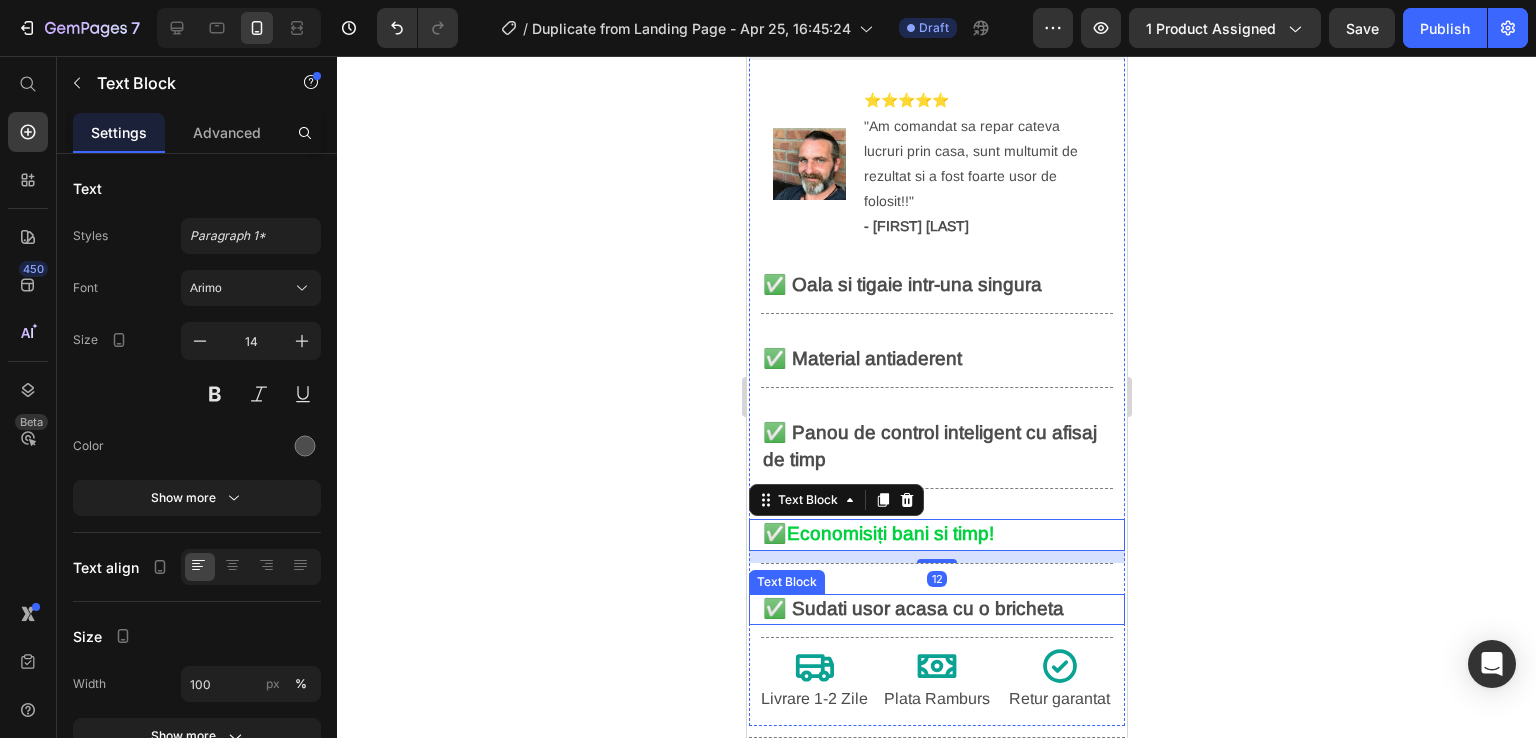 click on "✅ Sudati usor acasa cu o bricheta" at bounding box center [936, 609] 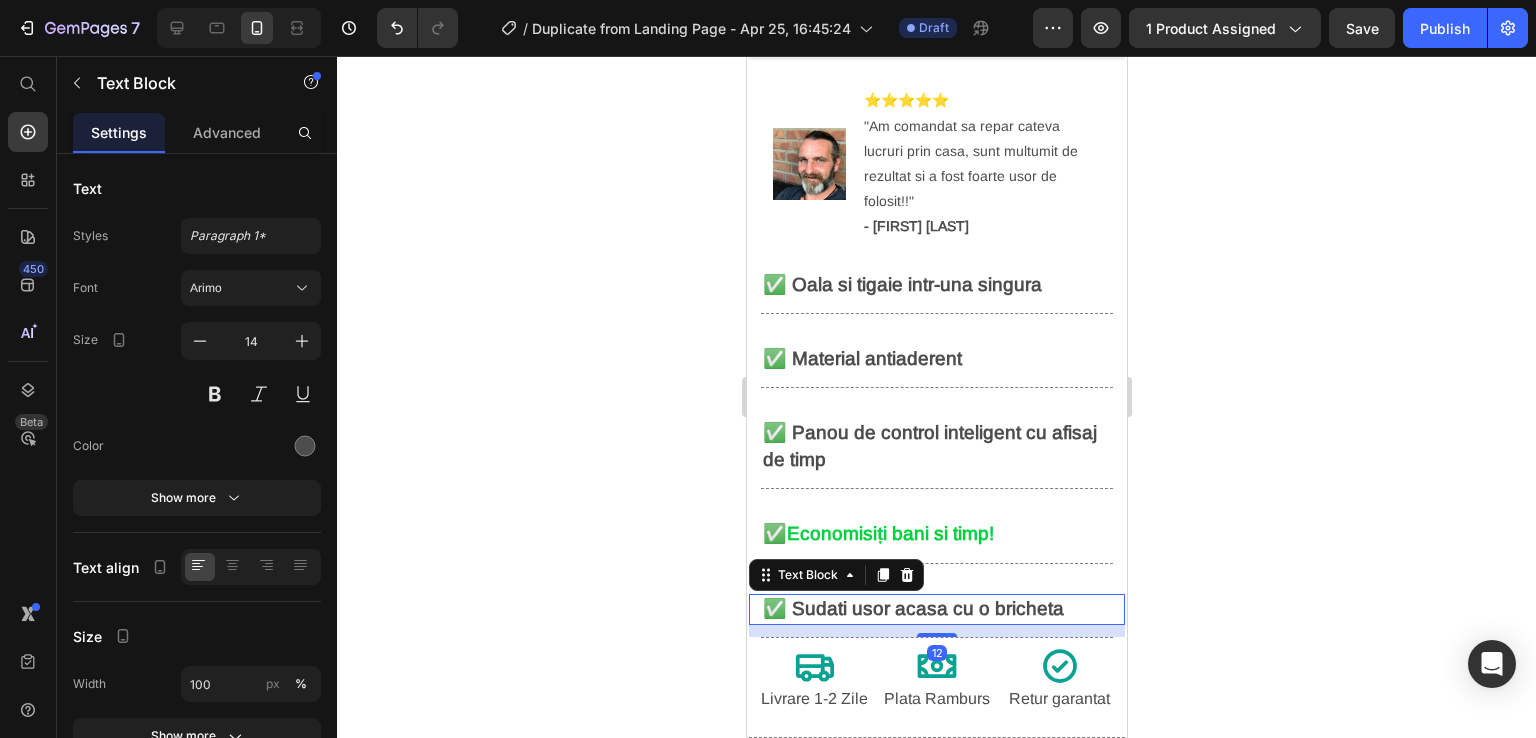 click on "✅ Sudati usor acasa cu o bricheta" at bounding box center (912, 608) 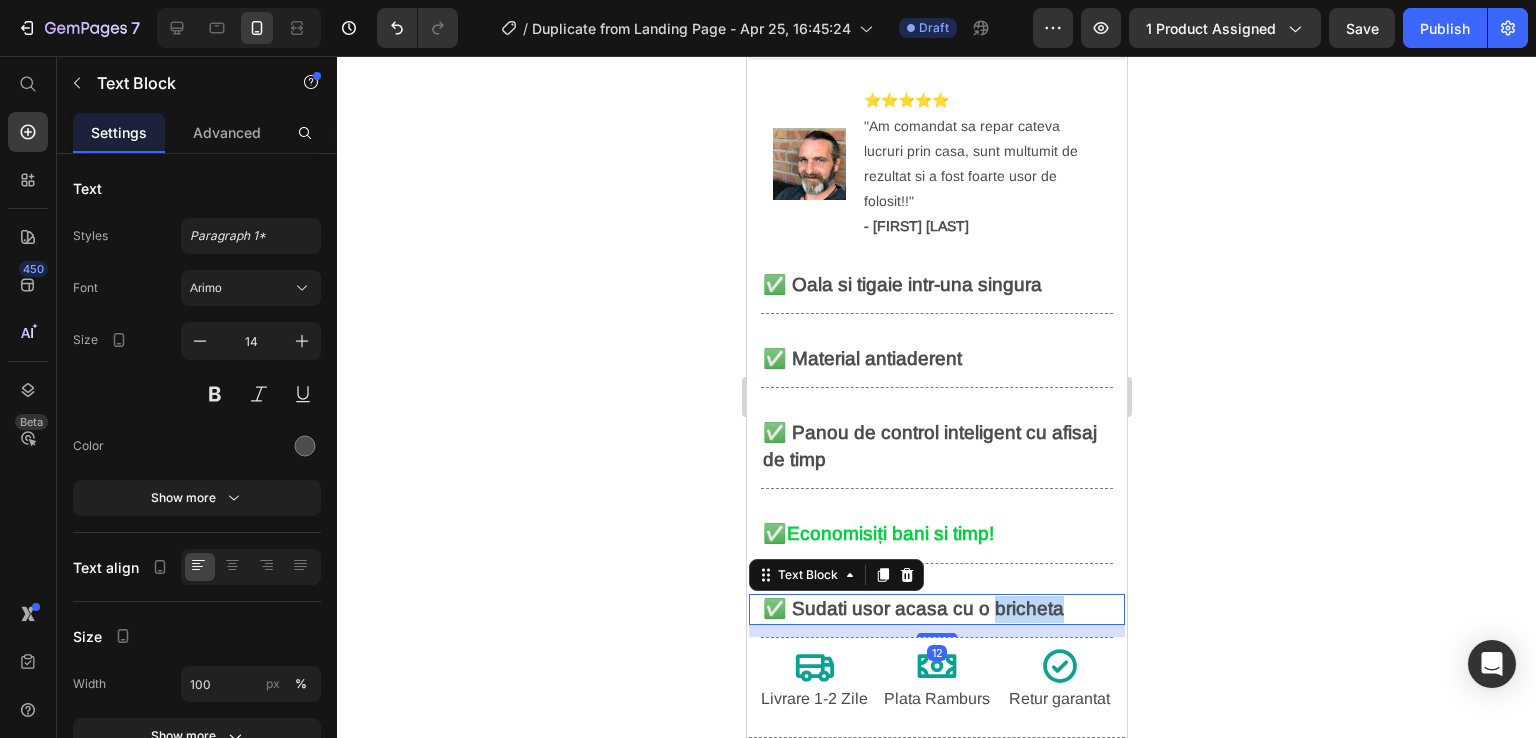 click on "✅ Sudati usor acasa cu o bricheta" at bounding box center [912, 608] 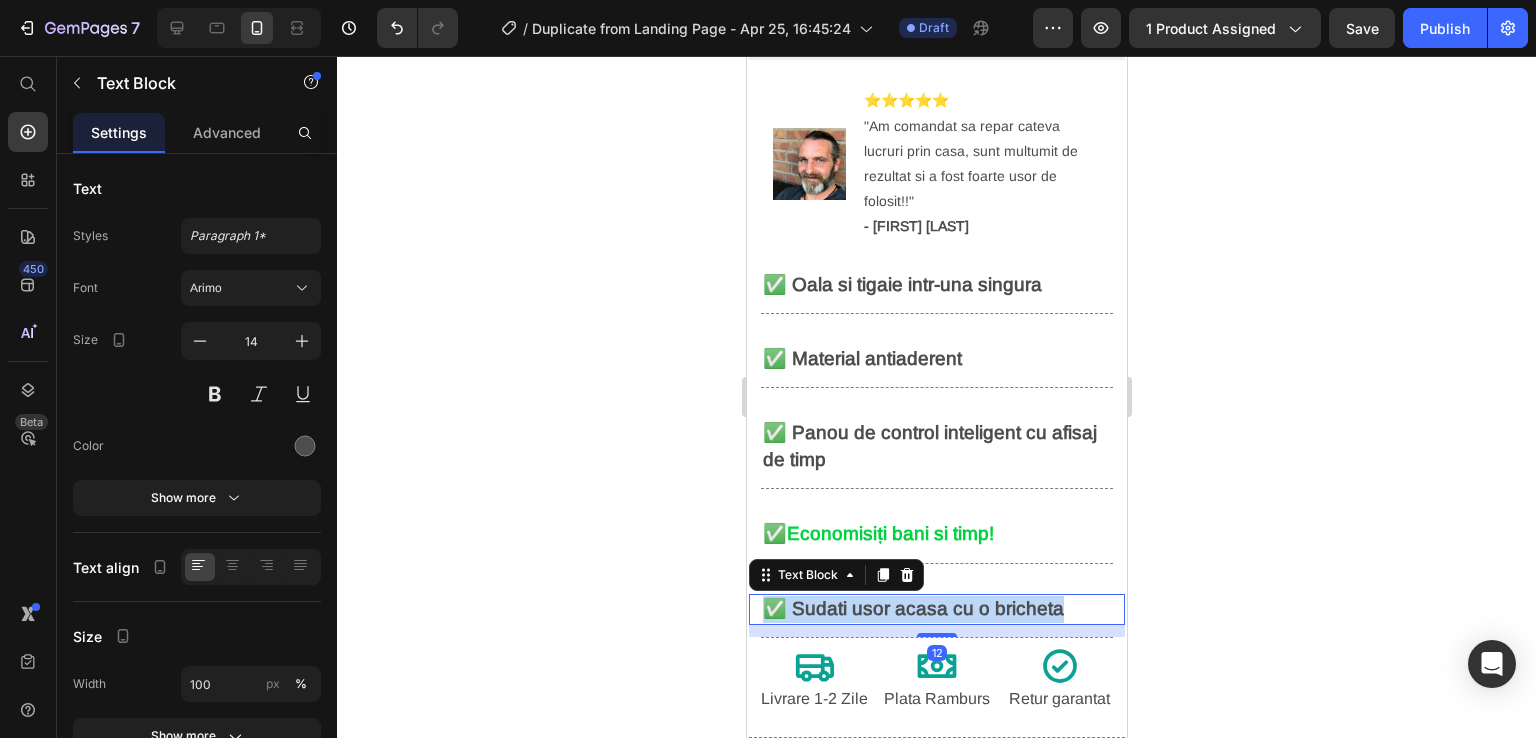 click on "✅ Sudati usor acasa cu o bricheta" at bounding box center (912, 608) 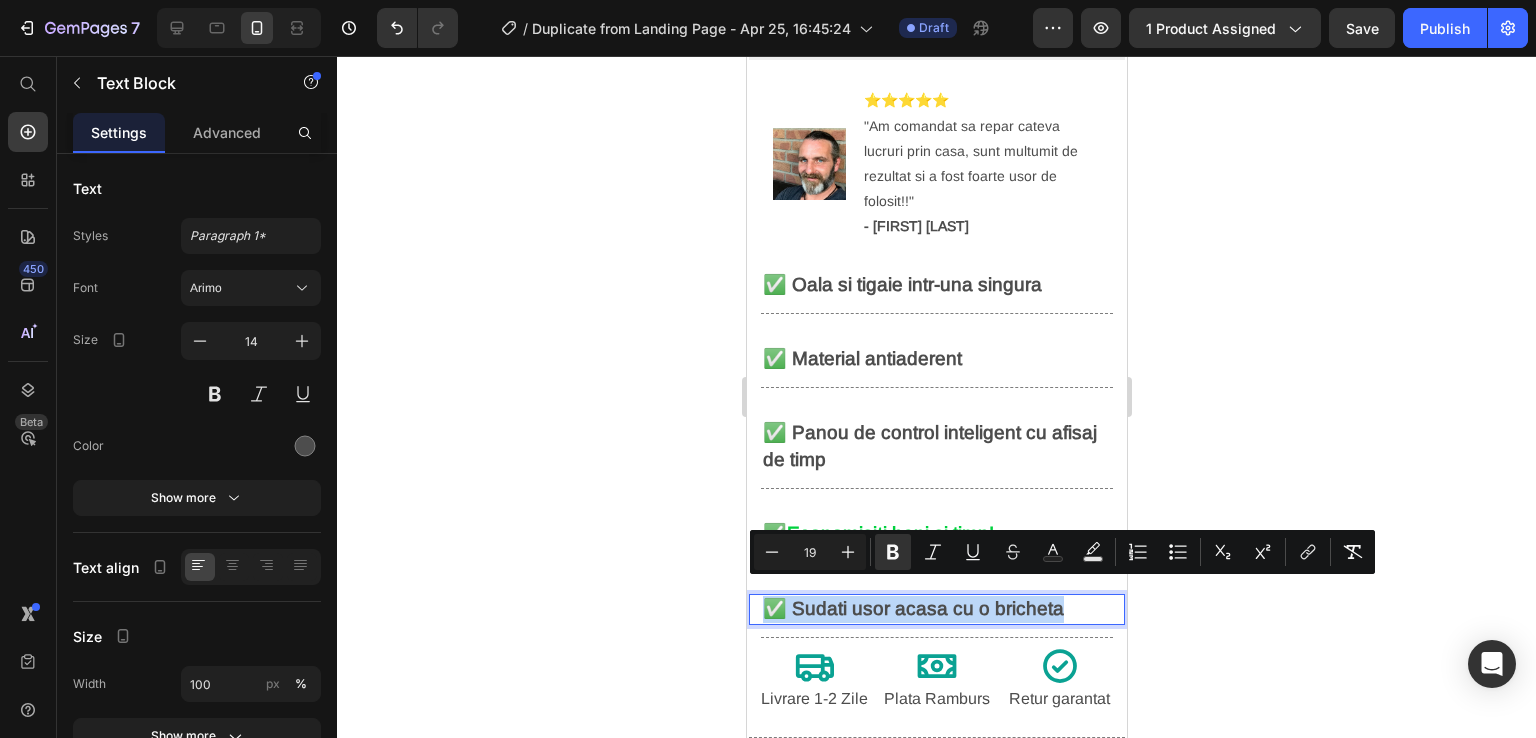 click on "✅ Sudati usor acasa cu o bricheta" at bounding box center [912, 608] 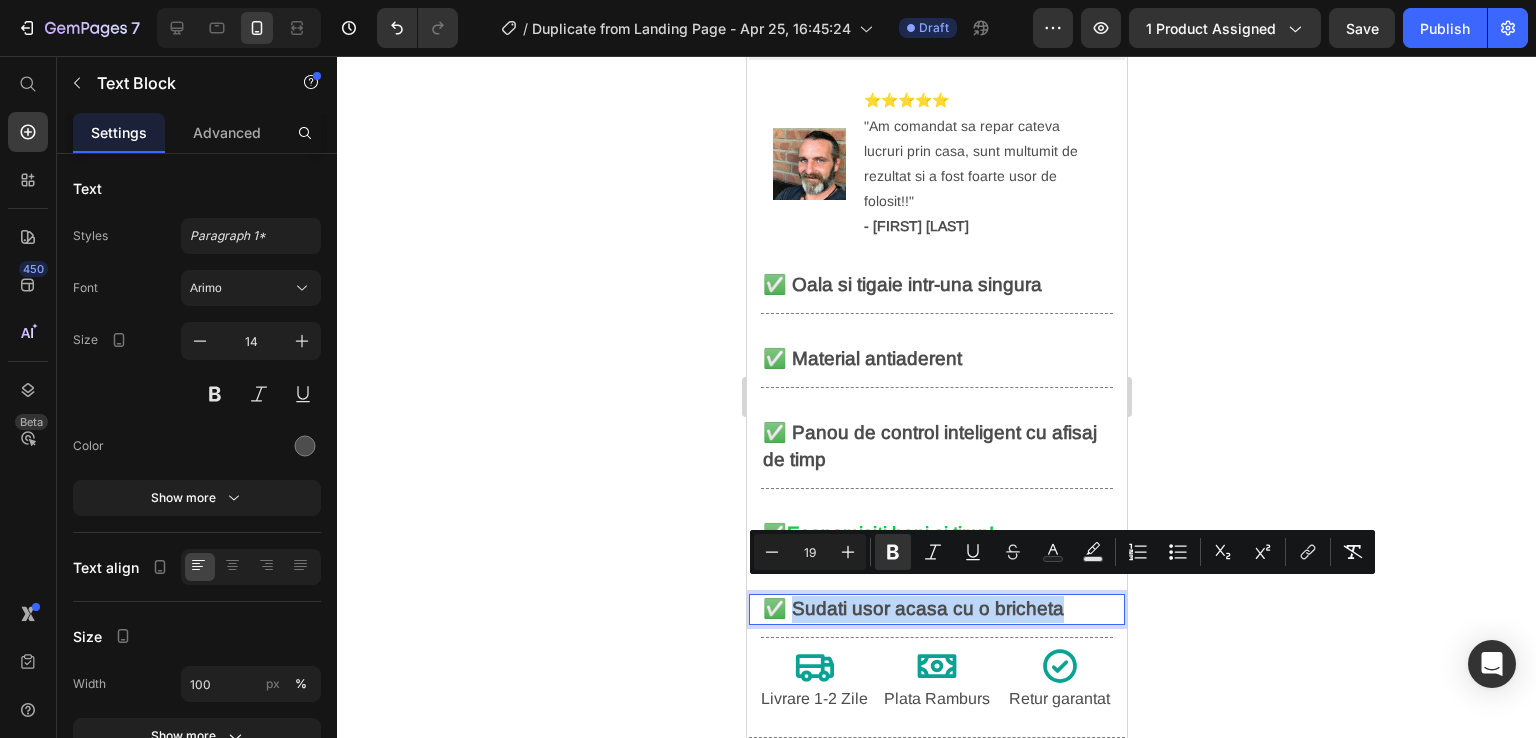 drag, startPoint x: 1089, startPoint y: 599, endPoint x: 797, endPoint y: 588, distance: 292.20712 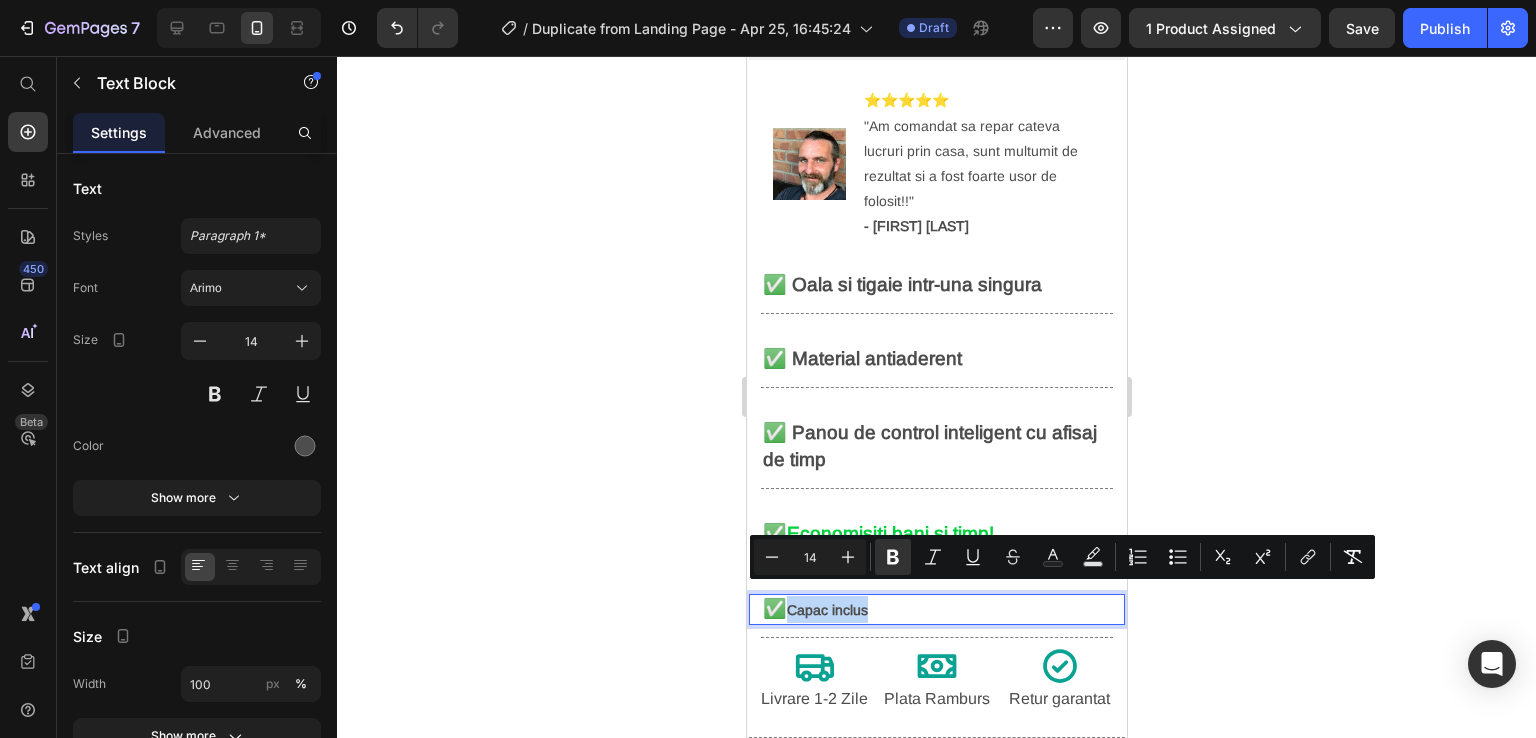 drag, startPoint x: 862, startPoint y: 601, endPoint x: 793, endPoint y: 602, distance: 69.00725 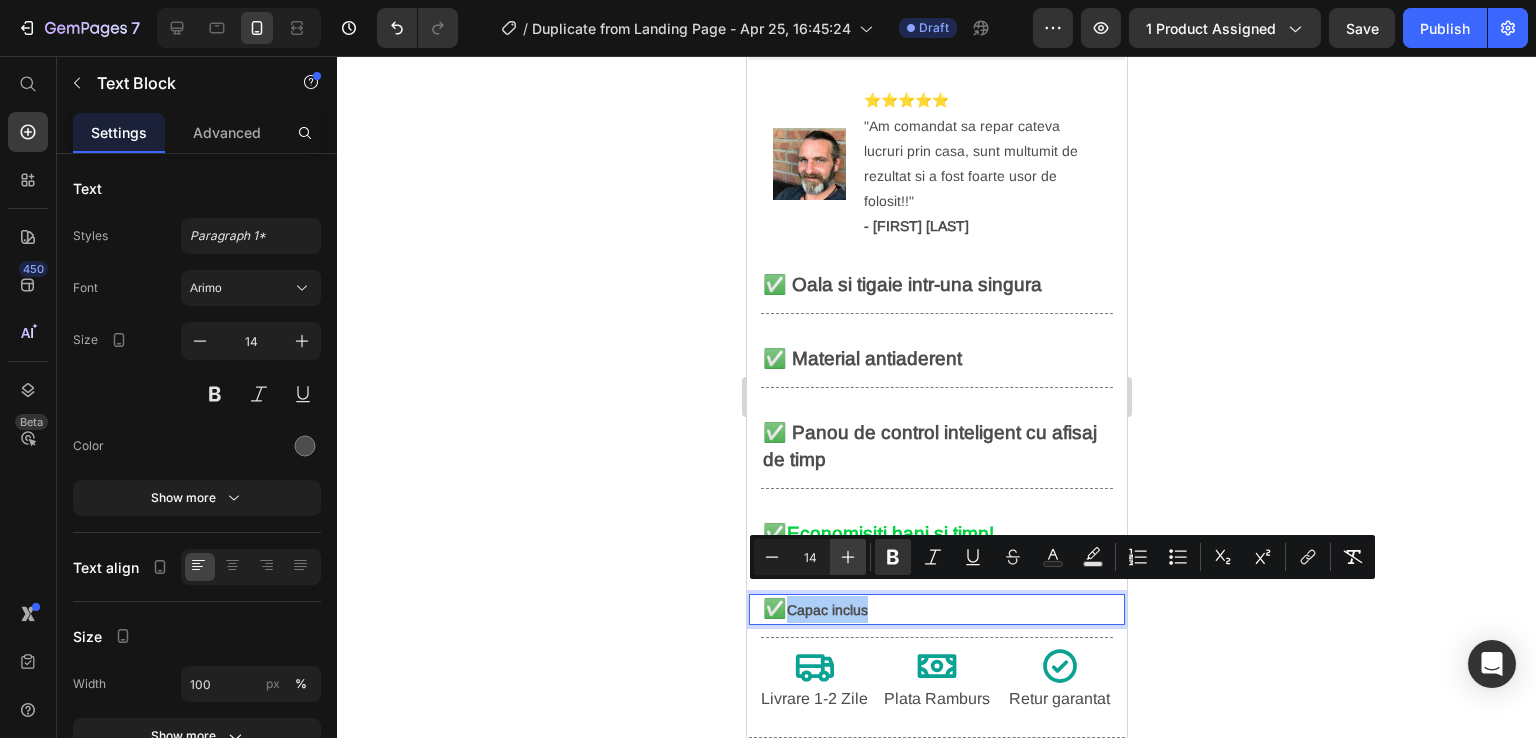 click 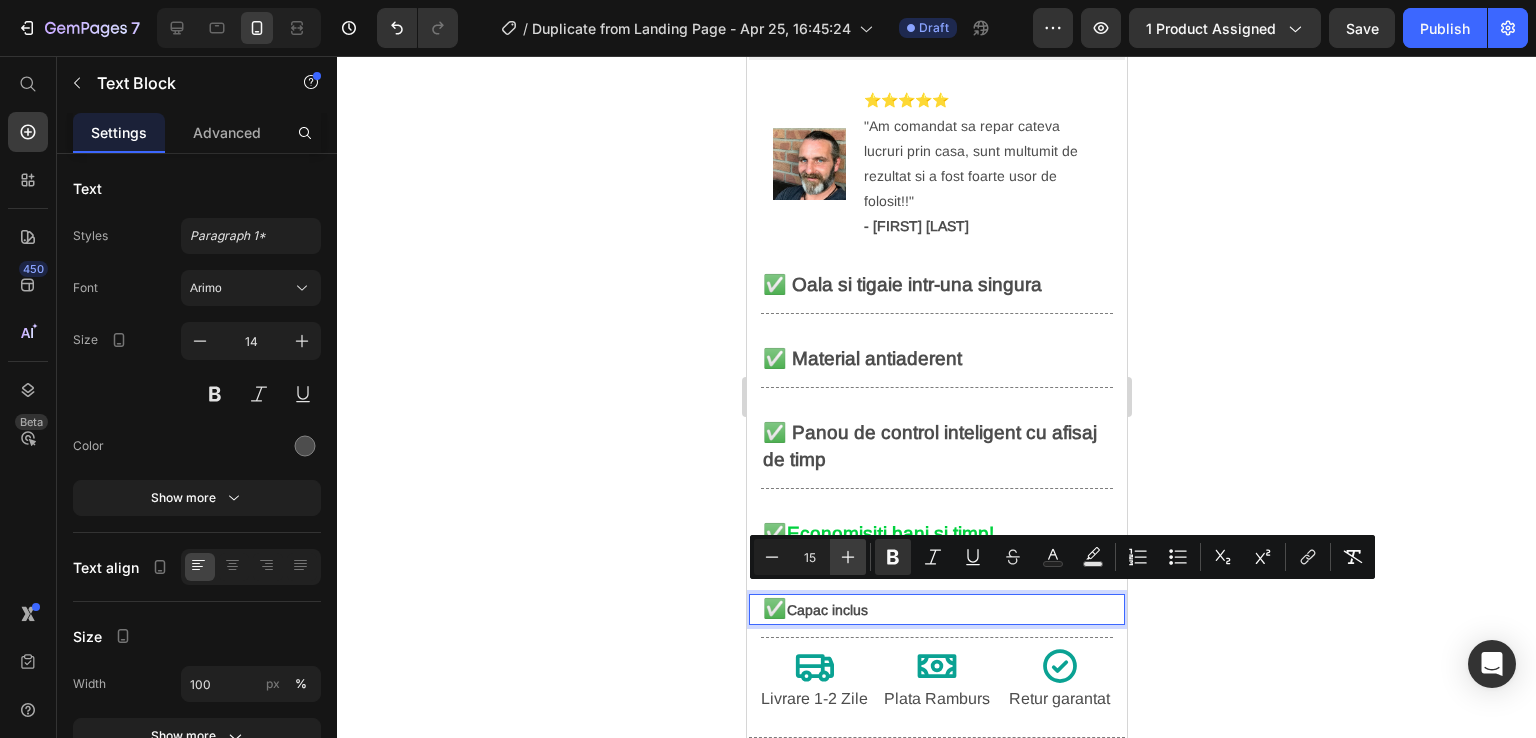 click 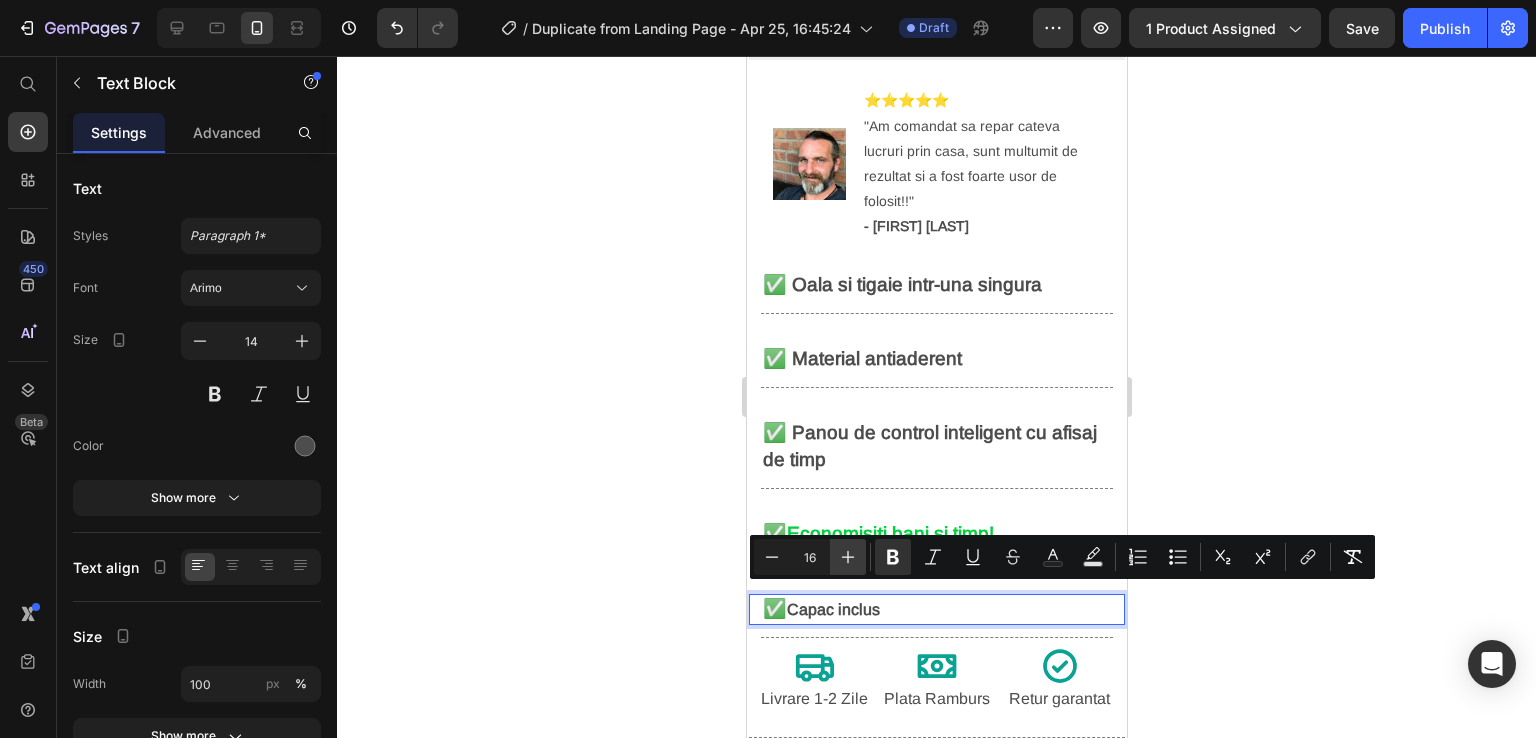 click 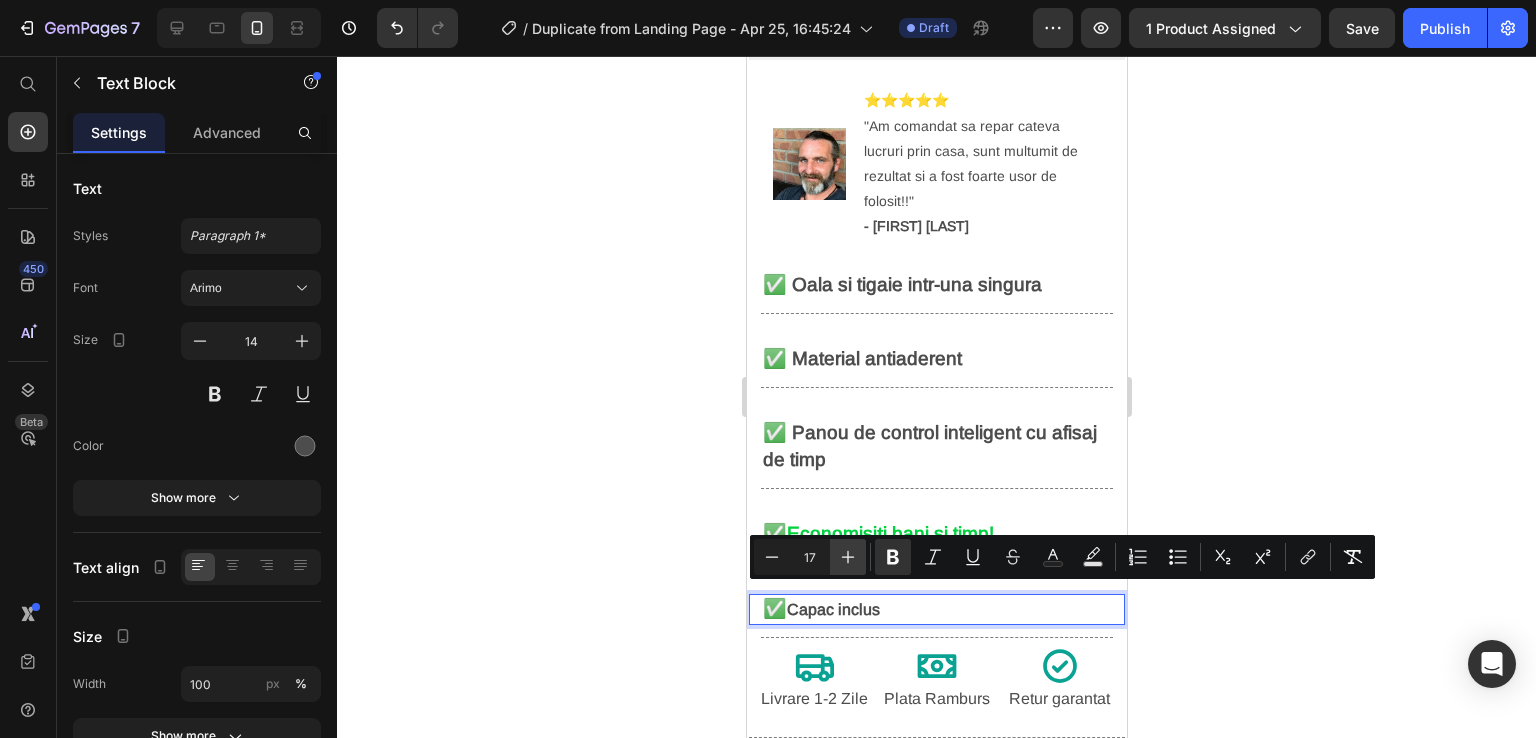 click 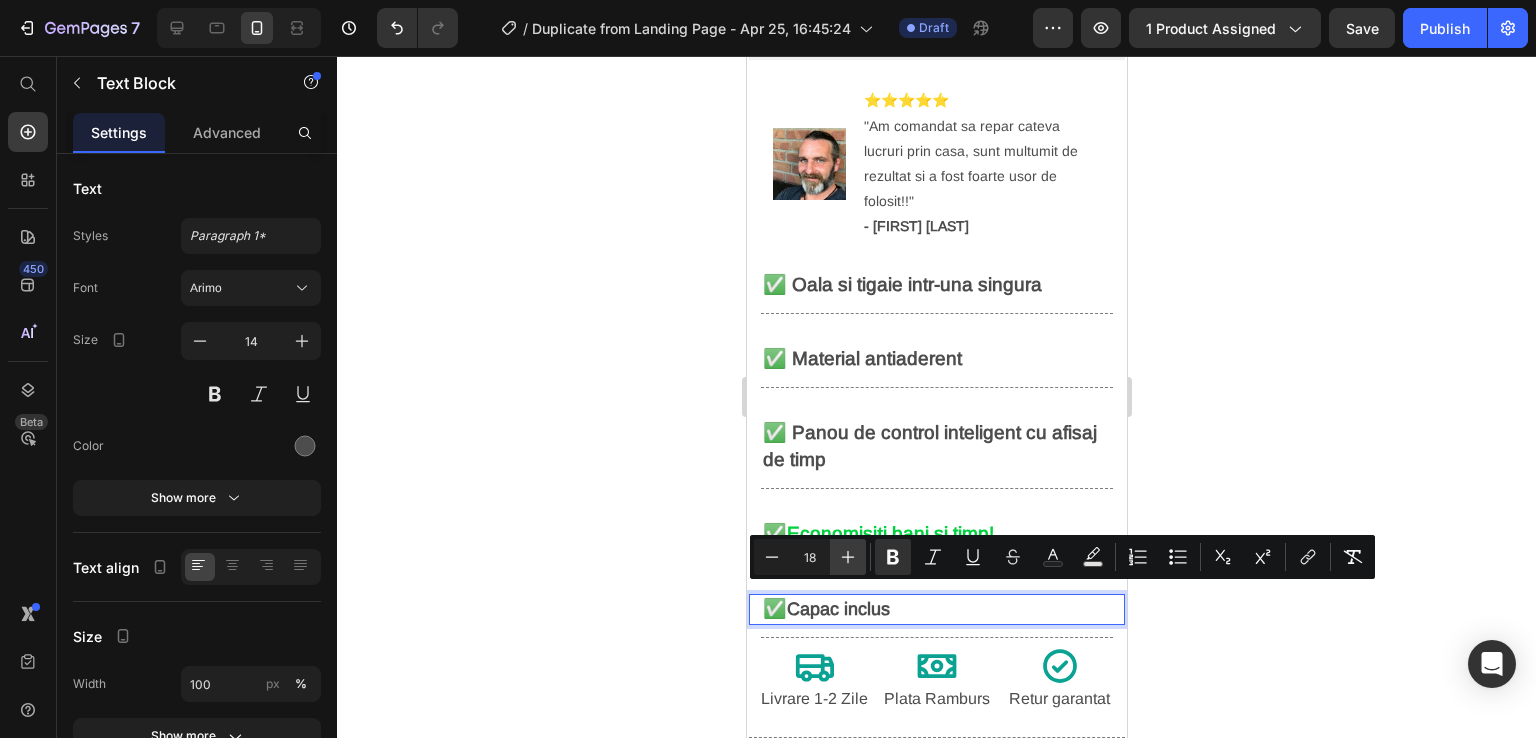 click 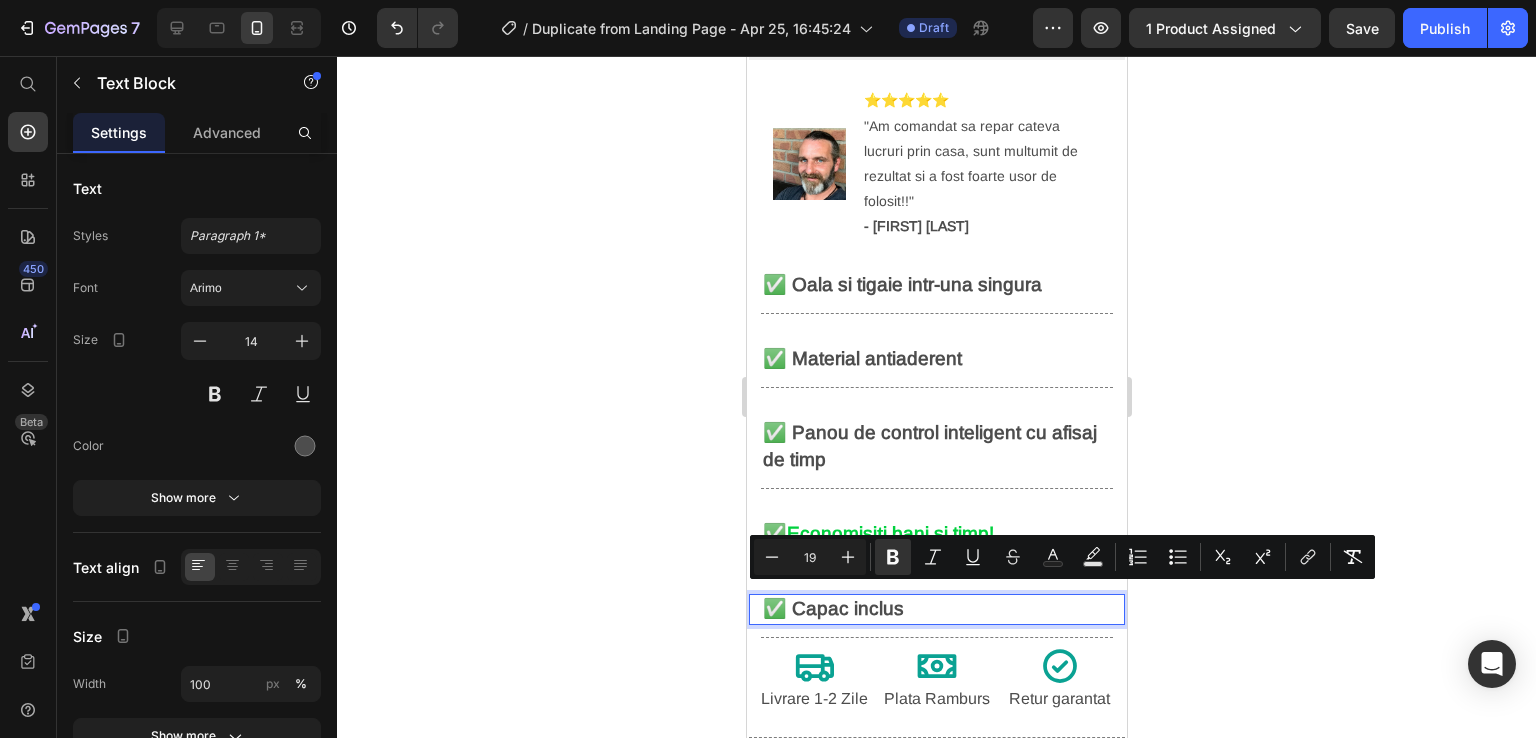click 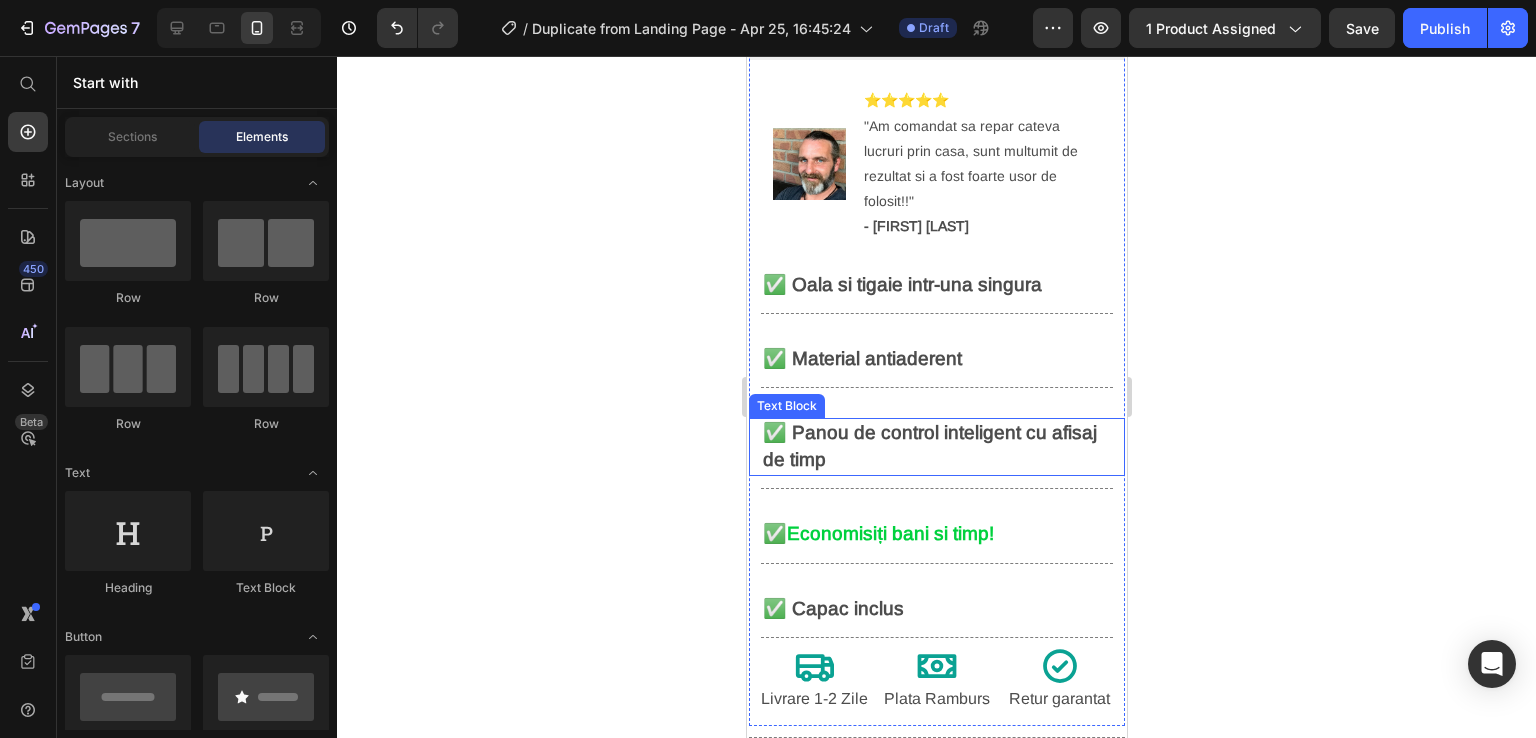 click on "✅ Panou de control inteligent cu afisaj de timp" at bounding box center [936, 447] 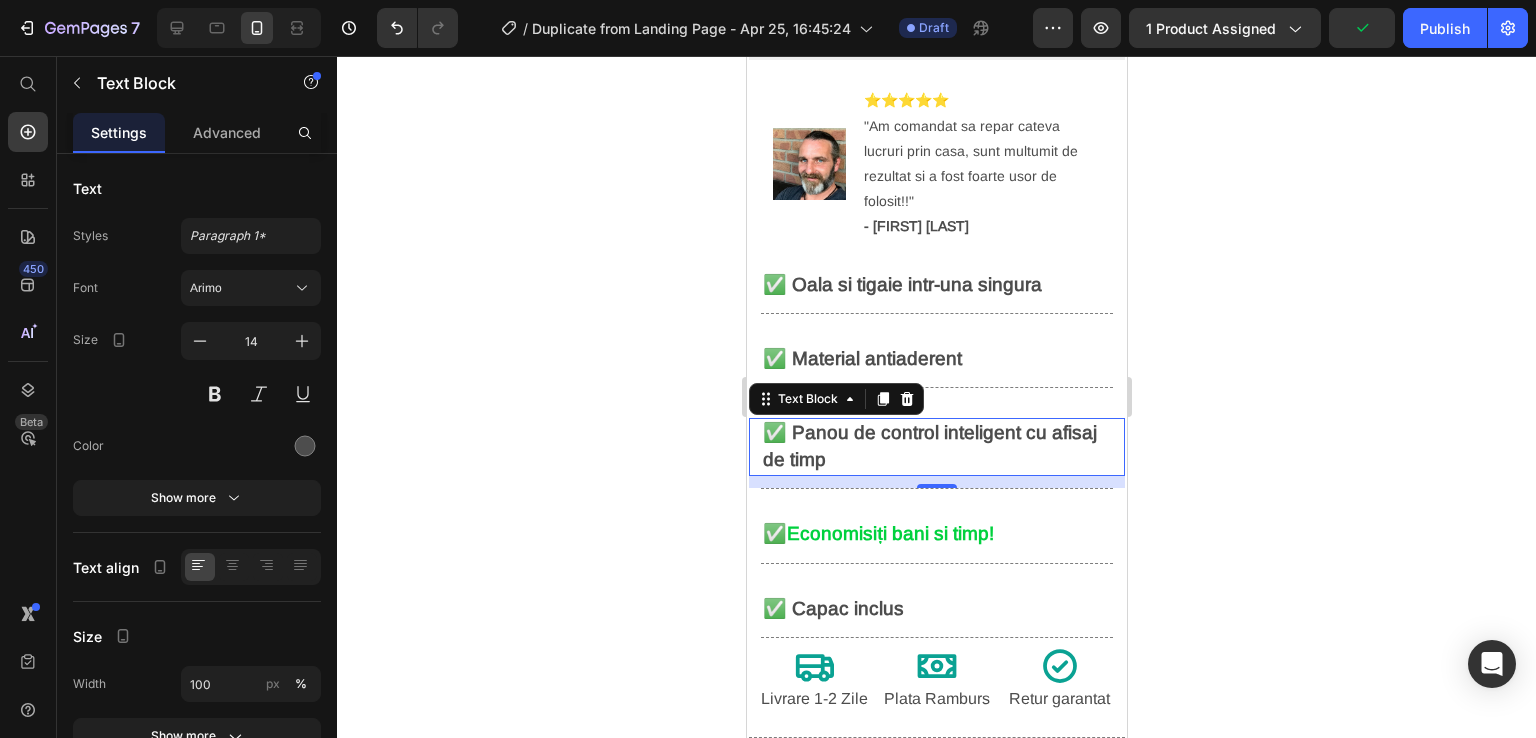 drag, startPoint x: 1280, startPoint y: 391, endPoint x: 1243, endPoint y: 384, distance: 37.65634 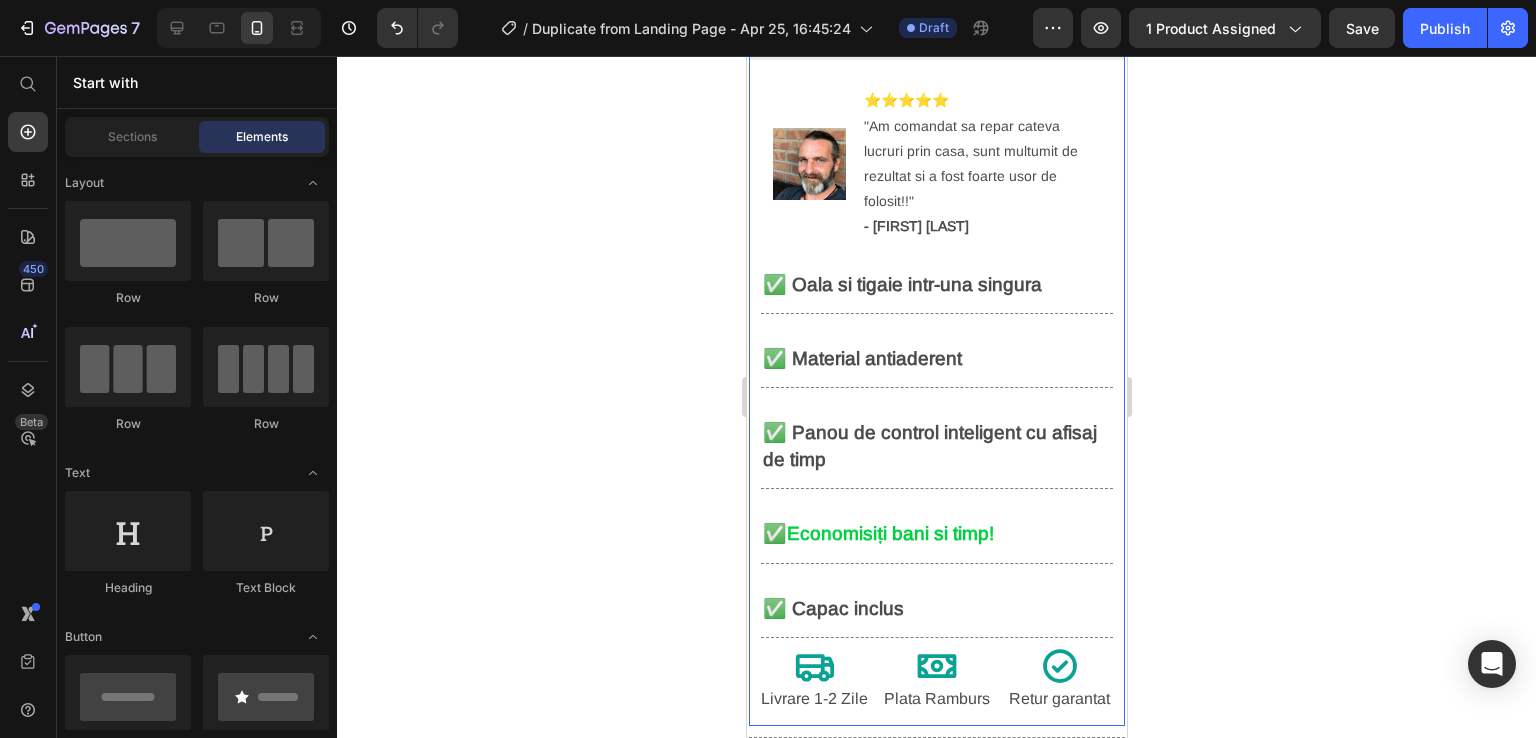 scroll, scrollTop: 400, scrollLeft: 0, axis: vertical 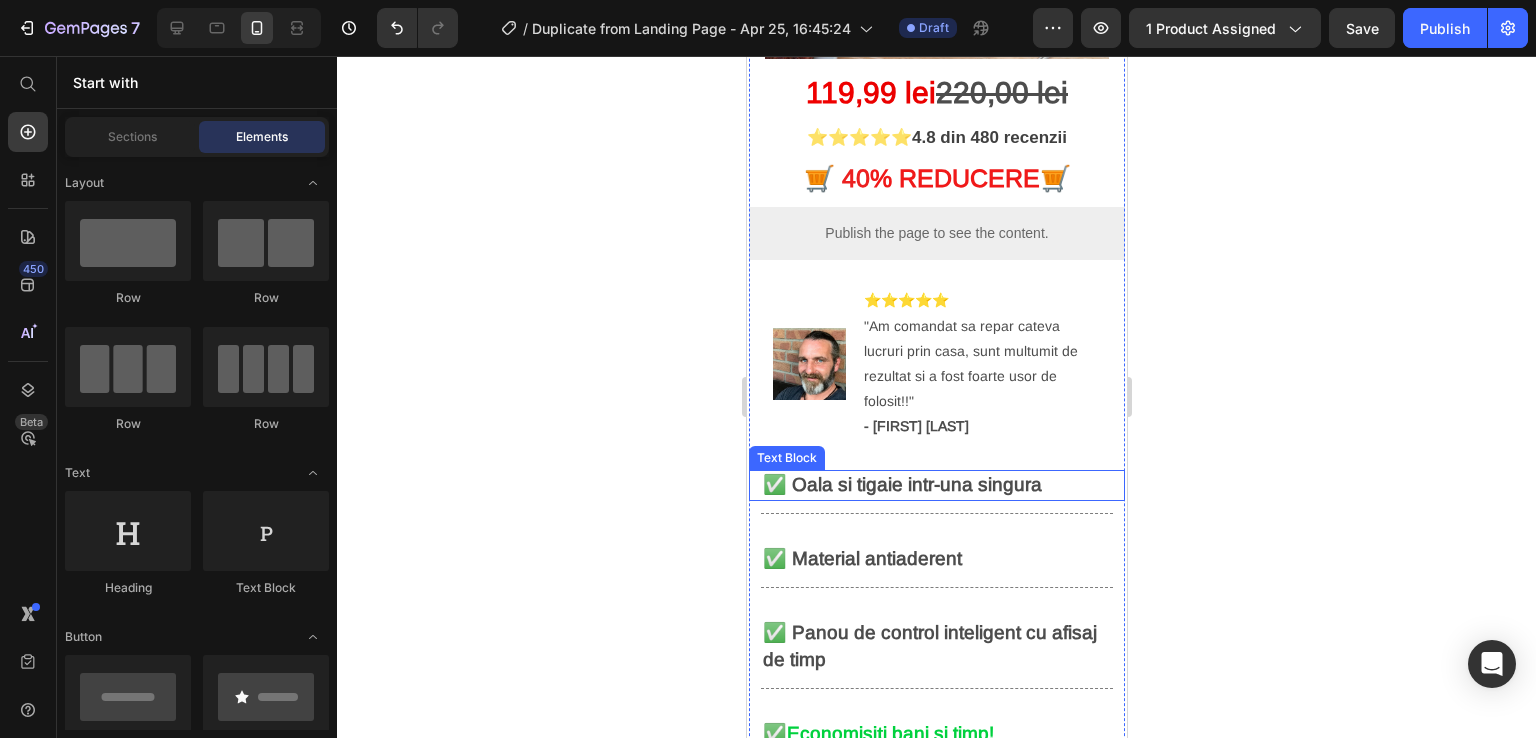 click on "✅ Oala si tigaie intr-una singura" at bounding box center [901, 484] 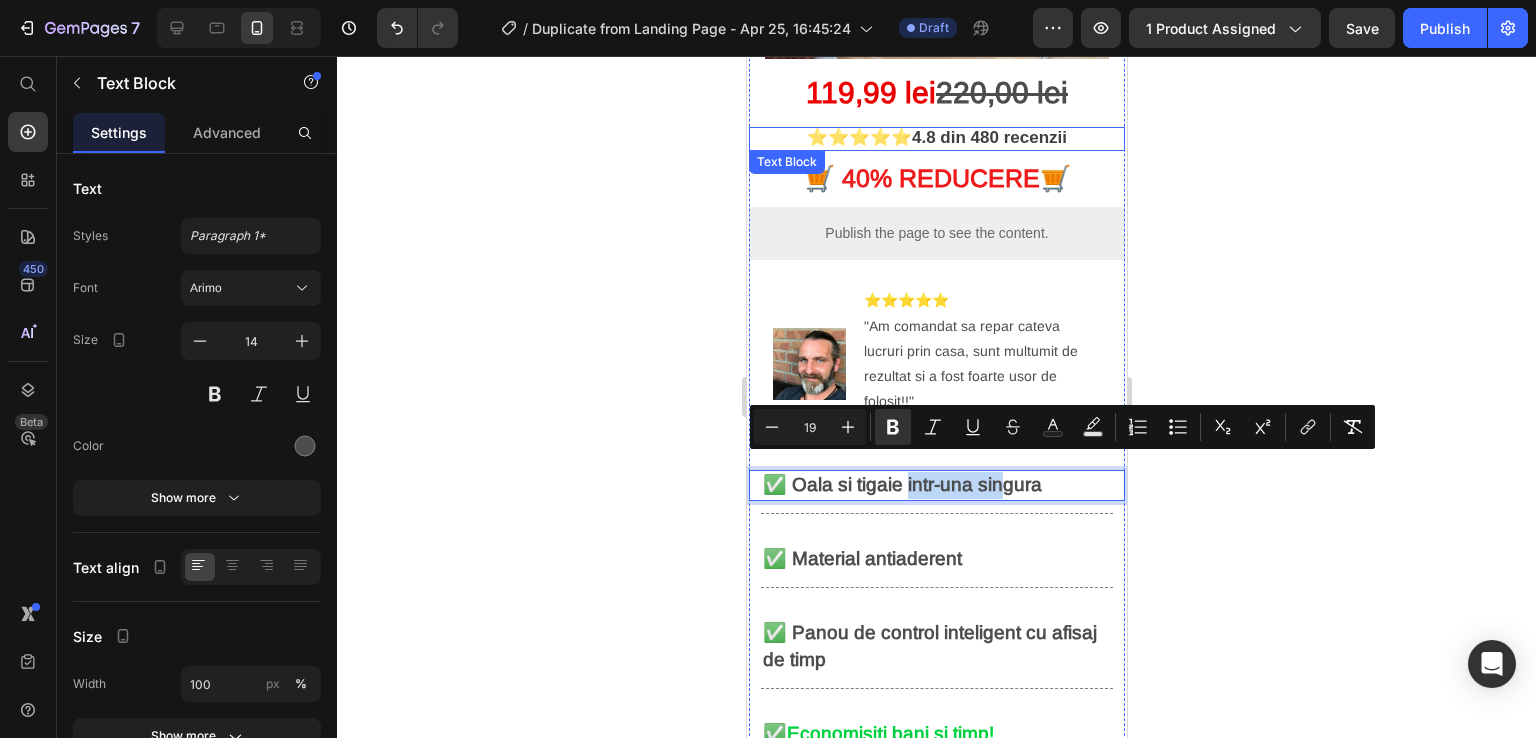 drag, startPoint x: 998, startPoint y: 469, endPoint x: 908, endPoint y: 135, distance: 345.91327 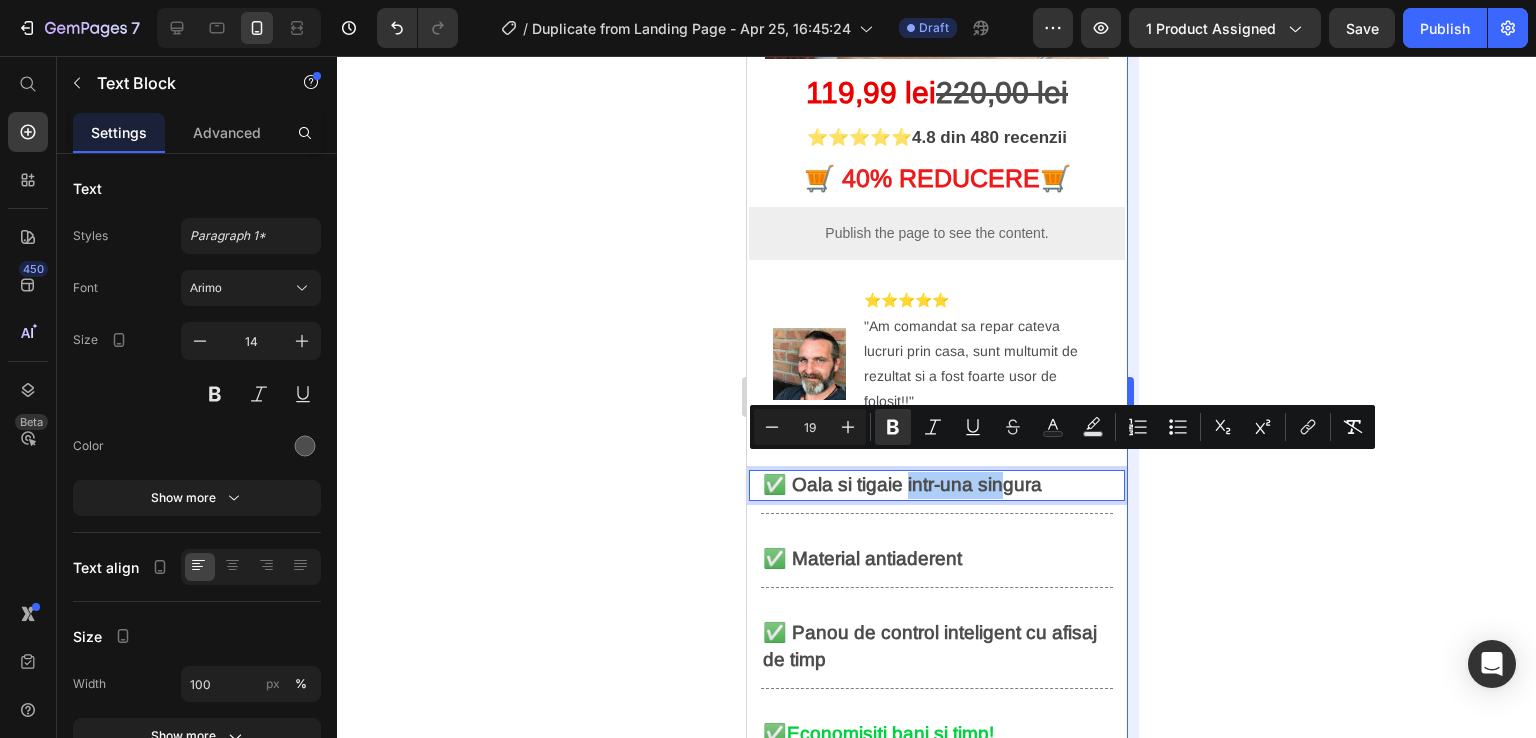 drag, startPoint x: 1302, startPoint y: 488, endPoint x: 1133, endPoint y: 482, distance: 169.10648 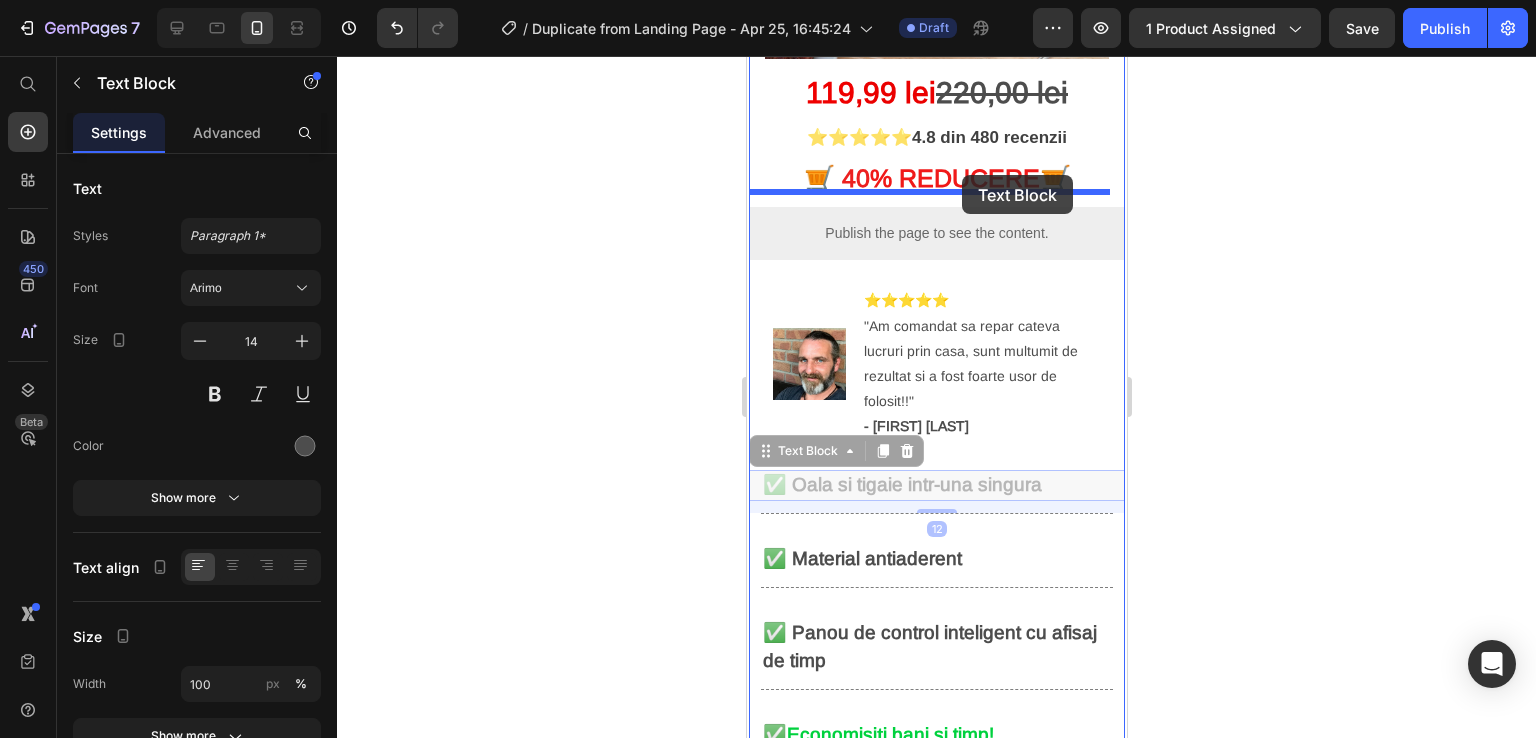 drag, startPoint x: 1073, startPoint y: 474, endPoint x: 961, endPoint y: 174, distance: 320.2249 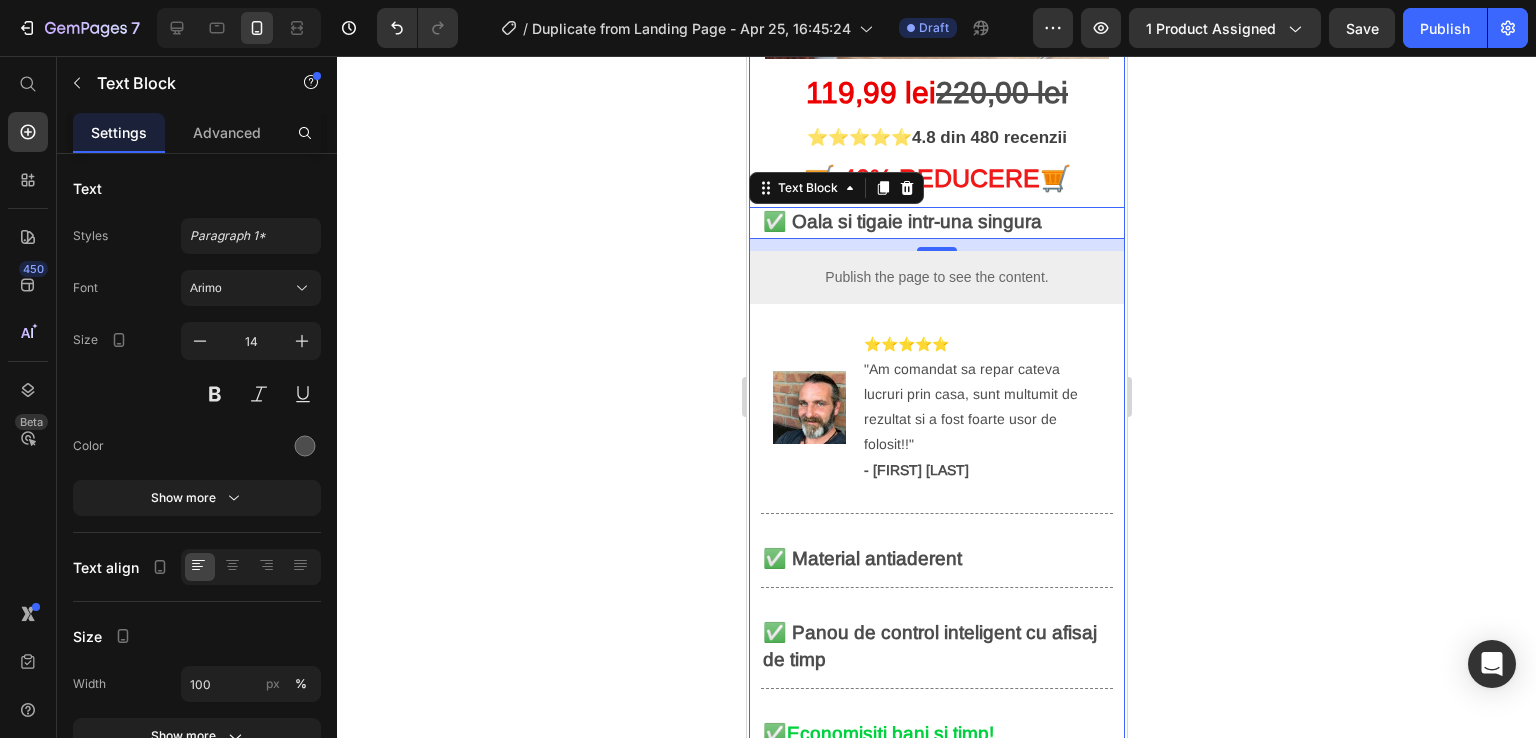 click on "119 ,99 lei   220,00 lei  Text Block ⭐⭐⭐⭐⭐  4.8 din 480 recenzii Text Block ⁠⁠⁠⁠⁠⁠⁠ 🛒 40 % REDUCERE  🛒 Heading ✅ Oala si tigaie intr-una singura Text Block ✅ Material antiaderent Text Block ✅ Capac inclus Text Block
Publish the page to see the content.
Custom Code Image ⭐⭐⭐⭐⭐ "Am comandat sa repar cateva lucruri prin casa, sunt multumit de rezultat si a fost foarte usor de folosit!!" - [FIRST] [LAST] Text Block Advanced List                Title Line                Title Line ✅ Panou de control inteligent cu afisaj de timp Text Block   12 ✅ Panou de control inteligent cu afisaj de timp Text Block   12                Title Line ✅  Economisiți bani si timp! Text Block                Title Line                Title Line
Icon Livrare 1-2 Zile Text Block
Icon Plata Ramburs Text Block
Icon Retur garantat  Text Block Row                Title Line" at bounding box center (936, 518) 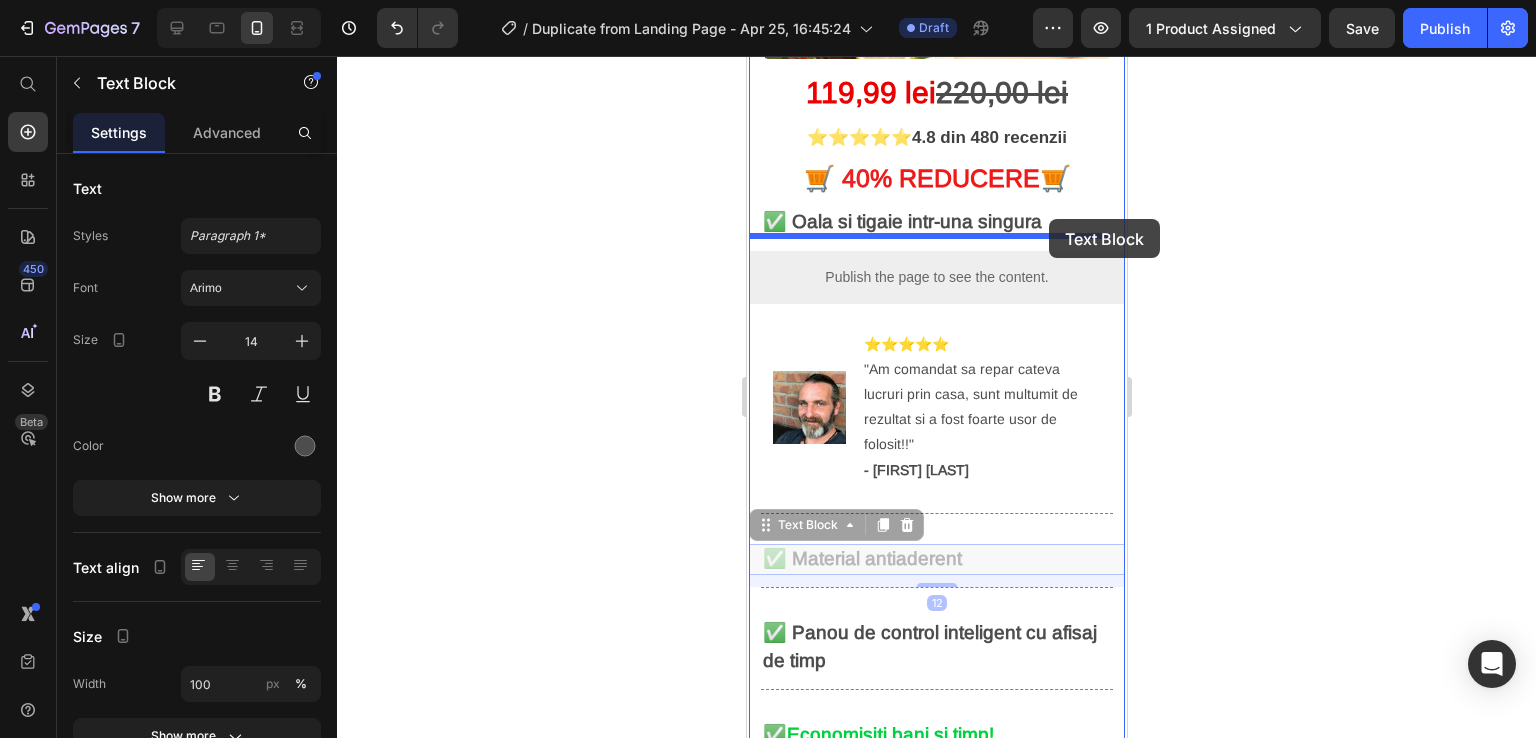 drag, startPoint x: 1025, startPoint y: 536, endPoint x: 1048, endPoint y: 219, distance: 317.83328 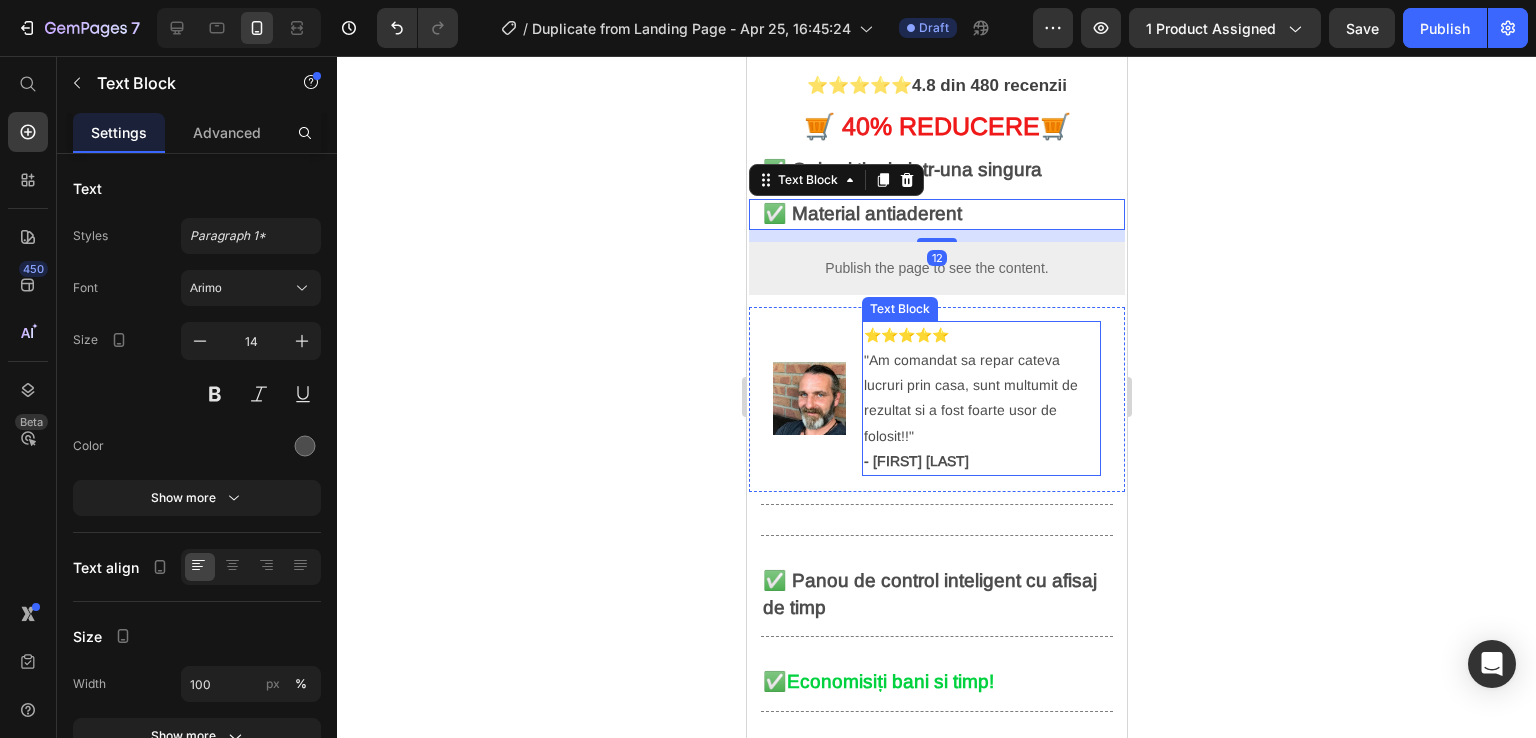 scroll, scrollTop: 500, scrollLeft: 0, axis: vertical 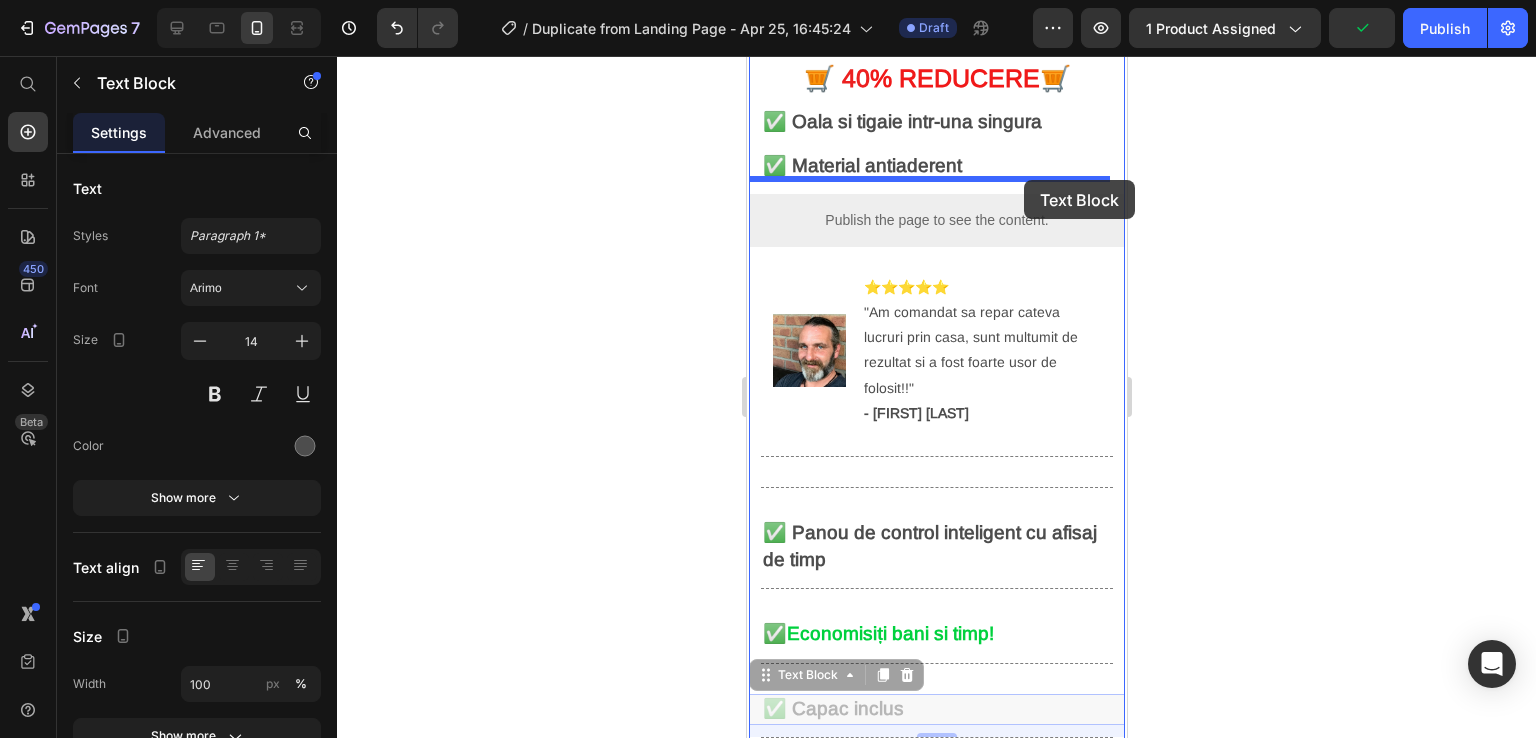 drag, startPoint x: 1117, startPoint y: 521, endPoint x: 1023, endPoint y: 180, distance: 353.7188 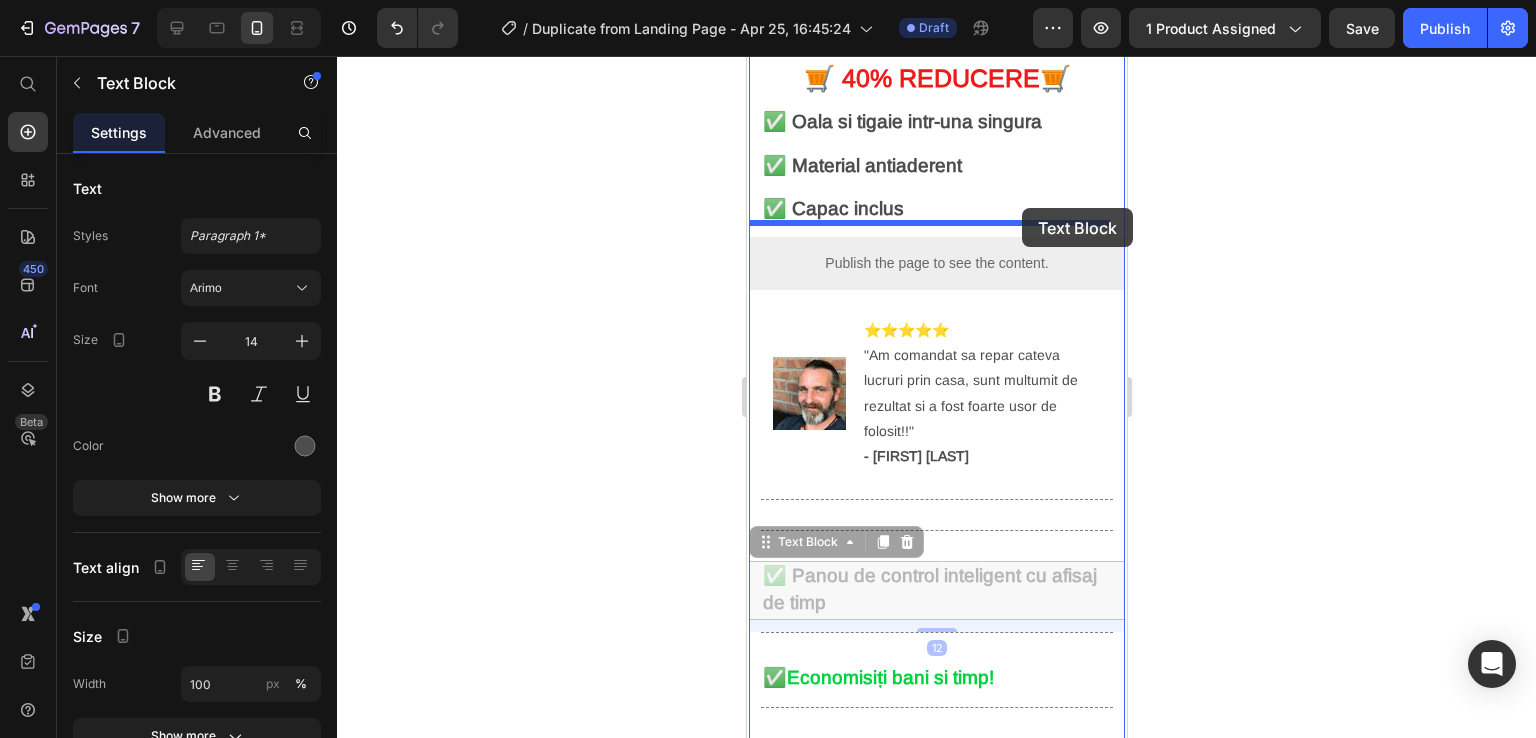 drag, startPoint x: 957, startPoint y: 596, endPoint x: 1021, endPoint y: 208, distance: 393.24292 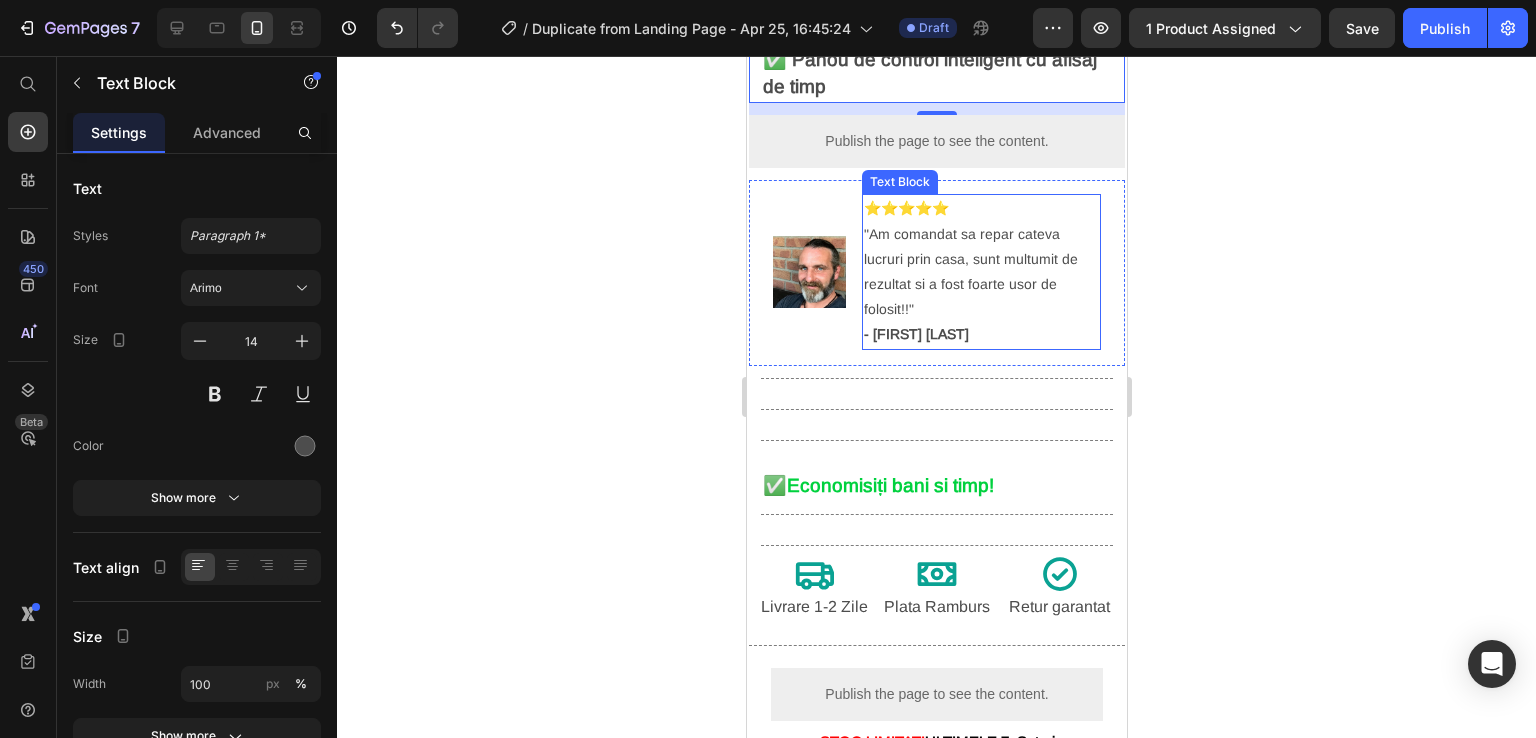 scroll, scrollTop: 800, scrollLeft: 0, axis: vertical 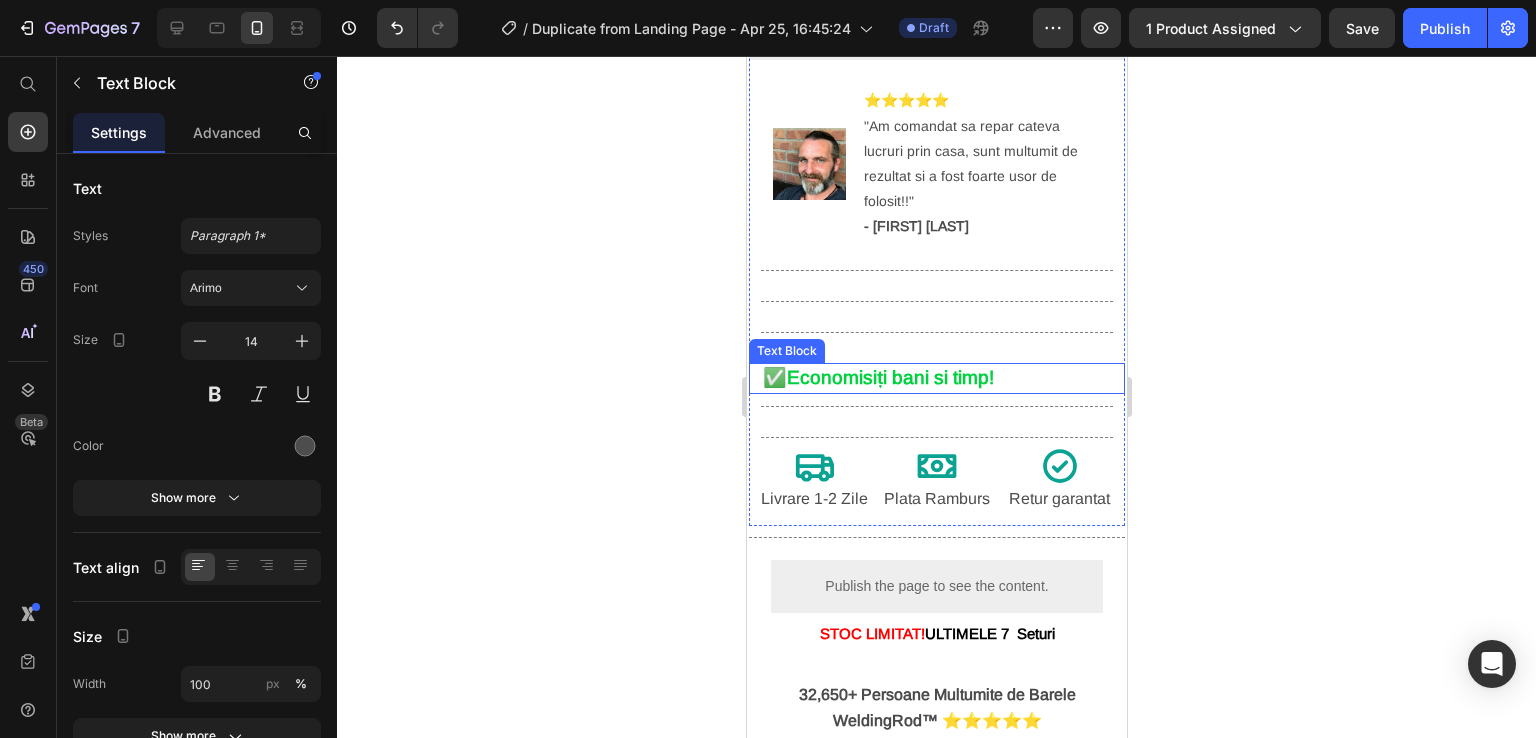 click on "✅  Economisiți bani si timp!" at bounding box center (936, 378) 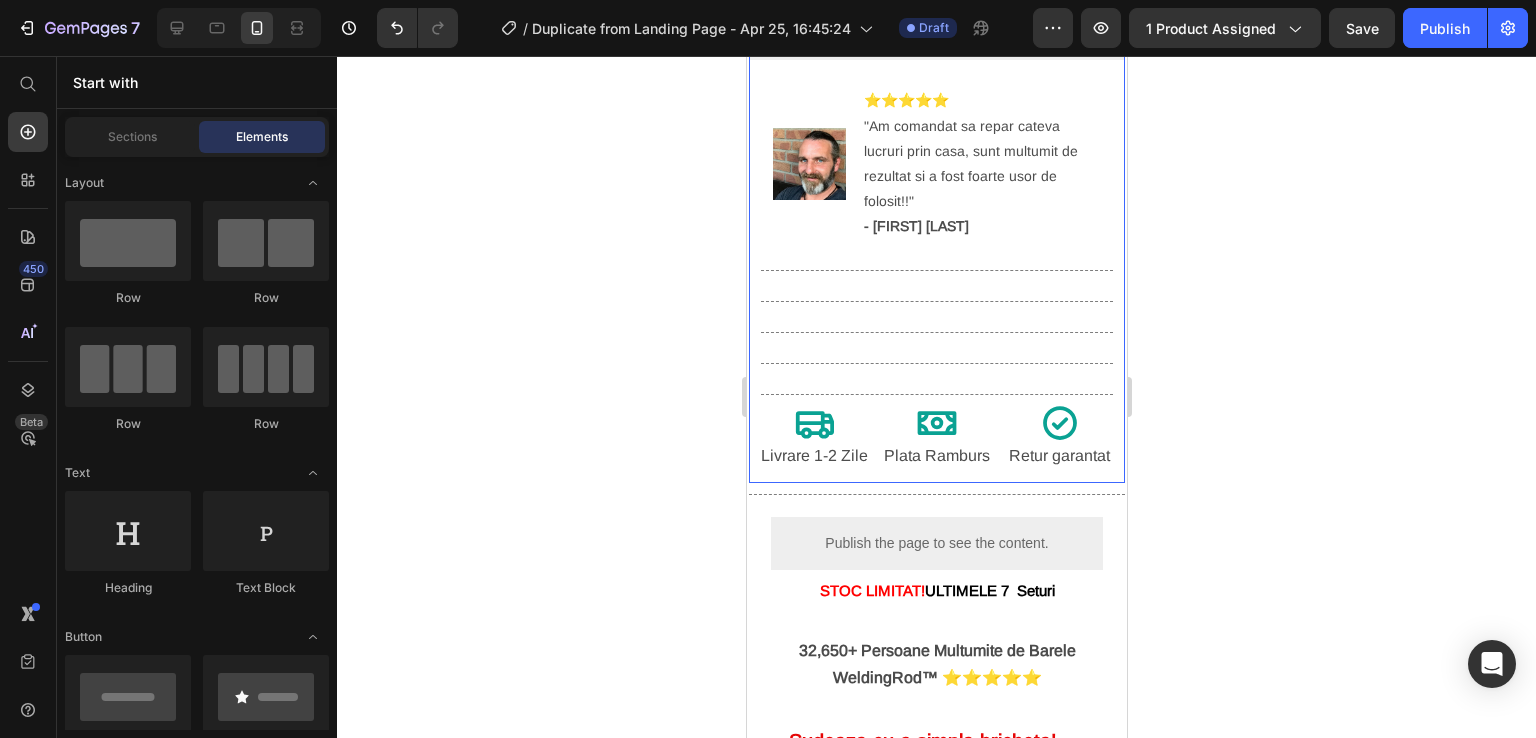 click on "119 ,99 lei   220,00 lei  Text Block ⭐⭐⭐⭐⭐  4.8 din 480 recenzii Text Block 🛒 40 % REDUCERE  🛒 Heading ✅ Oala si tigaie intr-una singura Text Block ✅ Material antiaderent Text Block ✅ Capac inclus Text Block ✅ Panou de control inteligent cu afisaj de timp Text Block
Publish the page to see the content.
Custom Code Image ⭐⭐⭐⭐⭐ "Am comandat sa repar cateva lucruri prin casa, sunt multumit de rezultat si a fost foarte usor de folosit!!" - [NAME] Text Block Advanced List                Title Line                Title Line                Title Line                Title Line                Title Line
Icon Livrare 1-2 Zile Text Block
Icon Plata Ramburs Text Block
Icon Retur garantat  Text Block Row                Title Line" at bounding box center [936, 97] 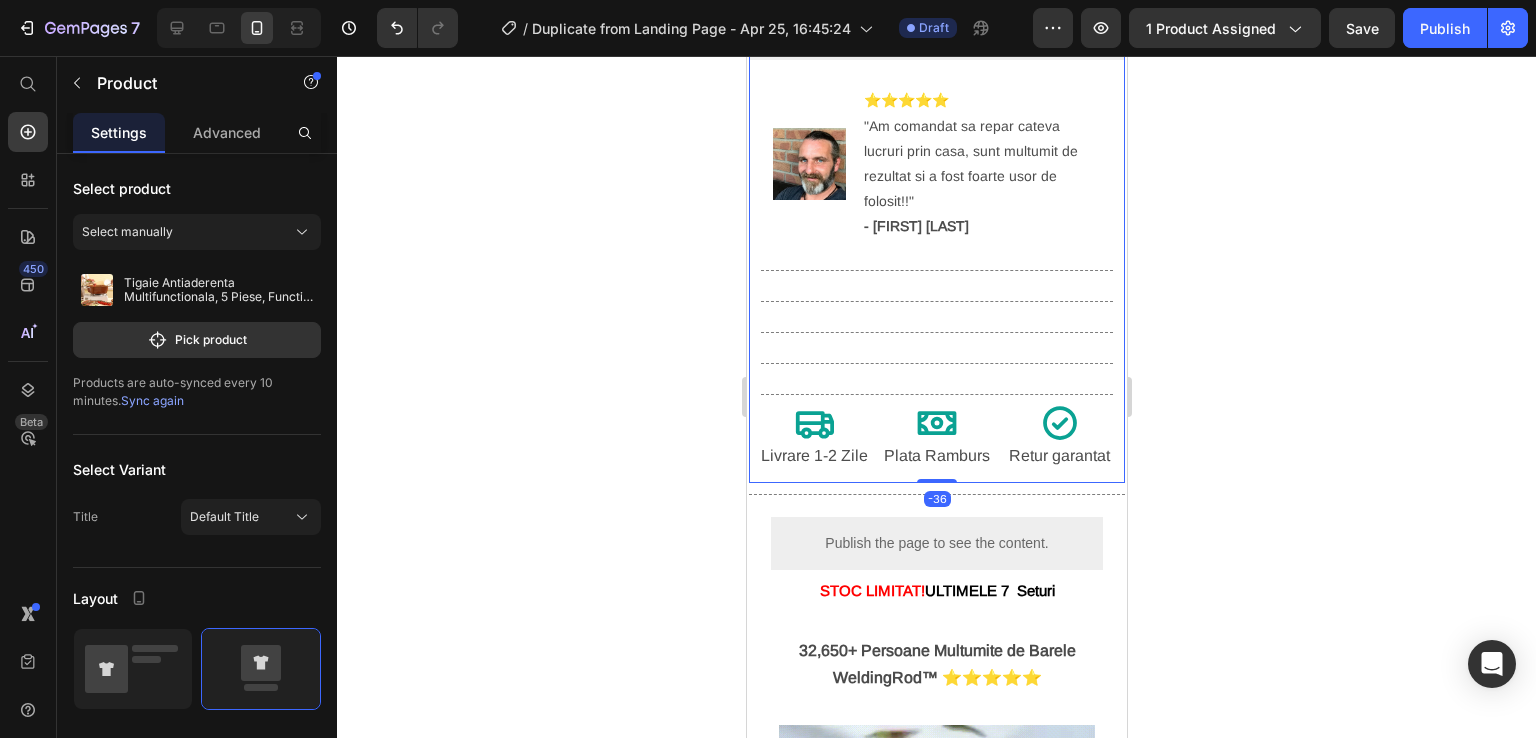 click on "119 ,99 lei   220,00 lei  Text Block ⭐⭐⭐⭐⭐  4.8 din 480 recenzii Text Block 🛒 40 % REDUCERE  🛒 Heading ✅ Oala si tigaie intr-una singura Text Block ✅ Material antiaderent Text Block ✅ Capac inclus Text Block ✅ Panou de control inteligent cu afisaj de timp Text Block
Publish the page to see the content.
Custom Code Image ⭐⭐⭐⭐⭐ "Am comandat sa repar cateva lucruri prin casa, sunt multumit de rezultat si a fost foarte usor de folosit!!" - [NAME] Text Block Advanced List                Title Line                Title Line                Title Line                Title Line                Title Line
Icon Livrare 1-2 Zile Text Block
Icon Plata Ramburs Text Block
Icon Retur garantat  Text Block Row                Title Line" at bounding box center (936, 97) 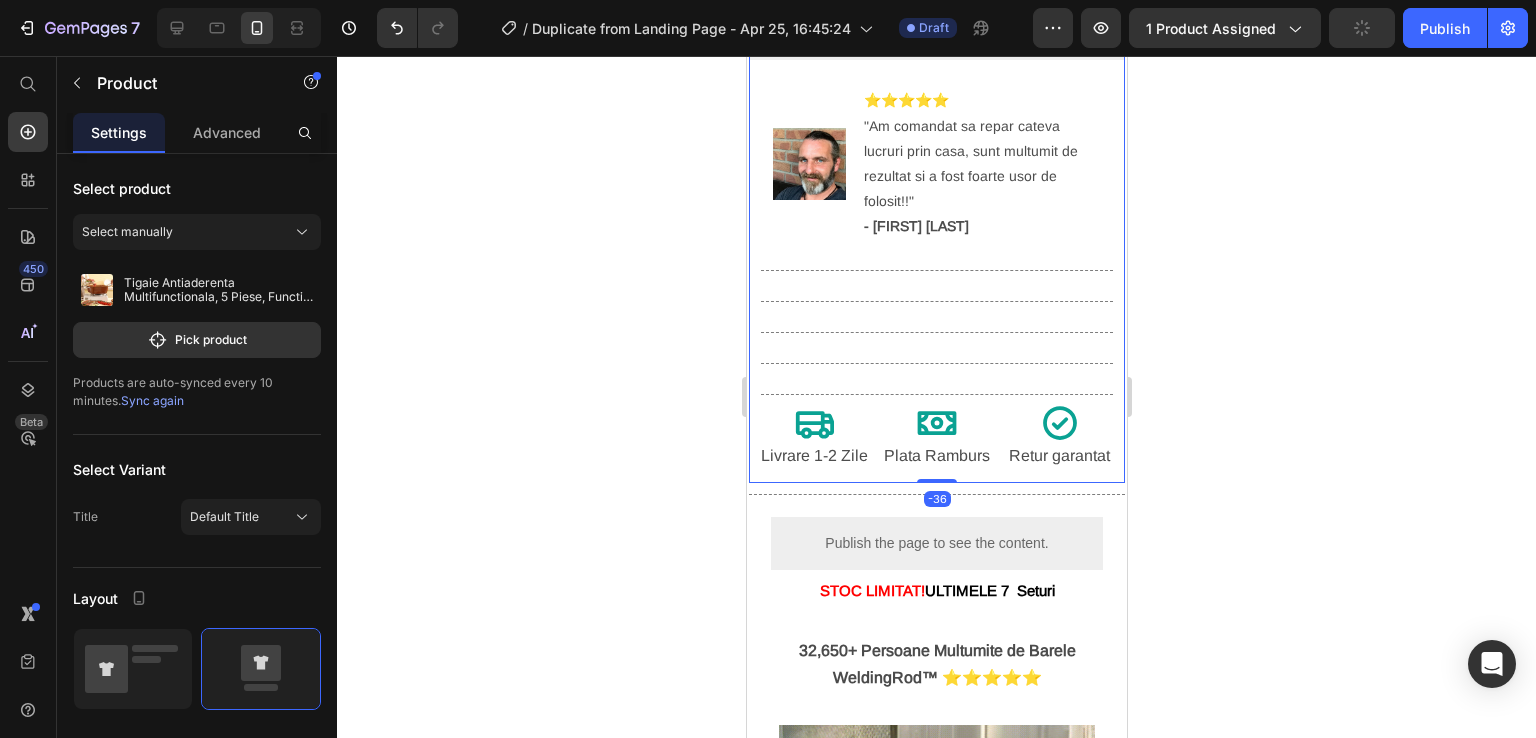 click on "119 ,99 lei   220,00 lei  Text Block ⭐⭐⭐⭐⭐  4.8 din 480 recenzii Text Block 🛒 40 % REDUCERE  🛒 Heading ✅ Oala si tigaie intr-una singura Text Block ✅ Material antiaderent Text Block ✅ Capac inclus Text Block ✅ Panou de control inteligent cu afisaj de timp Text Block
Publish the page to see the content.
Custom Code Image ⭐⭐⭐⭐⭐ "Am comandat sa repar cateva lucruri prin casa, sunt multumit de rezultat si a fost foarte usor de folosit!!" - [NAME] Text Block Advanced List                Title Line                Title Line                Title Line                Title Line                Title Line
Icon Livrare 1-2 Zile Text Block
Icon Plata Ramburs Text Block
Icon Retur garantat  Text Block Row                Title Line" at bounding box center [936, 97] 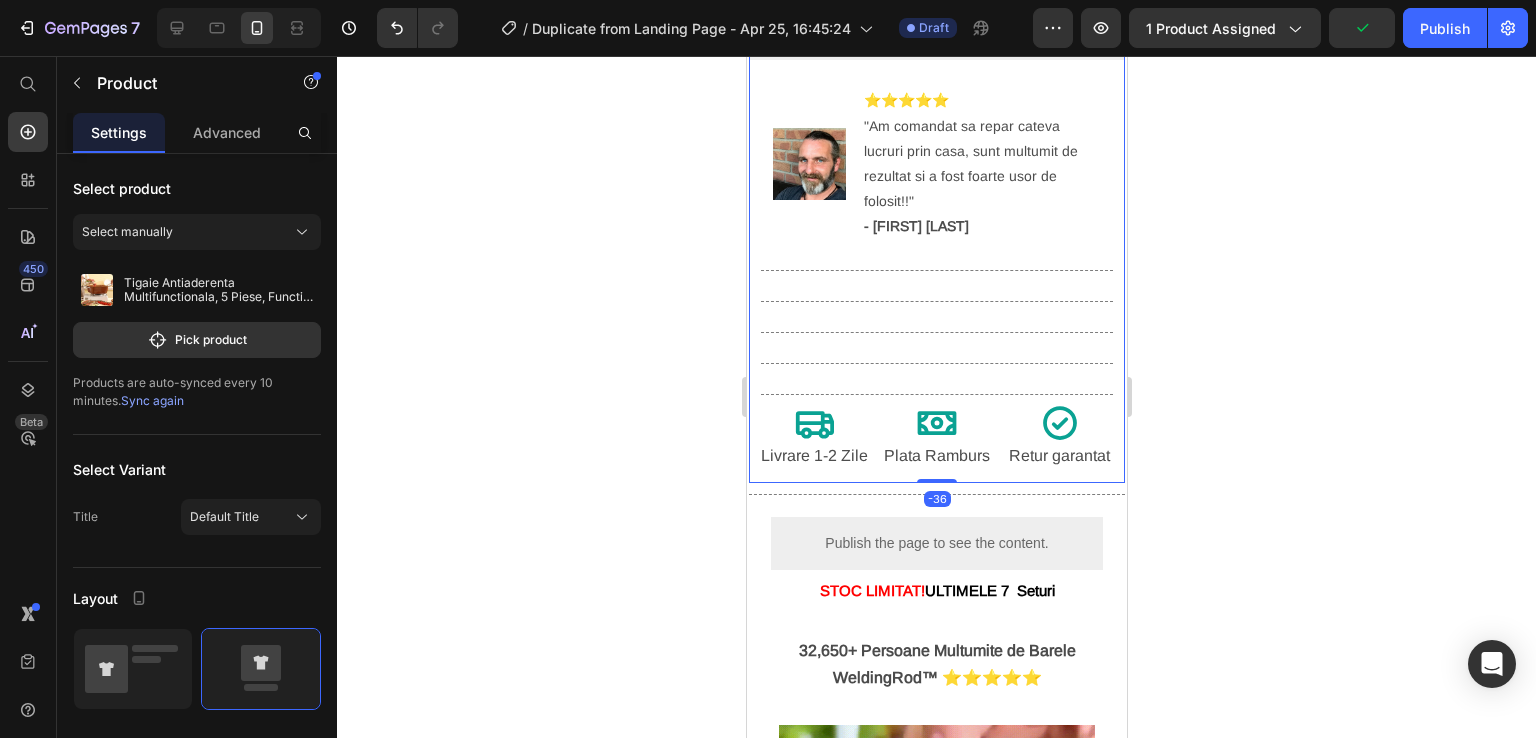 click on "119 ,99 lei   220,00 lei  Text Block ⭐⭐⭐⭐⭐  4.8 din 480 recenzii Text Block 🛒 40 % REDUCERE  🛒 Heading ✅ Oala si tigaie intr-una singura Text Block ✅ Material antiaderent Text Block ✅ Capac inclus Text Block ✅ Panou de control inteligent cu afisaj de timp Text Block
Publish the page to see the content.
Custom Code Image ⭐⭐⭐⭐⭐ "Am comandat sa repar cateva lucruri prin casa, sunt multumit de rezultat si a fost foarte usor de folosit!!" - [NAME] Text Block Advanced List                Title Line                Title Line                Title Line                Title Line                Title Line
Icon Livrare 1-2 Zile Text Block
Icon Plata Ramburs Text Block
Icon Retur garantat  Text Block Row                Title Line" at bounding box center [936, 97] 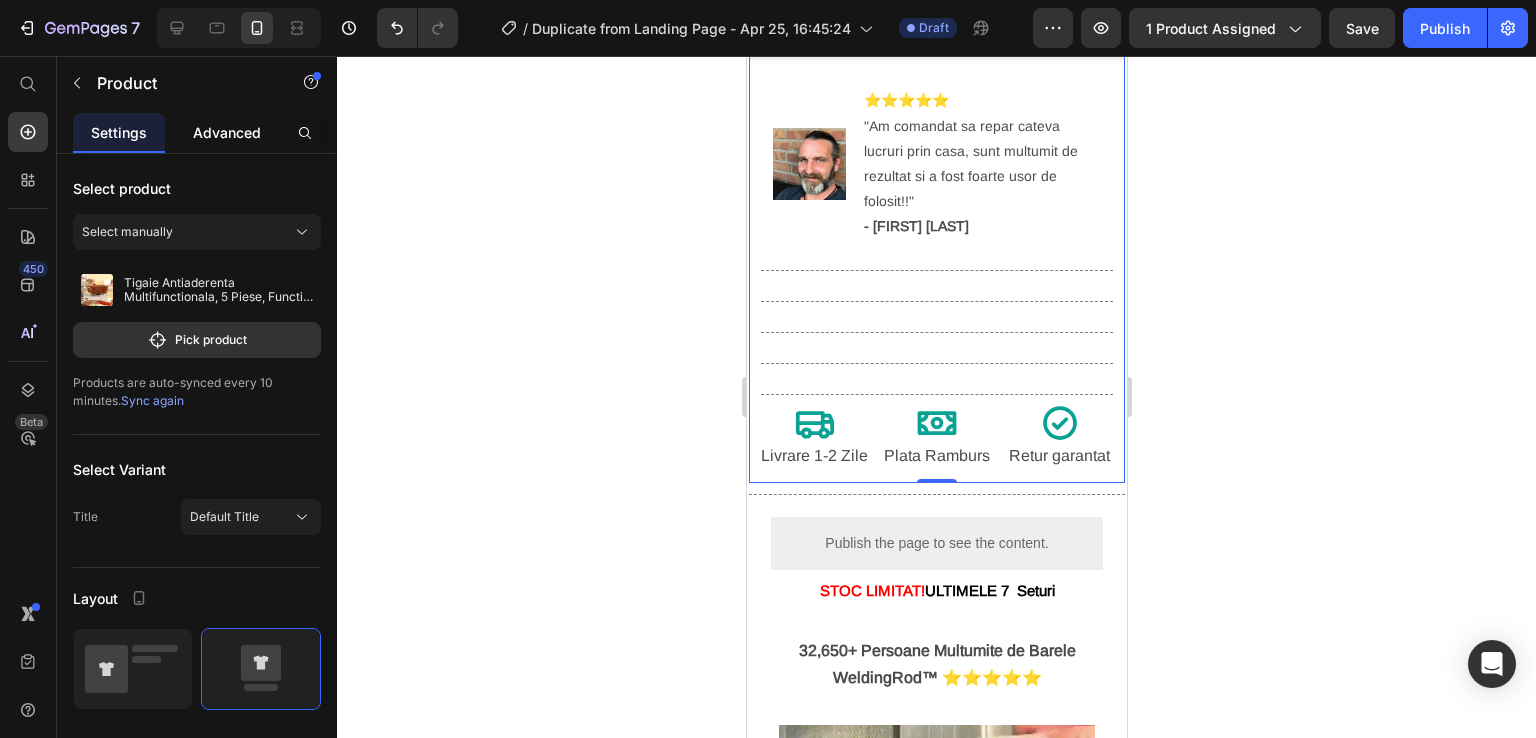 click on "Advanced" at bounding box center (227, 132) 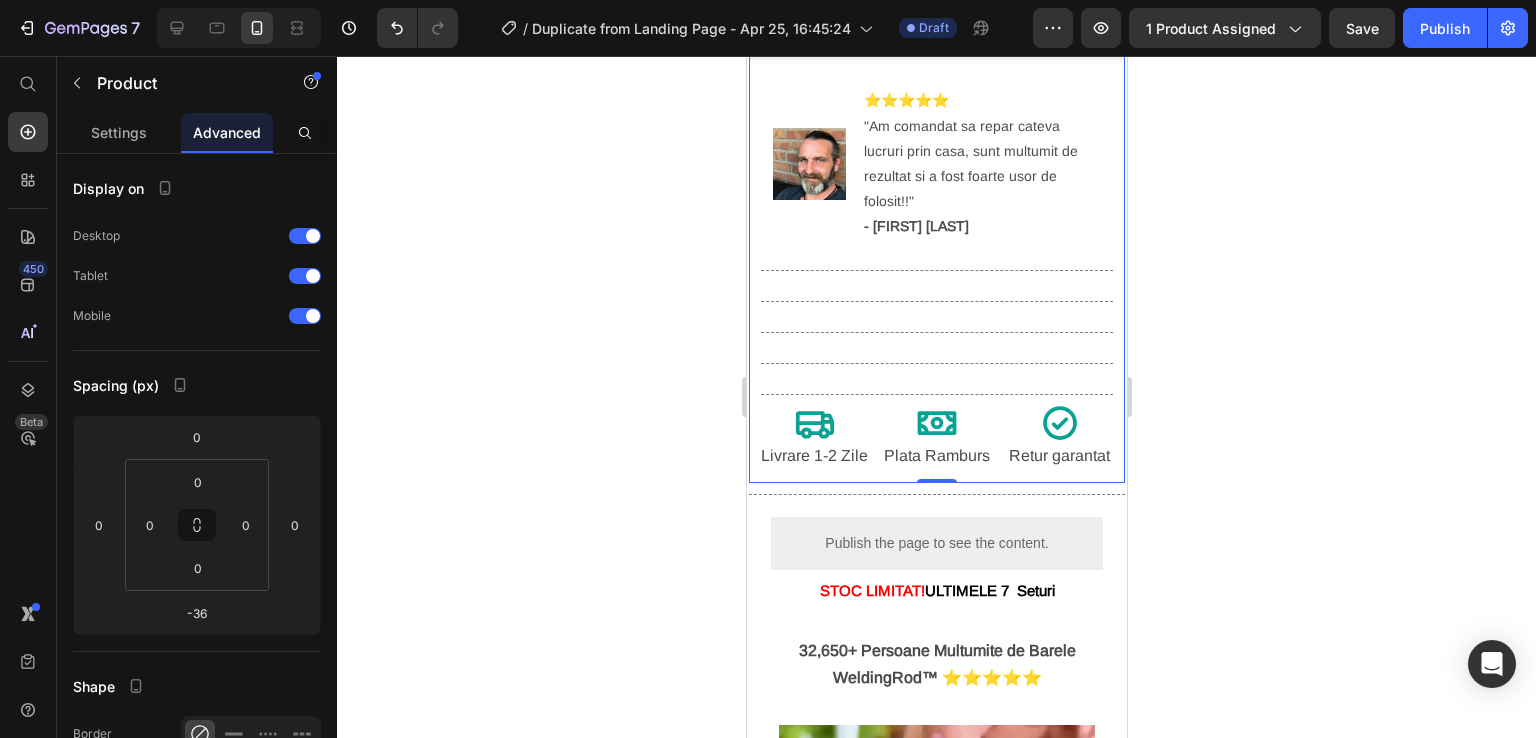 click on "119 ,99 lei   220,00 lei  Text Block ⭐⭐⭐⭐⭐  4.8 din 480 recenzii Text Block 🛒 40 % REDUCERE  🛒 Heading ✅ Oala si tigaie intr-una singura Text Block ✅ Material antiaderent Text Block ✅ Capac inclus Text Block ✅ Panou de control inteligent cu afisaj de timp Text Block
Publish the page to see the content.
Custom Code Image ⭐⭐⭐⭐⭐ "Am comandat sa repar cateva lucruri prin casa, sunt multumit de rezultat si a fost foarte usor de folosit!!" - [NAME] Text Block Advanced List                Title Line                Title Line                Title Line                Title Line                Title Line
Icon Livrare 1-2 Zile Text Block
Icon Plata Ramburs Text Block
Icon Retur garantat  Text Block Row                Title Line" at bounding box center [936, 97] 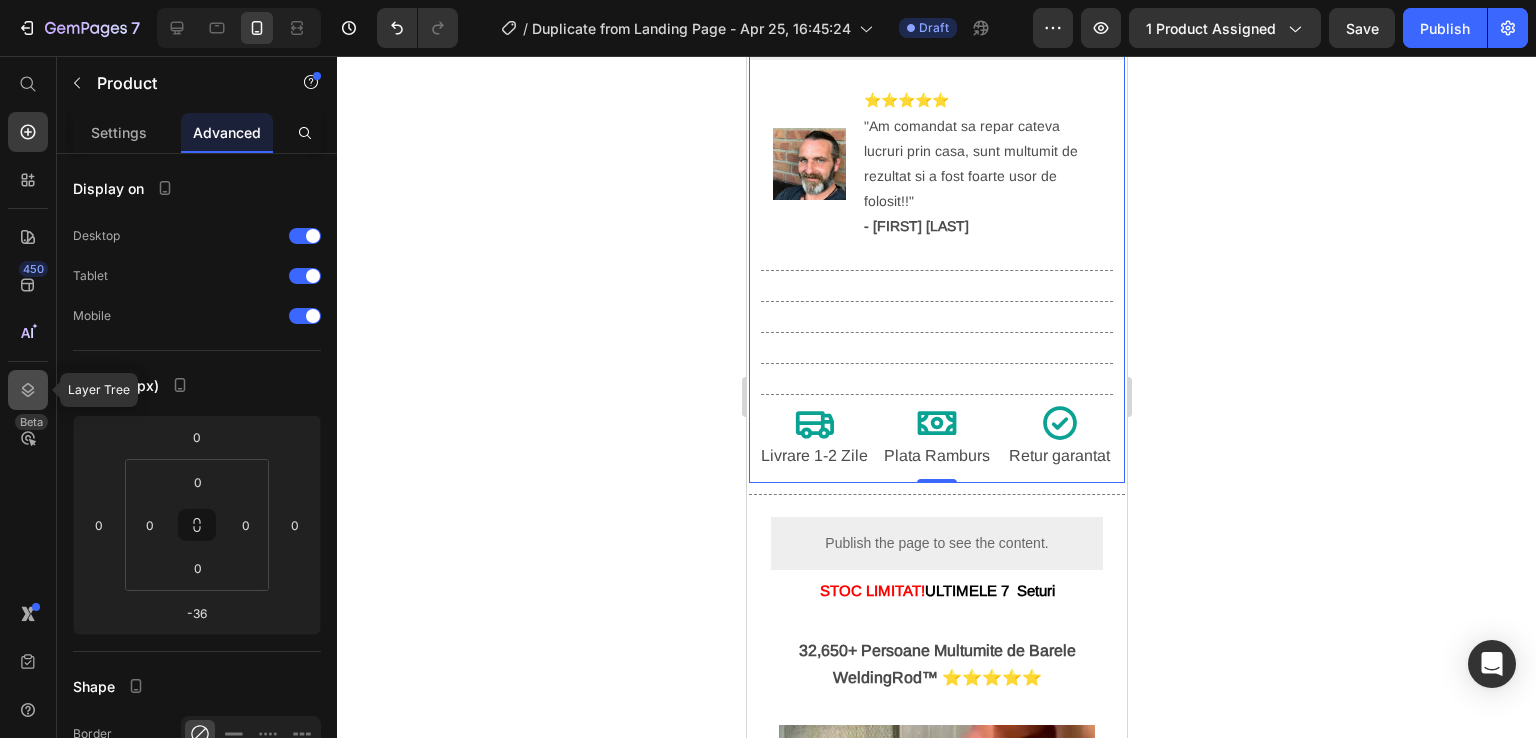 click 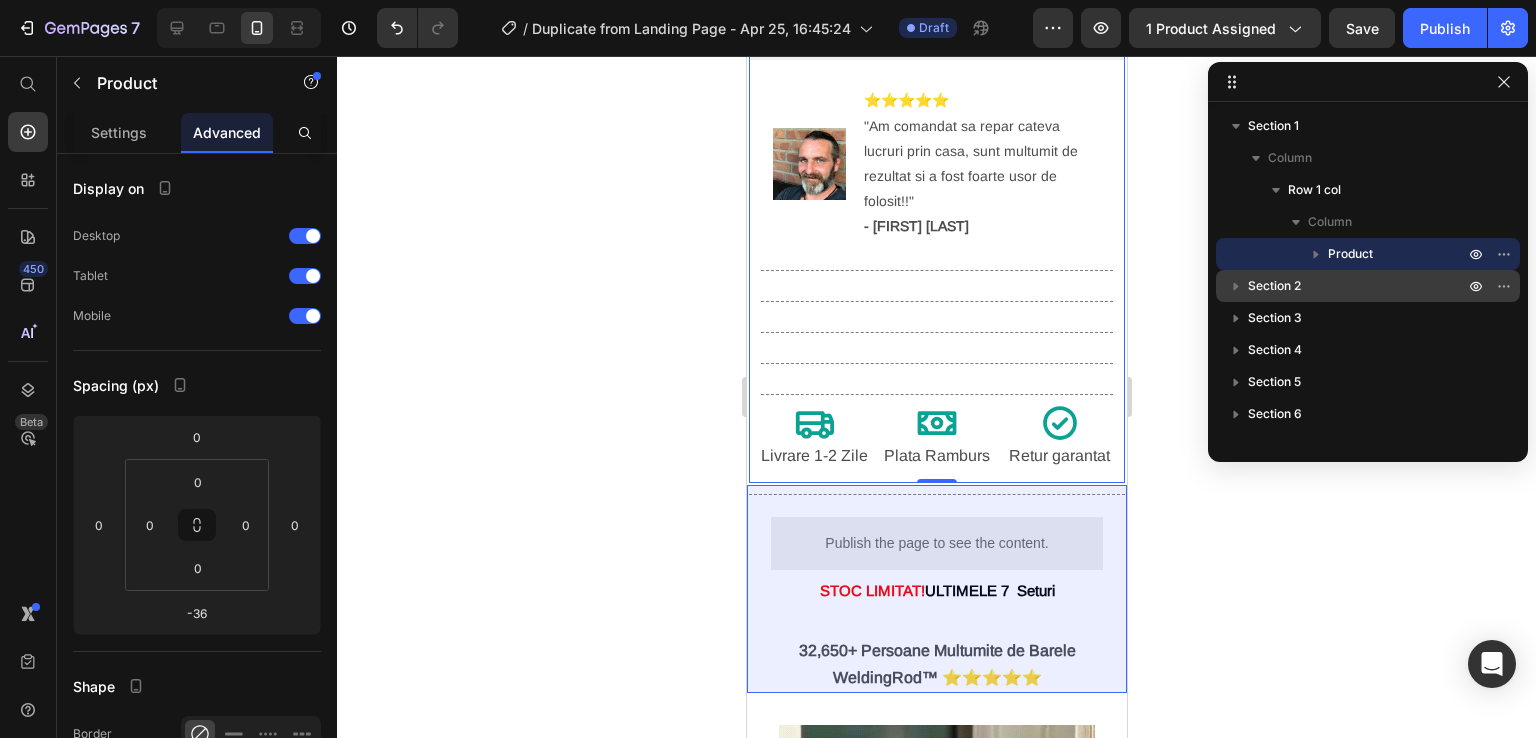 click on "Section 2" at bounding box center [1358, 286] 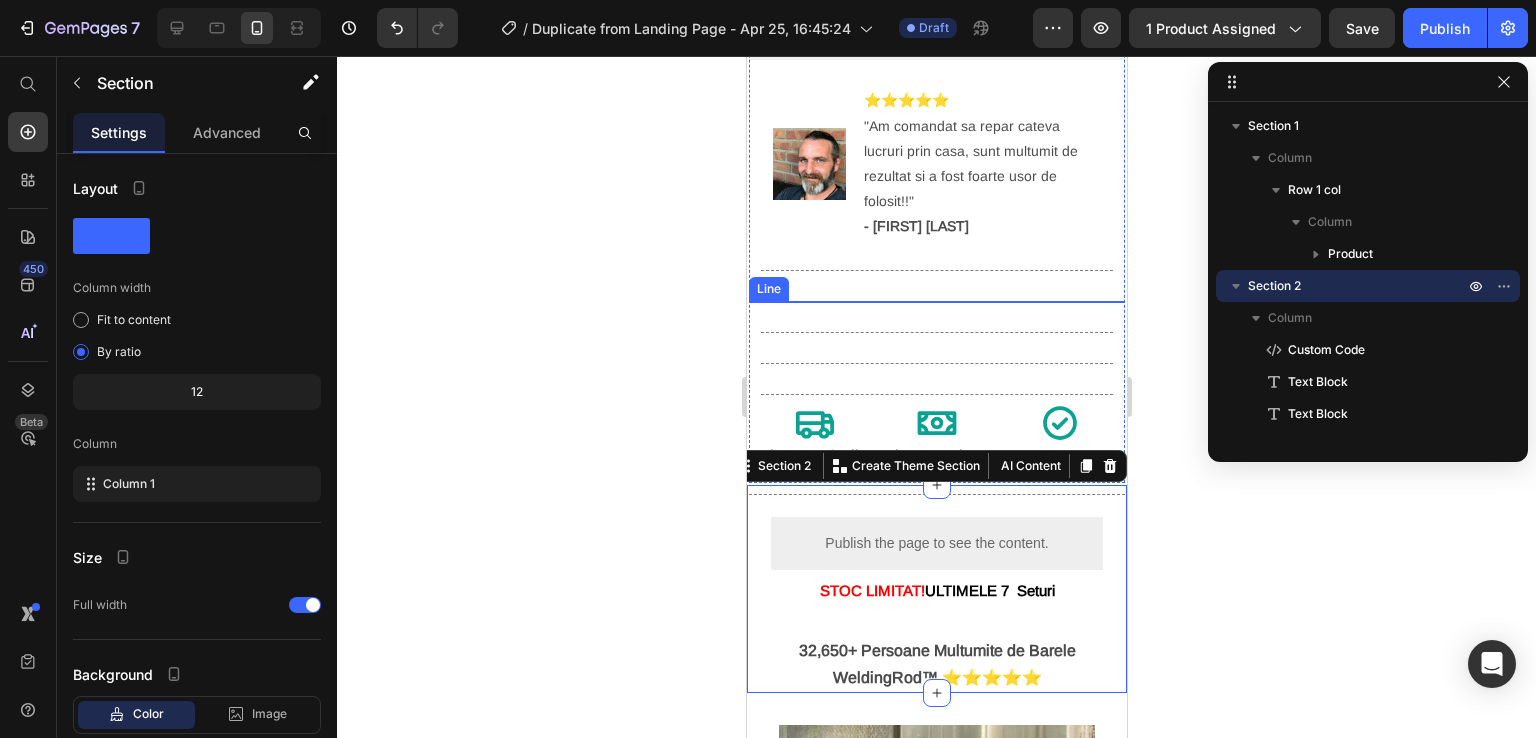 click on "119 ,99 lei   220,00 lei  Text Block ⭐⭐⭐⭐⭐  4.8 din 480 recenzii Text Block 🛒 40 % REDUCERE  🛒 Heading ✅ Oala si tigaie intr-una singura Text Block ✅ Material antiaderent Text Block ✅ Capac inclus Text Block ✅ Panou de control inteligent cu afisaj de timp Text Block
Publish the page to see the content.
Custom Code Image ⭐⭐⭐⭐⭐ "Am comandat sa repar cateva lucruri prin casa, sunt multumit de rezultat si a fost foarte usor de folosit!!" - [NAME] Text Block Advanced List                Title Line                Title Line                Title Line                Title Line                Title Line
Icon Livrare 1-2 Zile Text Block
Icon Plata Ramburs Text Block
Icon Retur garantat  Text Block Row                Title Line" at bounding box center [936, 97] 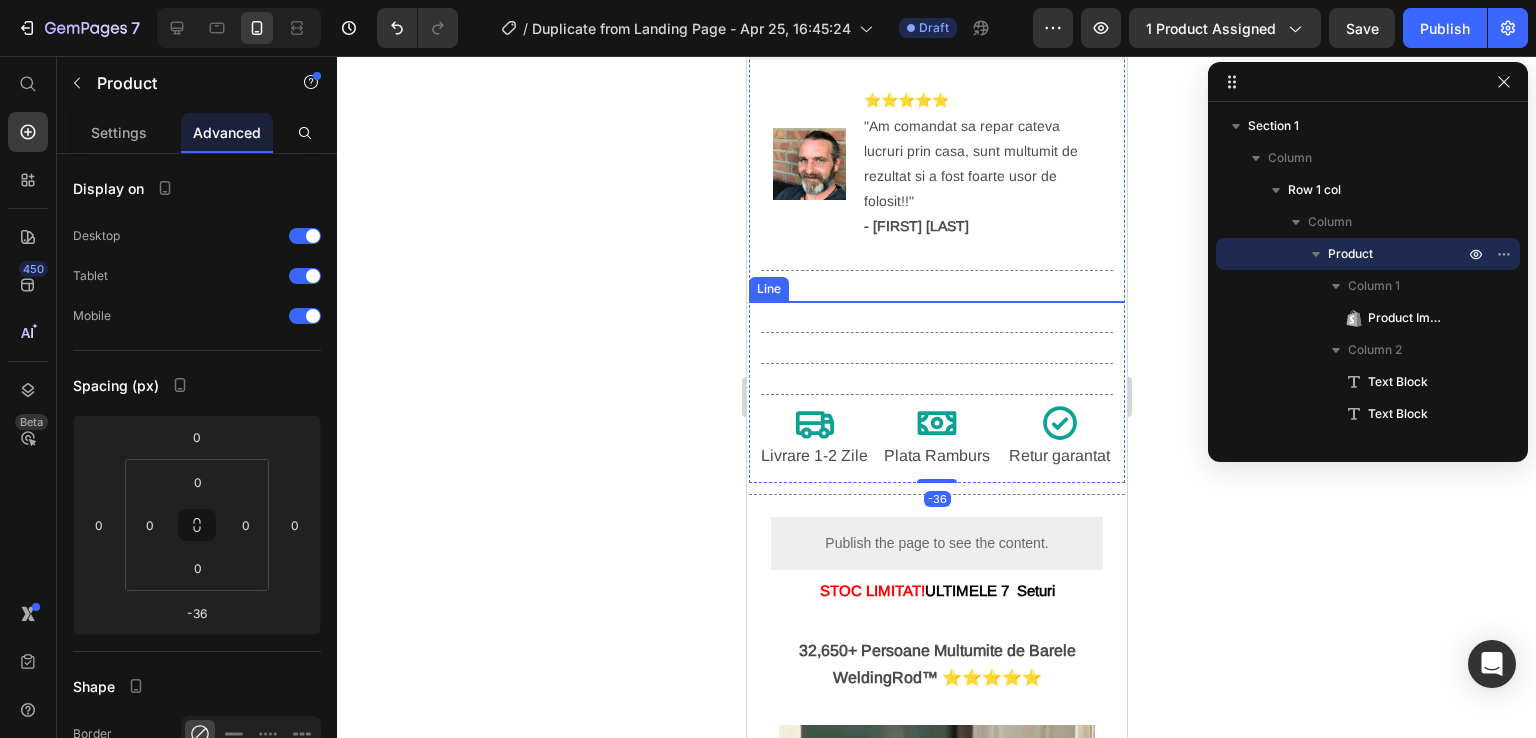 click at bounding box center (936, 301) 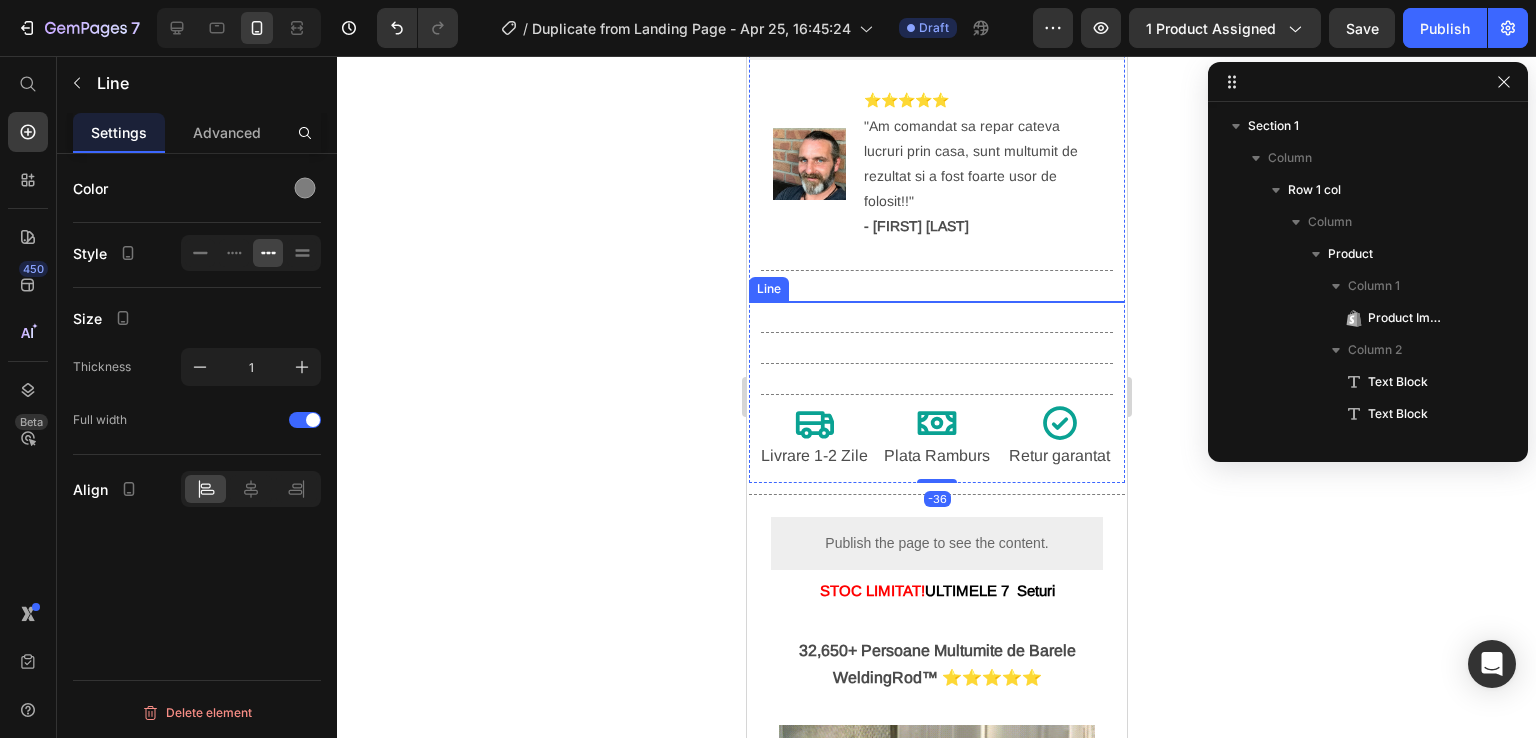 scroll, scrollTop: 442, scrollLeft: 0, axis: vertical 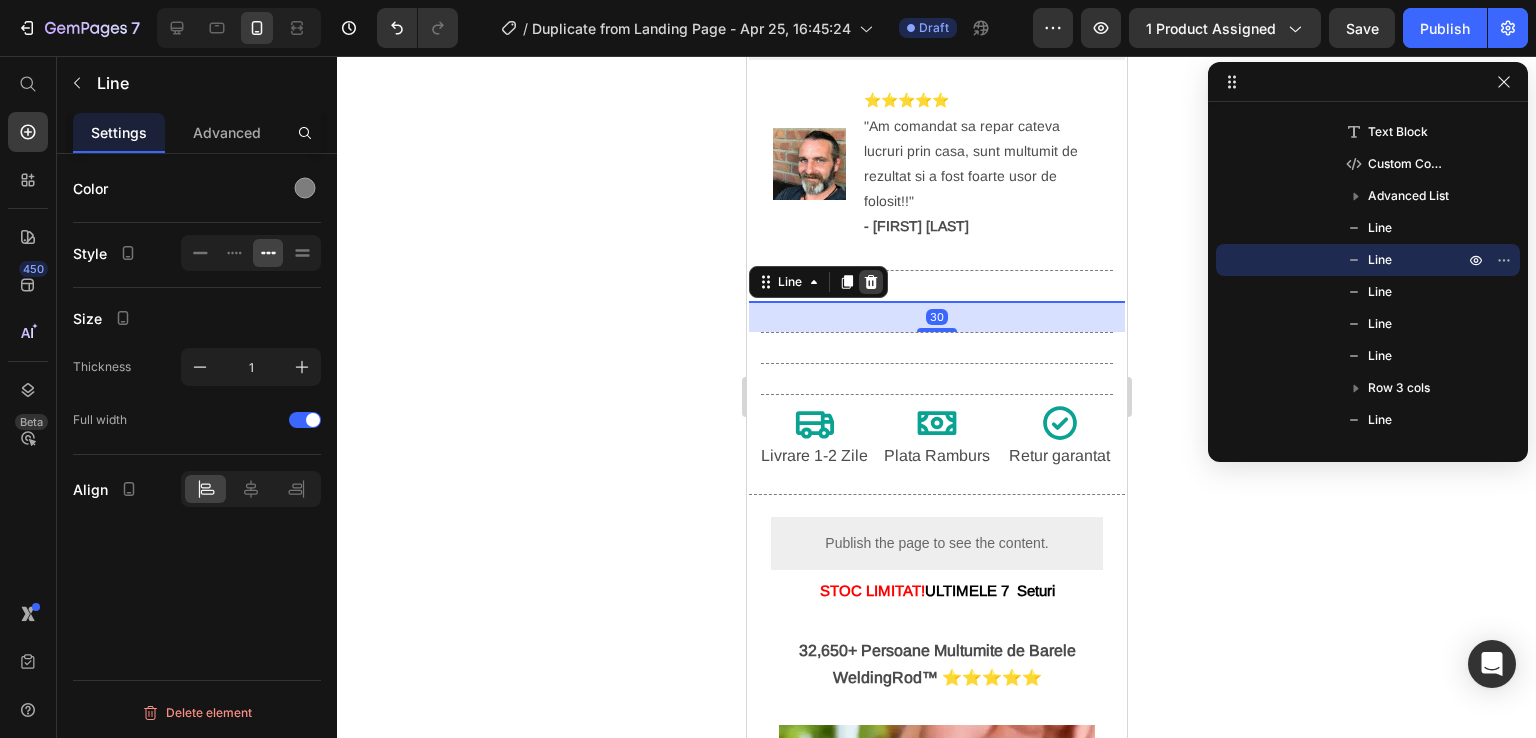 click 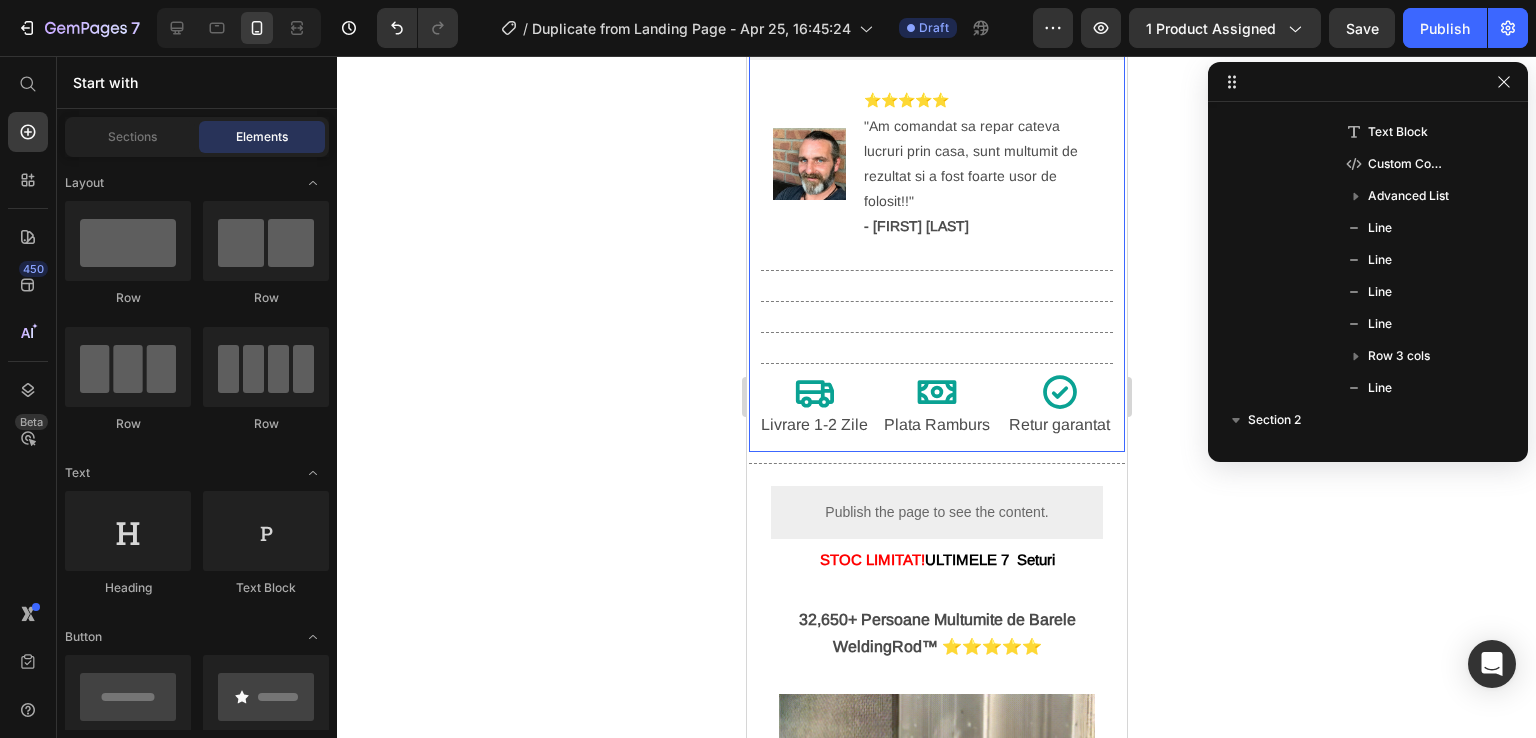 click at bounding box center (936, 270) 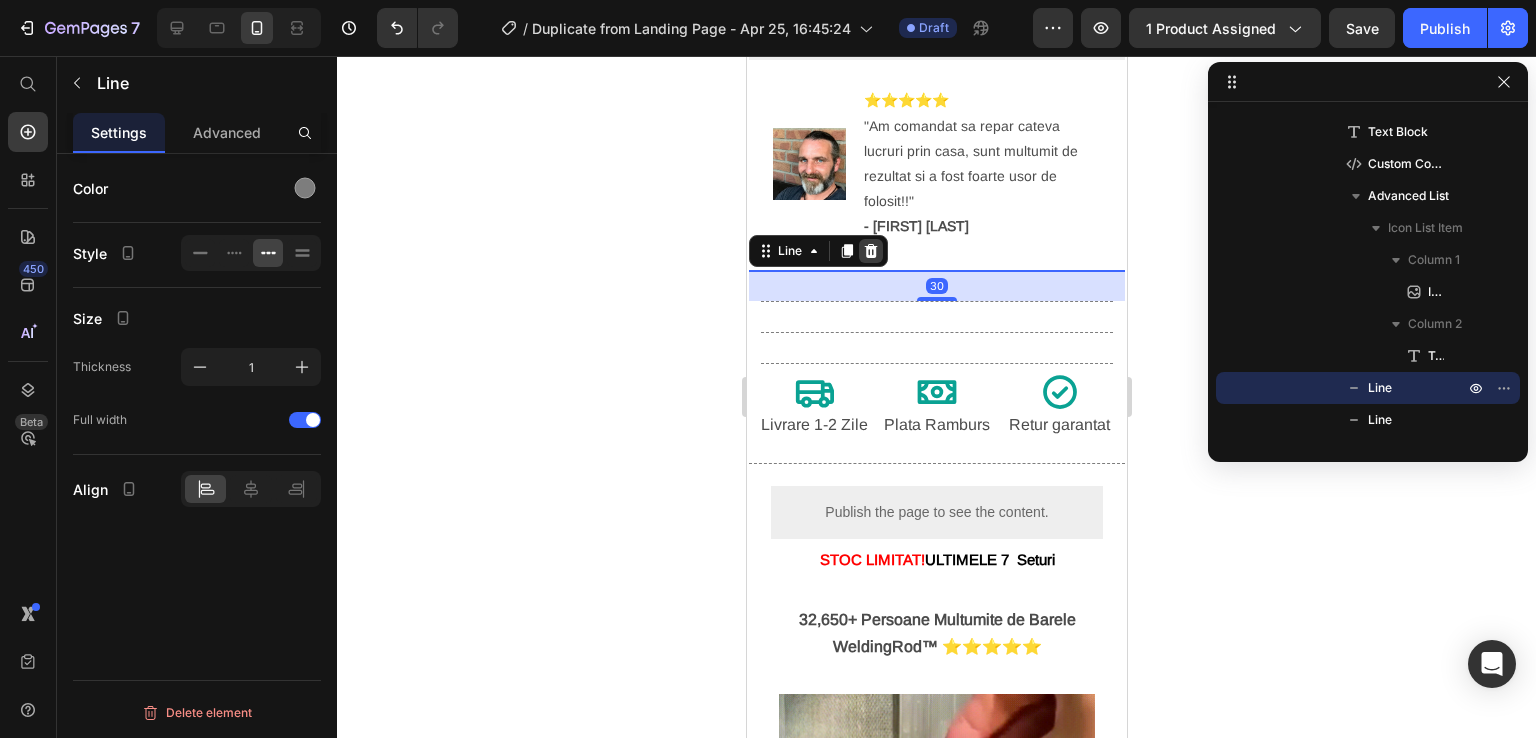 click 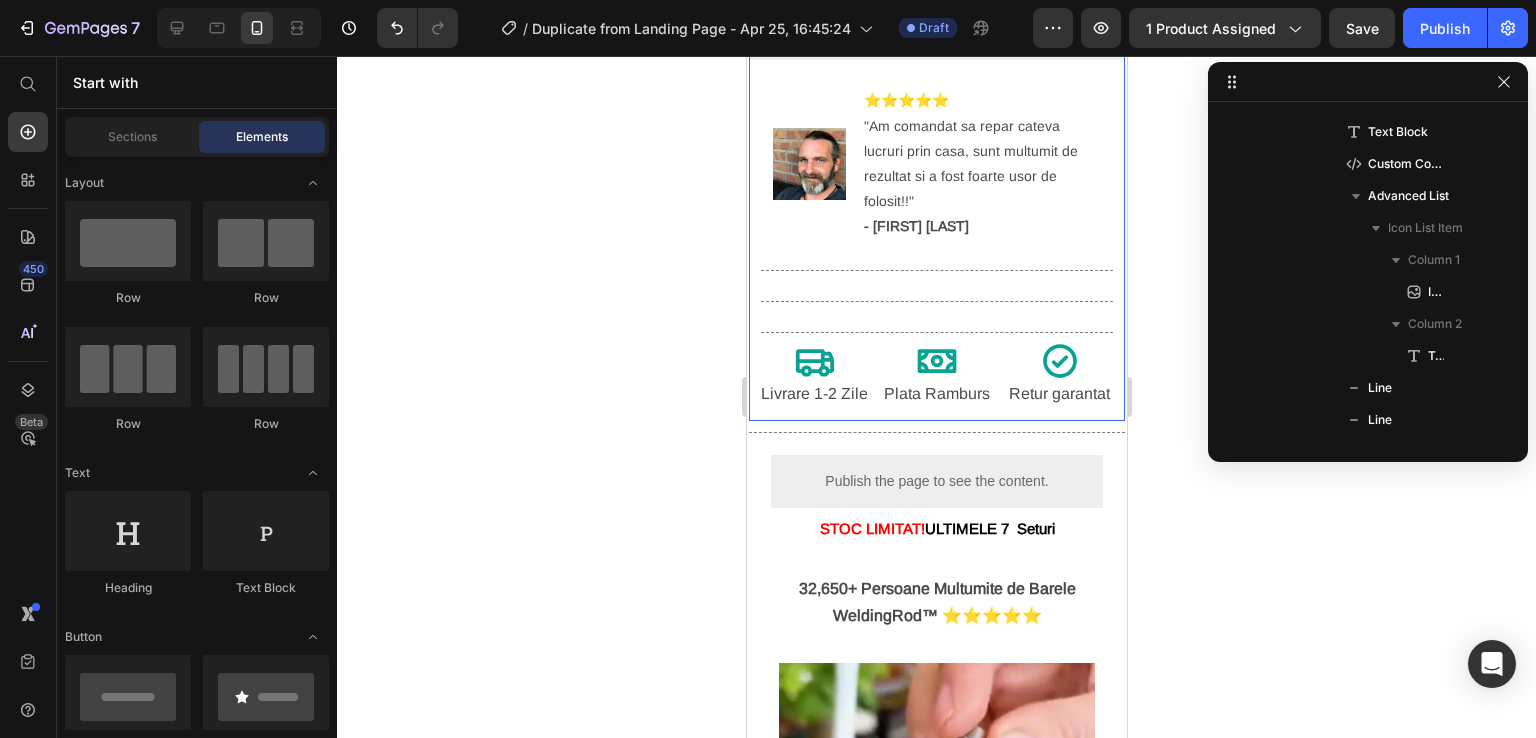 click on "119 ,99 lei   220,00 lei  Text Block ⭐⭐⭐⭐⭐  4.8 din 480 recenzii Text Block 🛒 40 % REDUCERE  🛒 Heading ✅ Oala si tigaie intr-una singura Text Block ✅ Material antiaderent Text Block ✅ Capac inclus Text Block ✅ Panou de control inteligent cu afisaj de timp Text Block
Publish the page to see the content.
Custom Code Image ⭐⭐⭐⭐⭐ "Am comandat sa repar cateva lucruri prin casa, sunt multumit de rezultat si a fost foarte usor de folosit!!" - [FIRST] [LAST] Text Block Advanced List                Title Line                Title Line                Title Line
Icon Livrare 1-2 Zile Text Block
Icon Plata Ramburs Text Block
Icon Retur garantat  Text Block Row                Title Line" at bounding box center (936, 66) 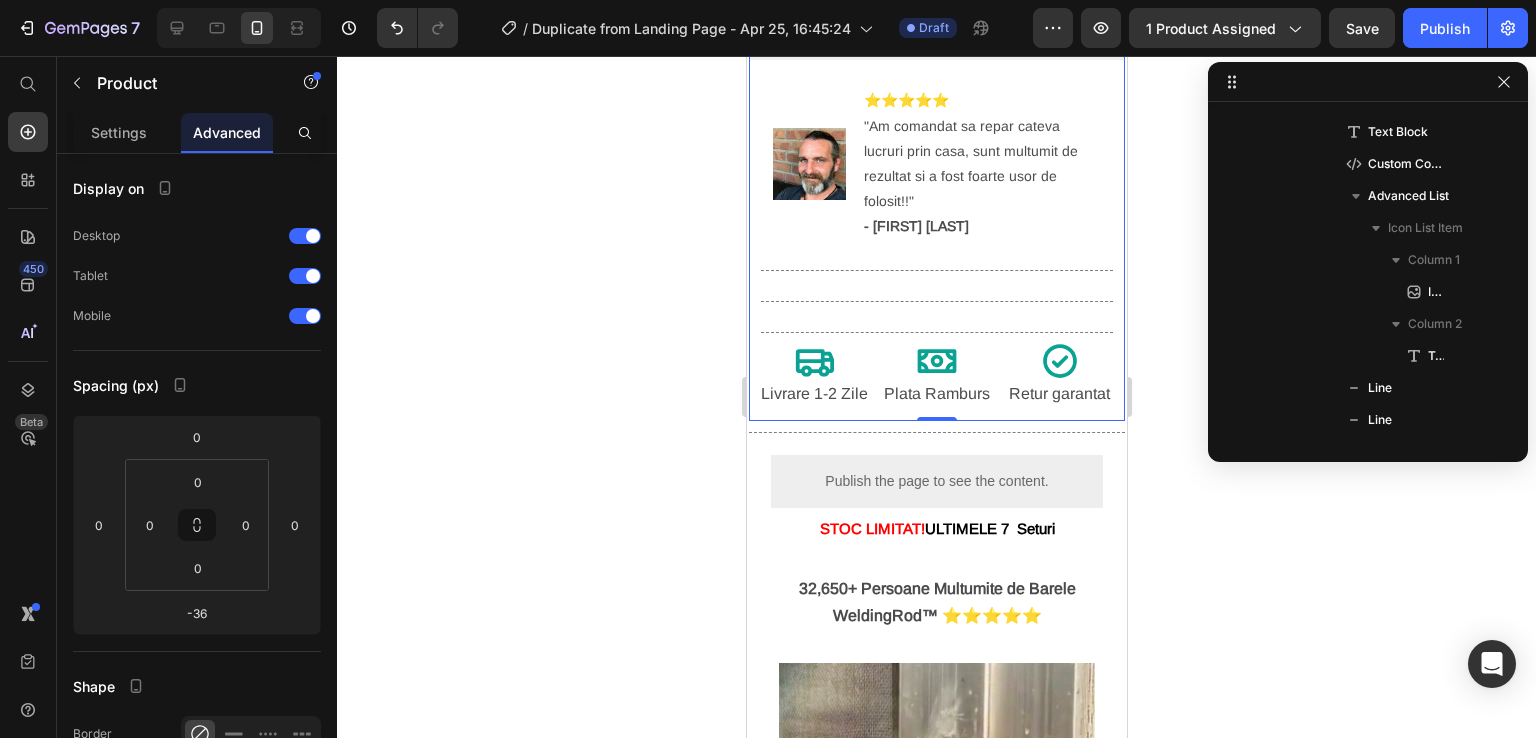 scroll, scrollTop: 0, scrollLeft: 0, axis: both 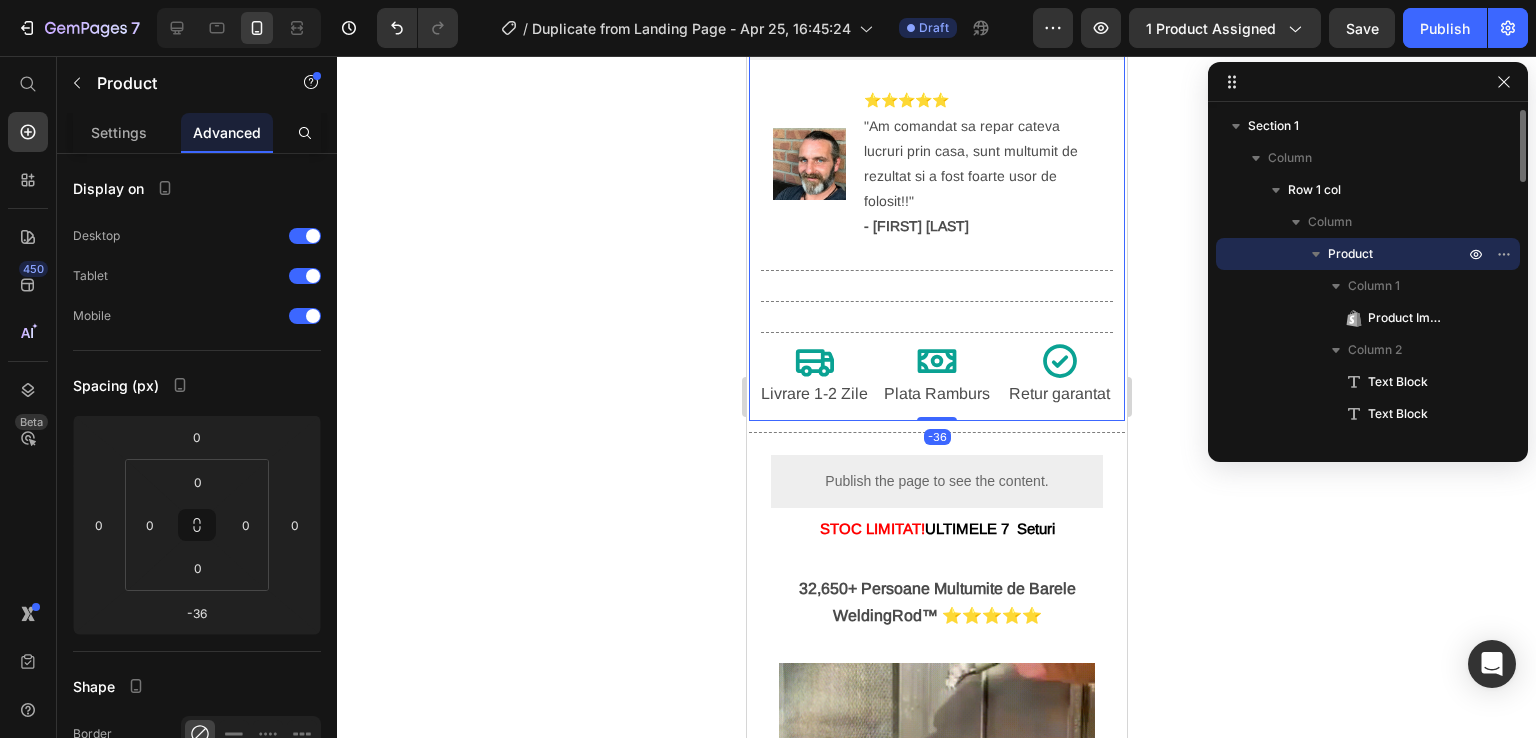 click on "119 ,99 lei   220,00 lei  Text Block ⭐⭐⭐⭐⭐  4.8 din 480 recenzii Text Block 🛒 40 % REDUCERE  🛒 Heading ✅ Oala si tigaie intr-una singura Text Block ✅ Material antiaderent Text Block ✅ Capac inclus Text Block ✅ Panou de control inteligent cu afisaj de timp Text Block
Publish the page to see the content.
Custom Code Image ⭐⭐⭐⭐⭐ "Am comandat sa repar cateva lucruri prin casa, sunt multumit de rezultat si a fost foarte usor de folosit!!" - [FIRST] [LAST] Text Block Advanced List                Title Line                Title Line                Title Line
Icon Livrare 1-2 Zile Text Block
Icon Plata Ramburs Text Block
Icon Retur garantat  Text Block Row                Title Line" at bounding box center (936, 66) 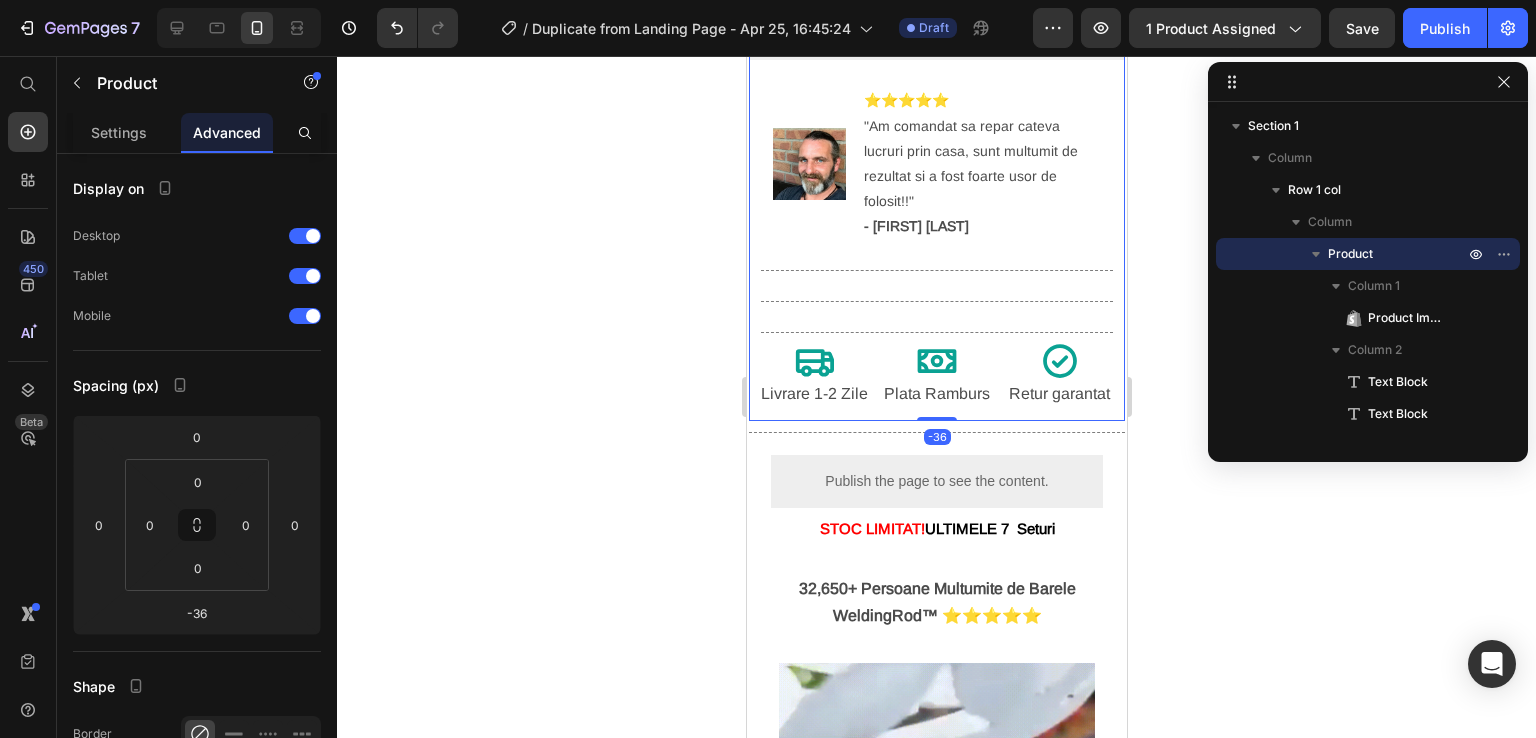 click on "119 ,99 lei   220,00 lei  Text Block ⭐⭐⭐⭐⭐  4.8 din 480 recenzii Text Block 🛒 40 % REDUCERE  🛒 Heading ✅ Oala si tigaie intr-una singura Text Block ✅ Material antiaderent Text Block ✅ Capac inclus Text Block ✅ Panou de control inteligent cu afisaj de timp Text Block
Publish the page to see the content.
Custom Code Image ⭐⭐⭐⭐⭐ "Am comandat sa repar cateva lucruri prin casa, sunt multumit de rezultat si a fost foarte usor de folosit!!" - [FIRST] [LAST] Text Block Advanced List                Title Line                Title Line                Title Line
Icon Livrare 1-2 Zile Text Block
Icon Plata Ramburs Text Block
Icon Retur garantat  Text Block Row                Title Line" at bounding box center [936, 66] 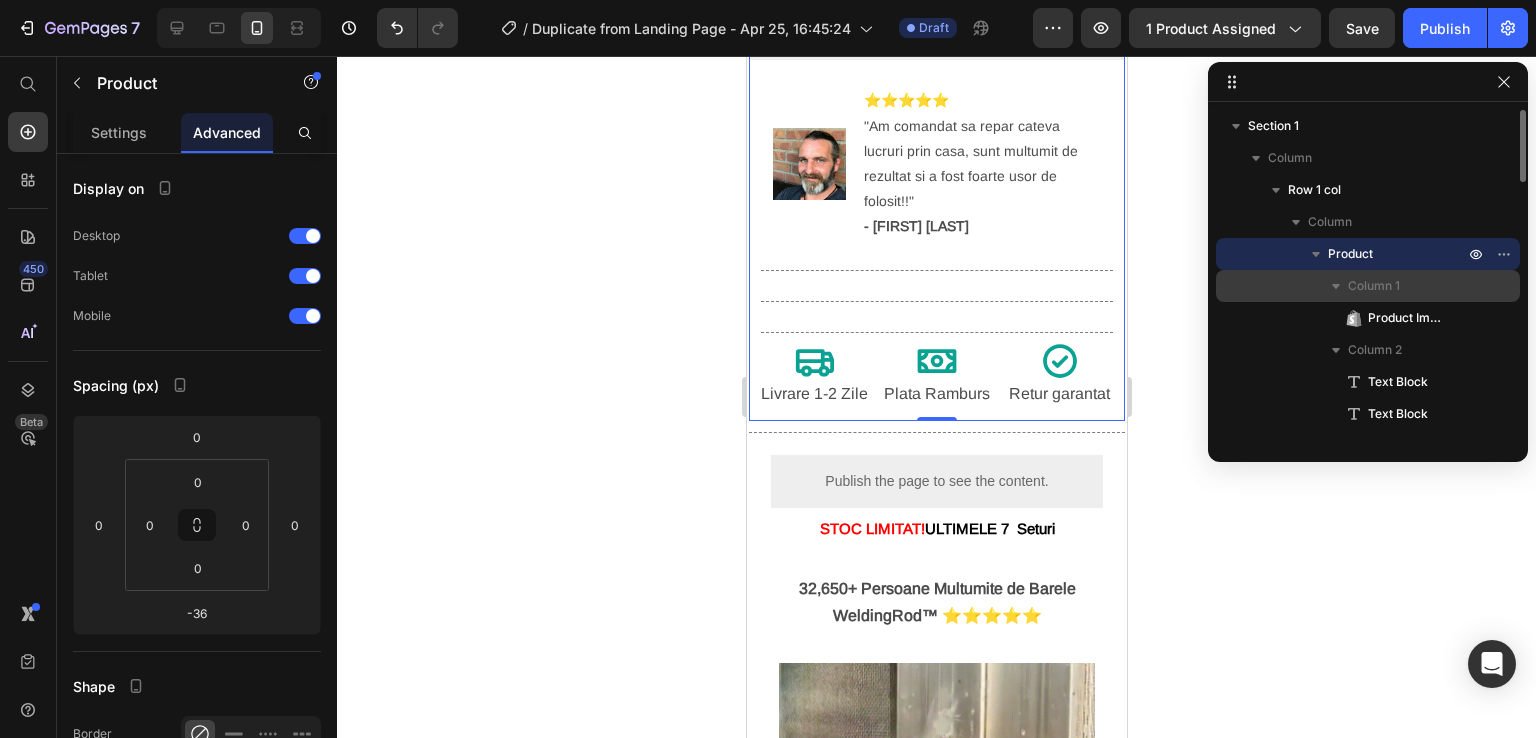 click 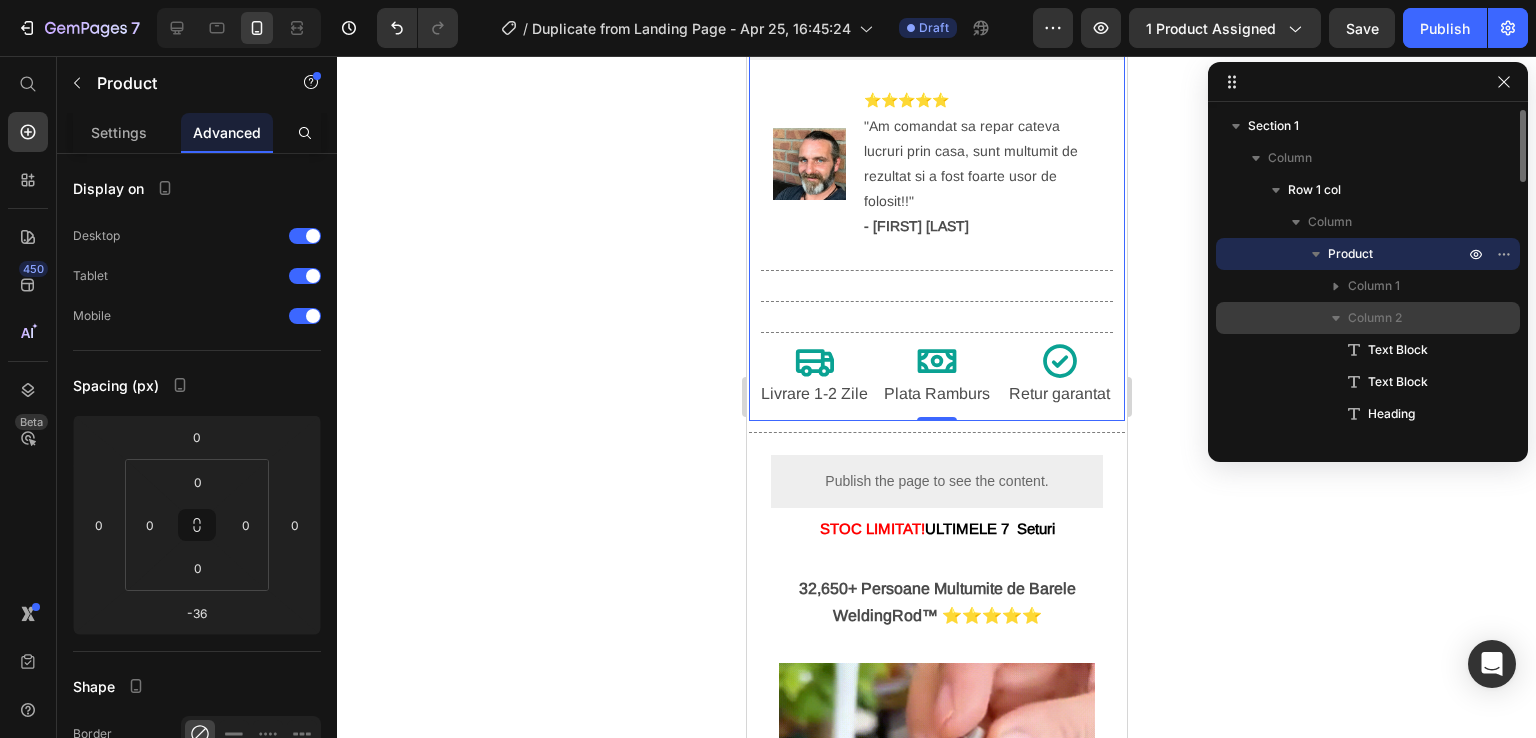 click 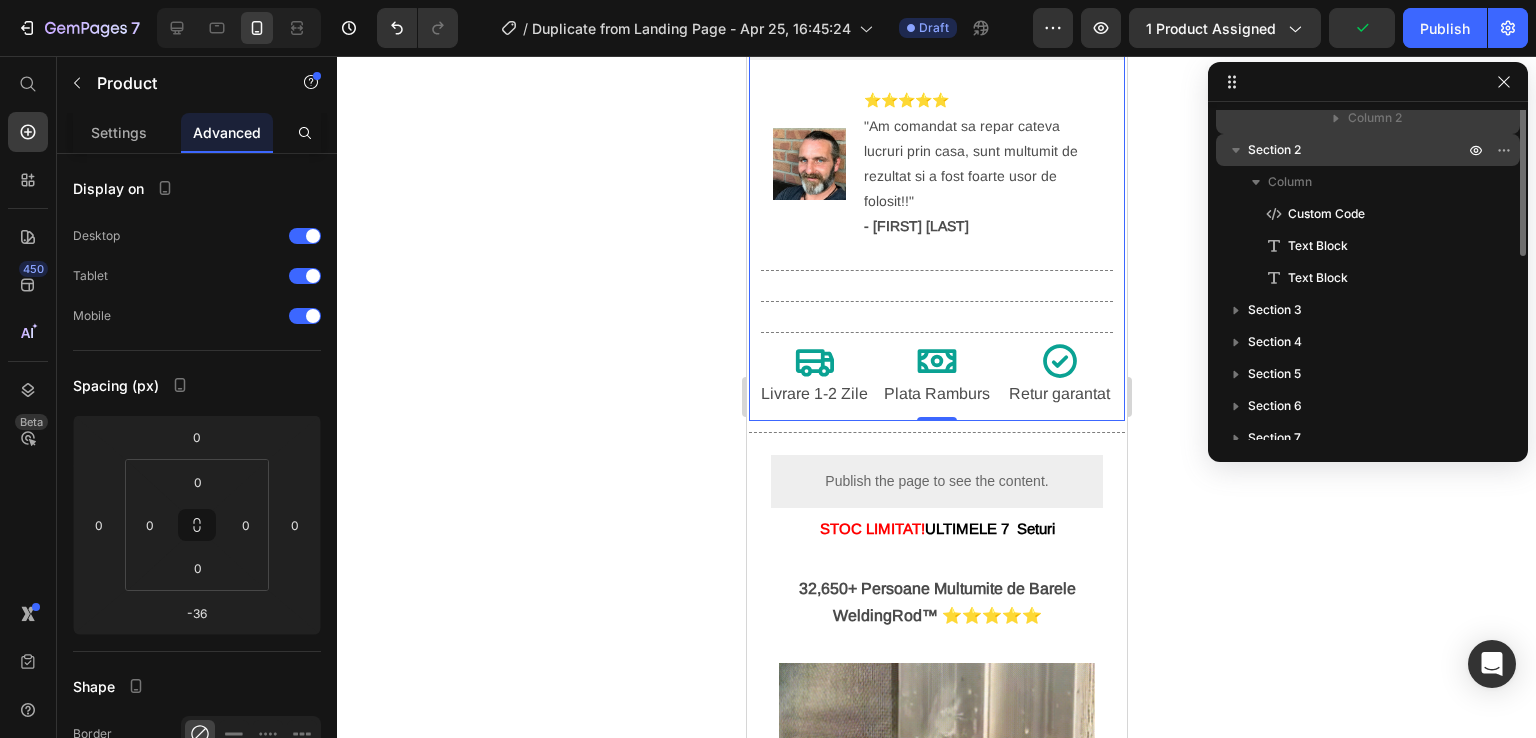 scroll, scrollTop: 100, scrollLeft: 0, axis: vertical 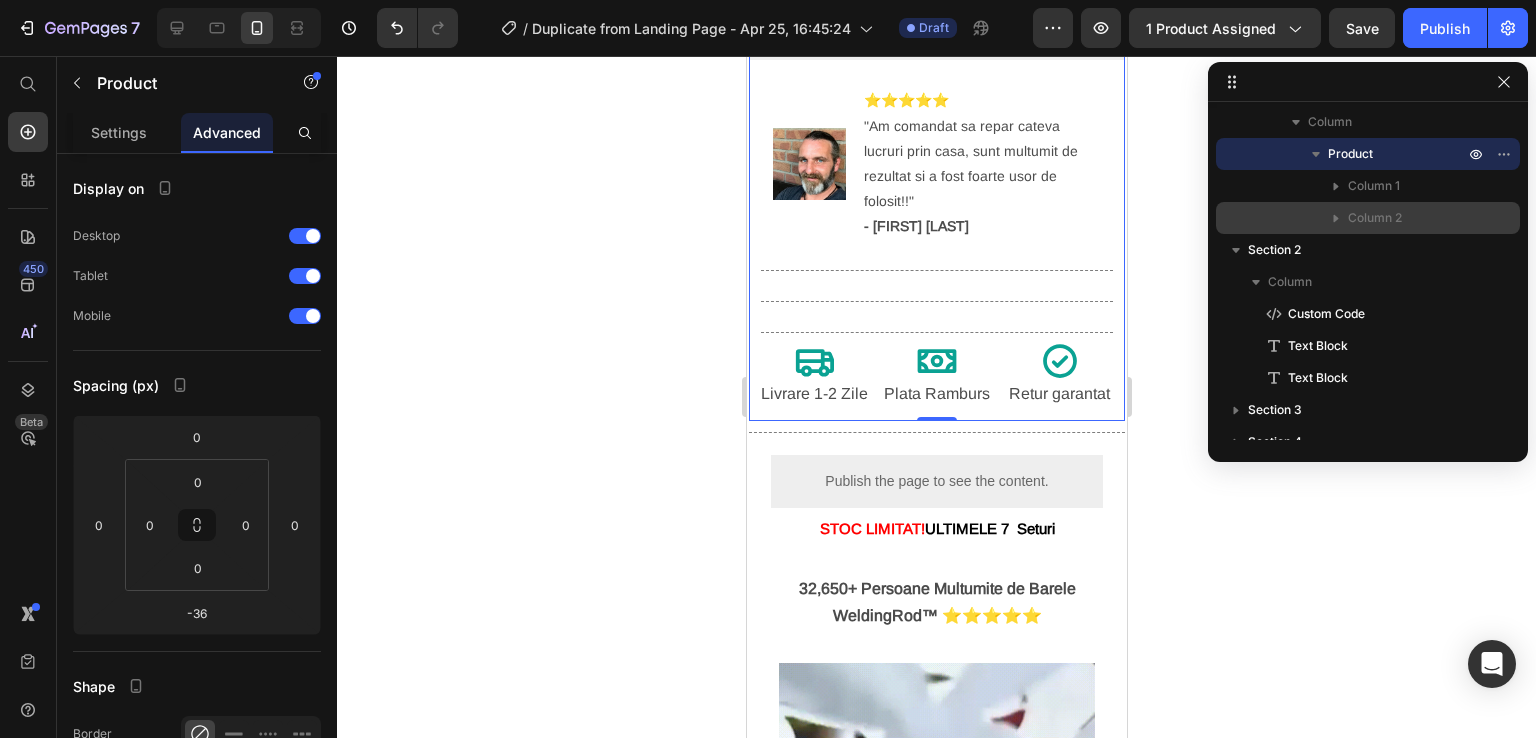 click on "119 ,99 lei   220,00 lei  Text Block ⭐⭐⭐⭐⭐  4.8 din 480 recenzii Text Block 🛒 40 % REDUCERE  🛒 Heading ✅ Oala si tigaie intr-una singura Text Block ✅ Material antiaderent Text Block ✅ Capac inclus Text Block ✅ Panou de control inteligent cu afisaj de timp Text Block
Publish the page to see the content.
Custom Code Image ⭐⭐⭐⭐⭐ "Am comandat sa repar cateva lucruri prin casa, sunt multumit de rezultat si a fost foarte usor de folosit!!" - [FIRST] [LAST] Text Block Advanced List                Title Line                Title Line                Title Line
Icon Livrare 1-2 Zile Text Block
Icon Plata Ramburs Text Block
Icon Retur garantat  Text Block Row                Title Line" at bounding box center (936, 66) 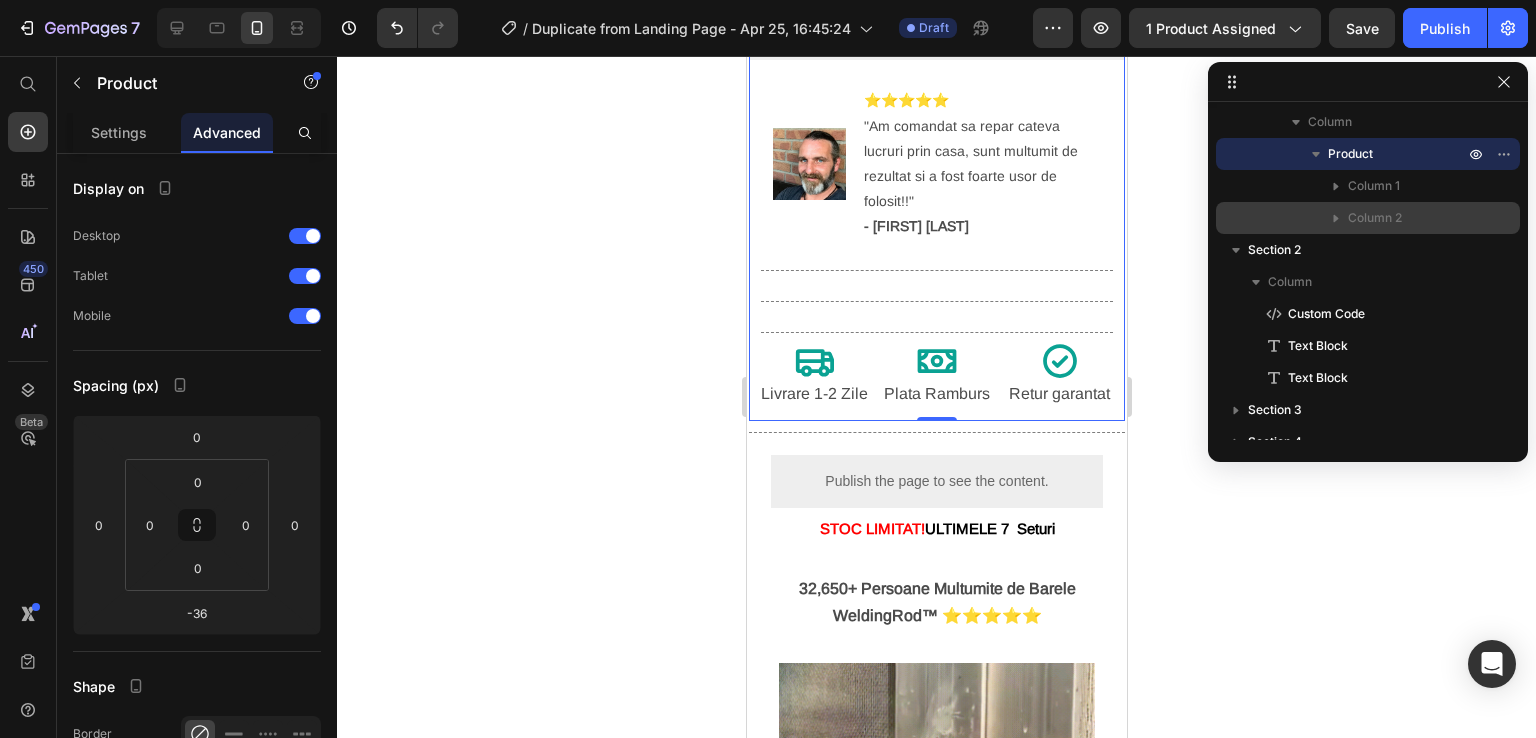 scroll, scrollTop: 0, scrollLeft: 0, axis: both 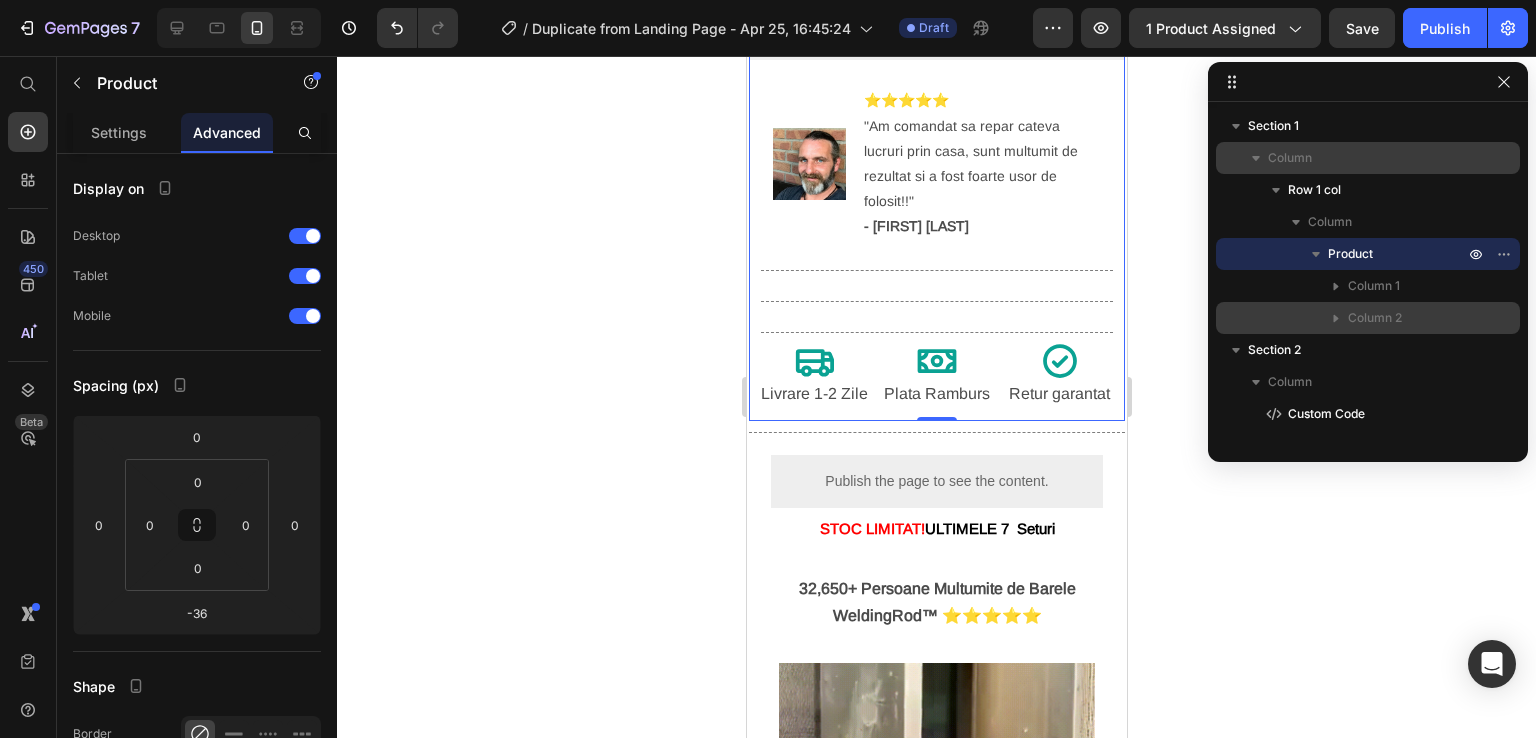 click 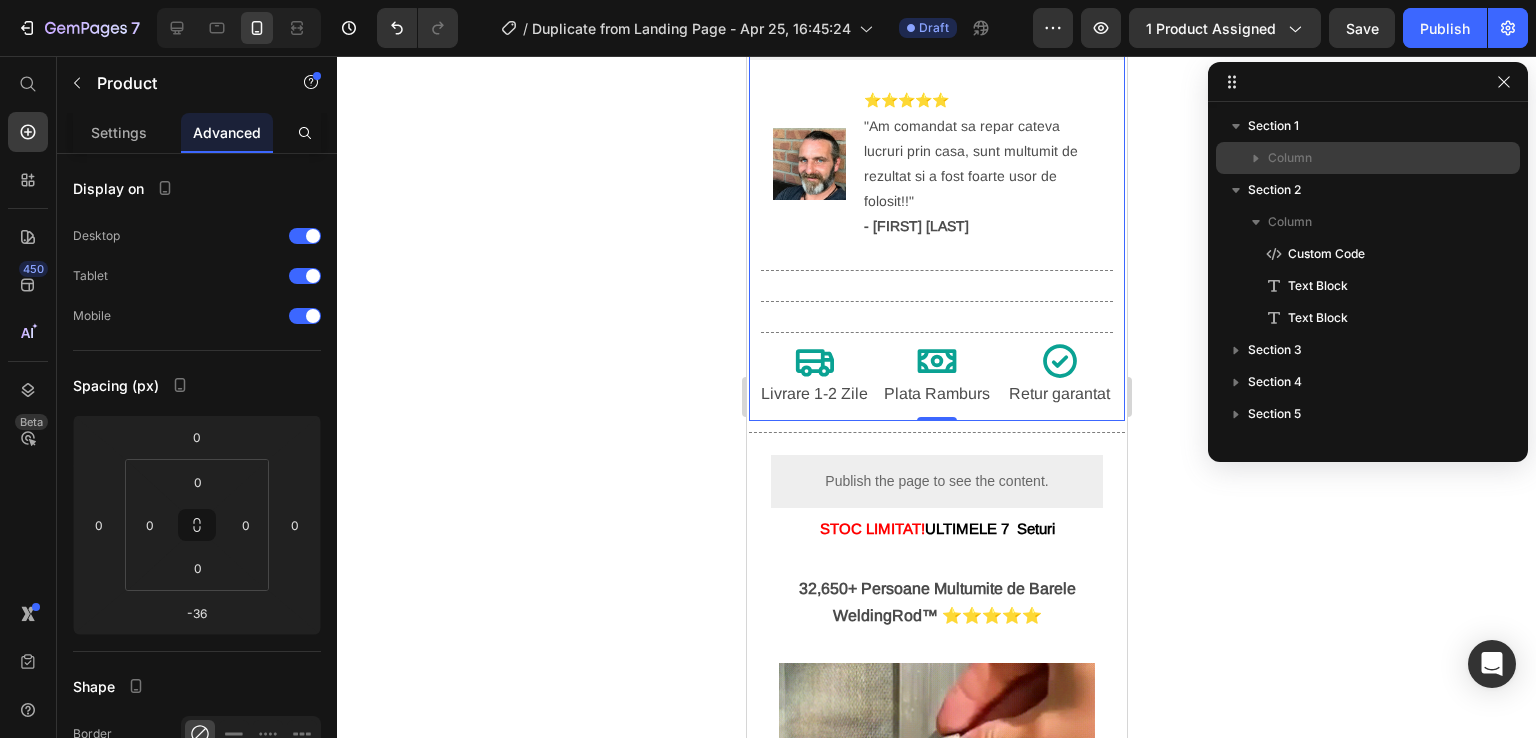click 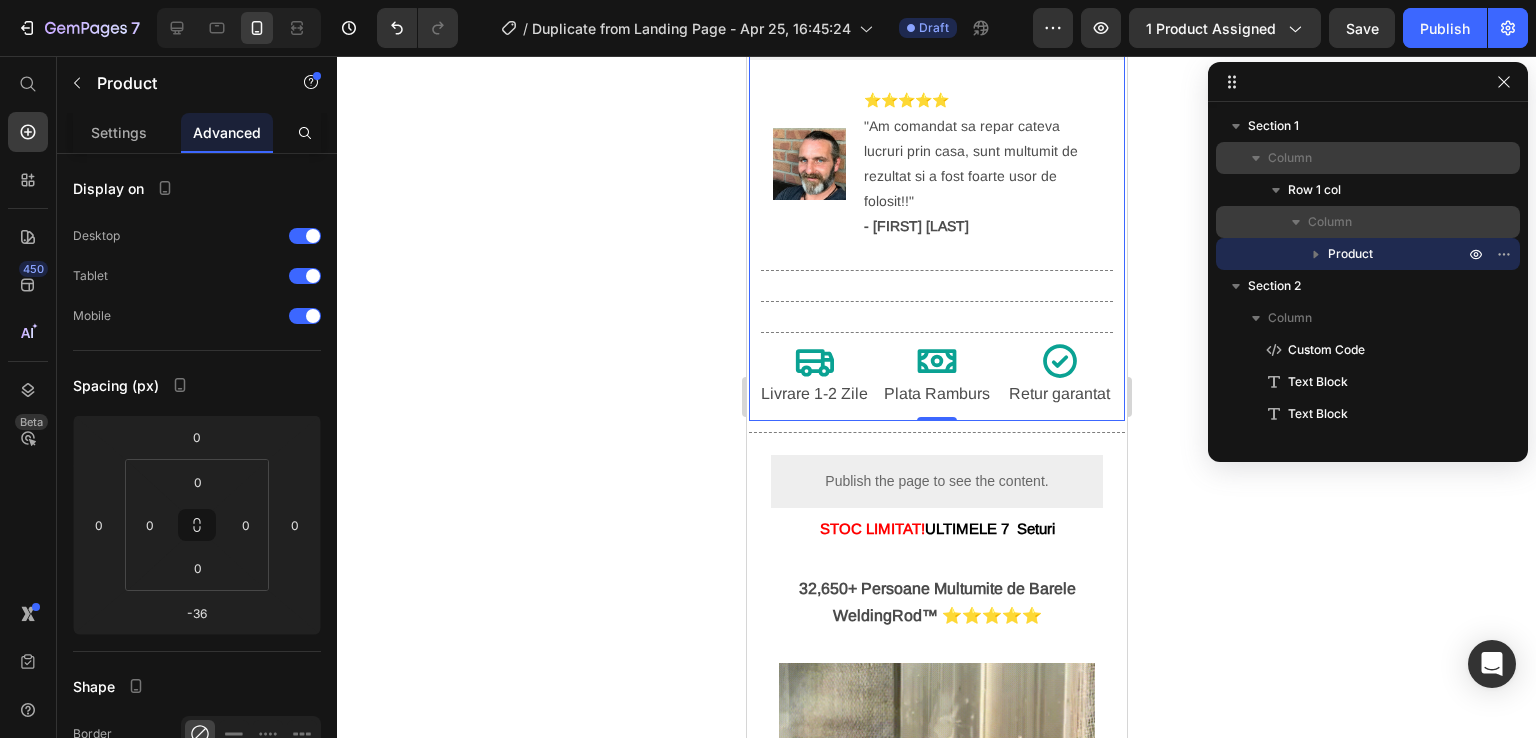 click 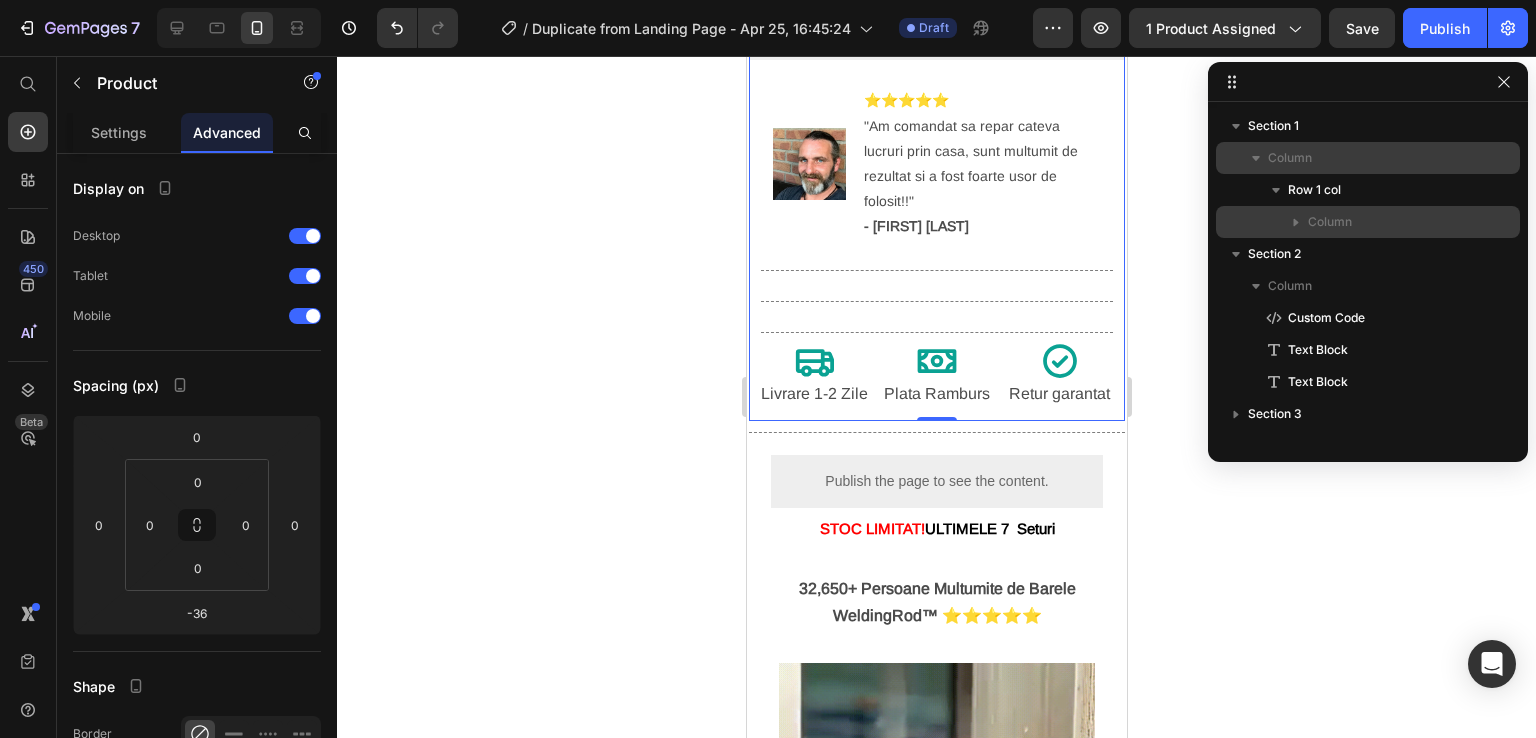 click 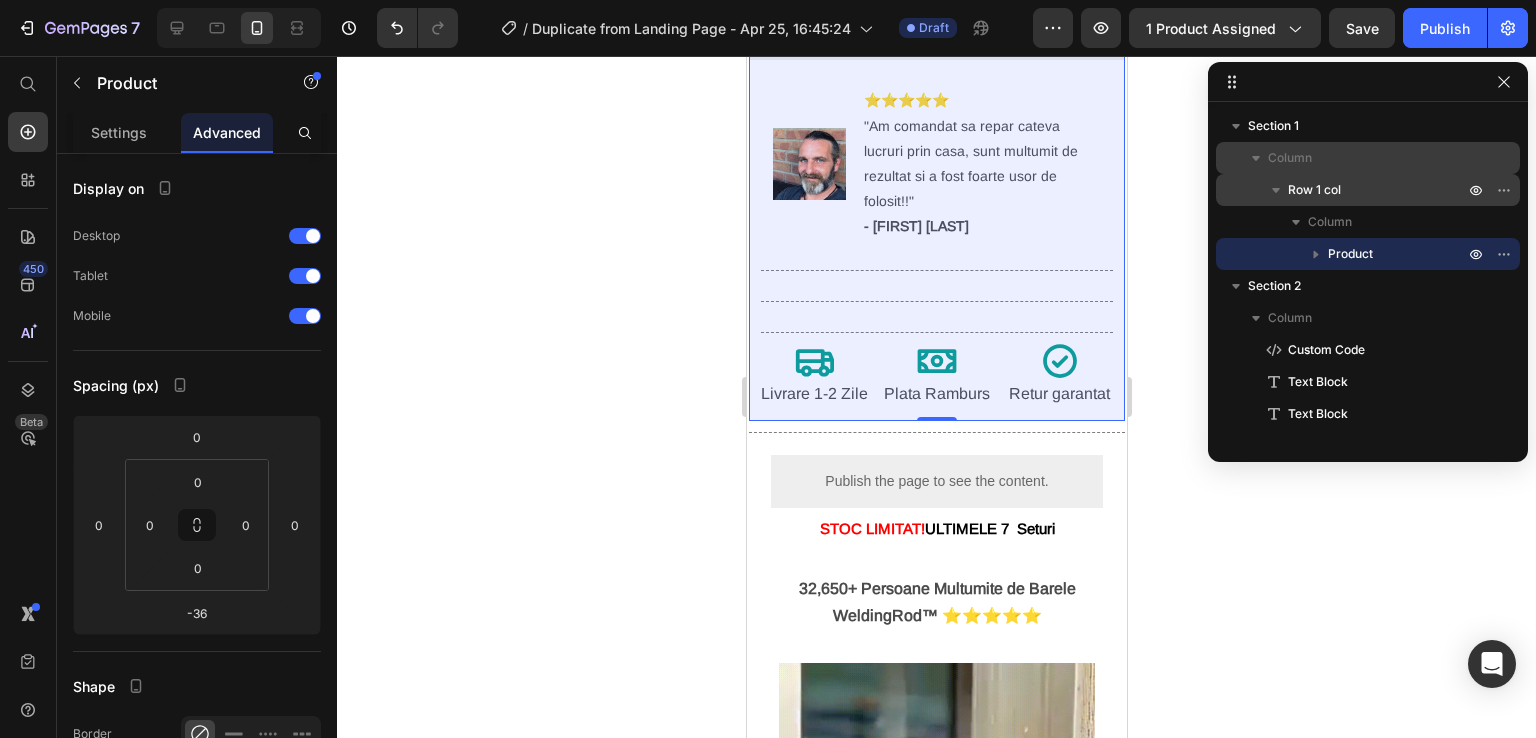 click 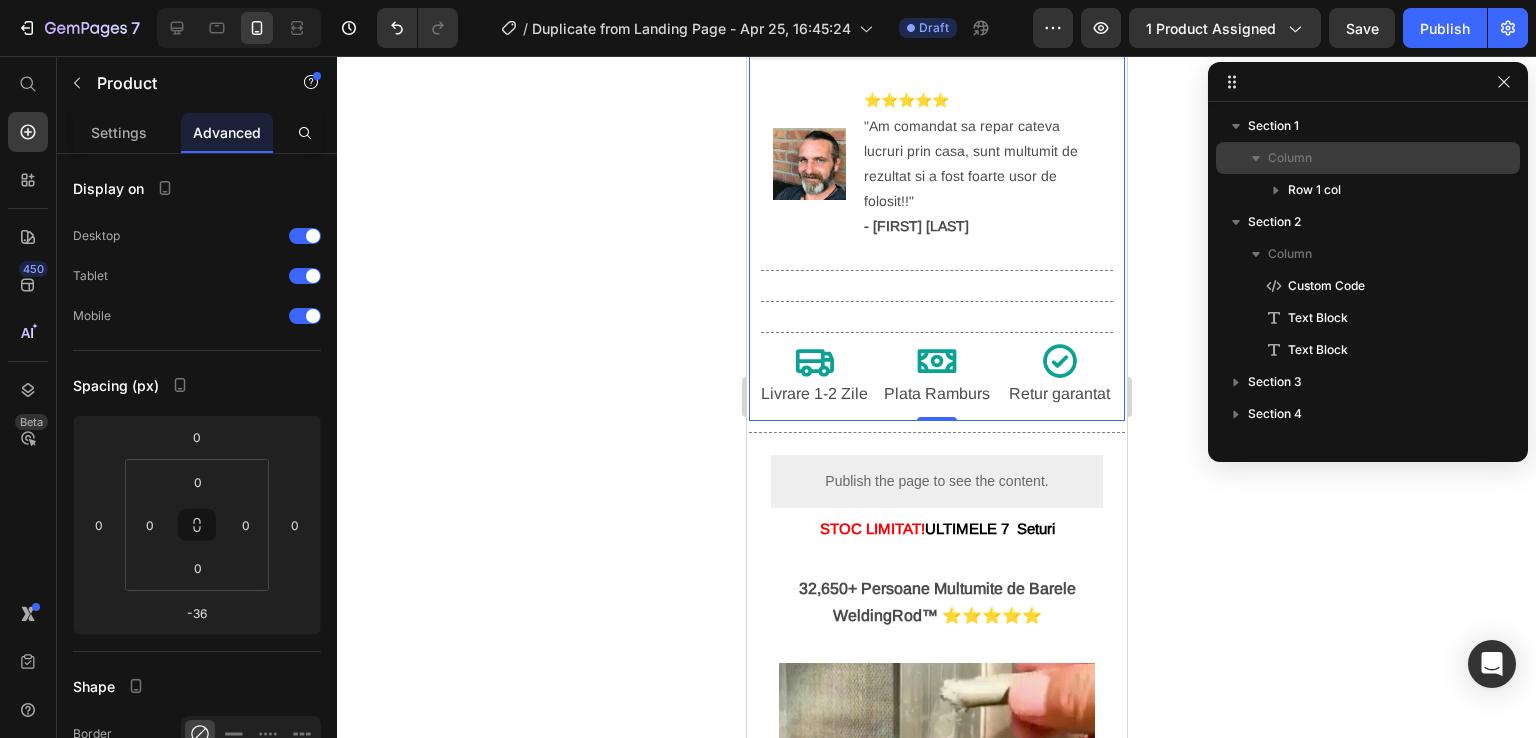 click on "119 ,99 lei   220,00 lei  Text Block ⭐⭐⭐⭐⭐  4.8 din 480 recenzii Text Block 🛒 40 % REDUCERE  🛒 Heading ✅ Oala si tigaie intr-una singura Text Block ✅ Material antiaderent Text Block ✅ Capac inclus Text Block ✅ Panou de control inteligent cu afisaj de timp Text Block
Publish the page to see the content.
Custom Code Image ⭐⭐⭐⭐⭐ "Am comandat sa repar cateva lucruri prin casa, sunt multumit de rezultat si a fost foarte usor de folosit!!" - [FIRST] [LAST] Text Block Advanced List                Title Line                Title Line                Title Line
Icon Livrare 1-2 Zile Text Block
Icon Plata Ramburs Text Block
Icon Retur garantat  Text Block Row                Title Line" at bounding box center [936, 66] 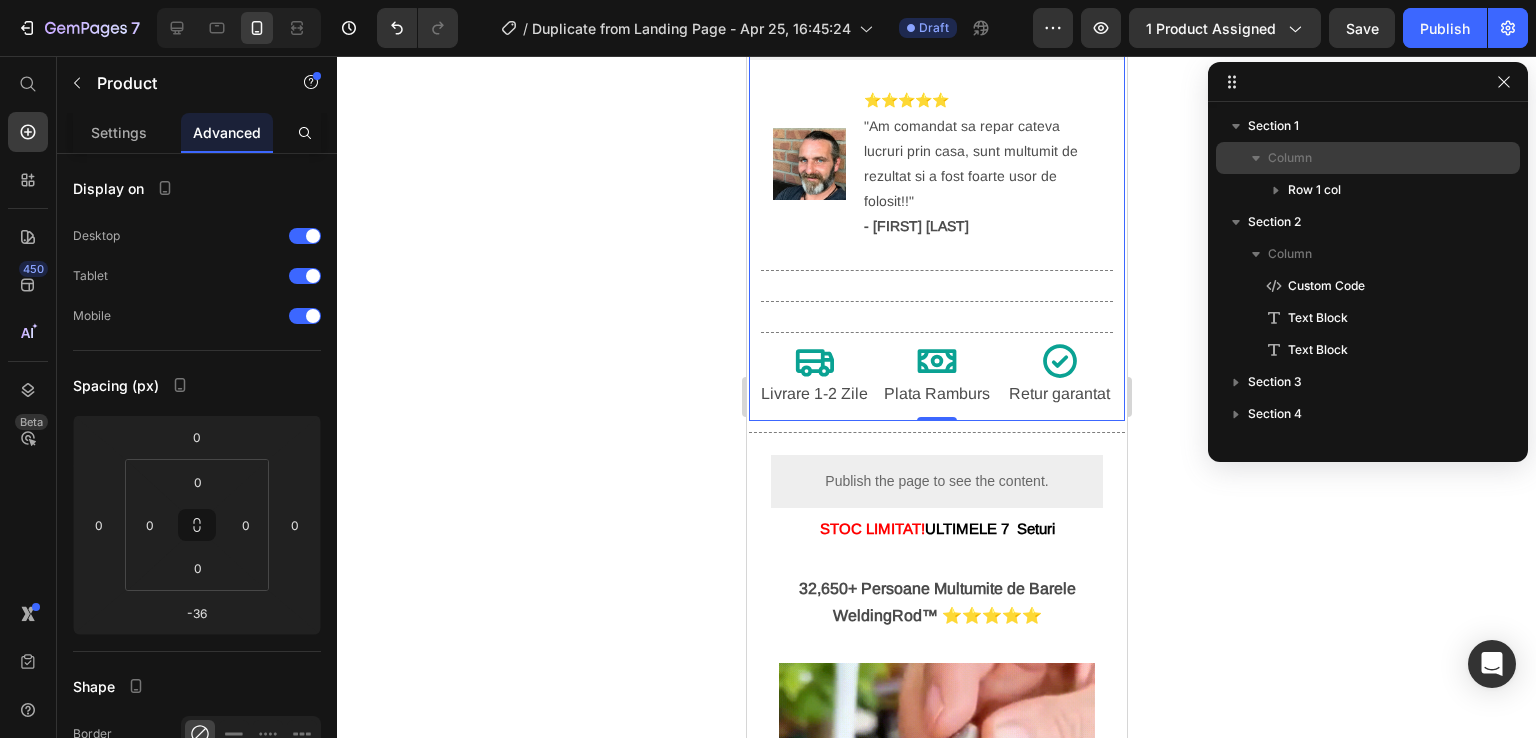 click on "119 ,99 lei   220,00 lei  Text Block ⭐⭐⭐⭐⭐  4.8 din 480 recenzii Text Block 🛒 40 % REDUCERE  🛒 Heading ✅ Oala si tigaie intr-una singura Text Block ✅ Material antiaderent Text Block ✅ Capac inclus Text Block ✅ Panou de control inteligent cu afisaj de timp Text Block
Publish the page to see the content.
Custom Code Image ⭐⭐⭐⭐⭐ "Am comandat sa repar cateva lucruri prin casa, sunt multumit de rezultat si a fost foarte usor de folosit!!" - [FIRST] [LAST] Text Block Advanced List                Title Line                Title Line                Title Line
Icon Livrare 1-2 Zile Text Block
Icon Plata Ramburs Text Block
Icon Retur garantat  Text Block Row                Title Line" at bounding box center (936, 66) 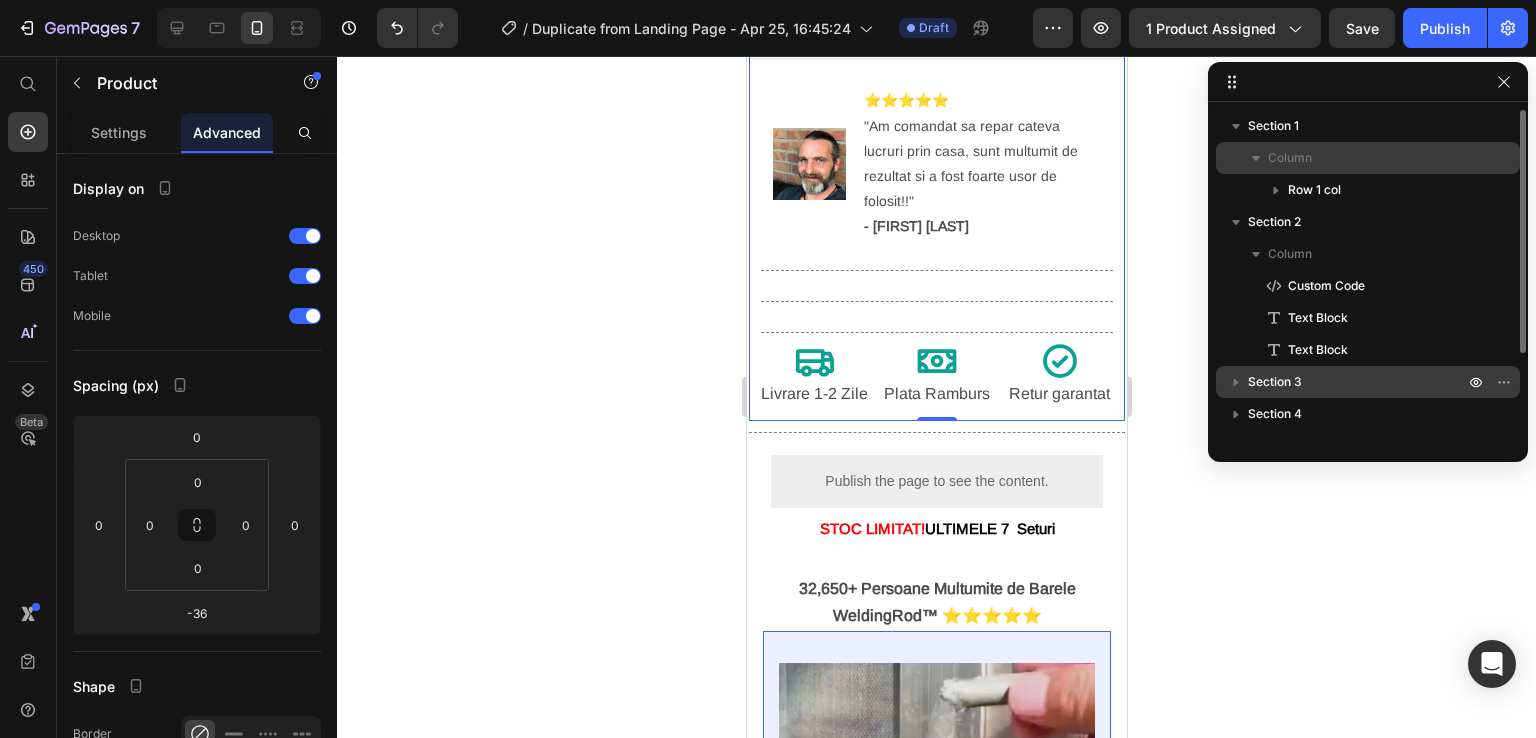 click on "Section 3" at bounding box center [1275, 382] 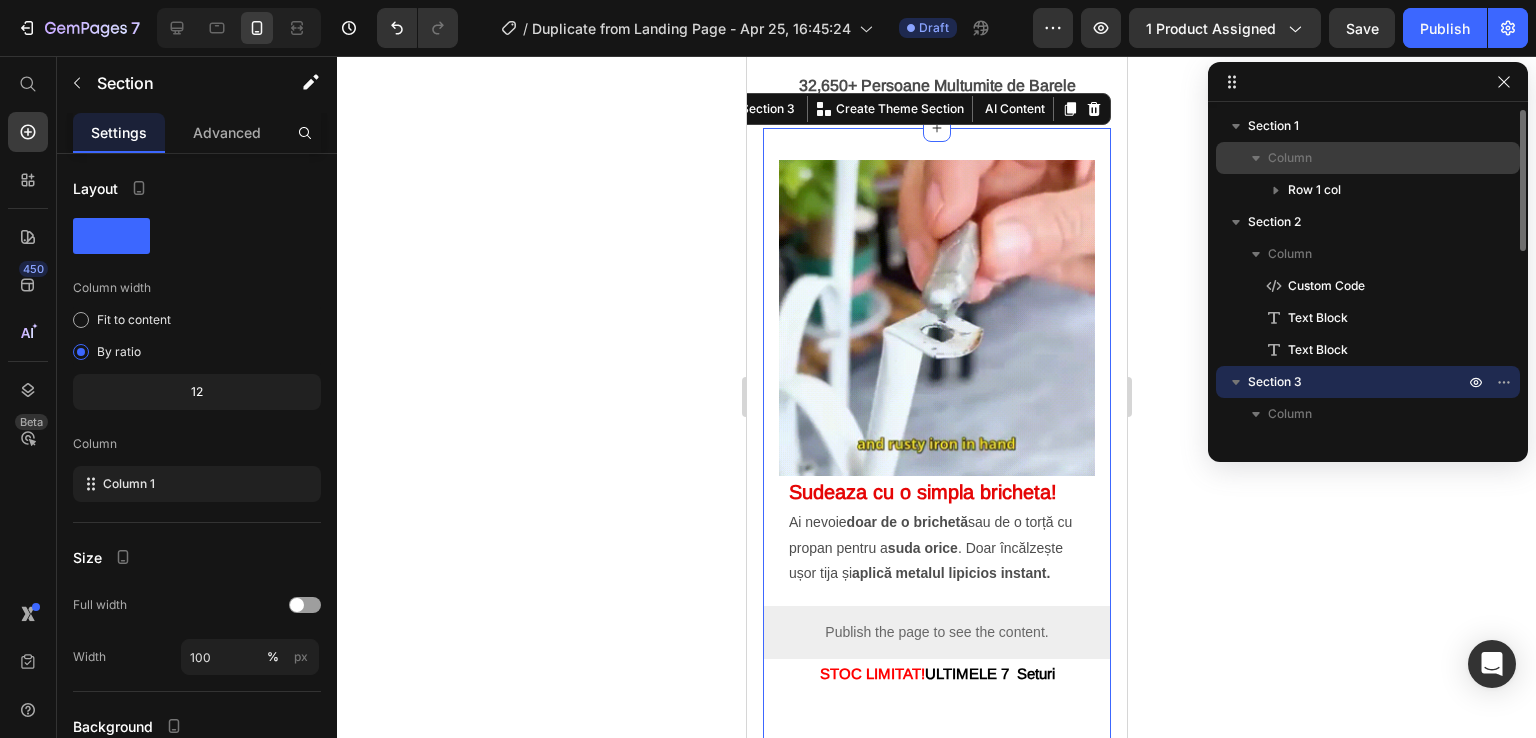 scroll, scrollTop: 1311, scrollLeft: 0, axis: vertical 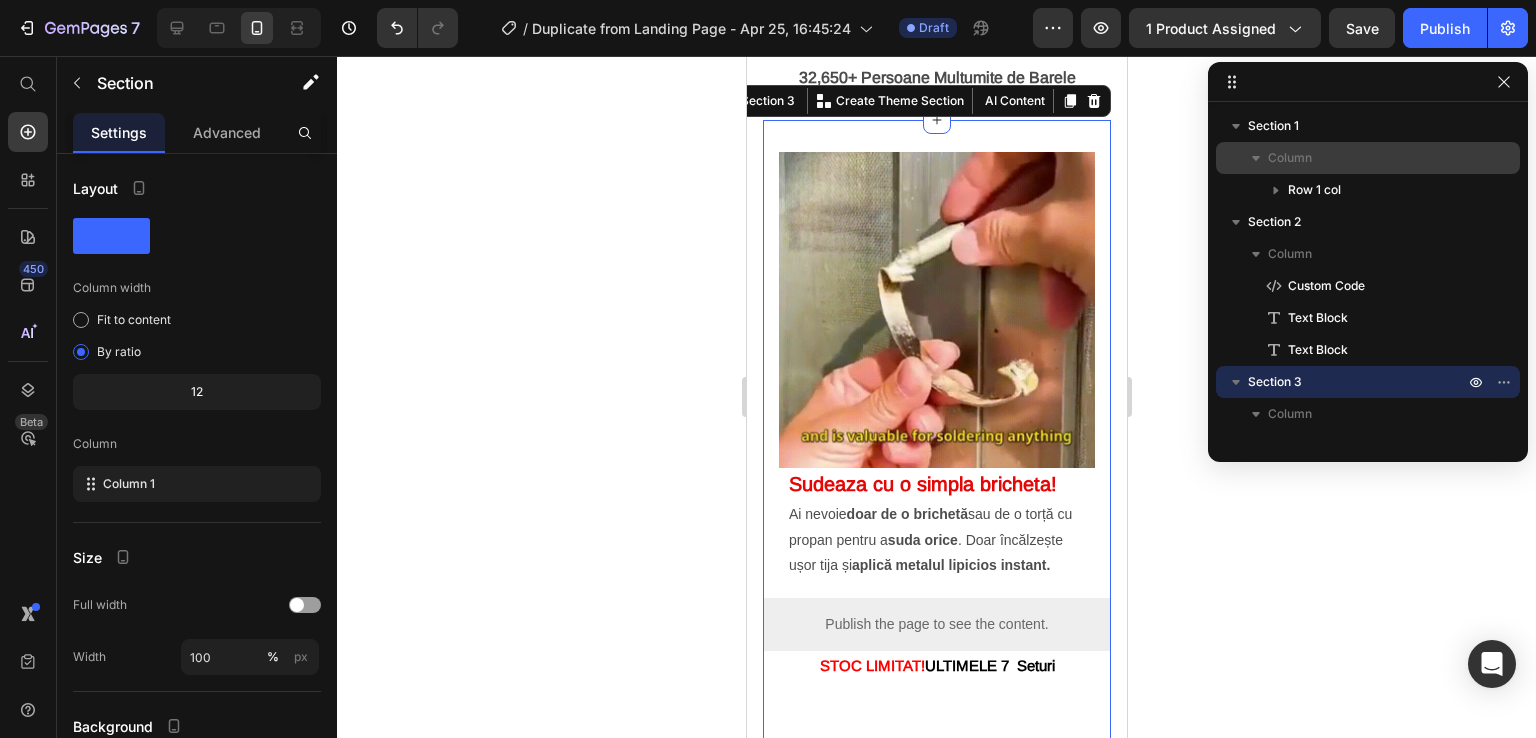 click 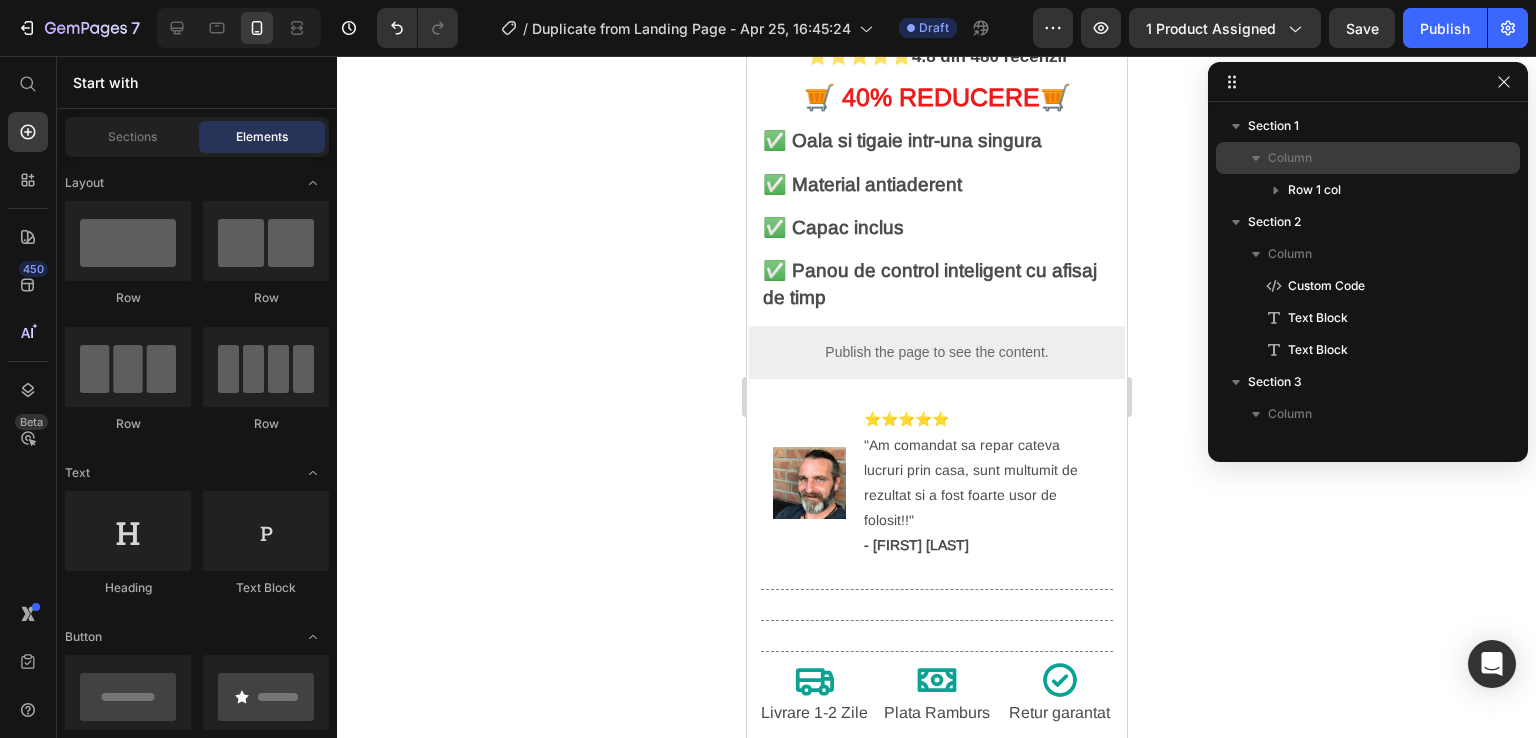 scroll, scrollTop: 531, scrollLeft: 0, axis: vertical 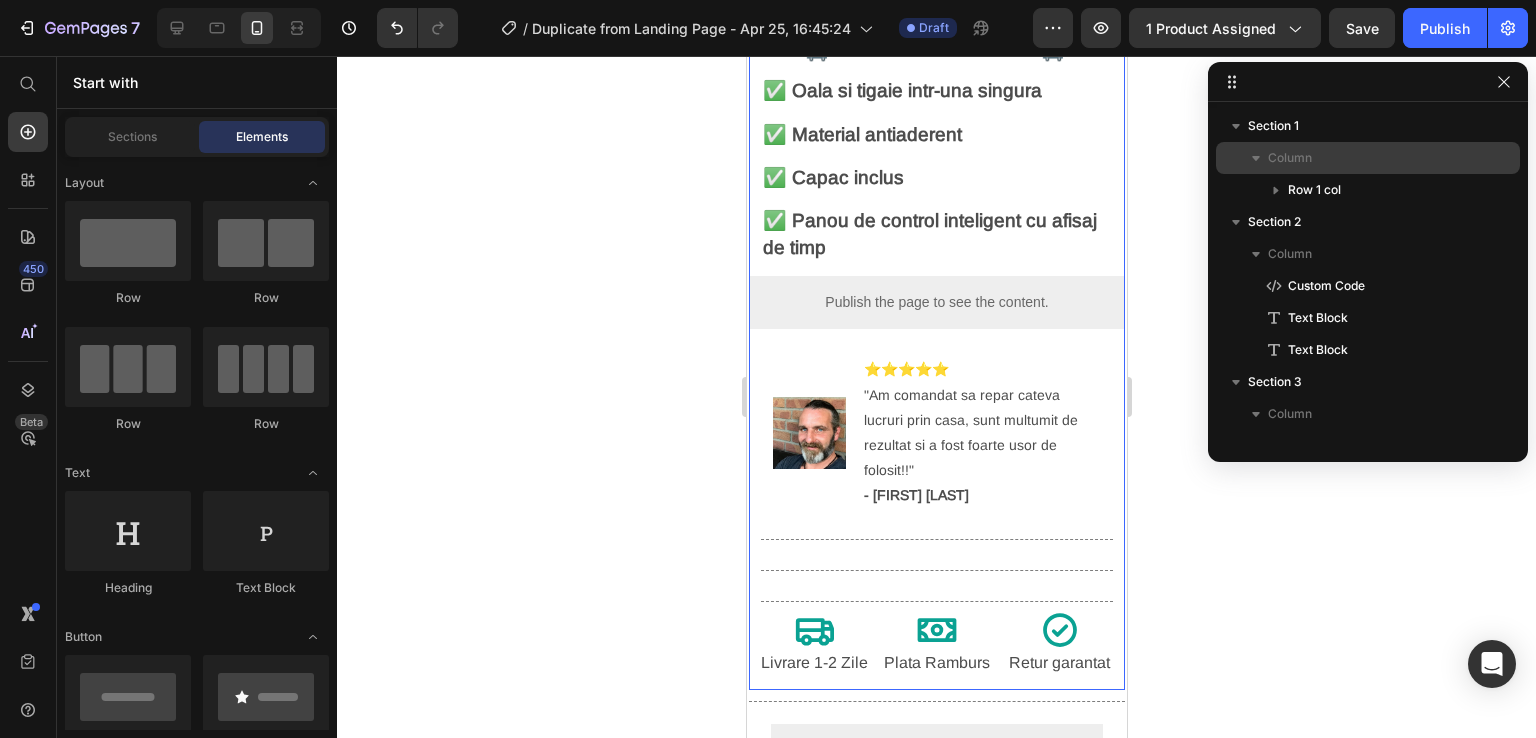 click on "119 ,99 lei   220,00 lei  Text Block ⭐⭐⭐⭐⭐  4.8 din 480 recenzii Text Block 🛒 40 % REDUCERE  🛒 Heading ✅ Oala si tigaie intr-una singura Text Block ✅ Material antiaderent Text Block ✅ Capac inclus Text Block ✅ Panou de control inteligent cu afisaj de timp Text Block
Publish the page to see the content.
Custom Code Image ⭐⭐⭐⭐⭐ "Am comandat sa repar cateva lucruri prin casa, sunt multumit de rezultat si a fost foarte usor de folosit!!" - [FIRST] [LAST] Text Block Advanced List                Title Line                Title Line                Title Line
Icon Livrare 1-2 Zile Text Block
Icon Plata Ramburs Text Block
Icon Retur garantat  Text Block Row                Title Line" at bounding box center (936, 335) 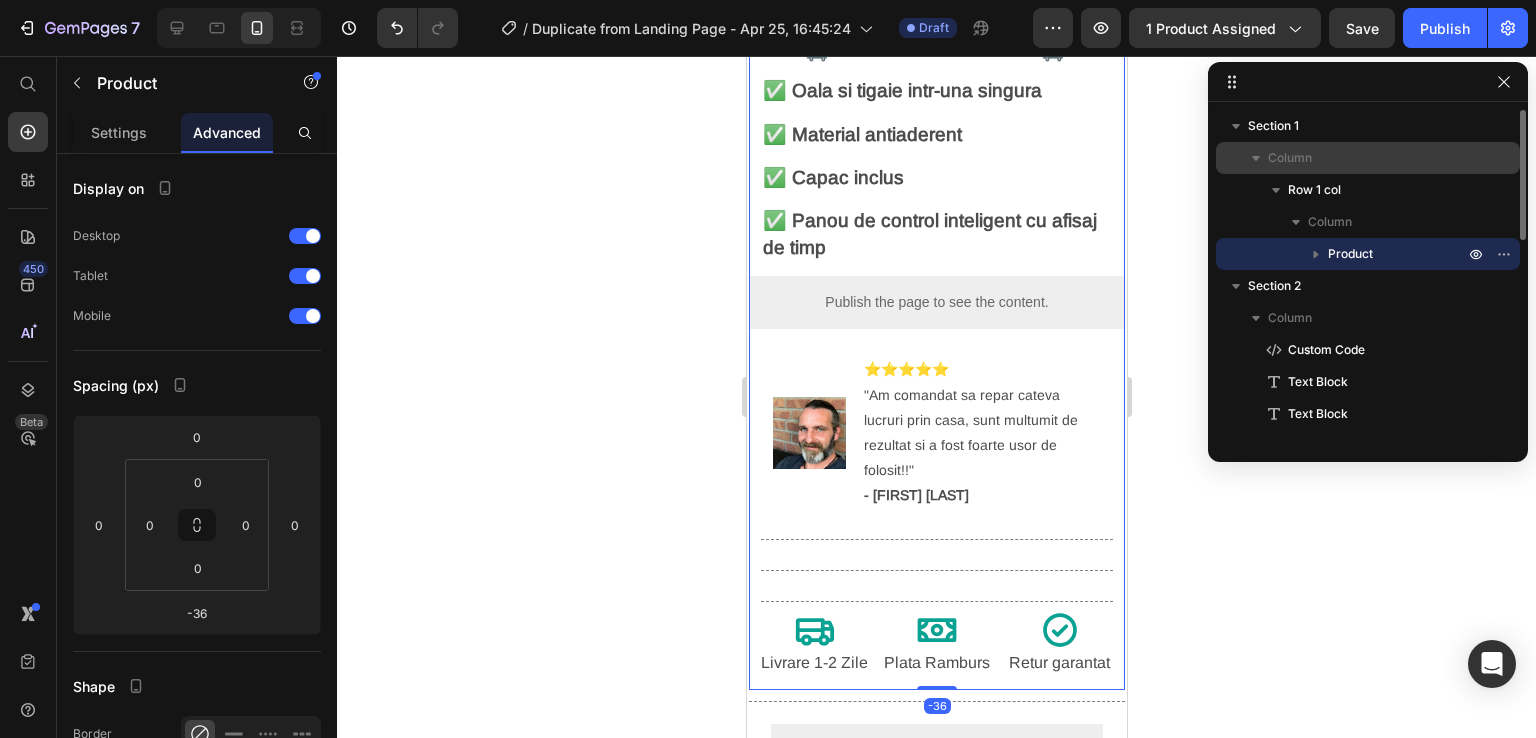 click 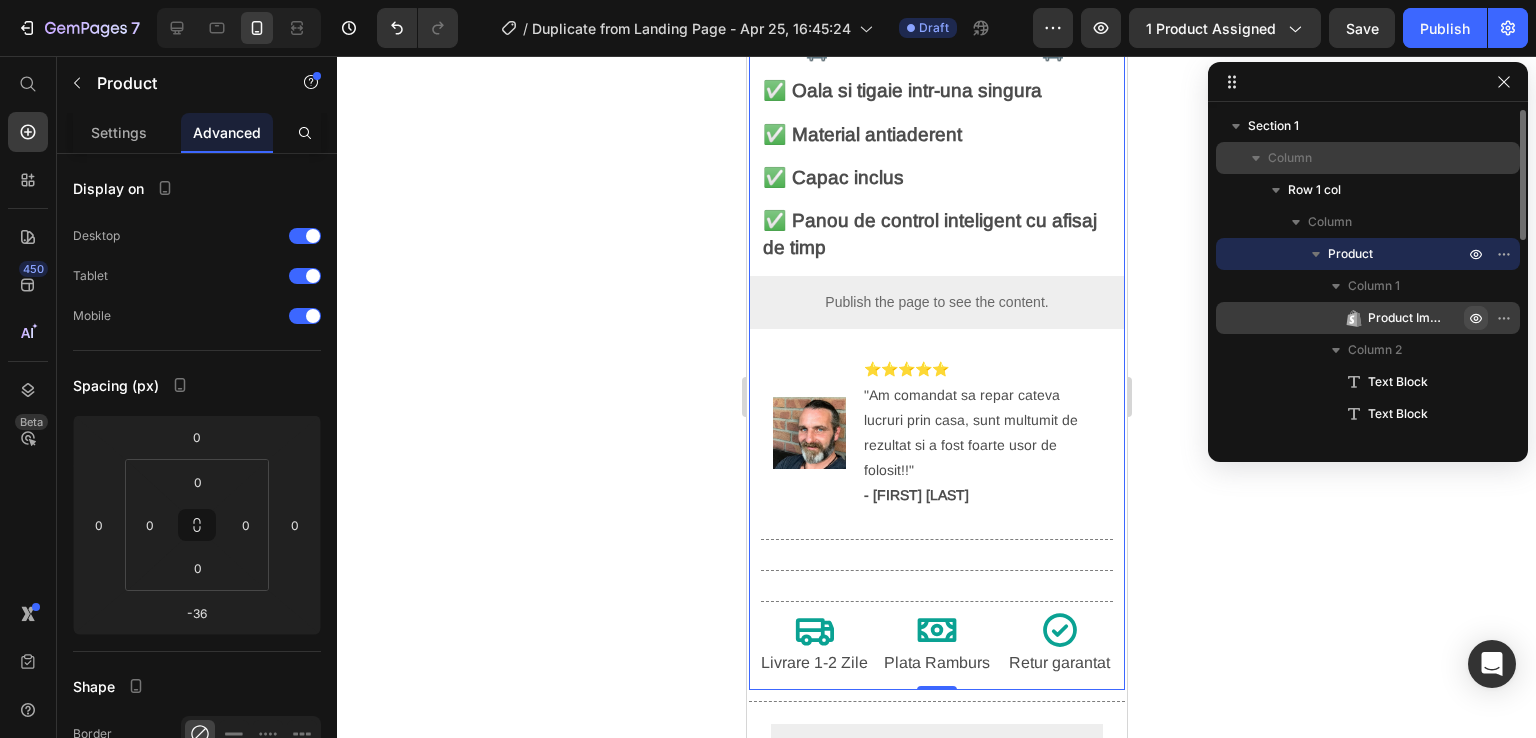 click 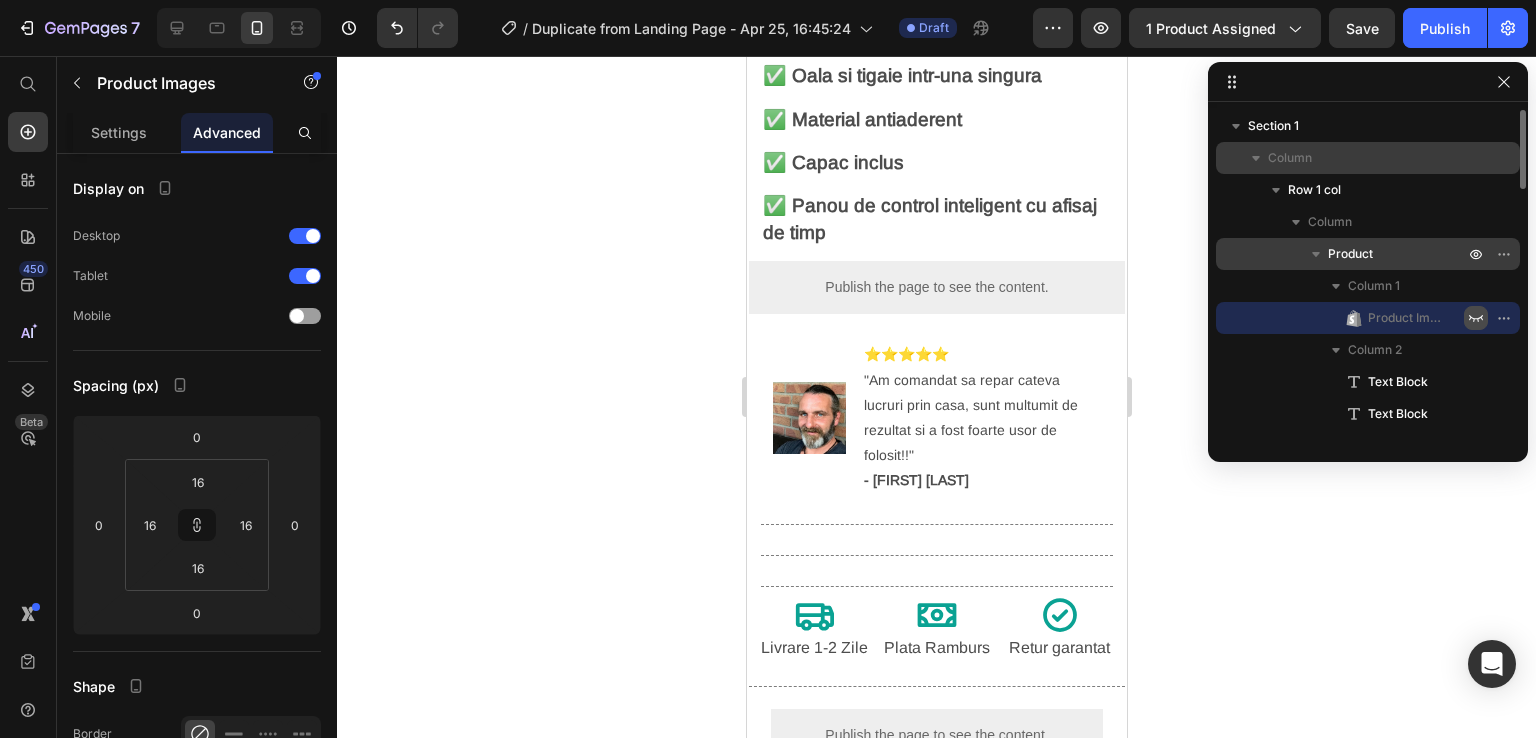 click 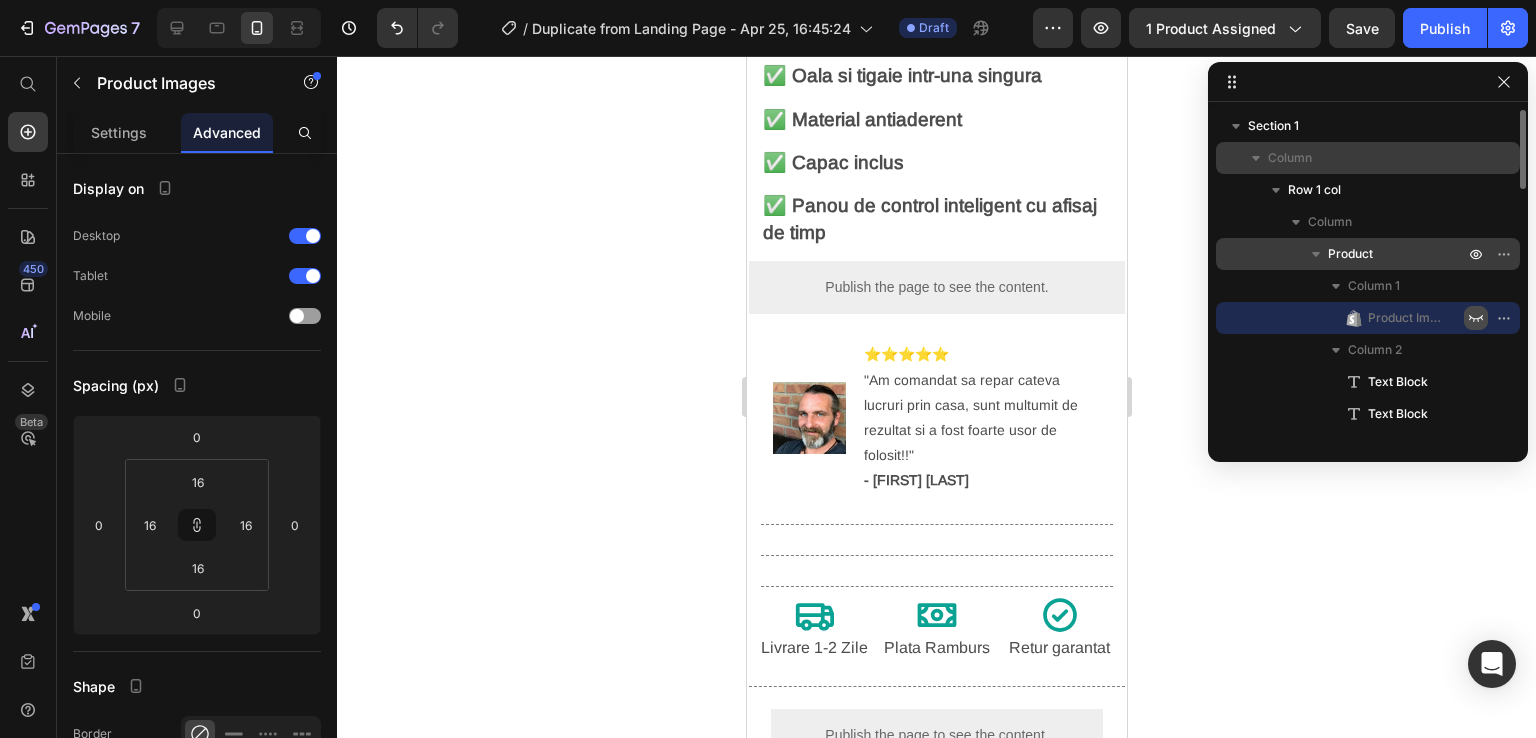 scroll, scrollTop: 531, scrollLeft: 0, axis: vertical 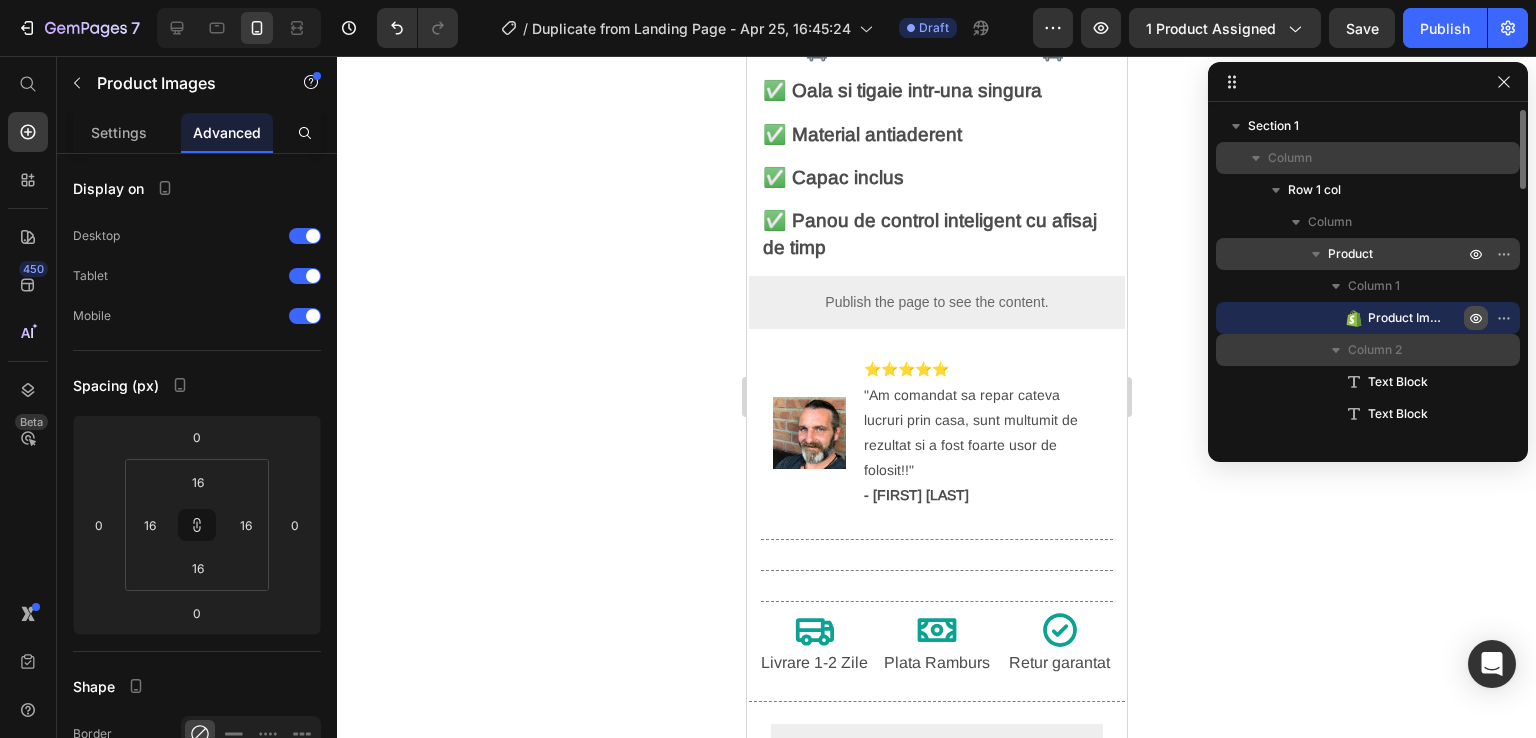 click 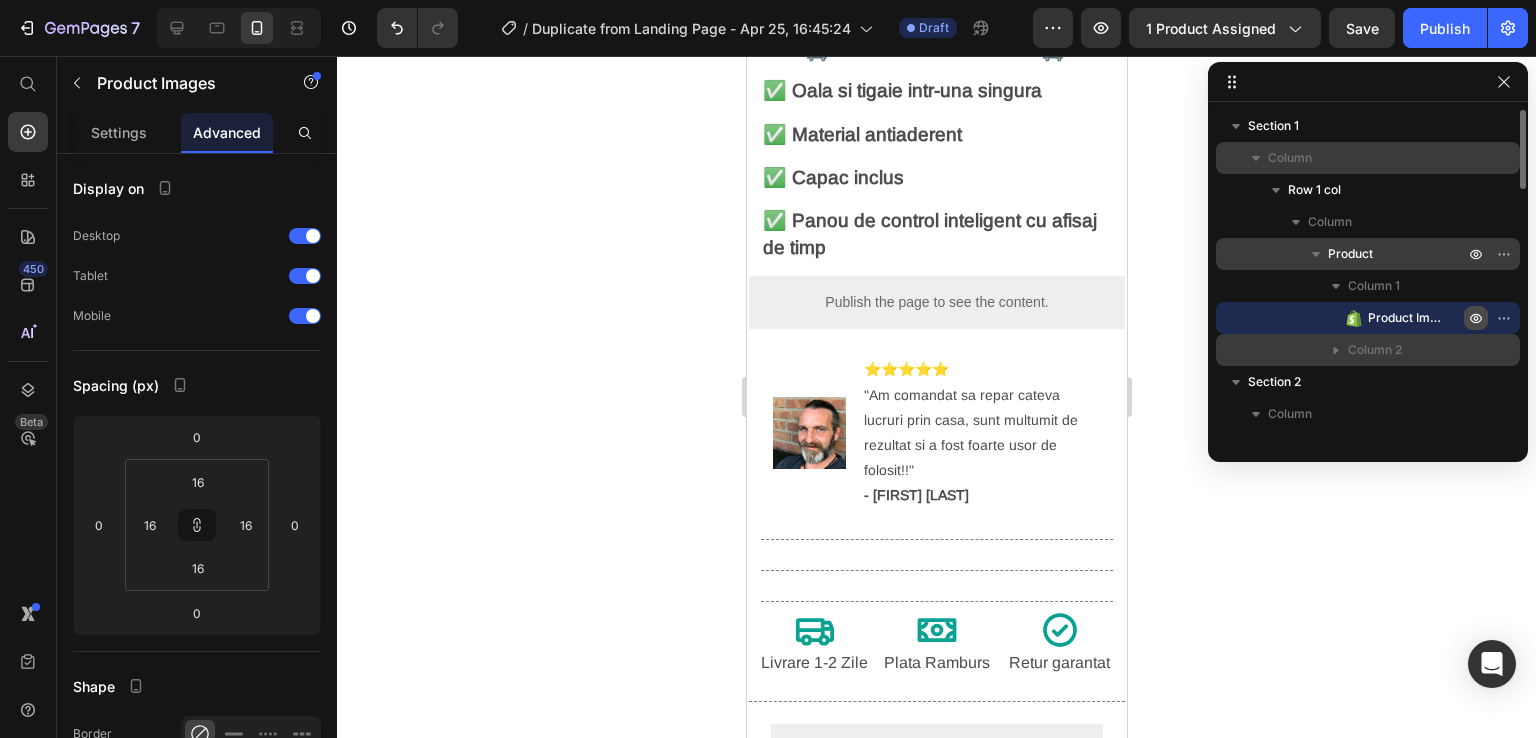 click 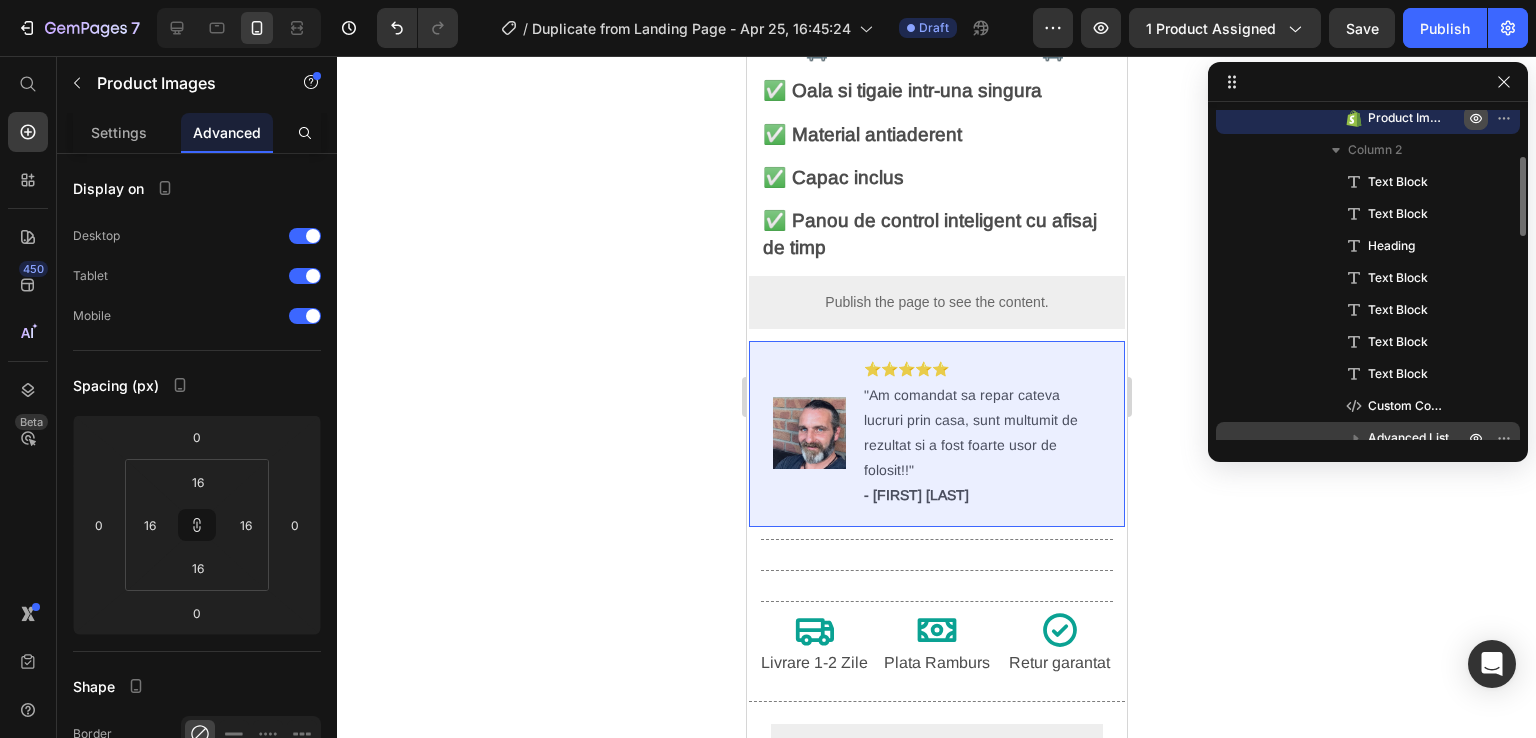 scroll, scrollTop: 300, scrollLeft: 0, axis: vertical 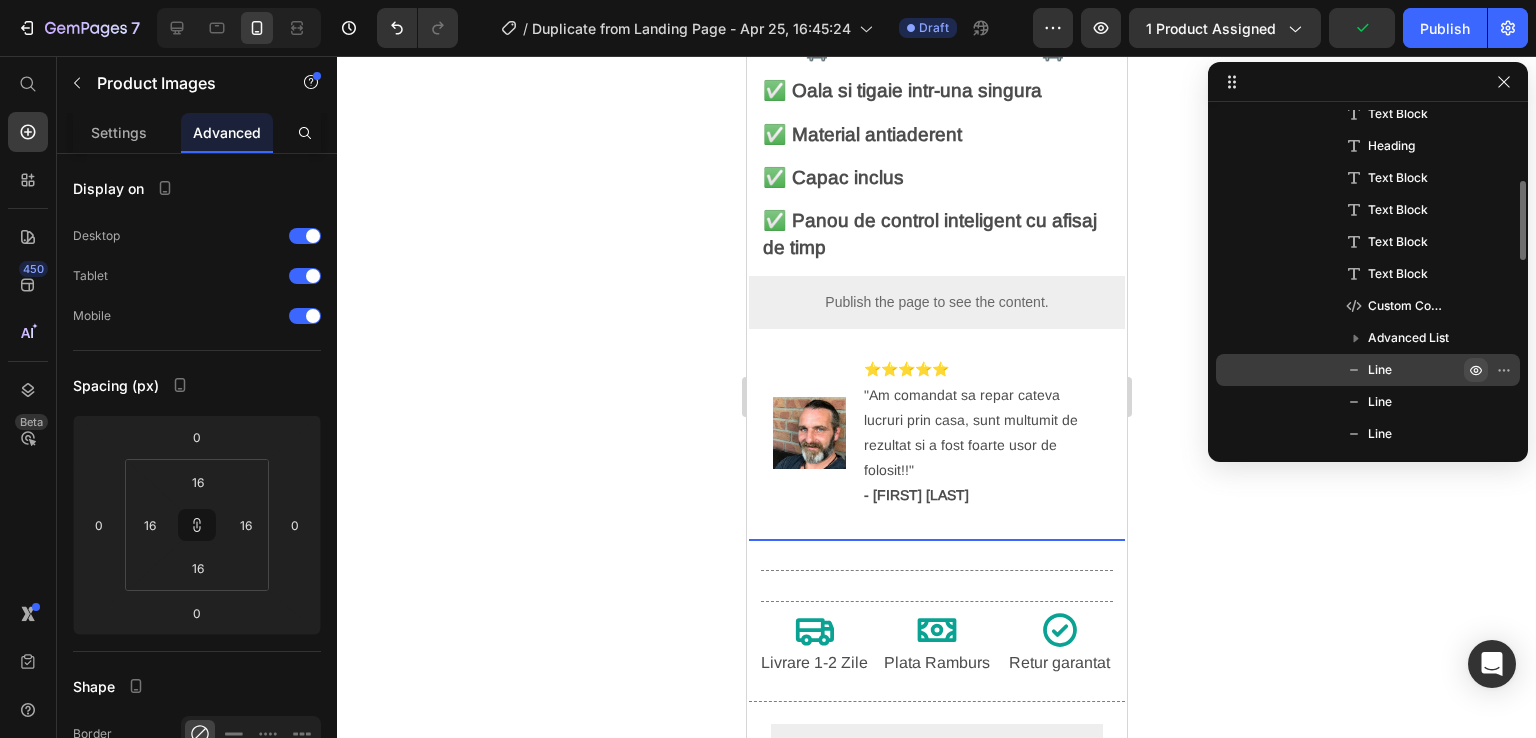 click 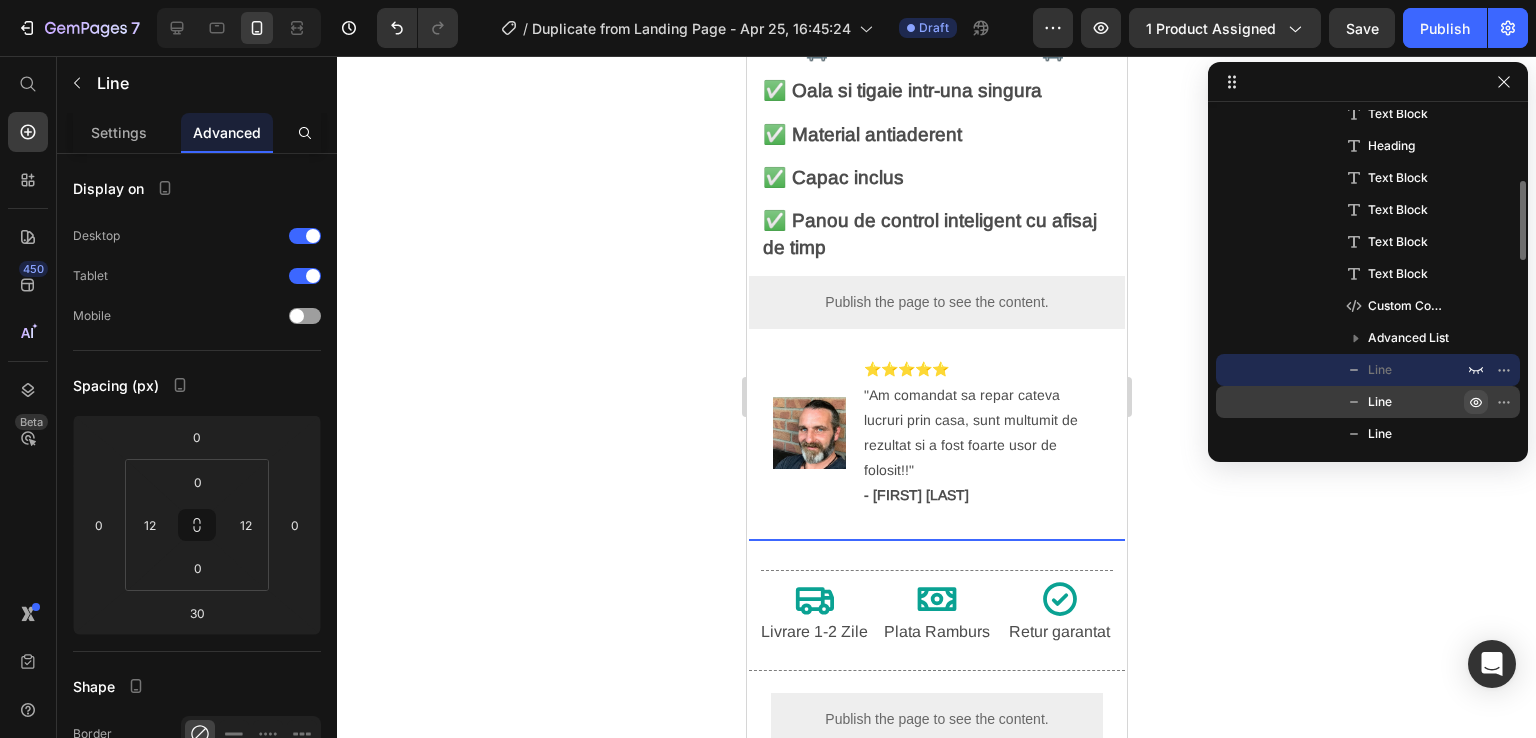 click 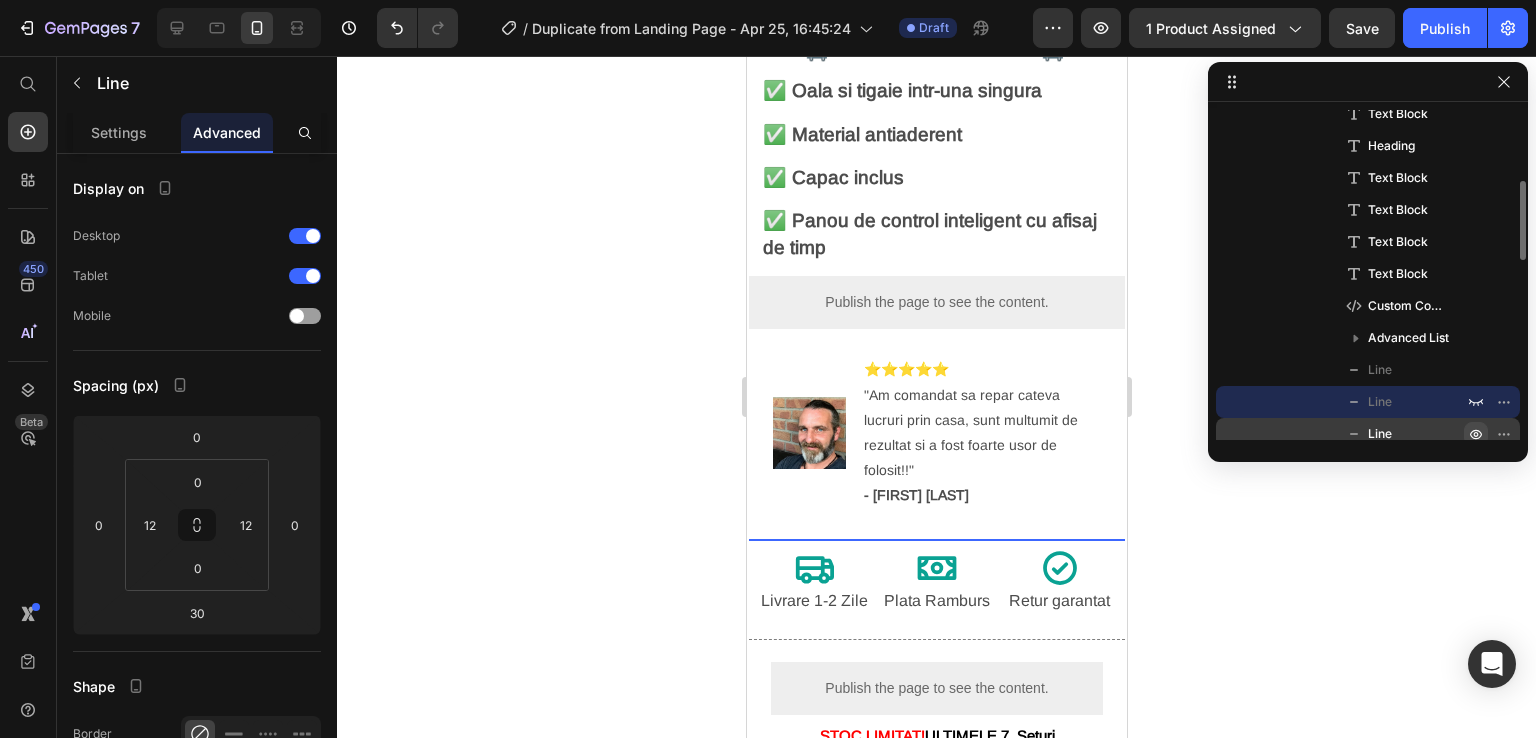 click 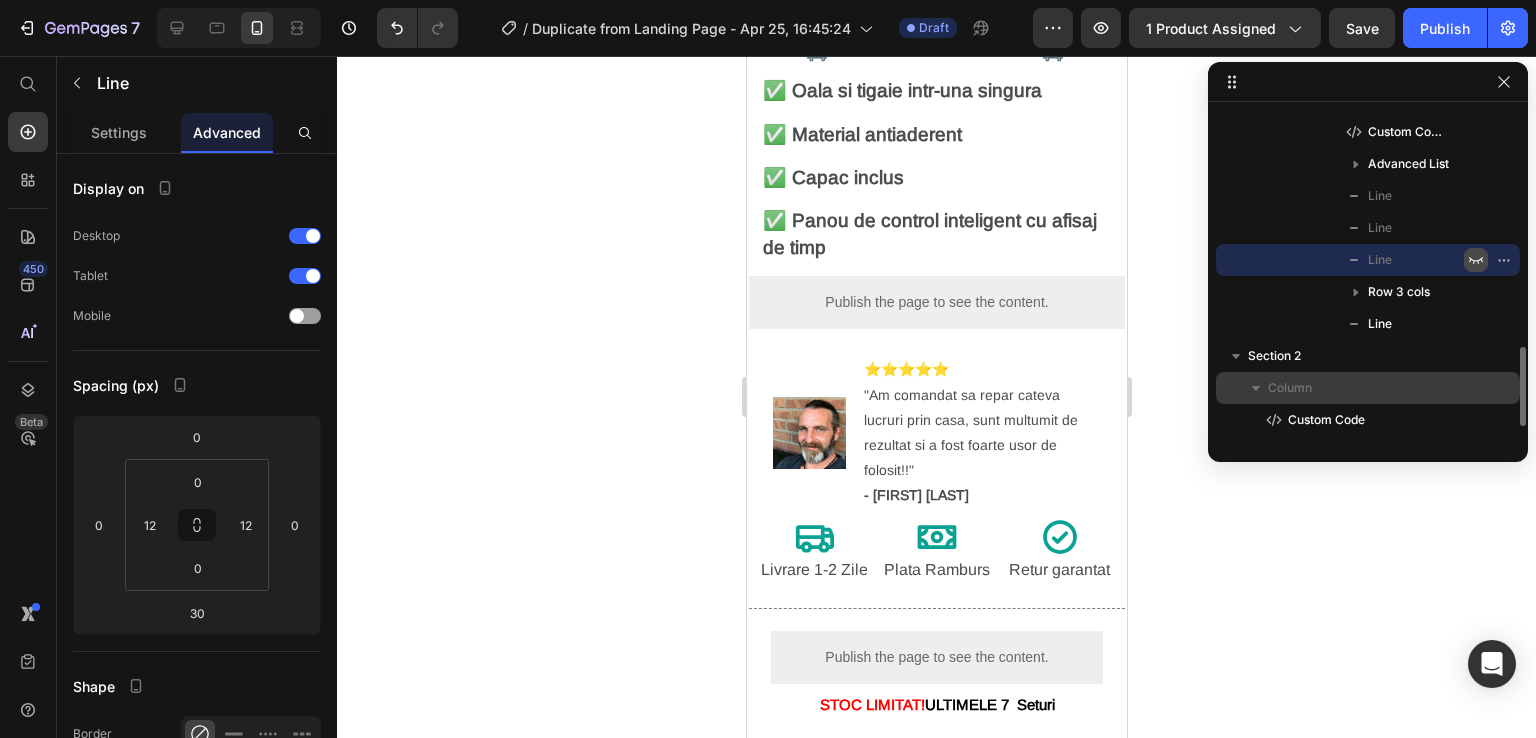 scroll, scrollTop: 574, scrollLeft: 0, axis: vertical 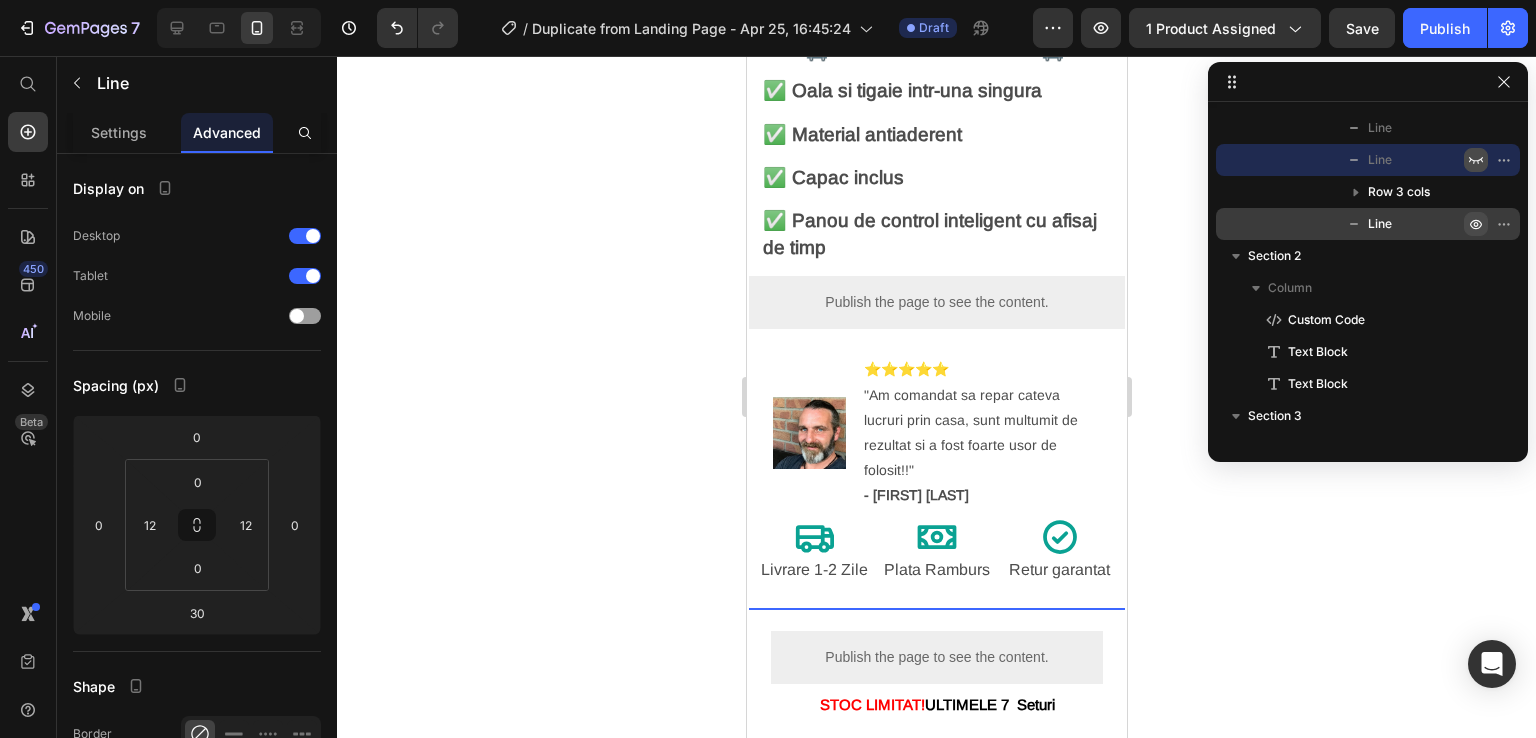click 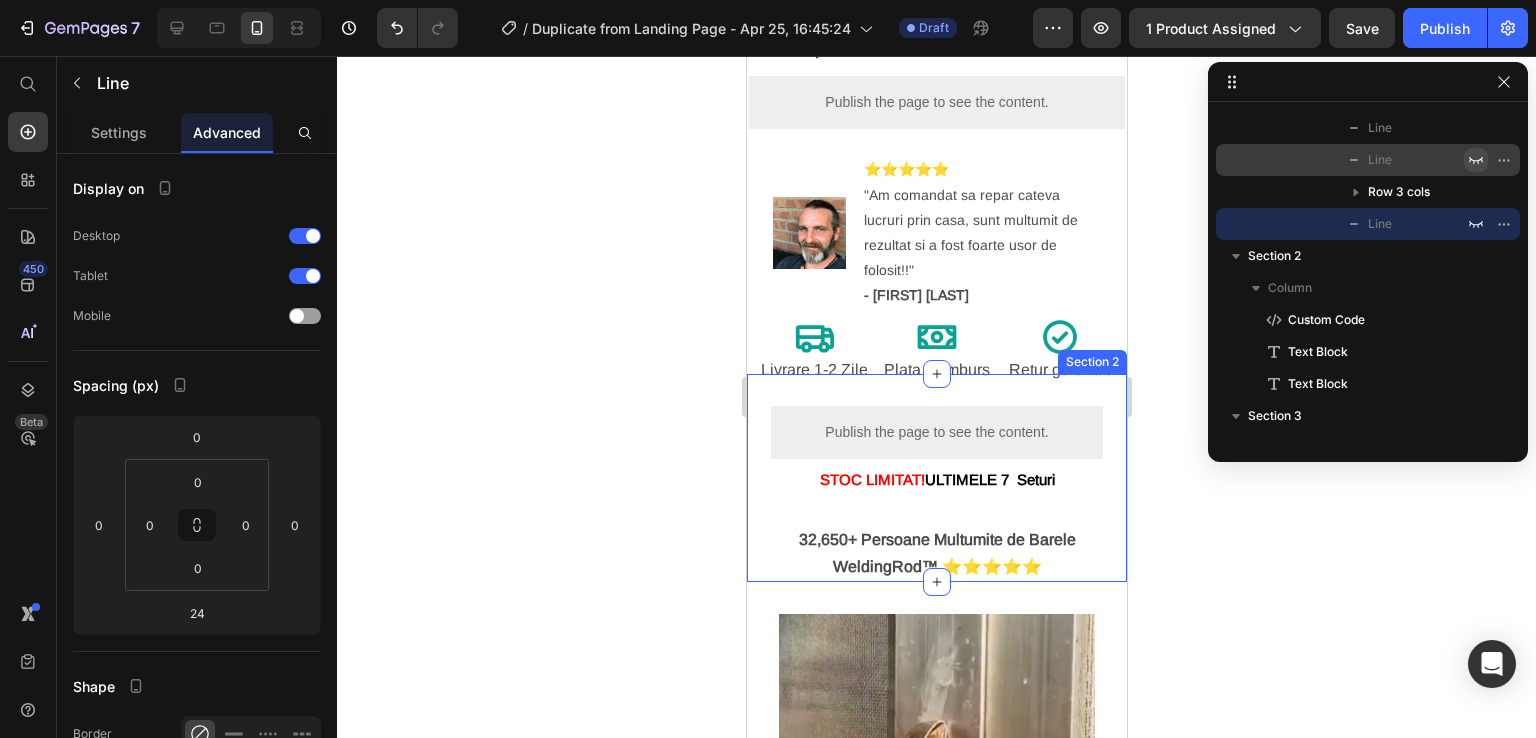 scroll, scrollTop: 831, scrollLeft: 0, axis: vertical 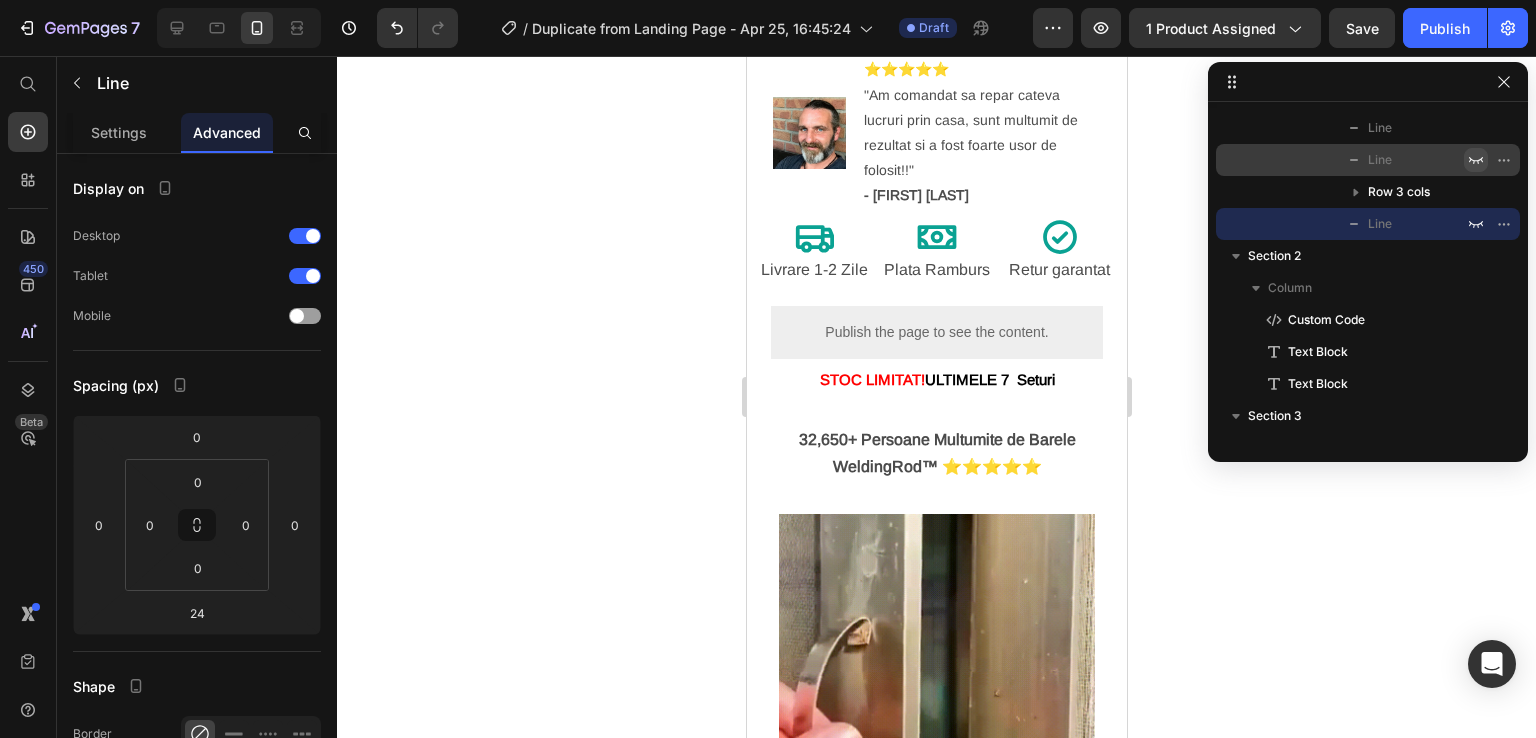 click 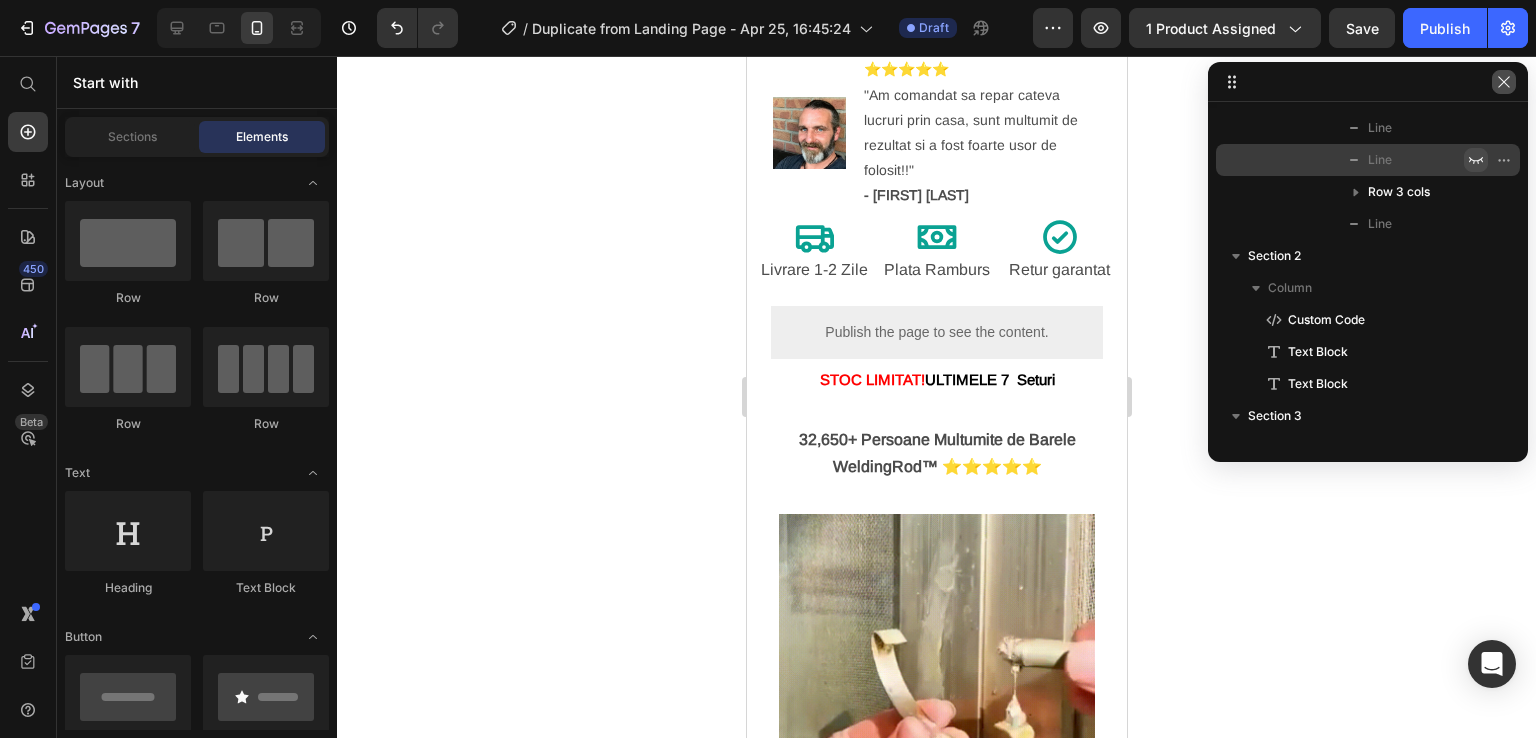click 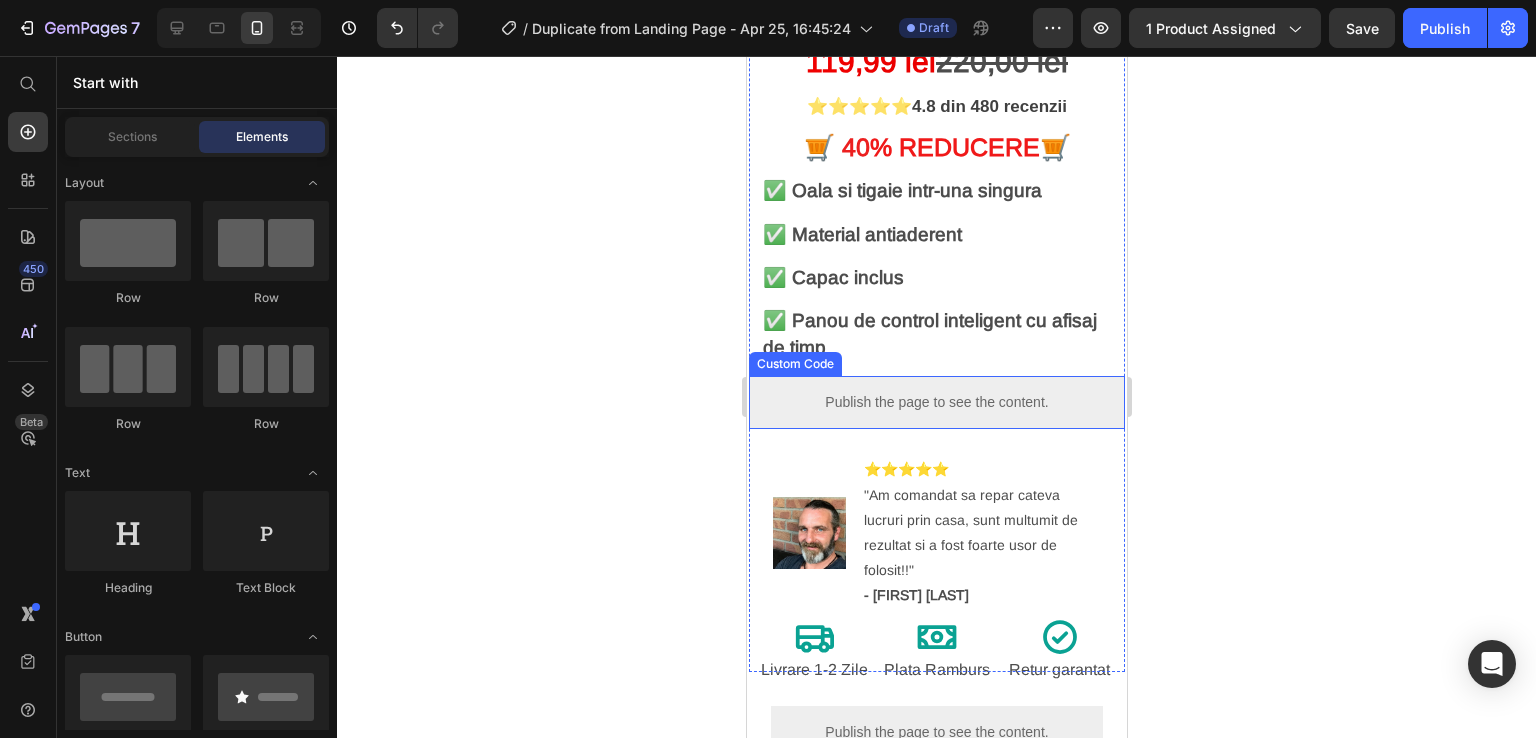 scroll, scrollTop: 531, scrollLeft: 0, axis: vertical 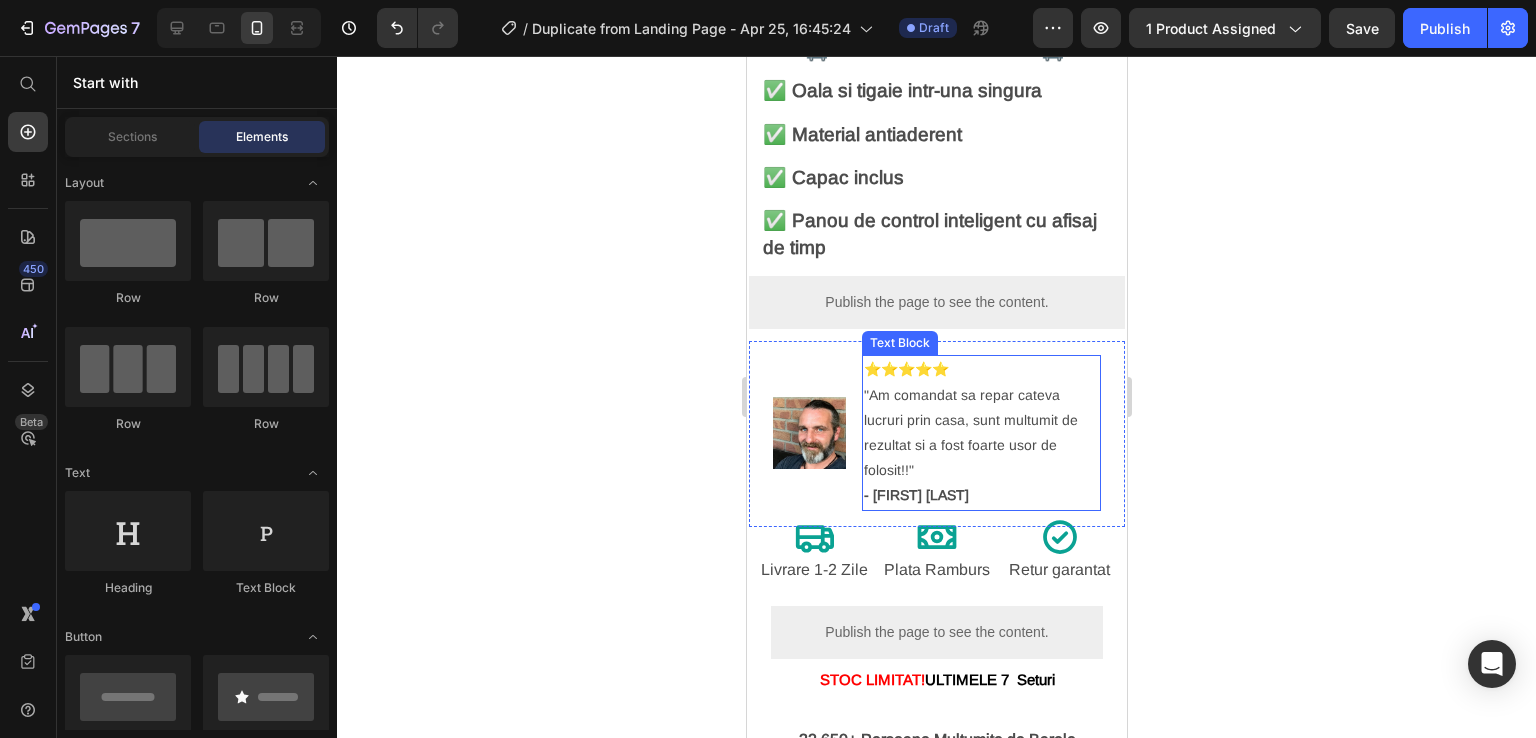 click on "⭐⭐⭐⭐⭐ "Am comandat sa repar cateva lucruri prin casa, sunt multumit de rezultat si a fost foarte usor de folosit!!" - [FIRST] [LAST]" at bounding box center [980, 432] 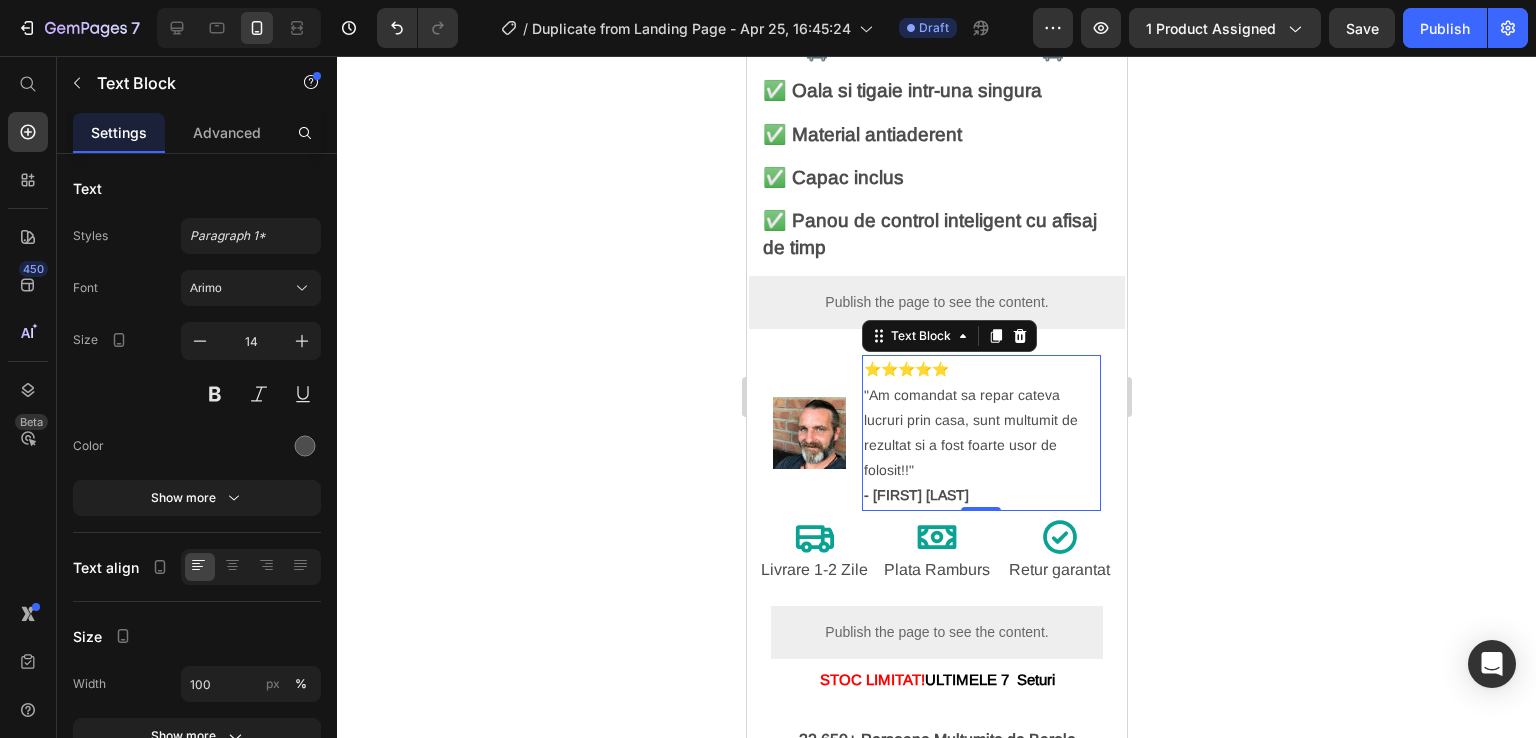 click on "⭐⭐⭐⭐⭐ "Am comandat sa repar cateva lucruri prin casa, sunt multumit de rezultat si a fost foarte usor de folosit!!" - [FIRST] [LAST]" at bounding box center (980, 432) 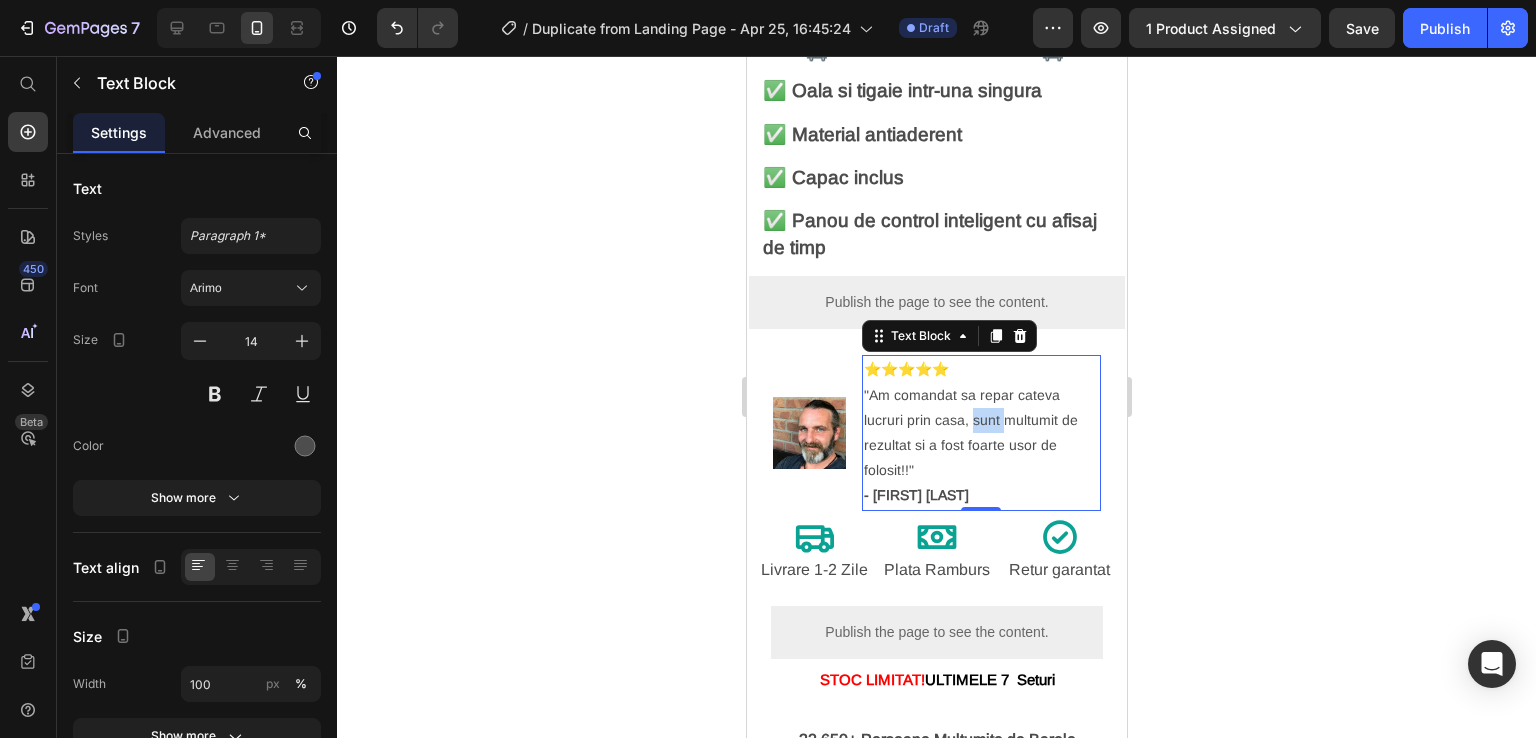click on "⭐⭐⭐⭐⭐ "Am comandat sa repar cateva lucruri prin casa, sunt multumit de rezultat si a fost foarte usor de folosit!!" - [FIRST] [LAST]" at bounding box center [980, 432] 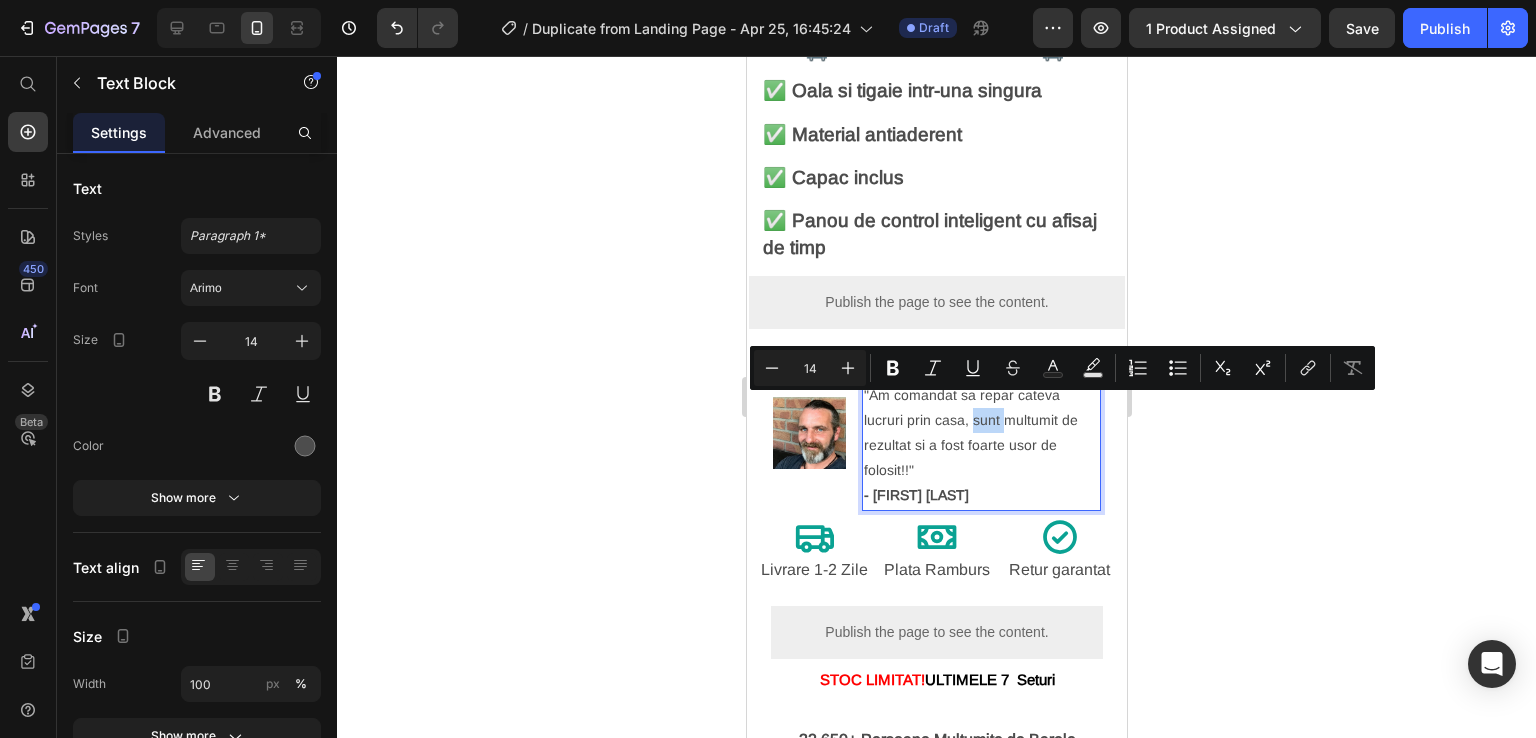 click on "⭐⭐⭐⭐⭐ "Am comandat sa repar cateva lucruri prin casa, sunt multumit de rezultat si a fost foarte usor de folosit!!" - [FIRST] [LAST]" at bounding box center (980, 432) 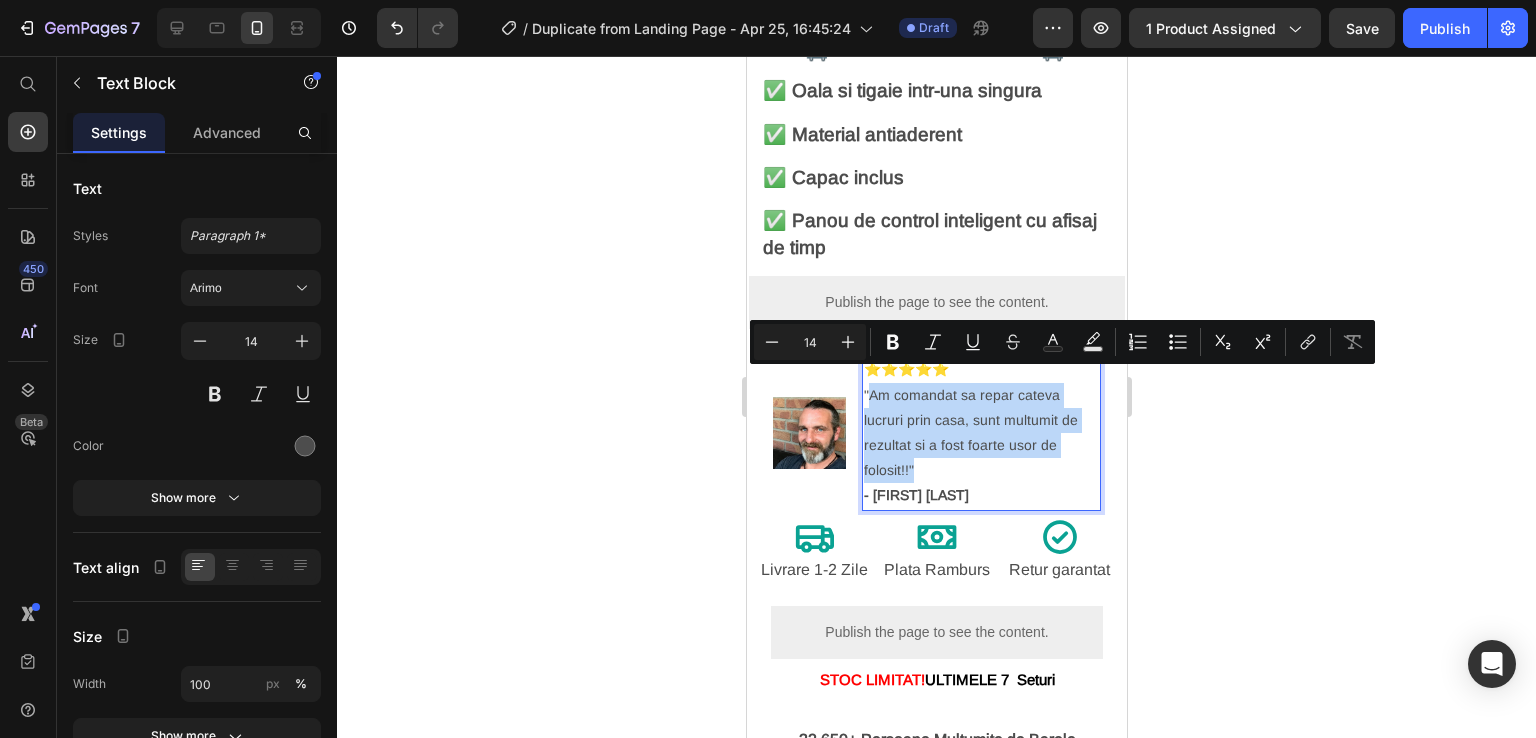 drag, startPoint x: 893, startPoint y: 425, endPoint x: 869, endPoint y: 376, distance: 54.56189 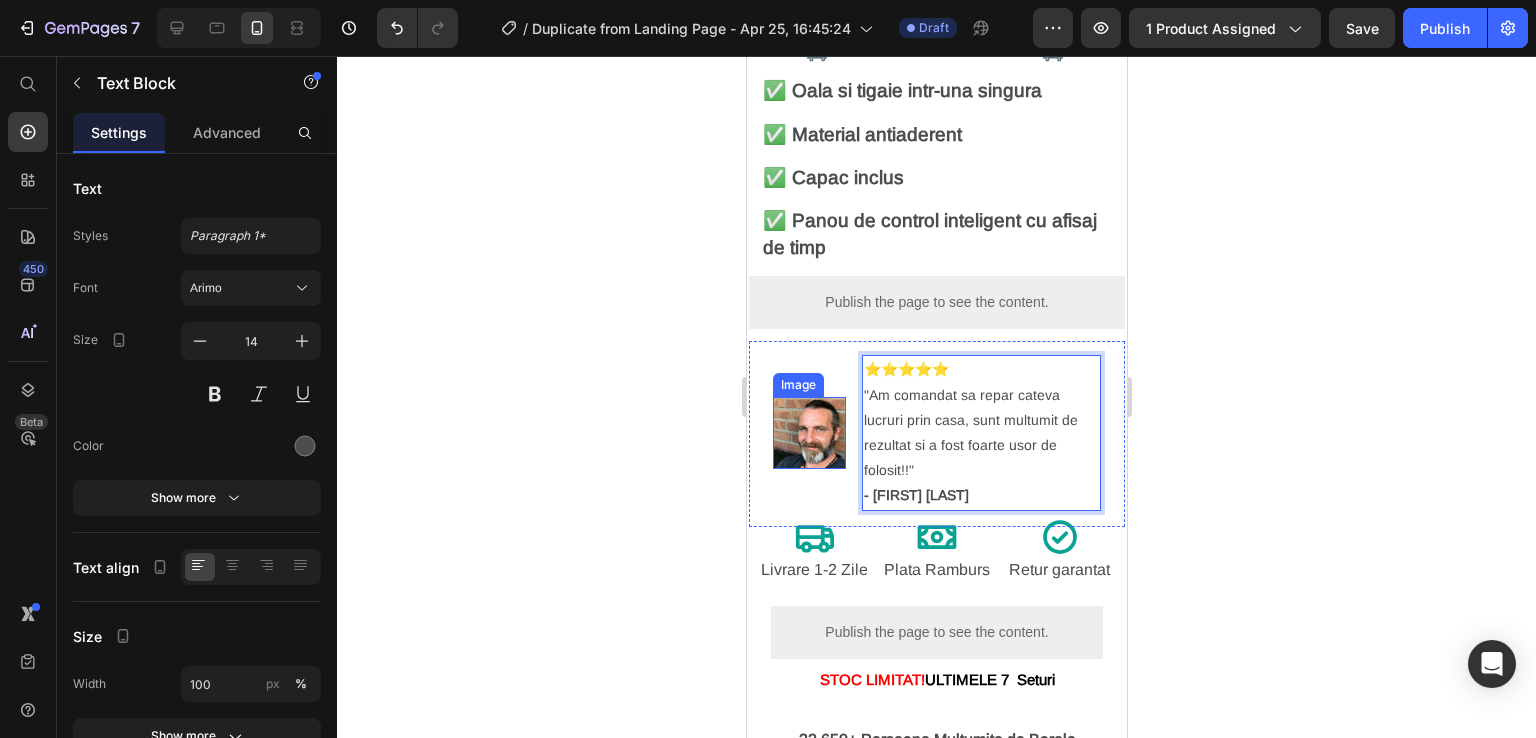 click at bounding box center [808, 433] 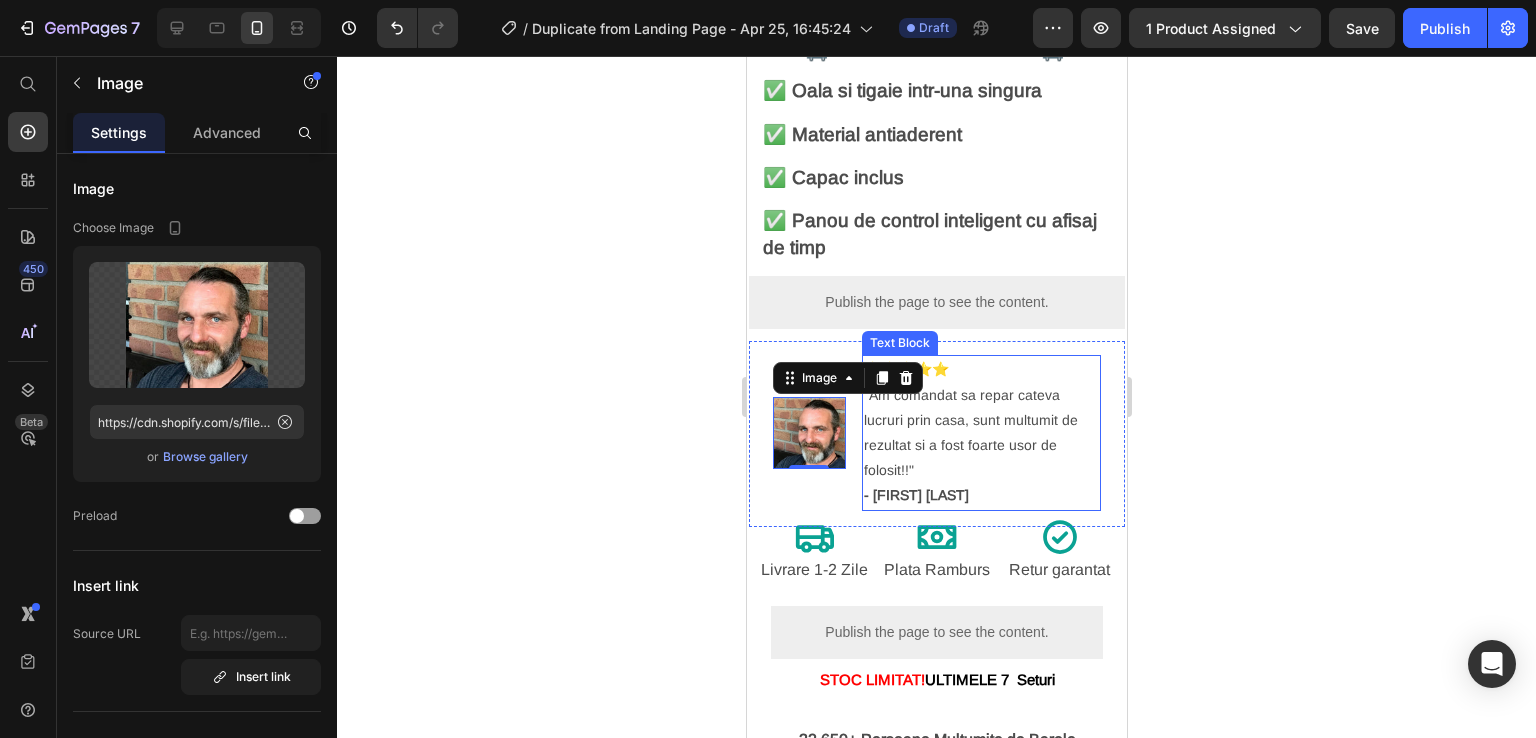 click on "⭐⭐⭐⭐⭐ "Am comandat sa repar cateva lucruri prin casa, sunt multumit de rezultat si a fost foarte usor de folosit!!" - [FIRST] [LAST]" at bounding box center [980, 432] 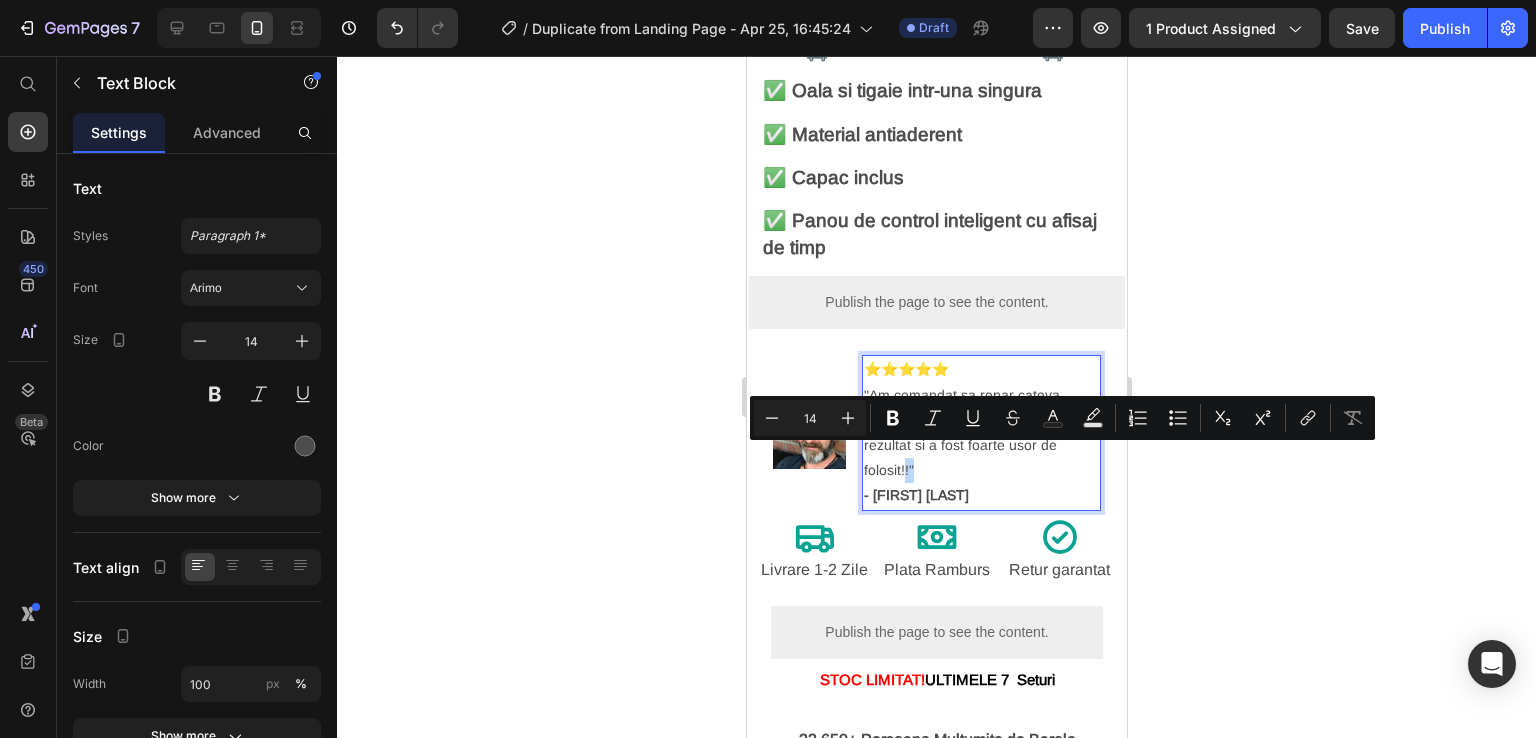 click on "⭐⭐⭐⭐⭐ "Am comandat sa repar cateva lucruri prin casa, sunt multumit de rezultat si a fost foarte usor de folosit!!" - [FIRST] [LAST]" at bounding box center [980, 432] 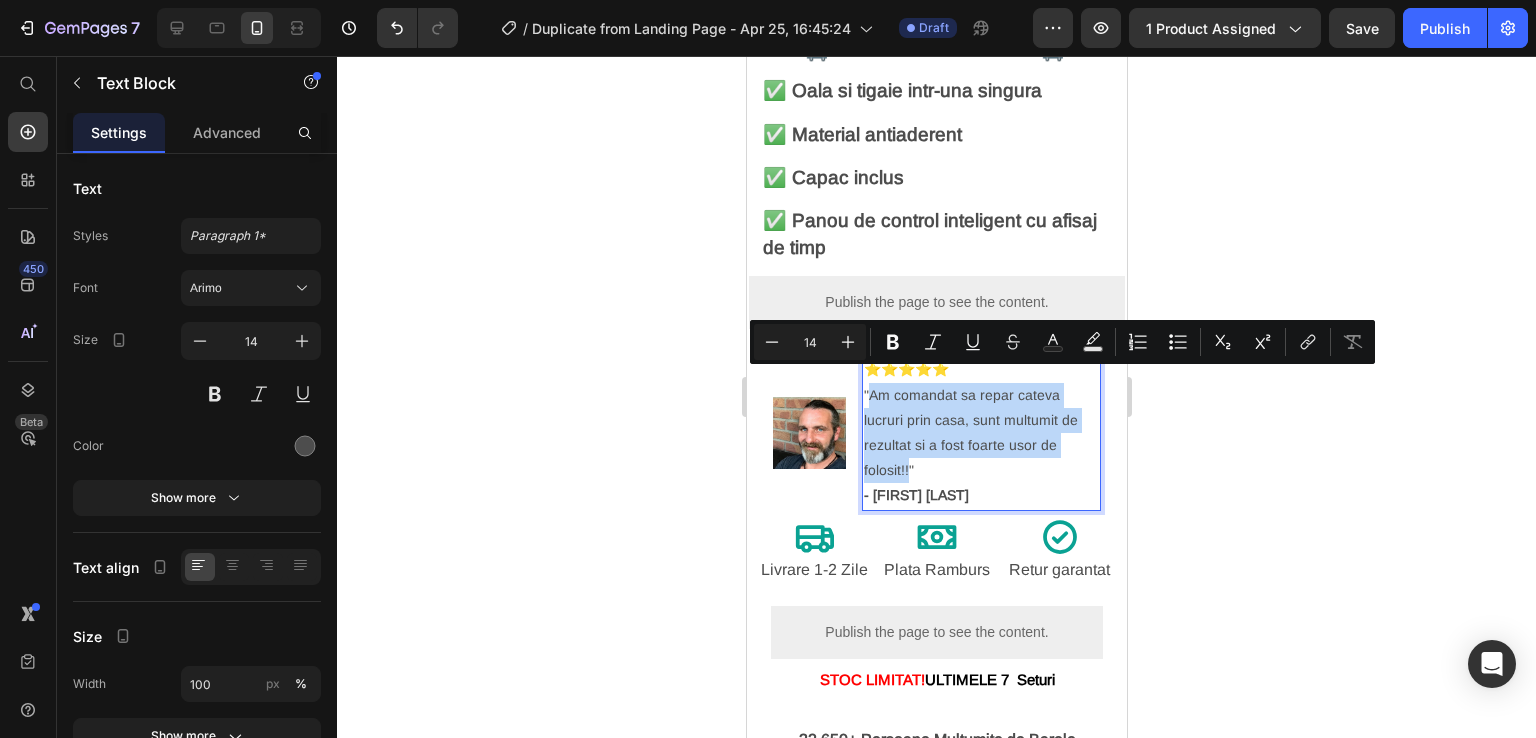drag, startPoint x: 905, startPoint y: 461, endPoint x: 869, endPoint y: 389, distance: 80.49844 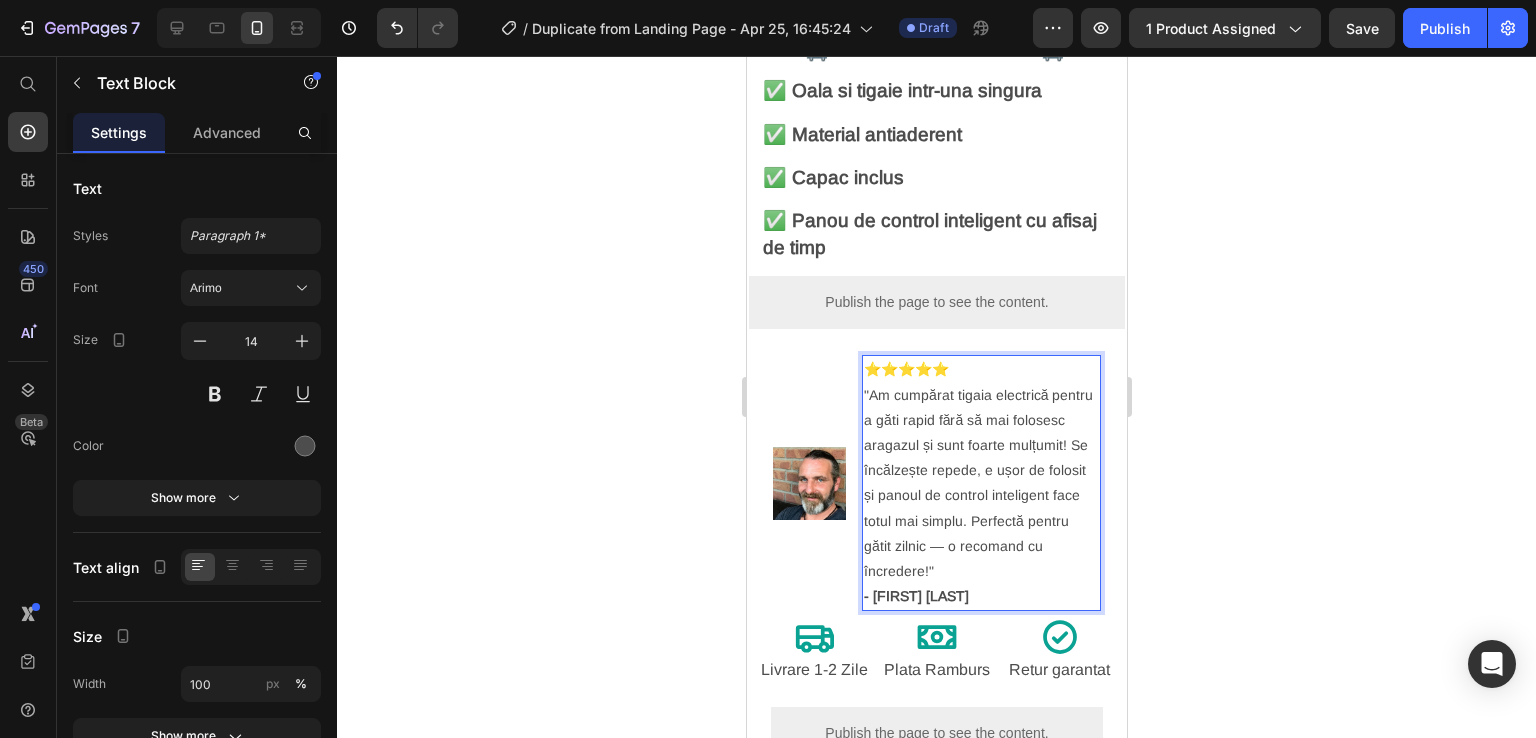 click on "- [FIRST] [LAST]" at bounding box center [915, 596] 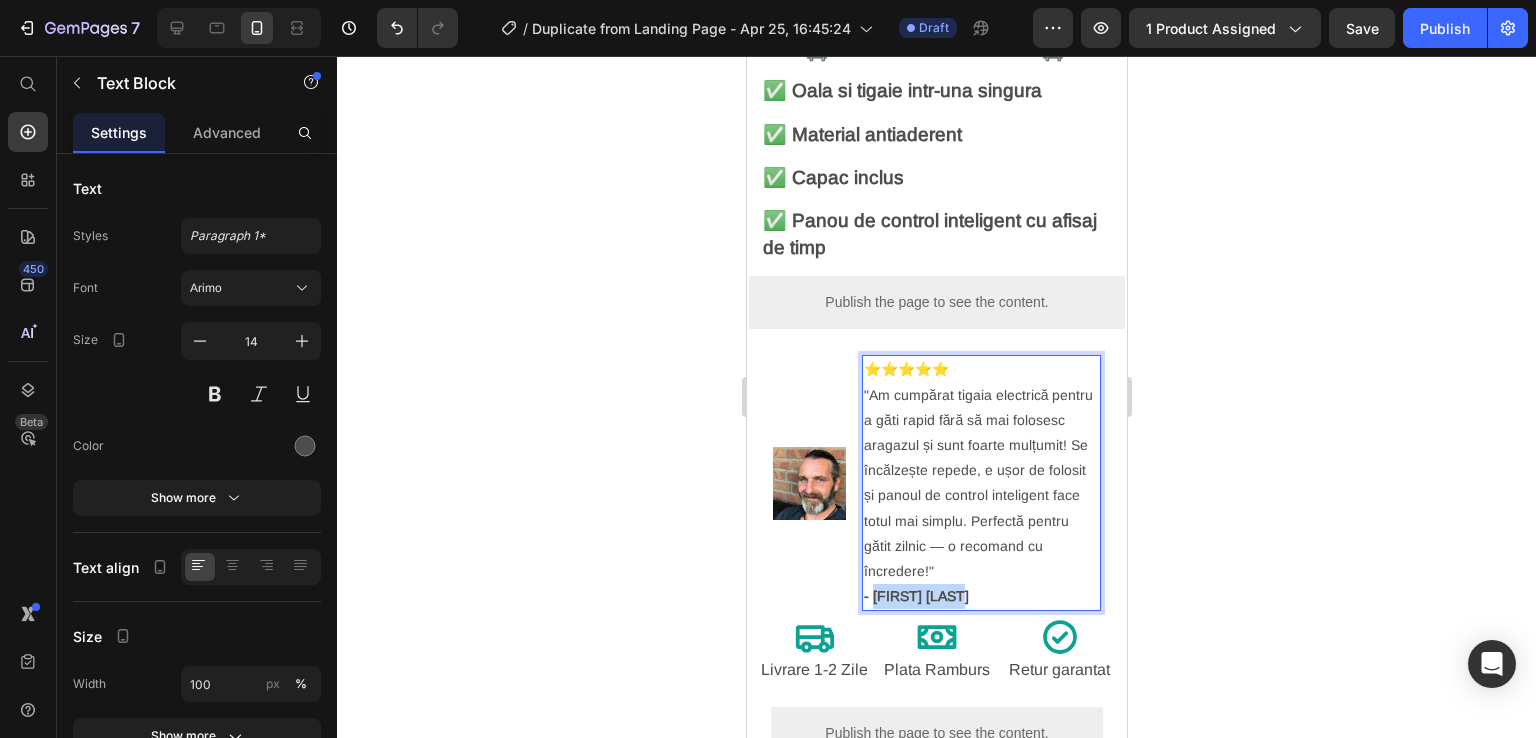 drag, startPoint x: 958, startPoint y: 584, endPoint x: 871, endPoint y: 586, distance: 87.02299 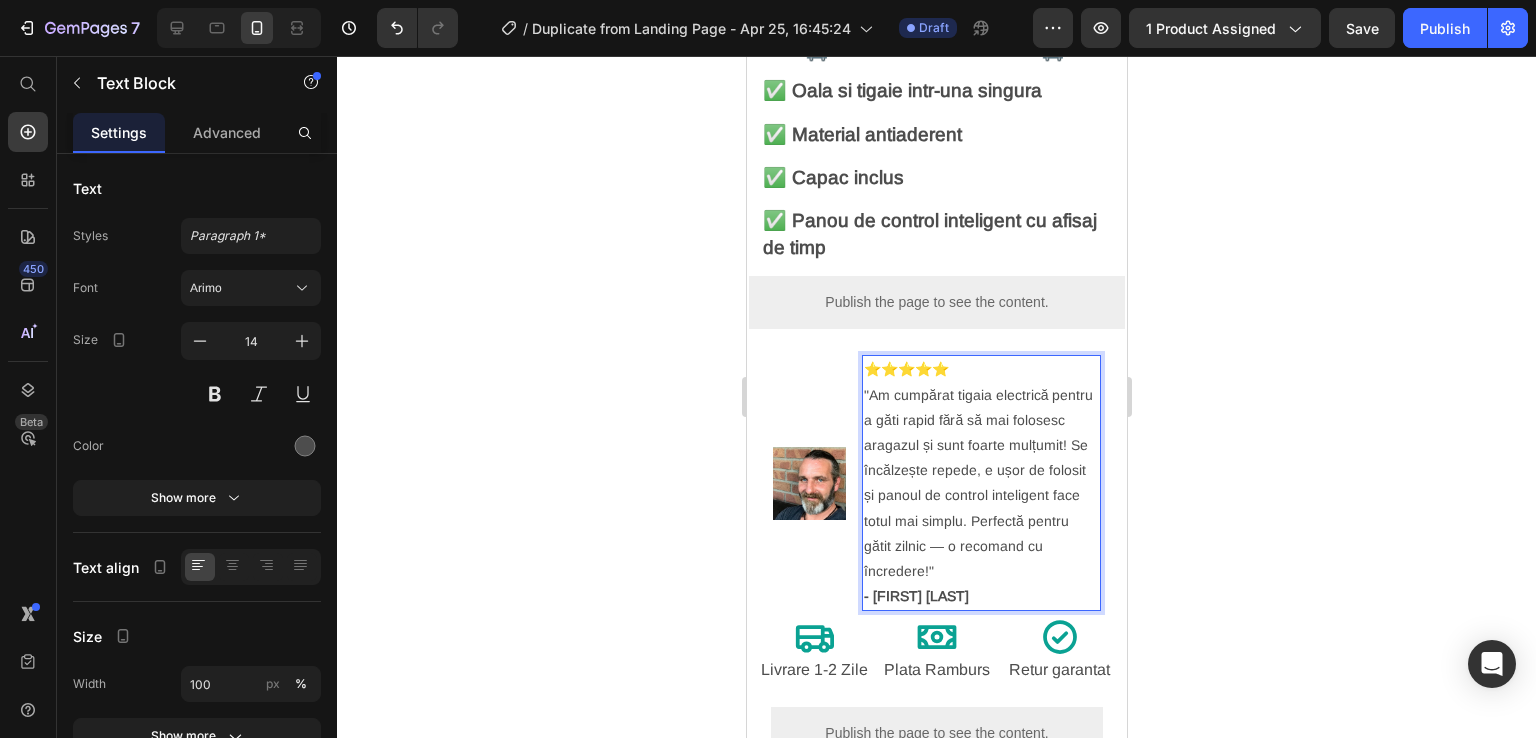 click 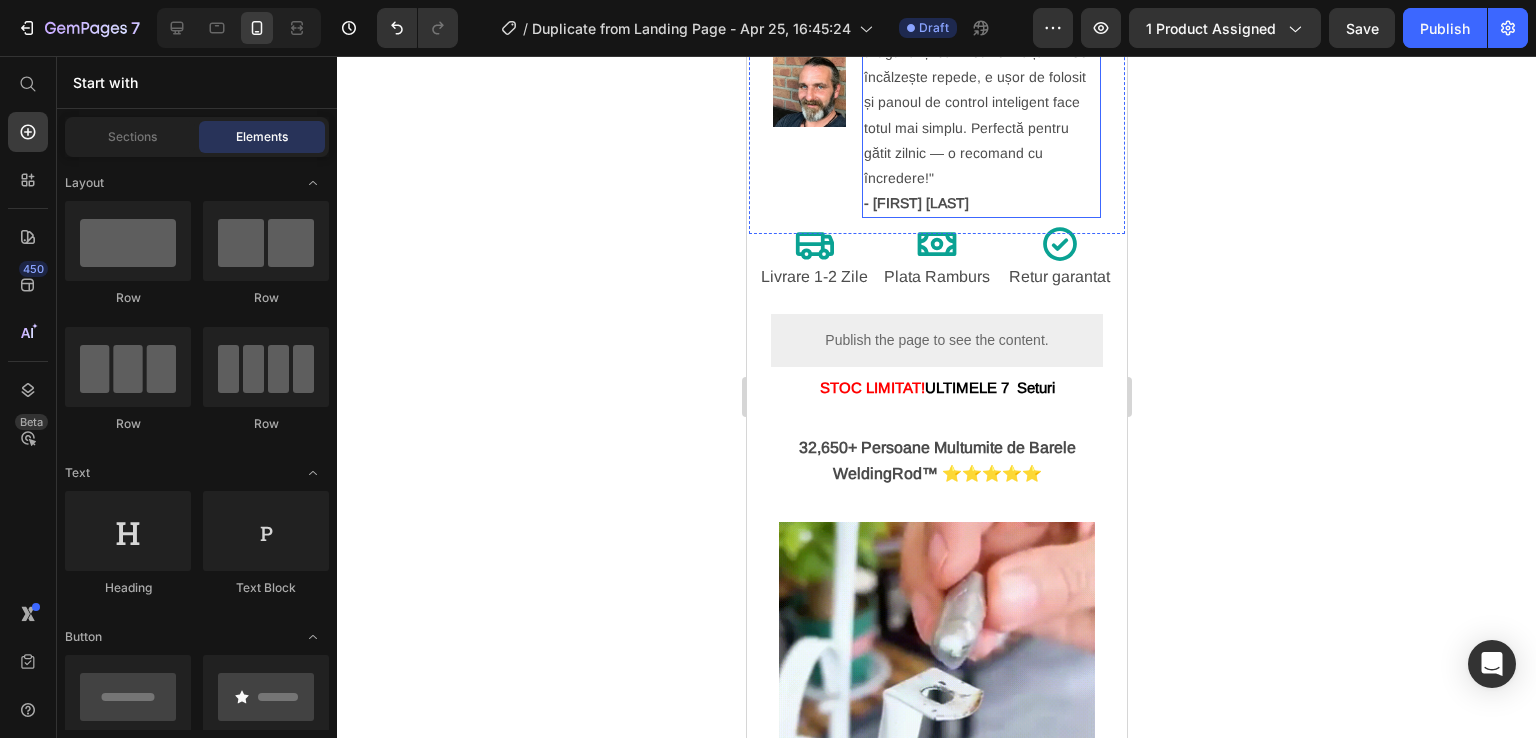 scroll, scrollTop: 931, scrollLeft: 0, axis: vertical 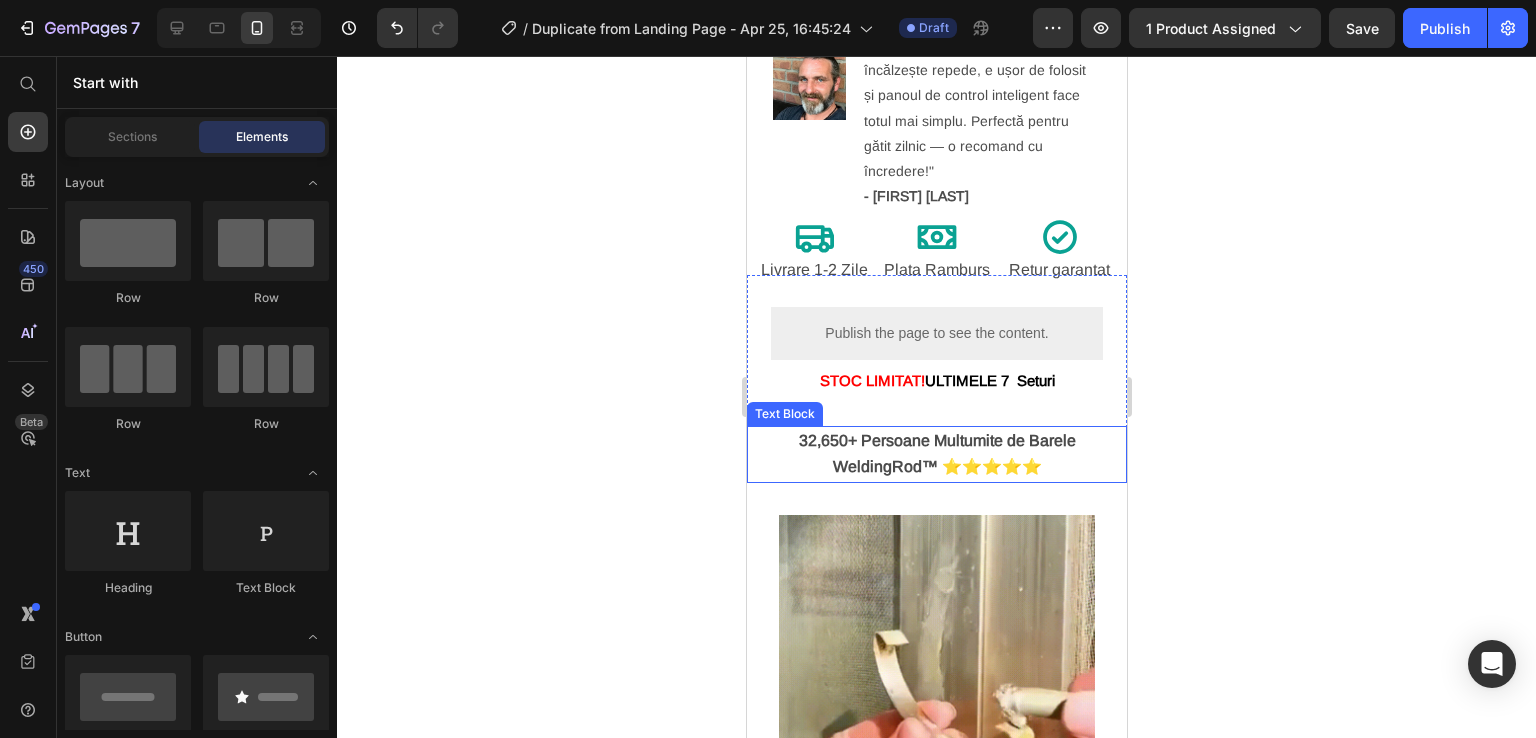 click on "32,650+ Persoane Multumite de Barele WeldingRod™ ⭐⭐⭐⭐⭐" at bounding box center [936, 453] 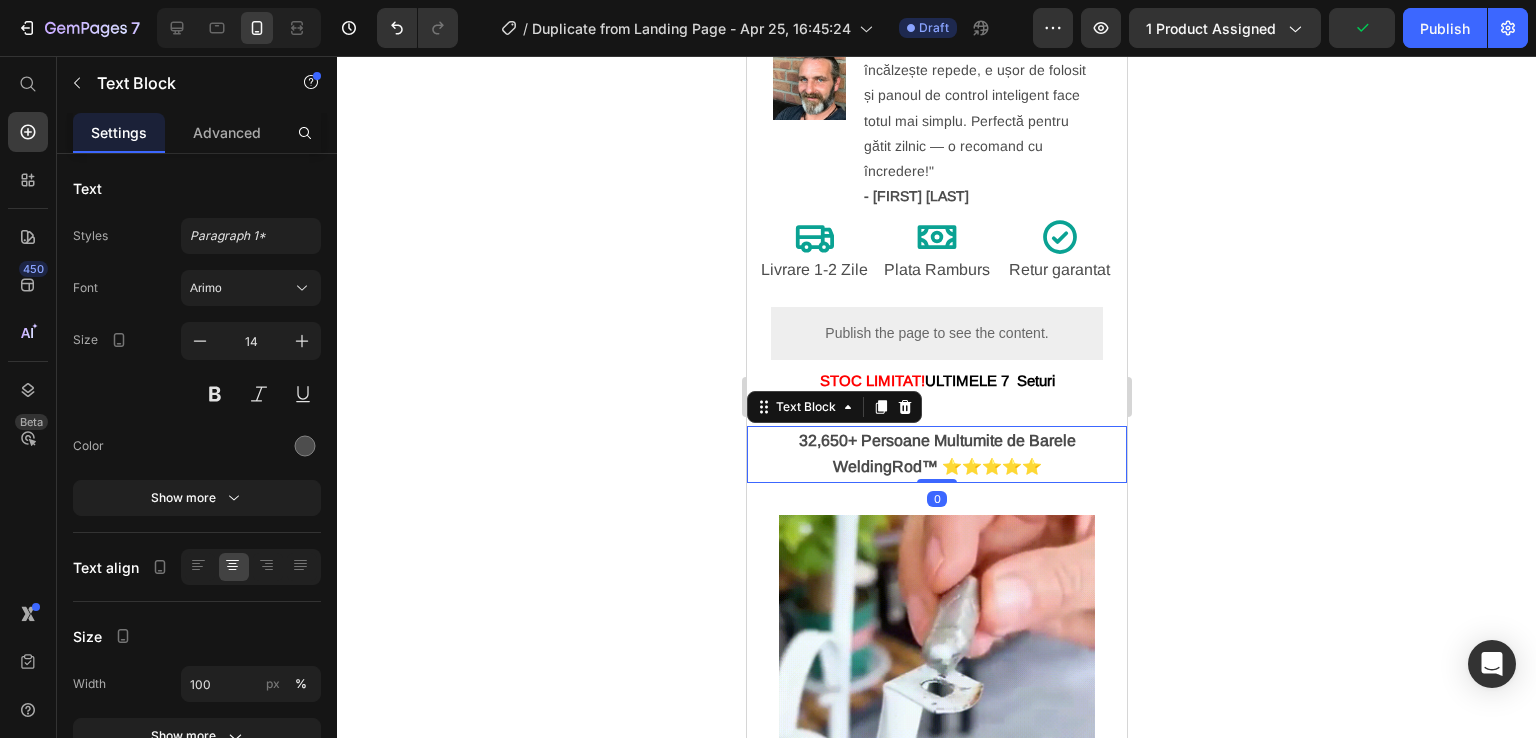 click on "32,650+ Persoane Multumite de Barele WeldingRod™ ⭐⭐⭐⭐⭐" at bounding box center [936, 453] 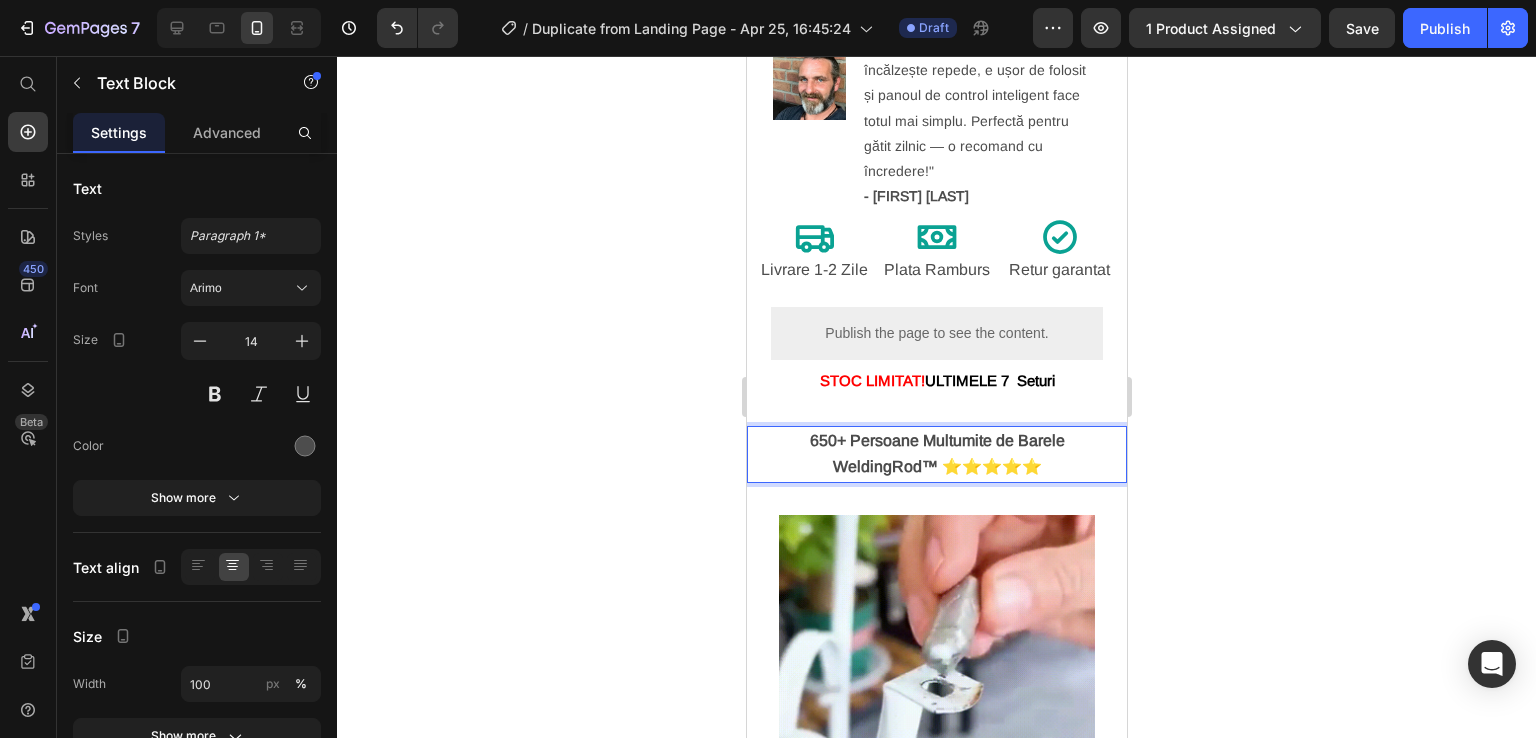 click on "650+ Persoane Multumite de Barele WeldingRod™ ⭐⭐⭐⭐⭐" at bounding box center [936, 453] 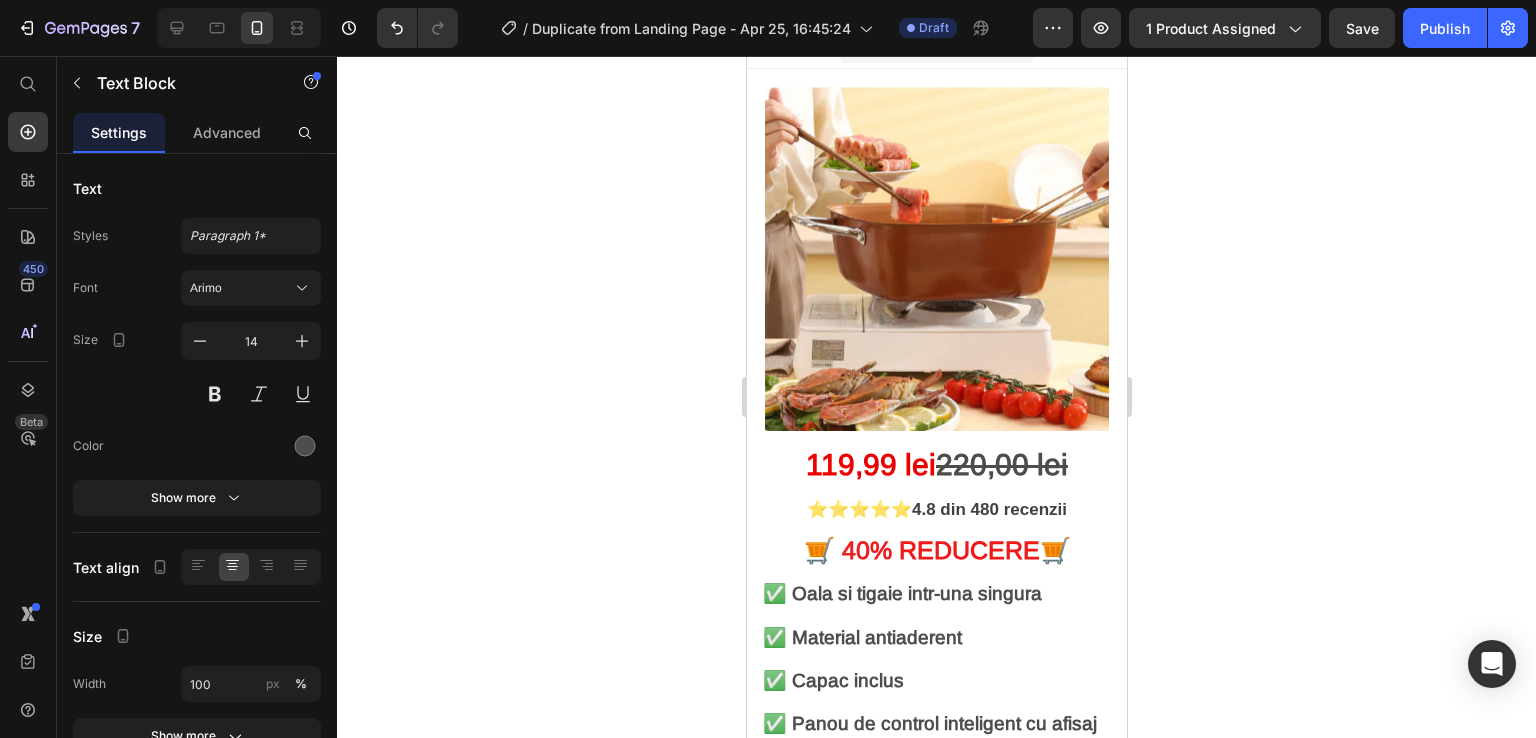 scroll, scrollTop: 0, scrollLeft: 0, axis: both 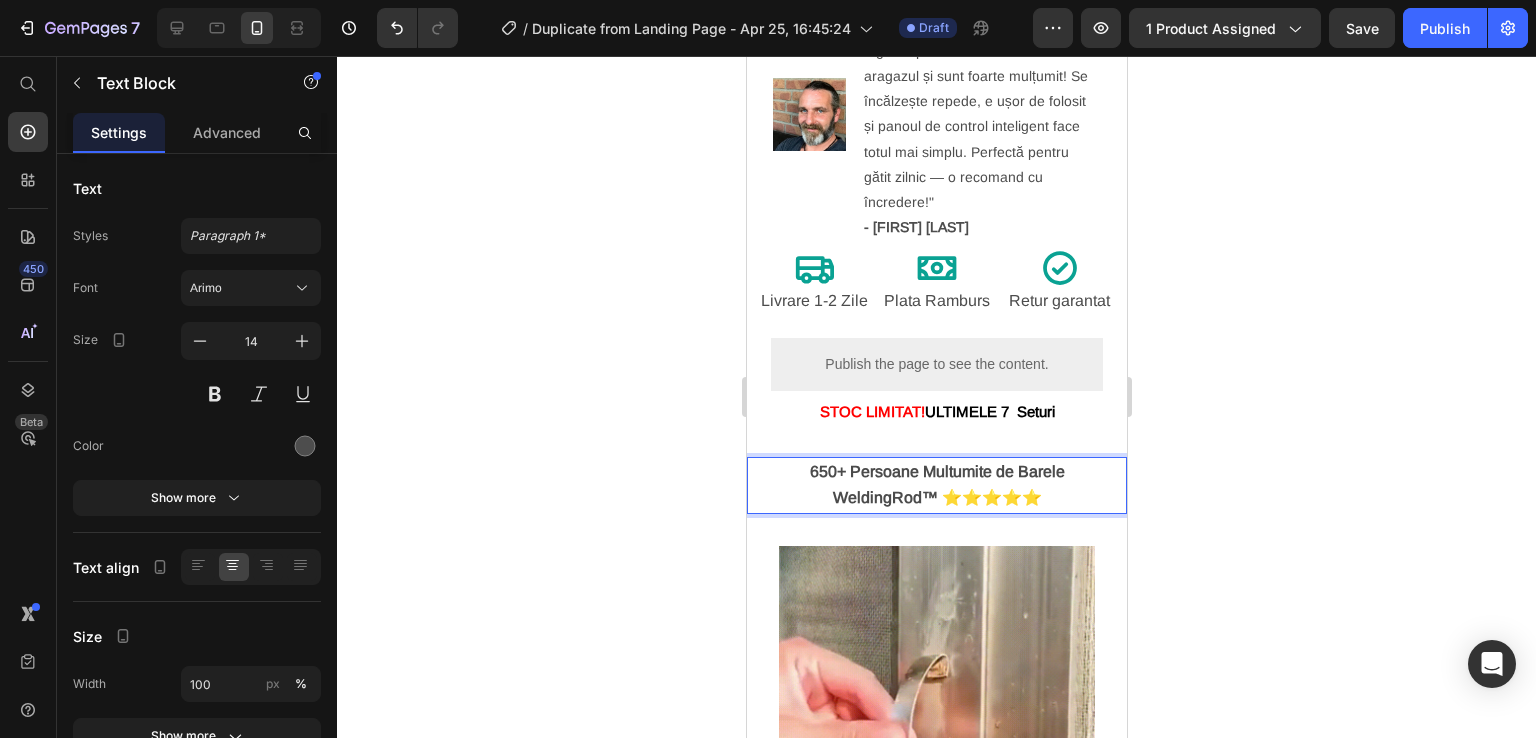 click on "650+ Persoane Multumite de Barele WeldingRod™ ⭐⭐⭐⭐⭐" at bounding box center (936, 484) 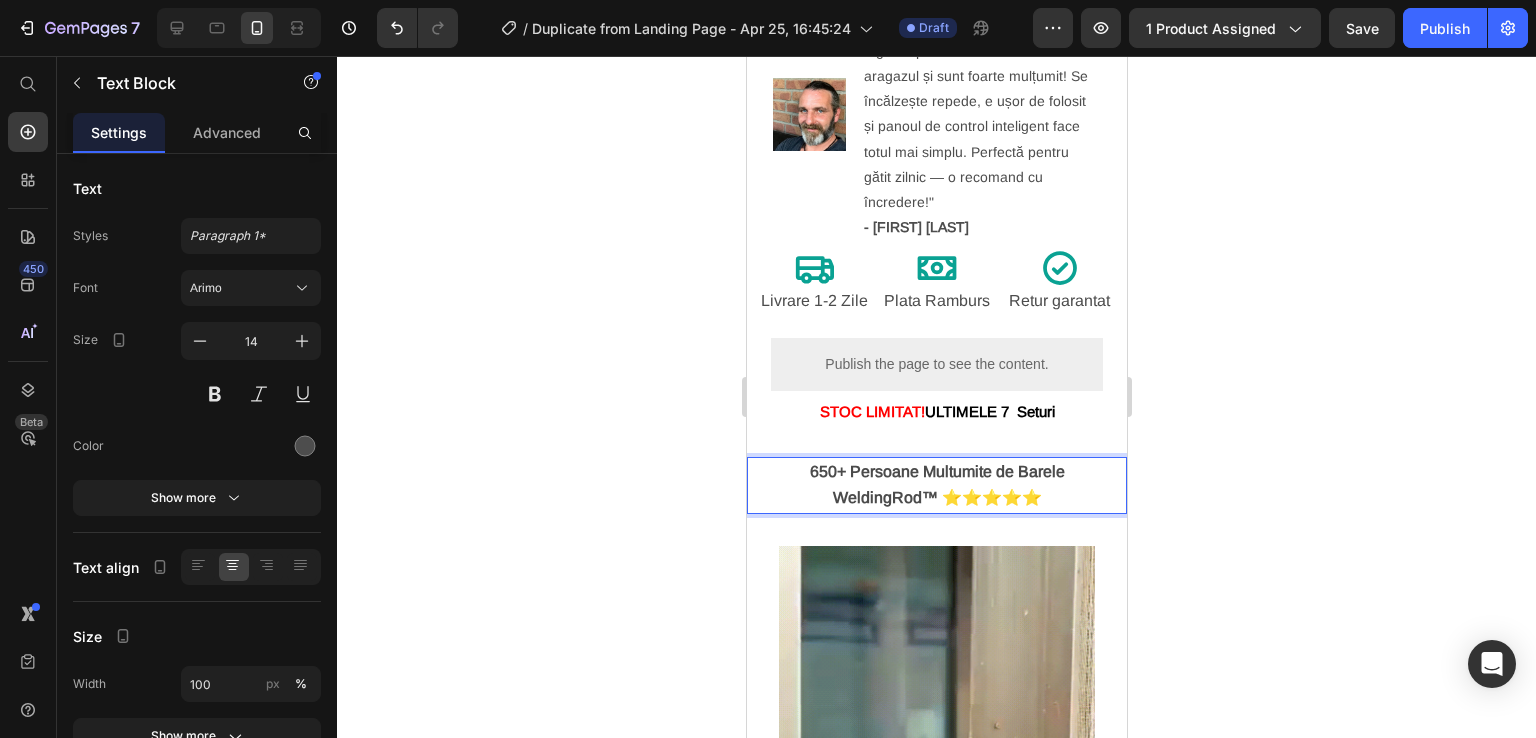 click on "650+ Persoane Multumite de Barele WeldingRod™ ⭐⭐⭐⭐⭐" at bounding box center [936, 484] 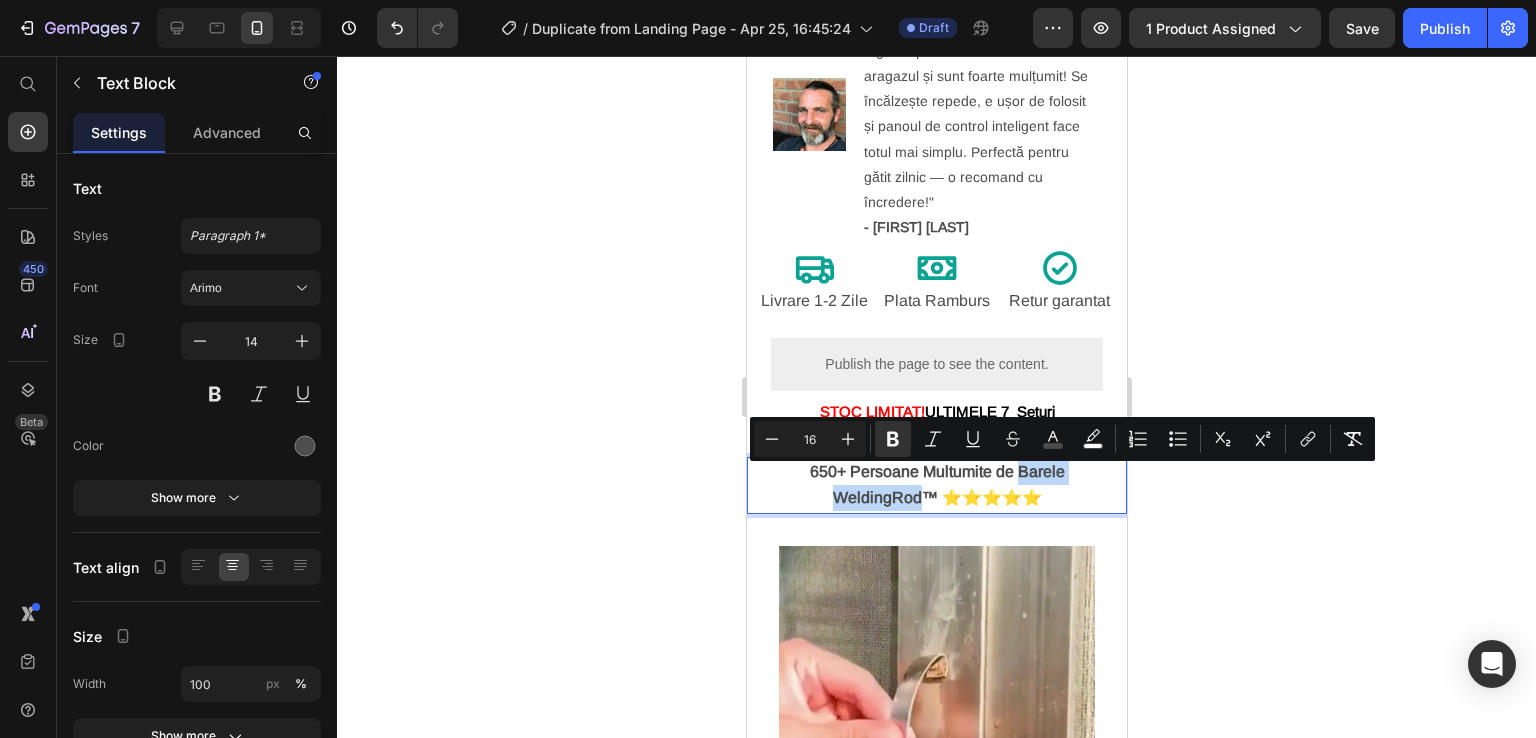drag, startPoint x: 905, startPoint y: 509, endPoint x: 1009, endPoint y: 487, distance: 106.30146 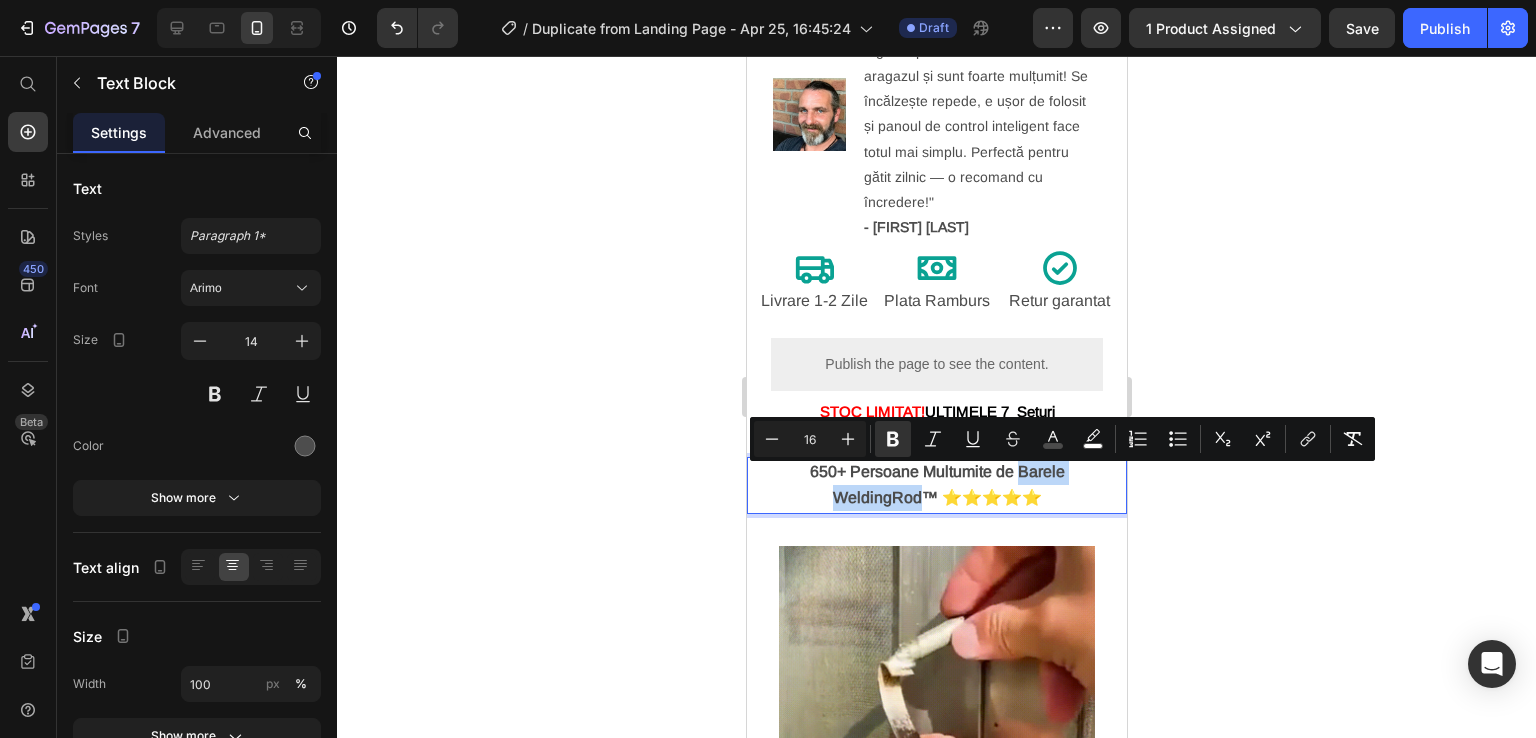 click on "650+ Persoane Multumite de Barele WeldingRod™ ⭐⭐⭐⭐⭐" at bounding box center (936, 484) 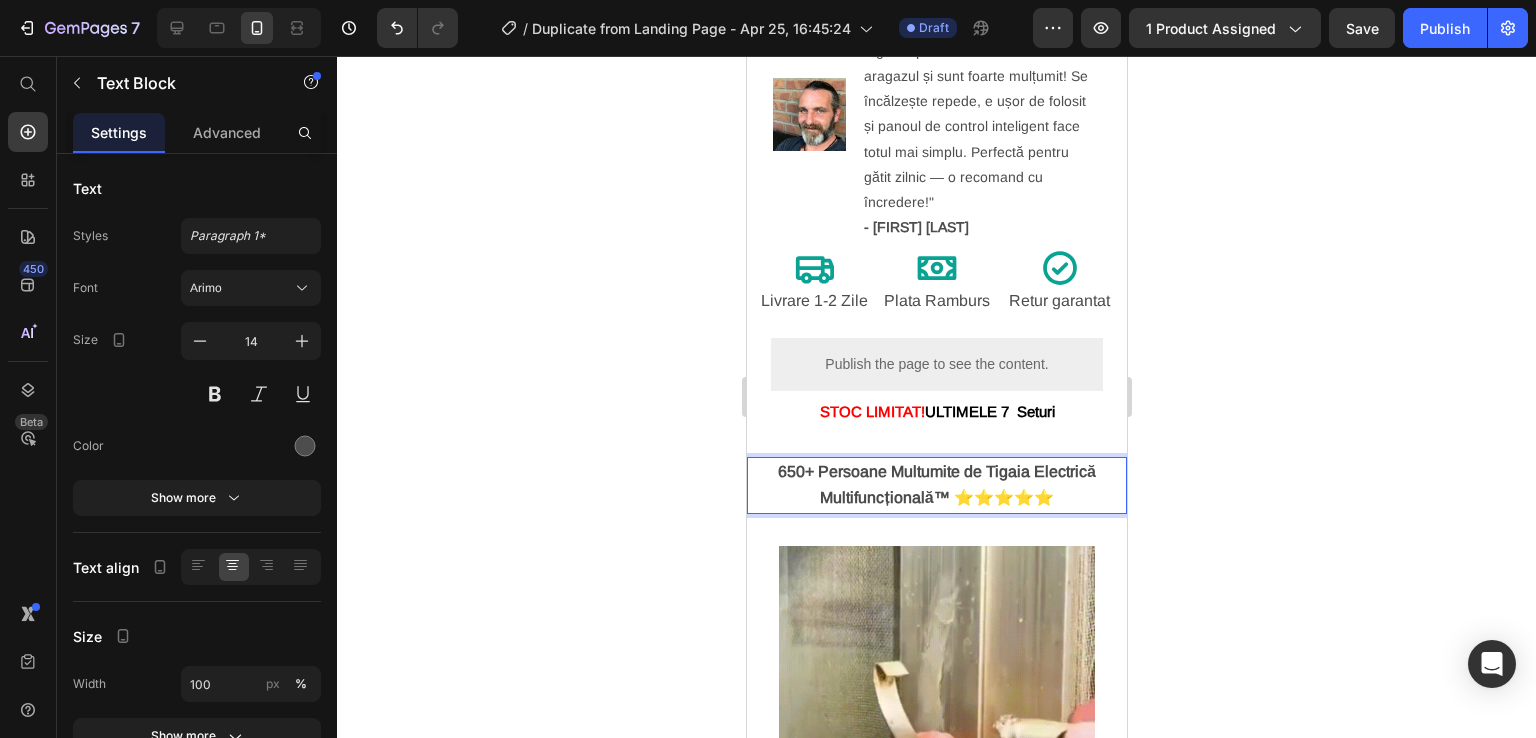 click on "650+ Persoane Multumite de Tigaia Electrică Multifuncțională™ ⭐⭐⭐⭐⭐" at bounding box center (936, 484) 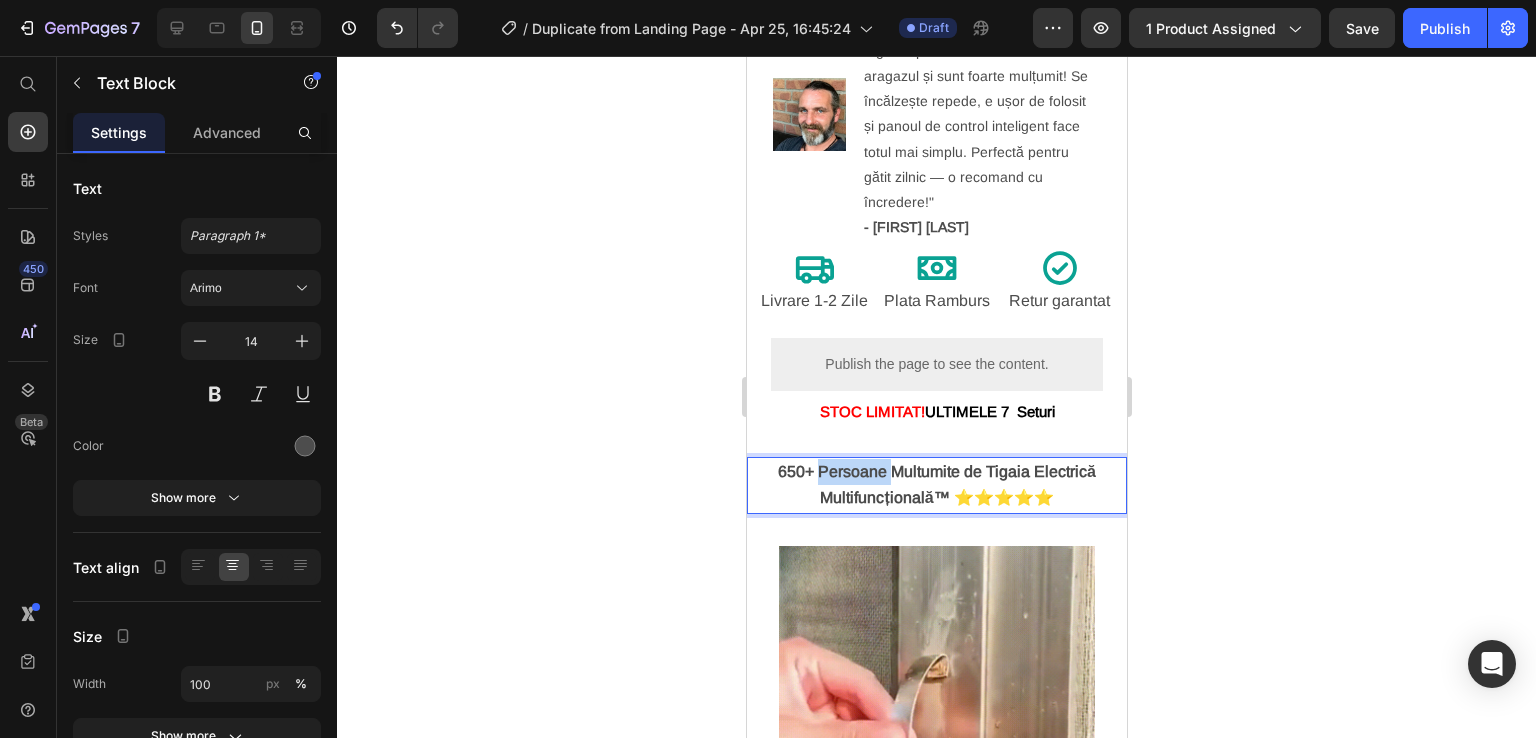 click on "650+ Persoane Multumite de Tigaia Electrică Multifuncțională™ ⭐⭐⭐⭐⭐" at bounding box center (936, 484) 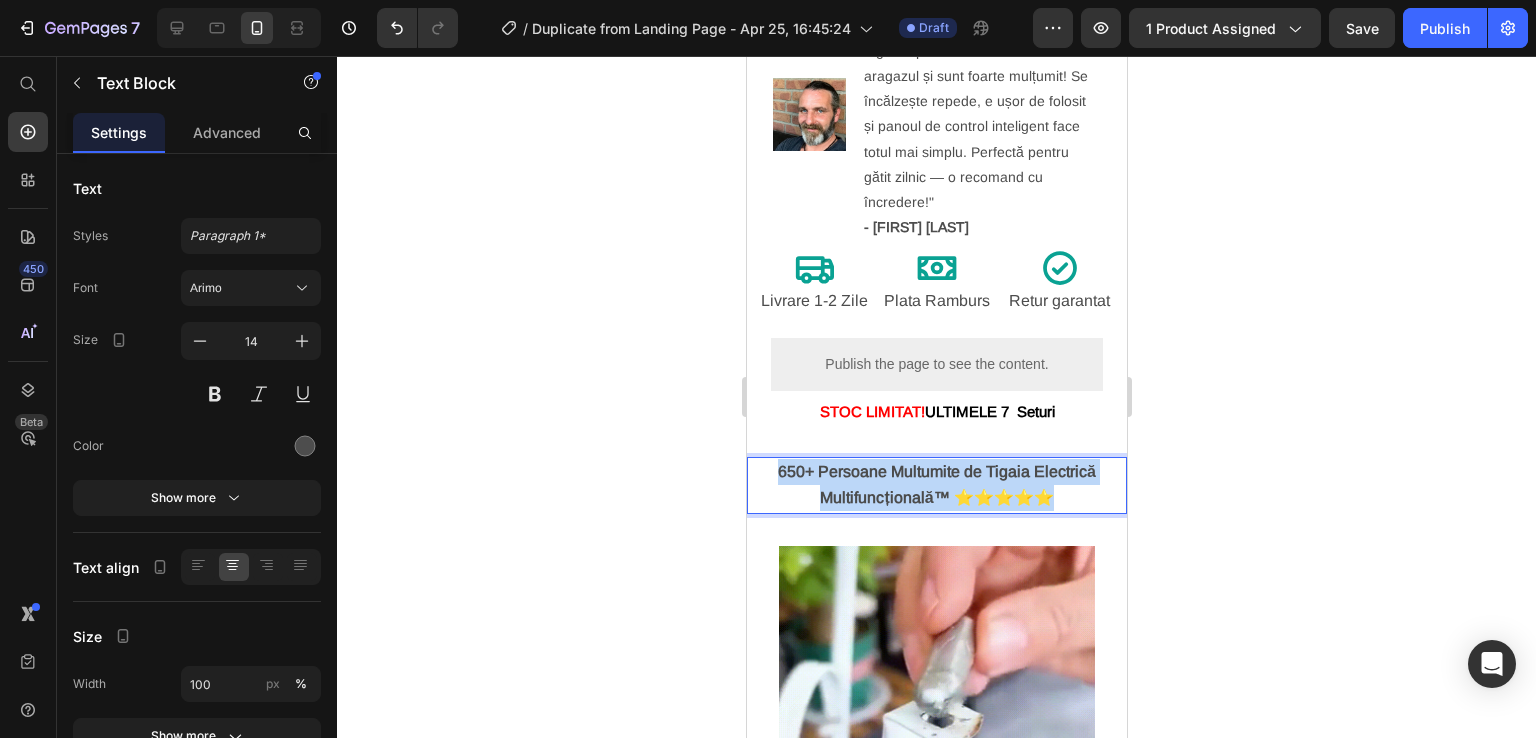 click on "650+ Persoane Multumite de Tigaia Electrică Multifuncțională™ ⭐⭐⭐⭐⭐" at bounding box center (936, 484) 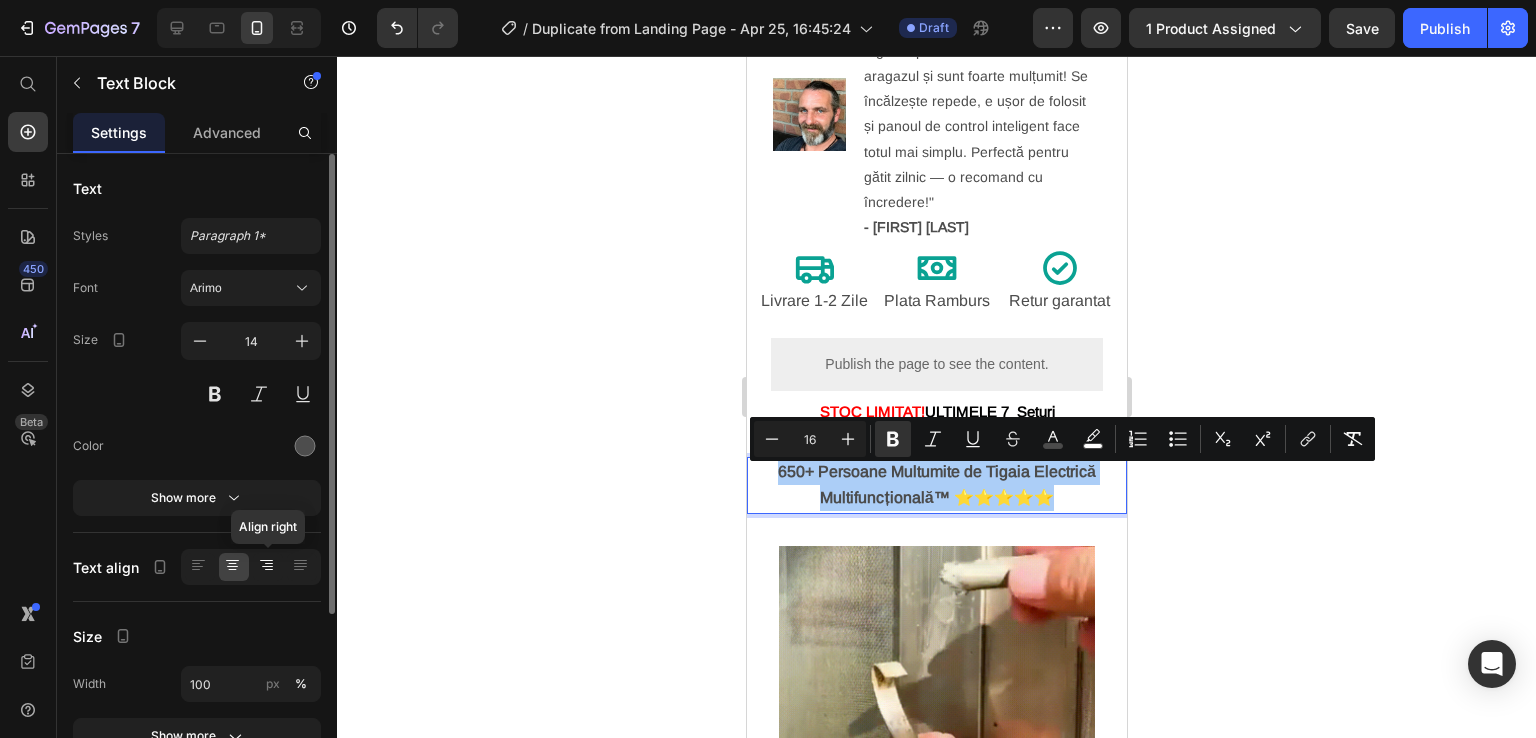 click 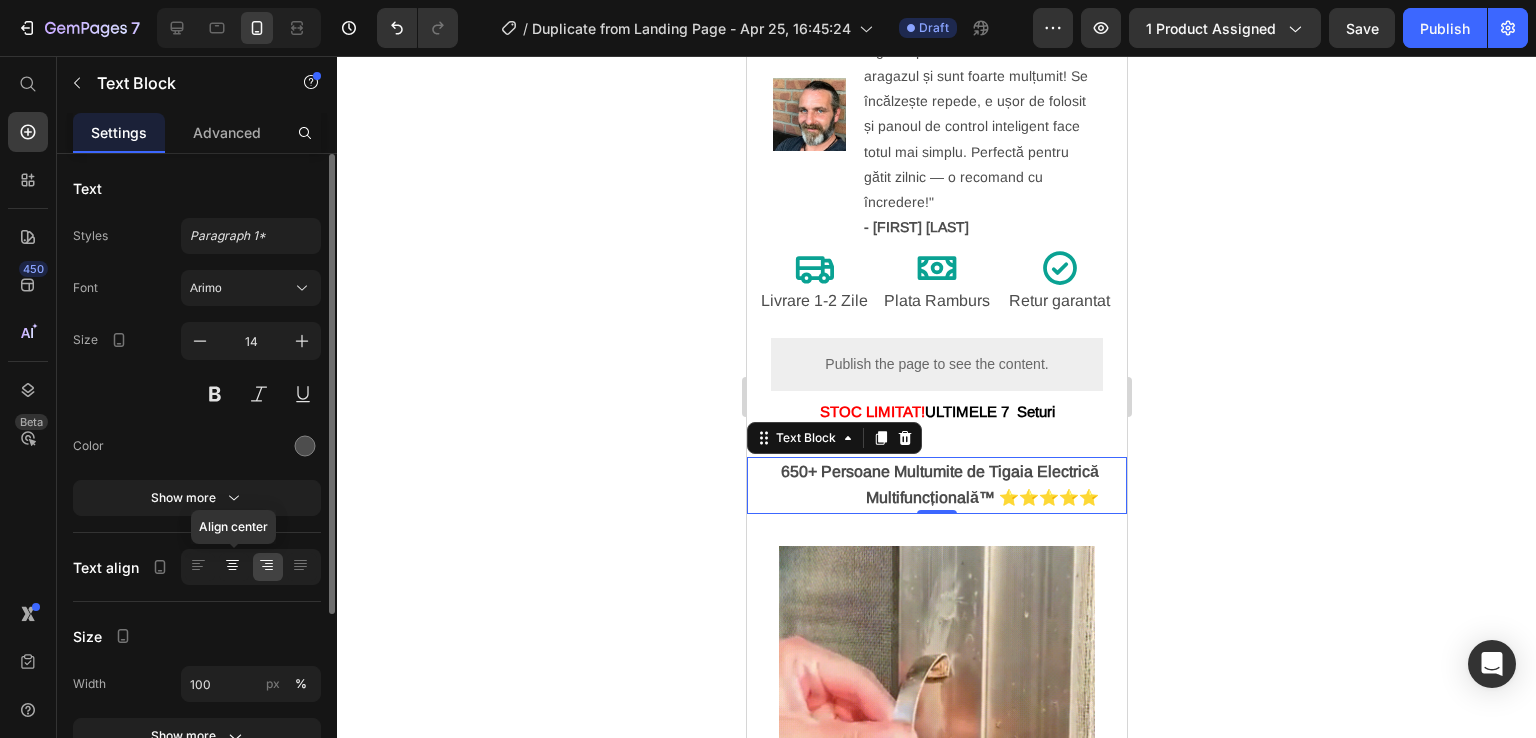 click 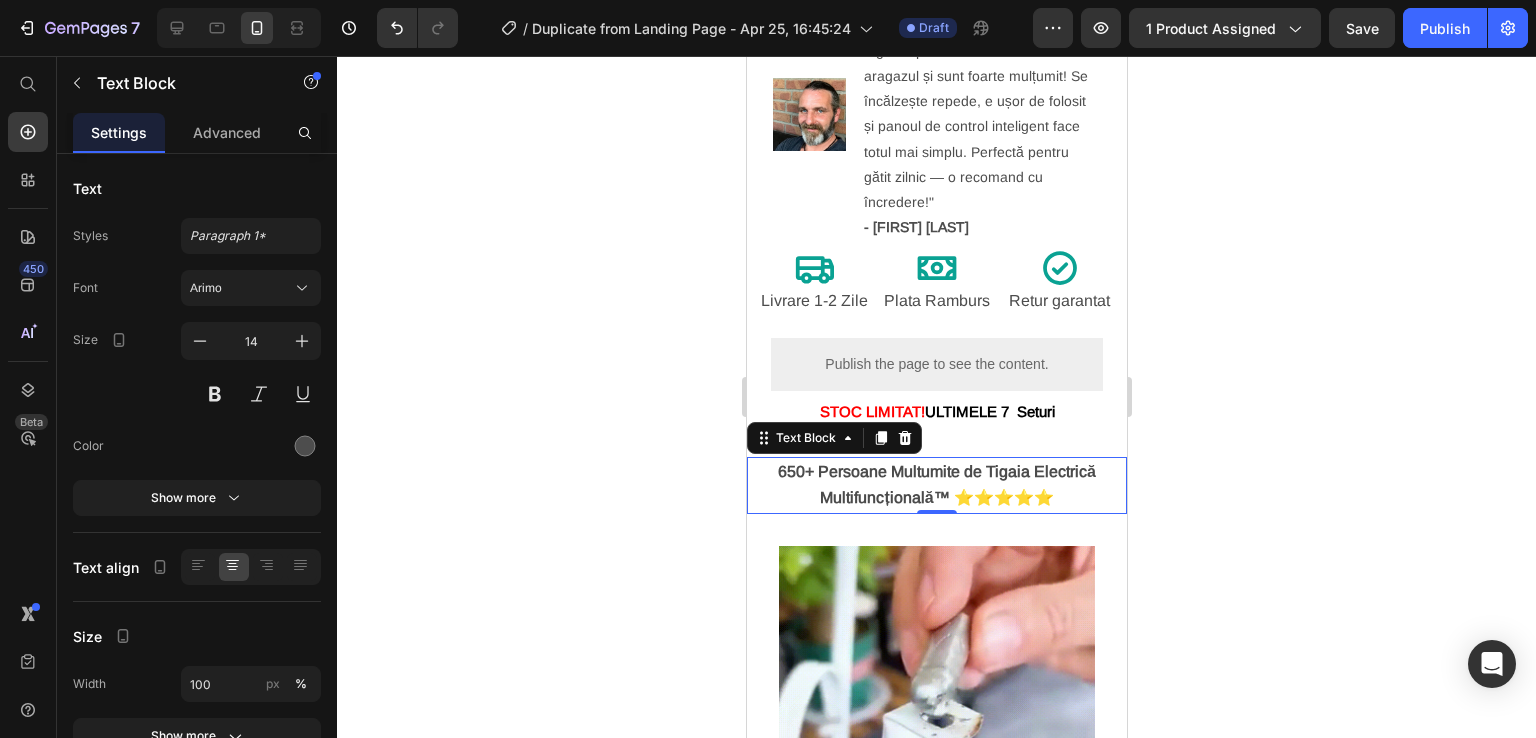 click 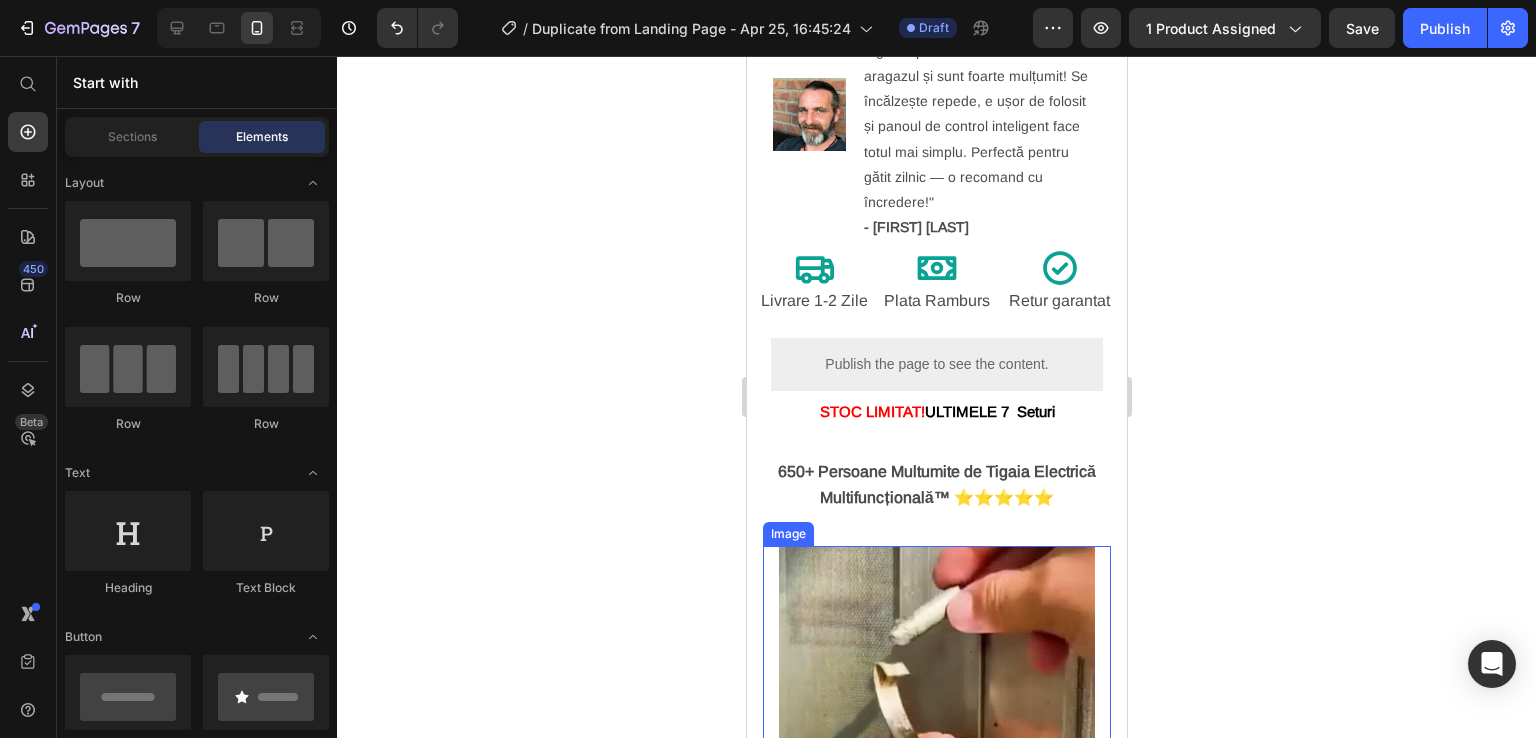 scroll, scrollTop: 1100, scrollLeft: 0, axis: vertical 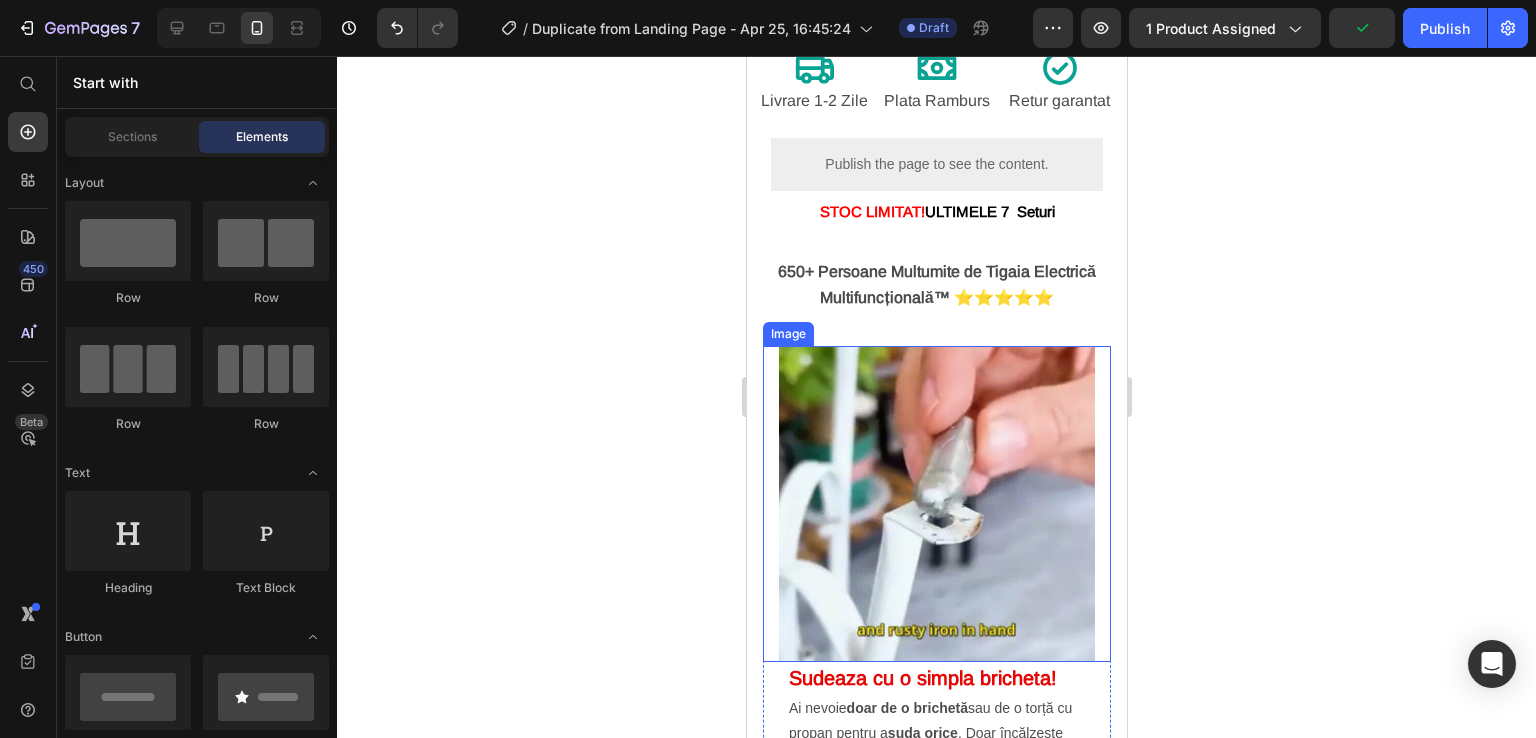 click at bounding box center [936, 504] 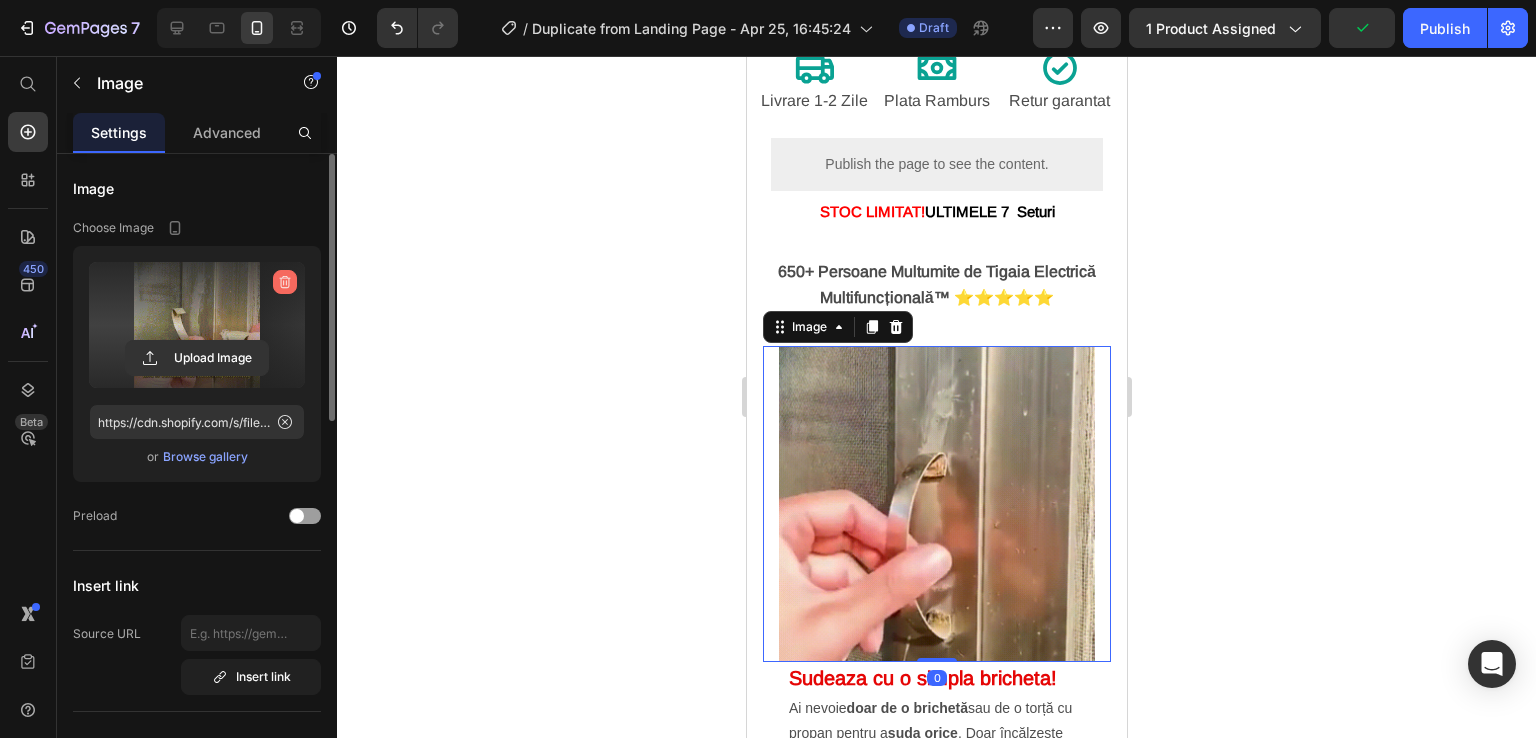 click at bounding box center (285, 282) 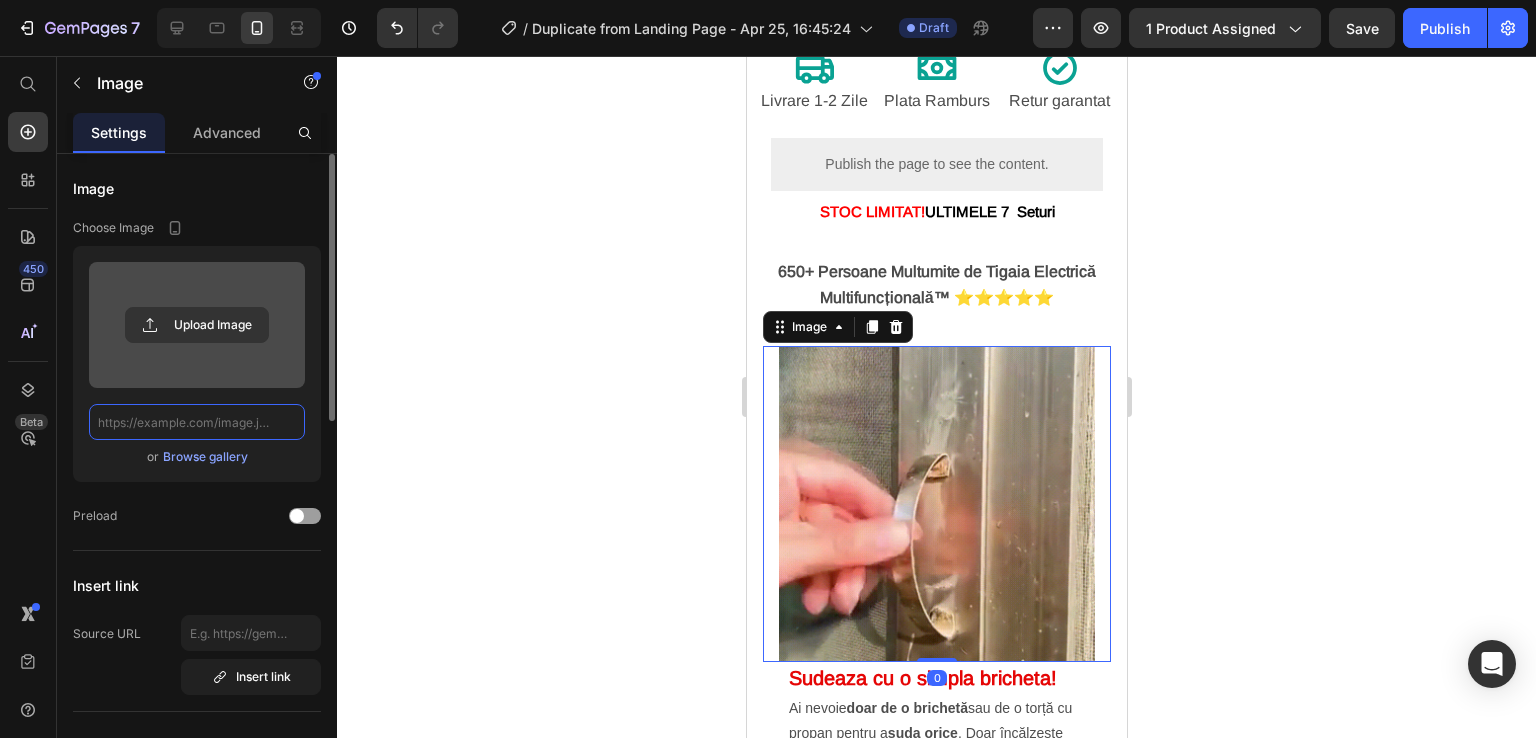 scroll, scrollTop: 0, scrollLeft: 0, axis: both 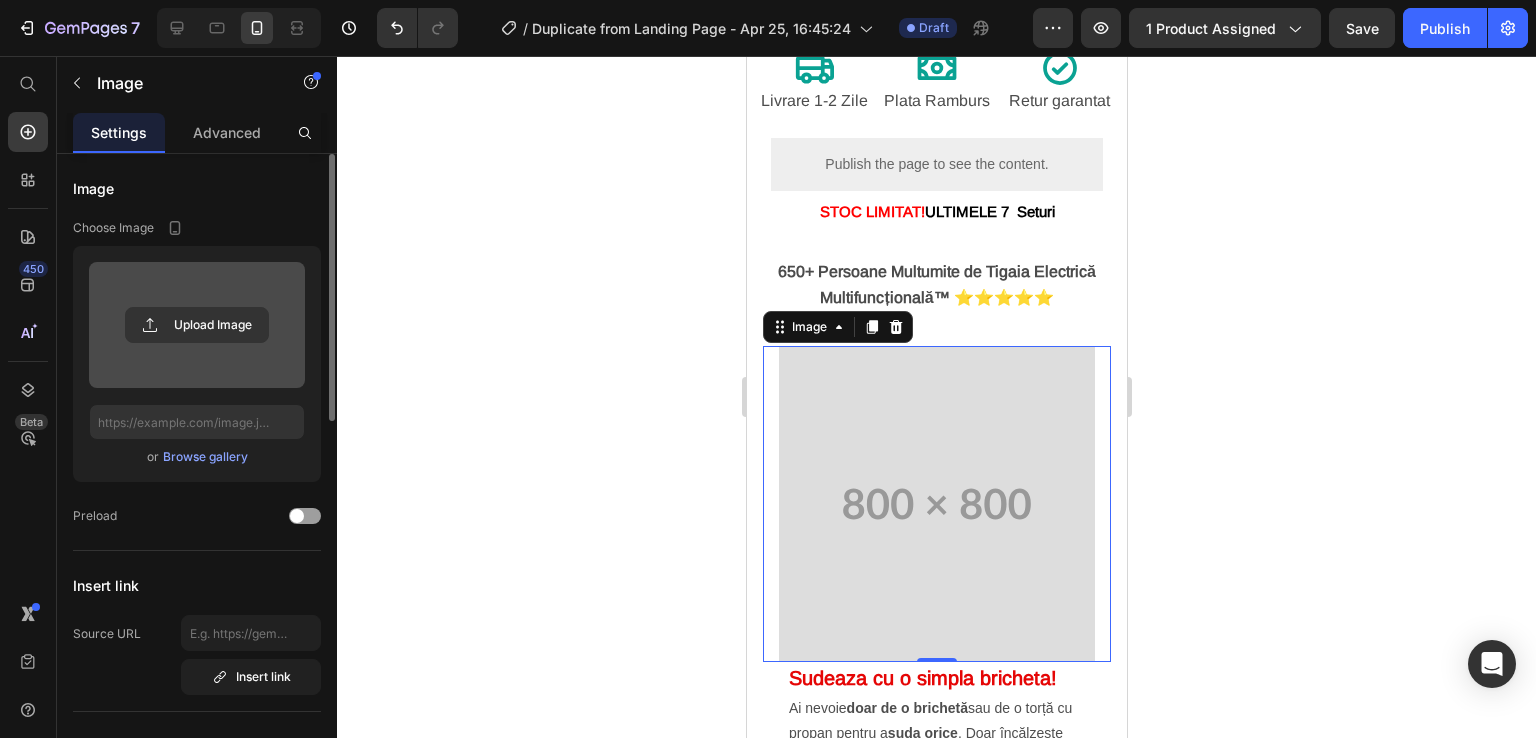 click at bounding box center [197, 325] 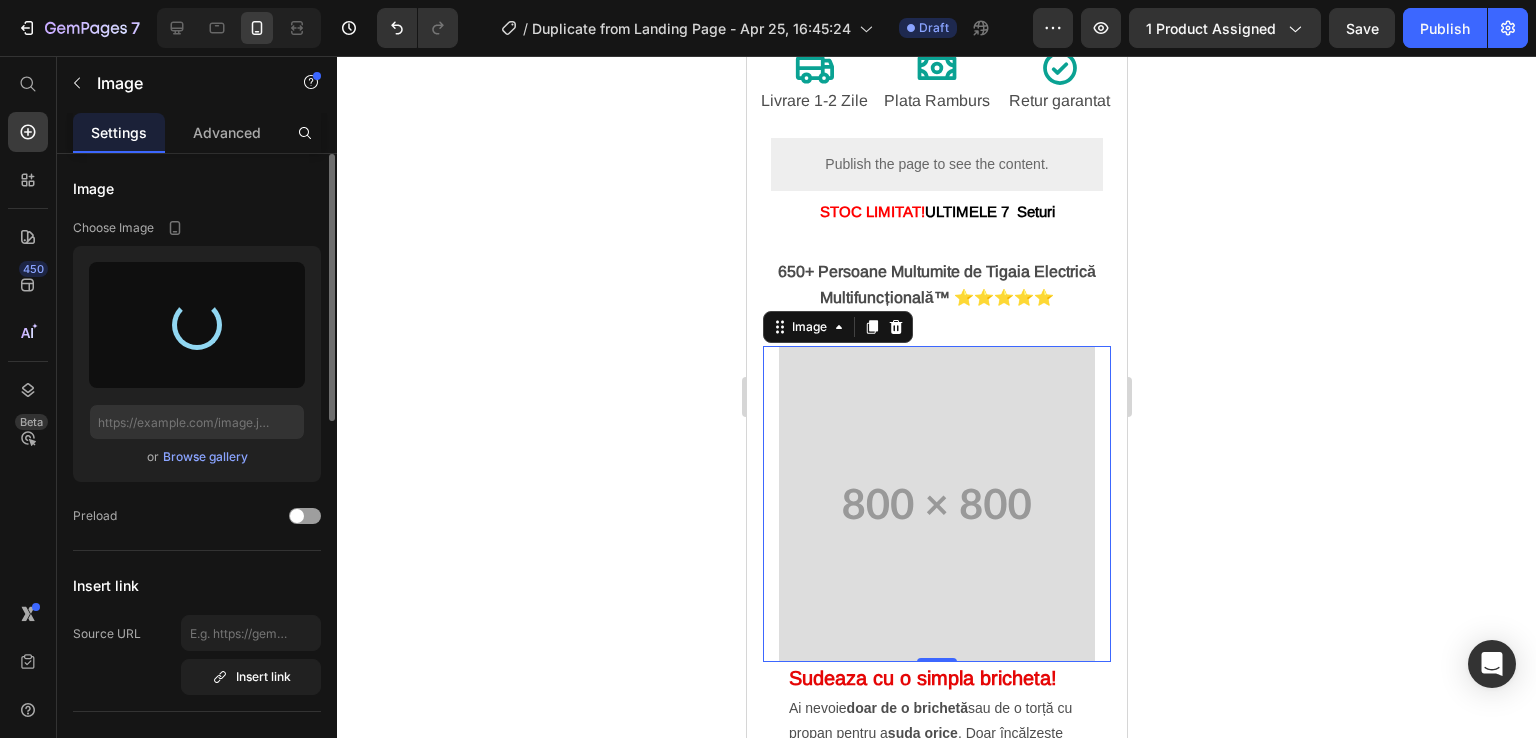 type on "https://cdn.shopify.com/s/files/1/0930/3100/6475/files/gempages_564793600076940453-1ca2f187-b564-4a8a-b9c7-bf494b20353c.webp" 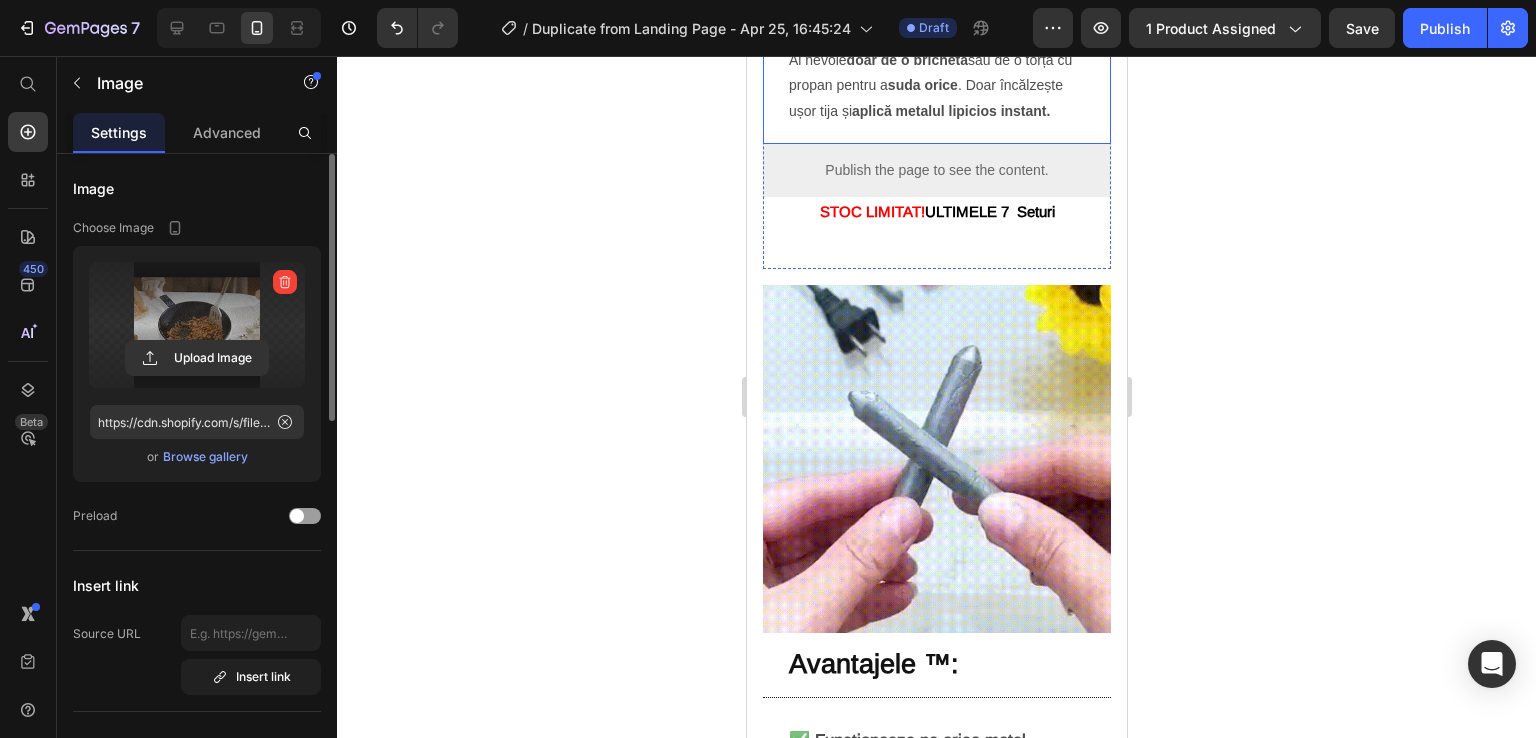scroll, scrollTop: 1800, scrollLeft: 0, axis: vertical 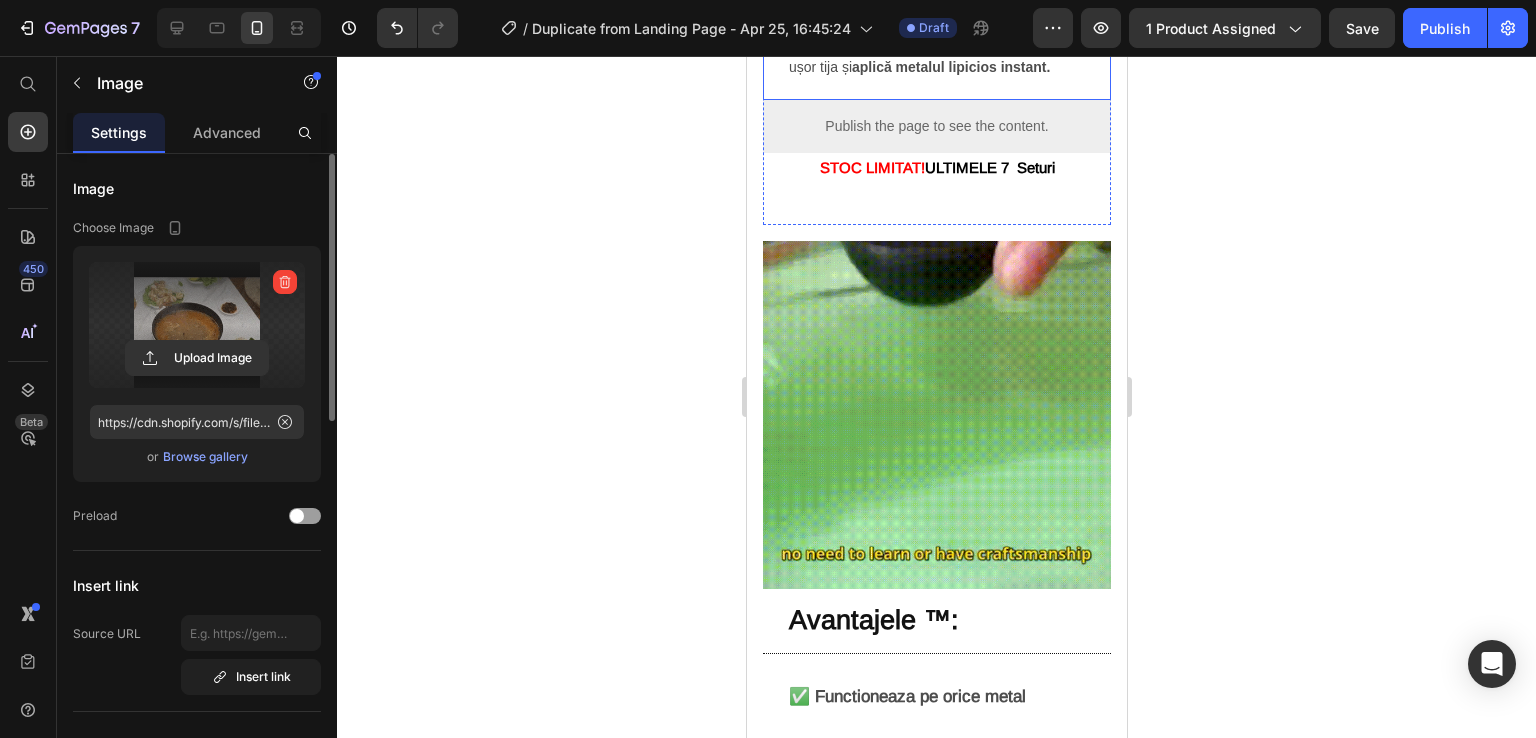 click at bounding box center [936, 415] 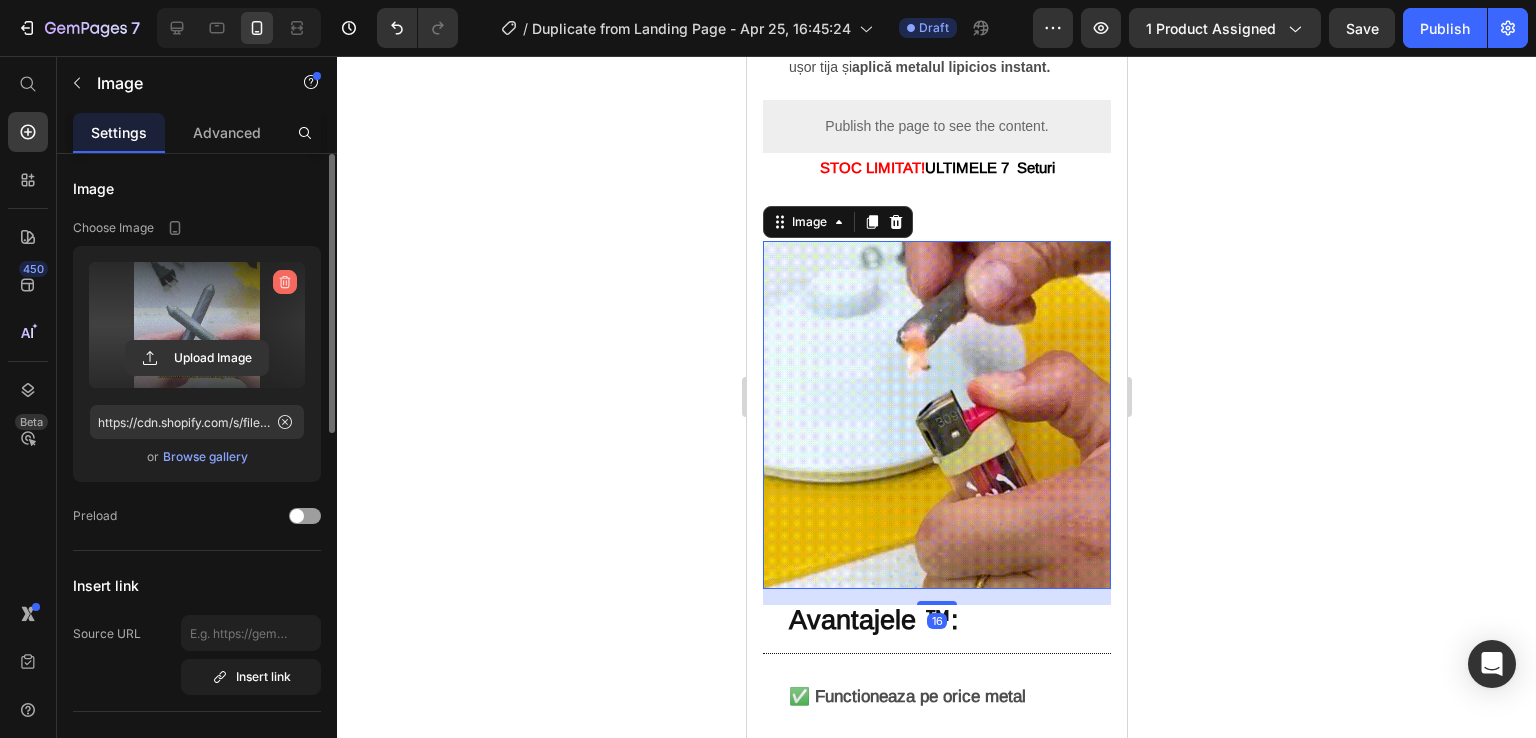 click 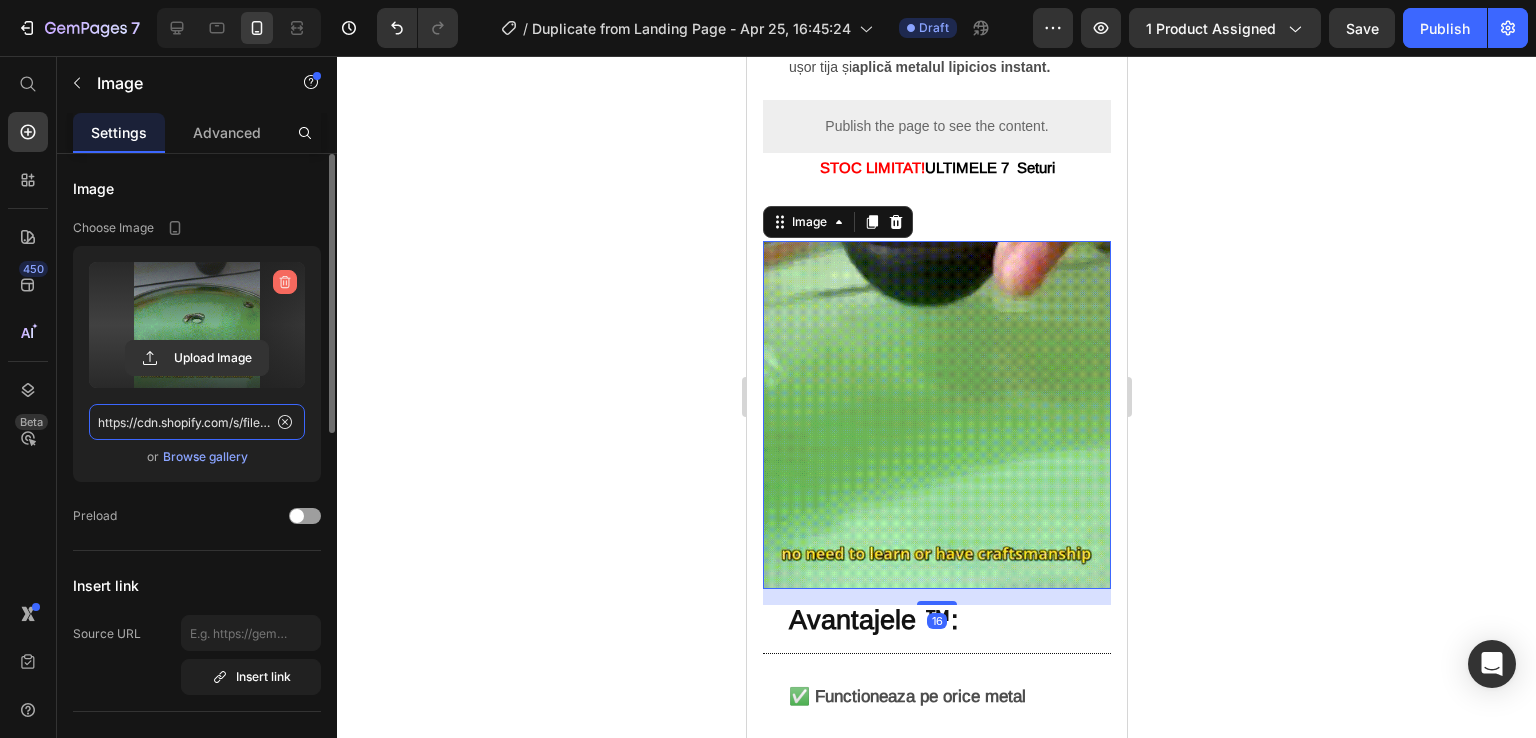 type 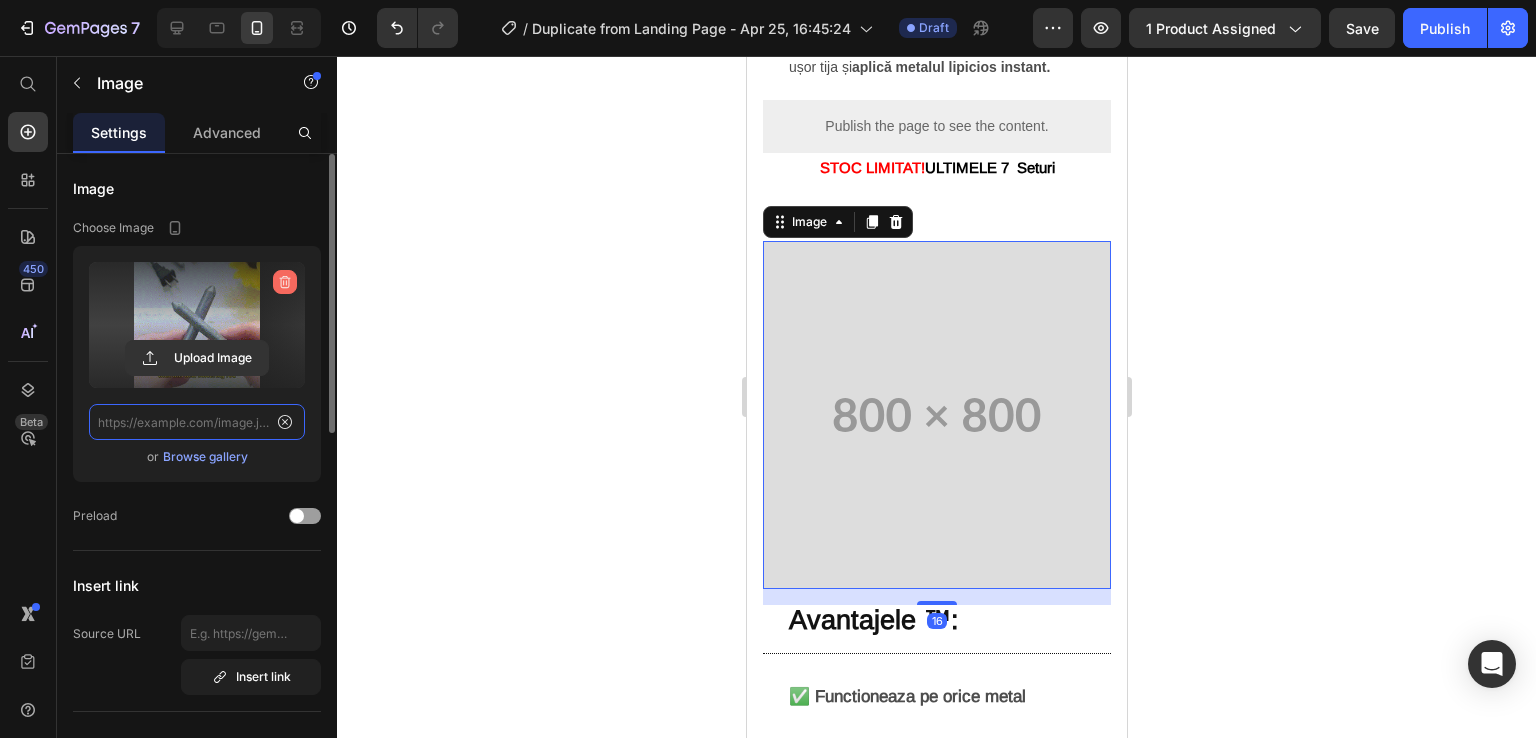 scroll, scrollTop: 0, scrollLeft: 0, axis: both 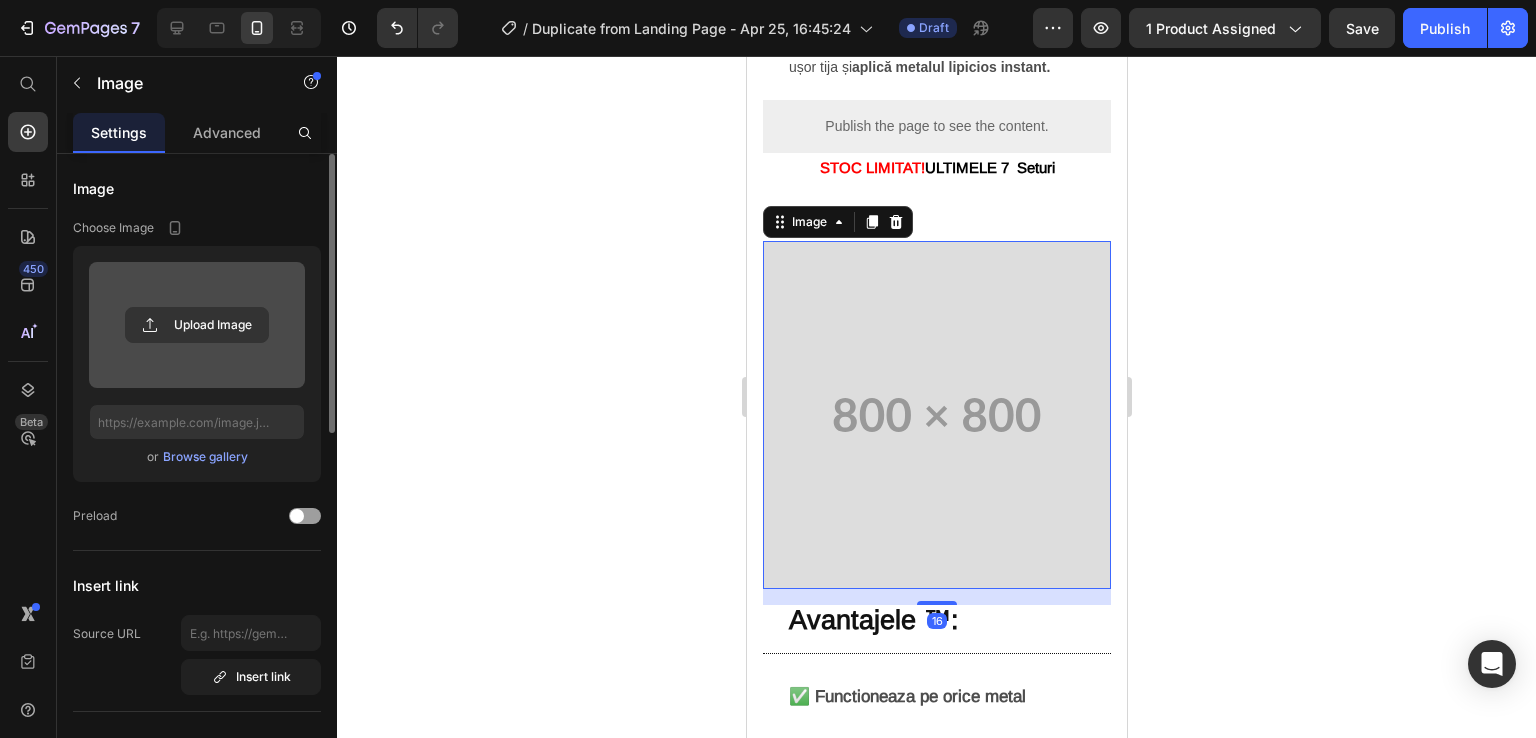 click at bounding box center (197, 325) 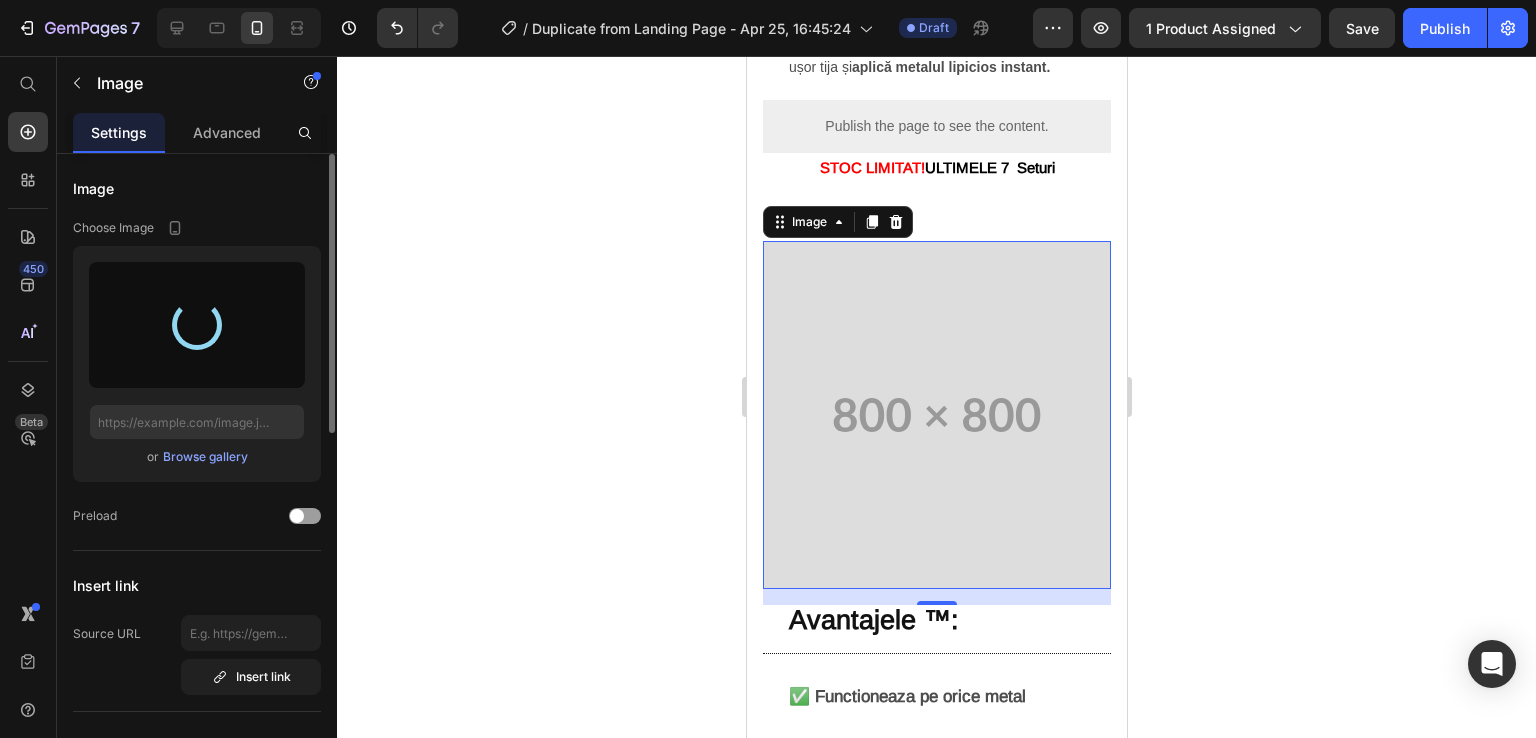 click 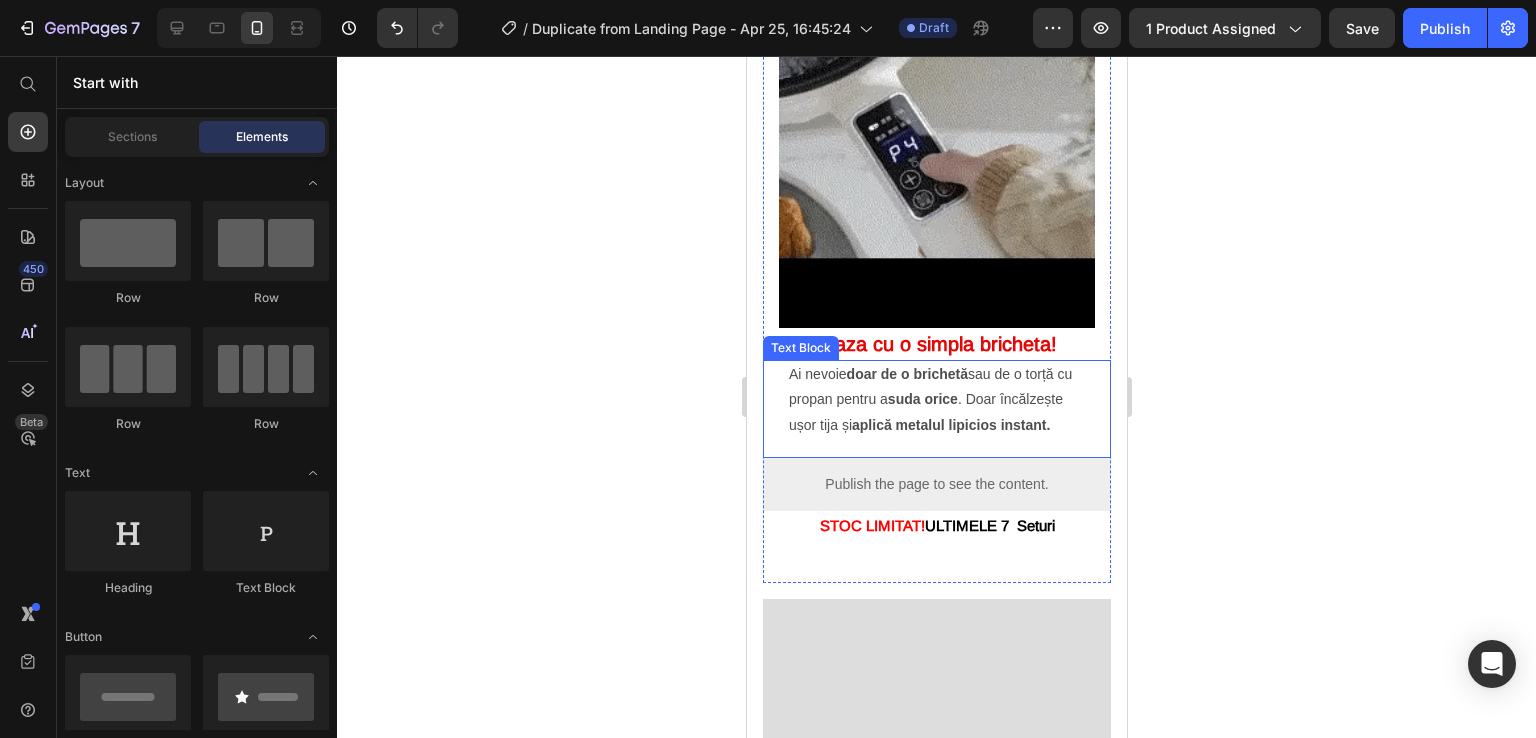 scroll, scrollTop: 1400, scrollLeft: 0, axis: vertical 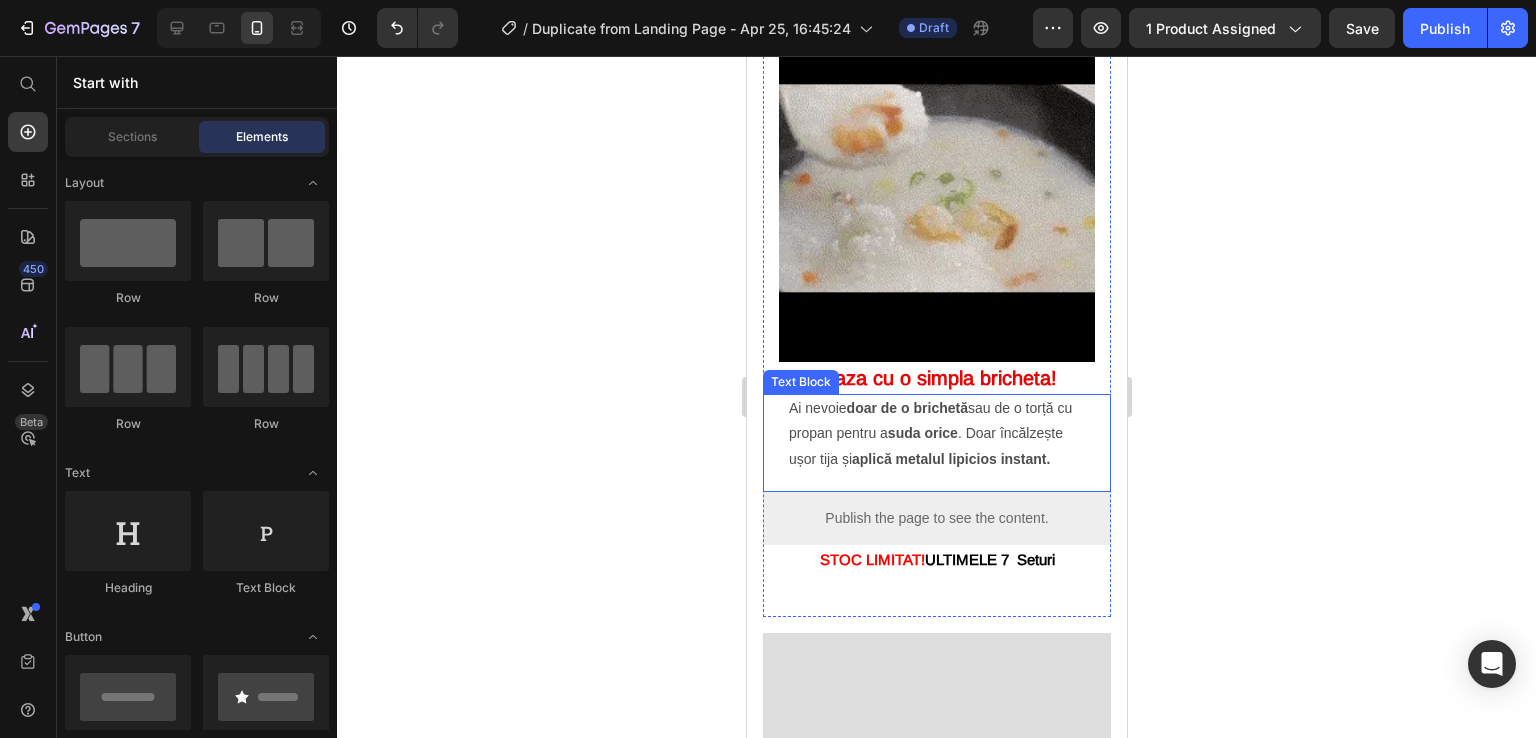 click on "aplică metalul lipicios instant." at bounding box center [950, 459] 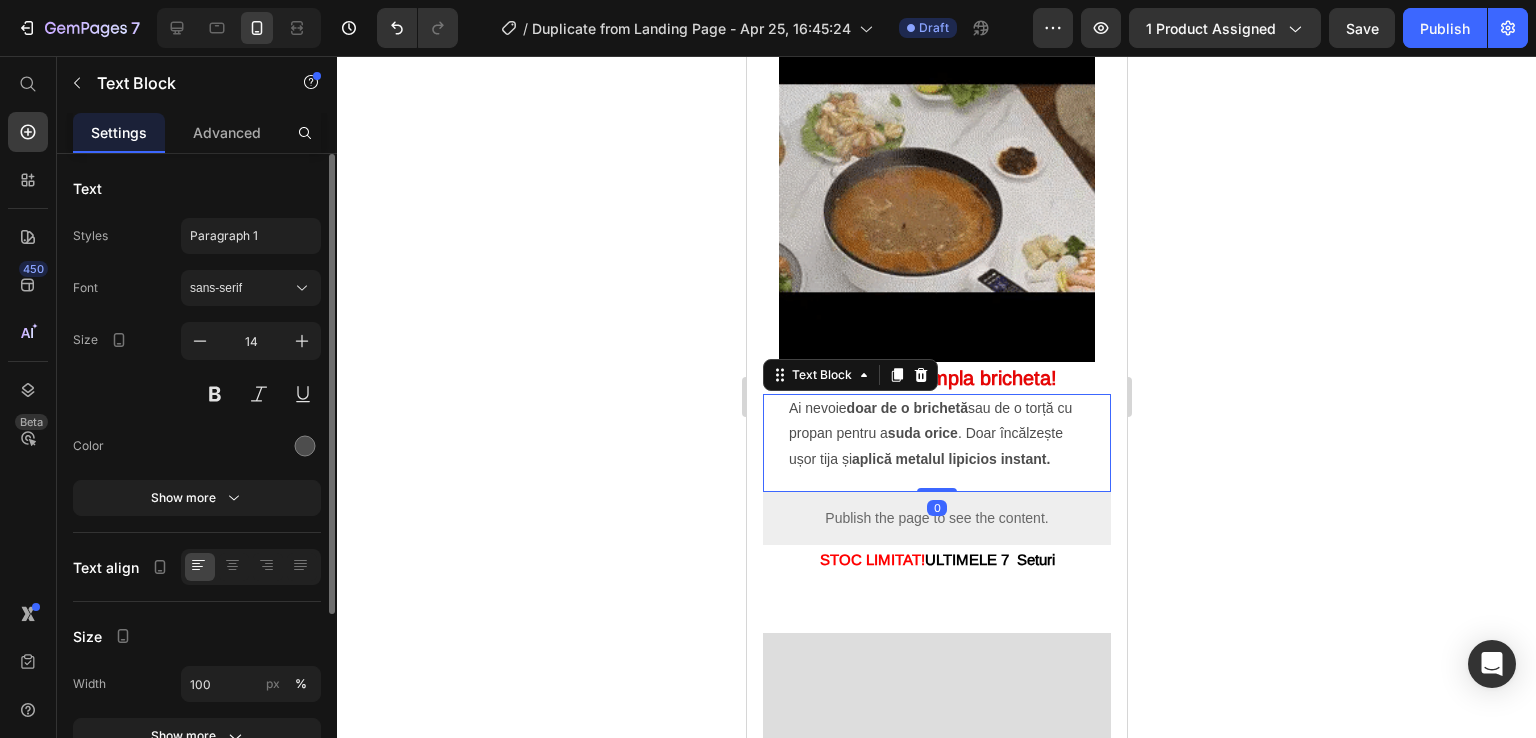 click on "aplică metalul lipicios instant." at bounding box center [950, 459] 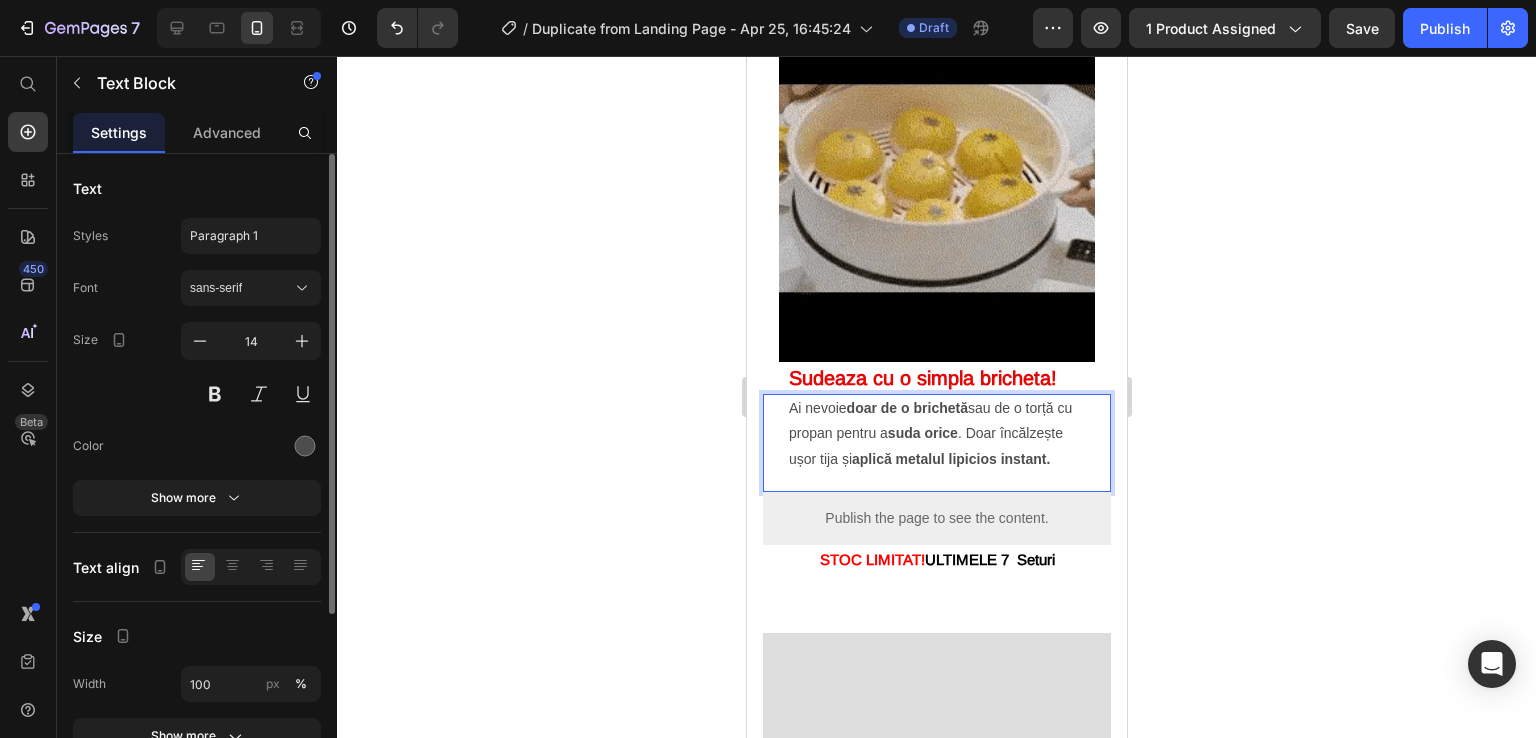 click on "Ai nevoie  doar de o brichetă  sau de o torță cu propan pentru a  suda orice . Doar încălzește ușor tija și  aplică metalul lipicios instant." at bounding box center [936, 434] 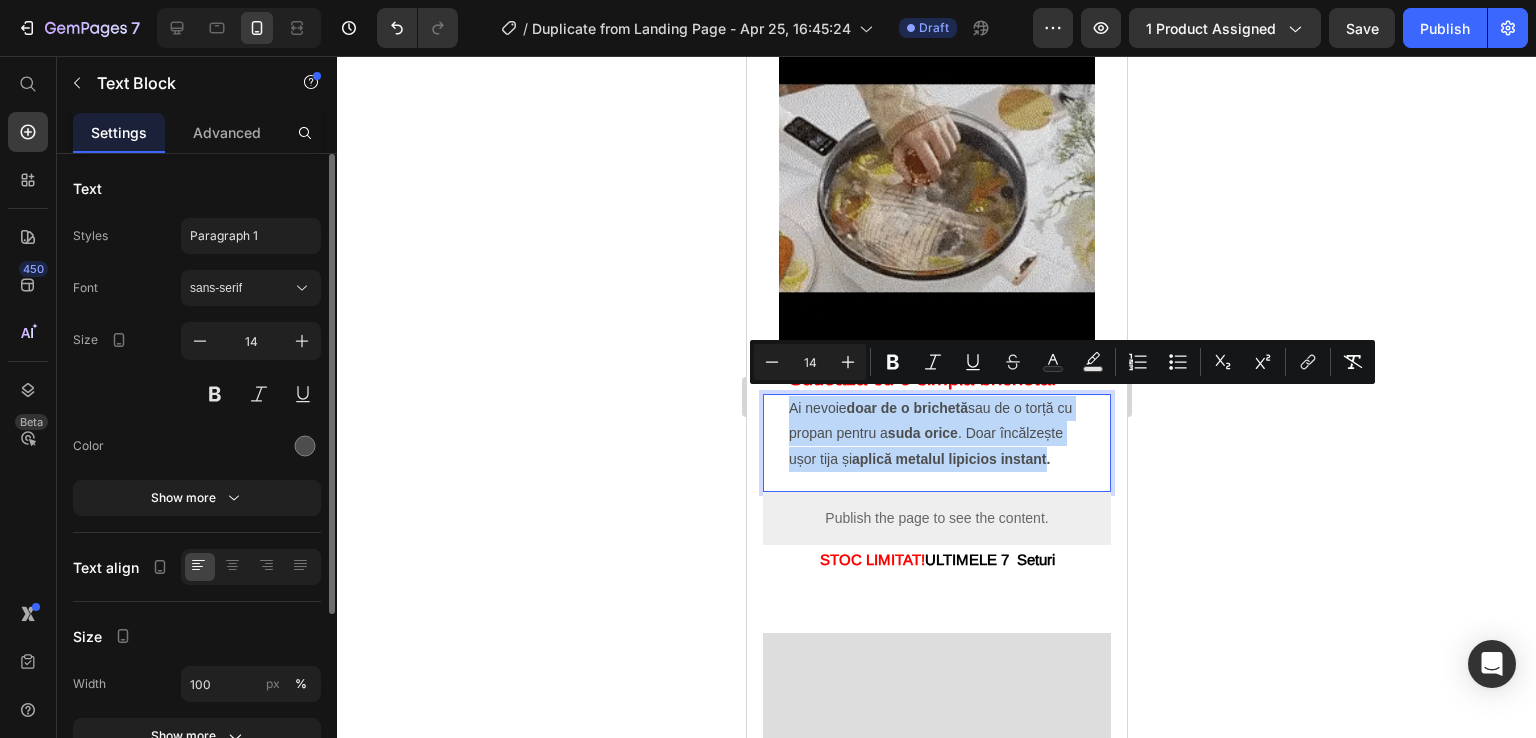 drag, startPoint x: 820, startPoint y: 451, endPoint x: 785, endPoint y: 406, distance: 57.00877 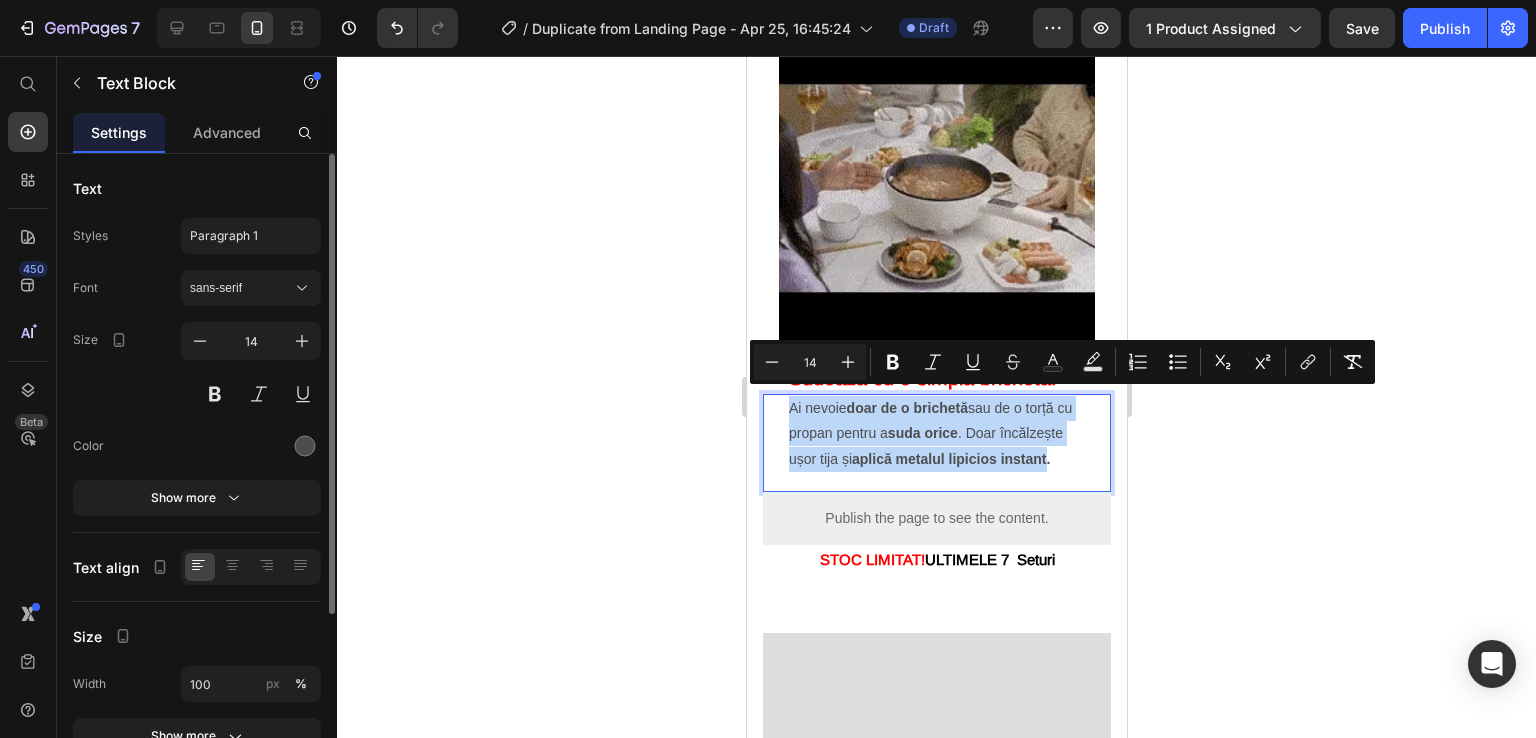 click on "Ai nevoie  doar de o brichetă  sau de o torță cu propan pentru a  suda orice . Doar încălzește ușor tija și  aplică metalul lipicios instant. Text Block   0" at bounding box center (936, 443) 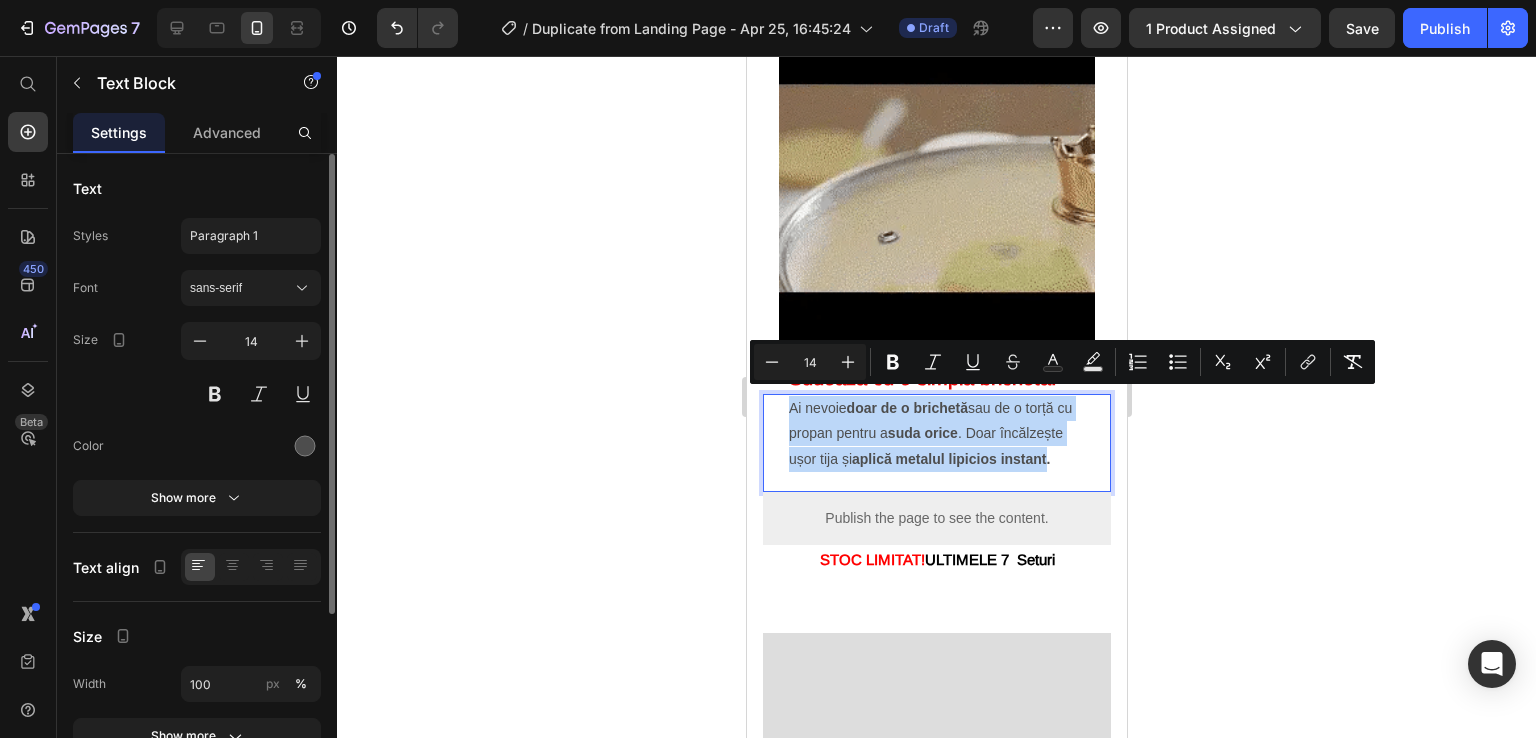 copy on "Ai nevoie  doar de o brichetă  sau de o torță cu propan pentru a  suda orice . Doar încălzește ușor tija și  aplică metalul lipicios instant" 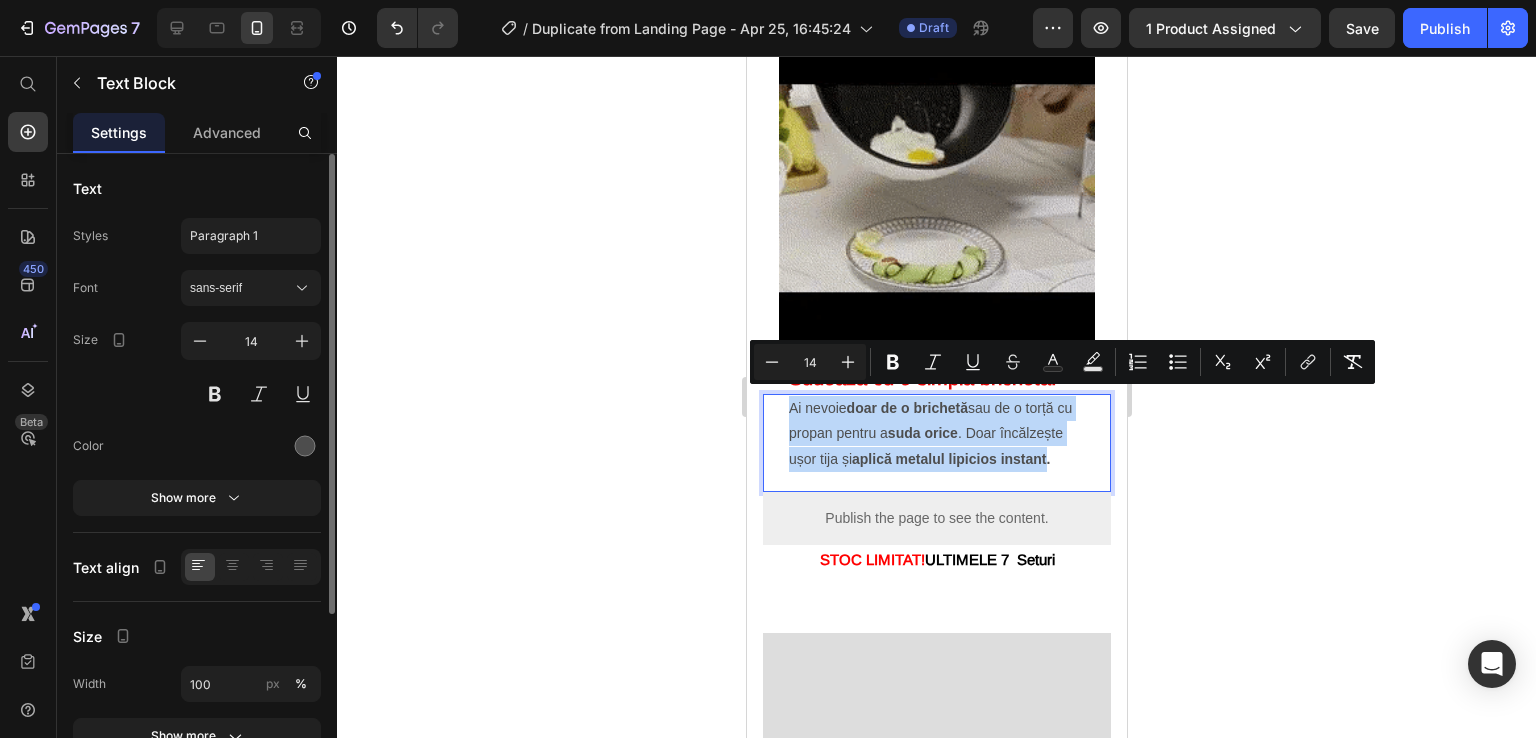 click on "Ai nevoie  doar de o brichetă  sau de o torță cu propan pentru a  suda orice . Doar încălzește ușor tija și  aplică metalul lipicios instant." at bounding box center (936, 434) 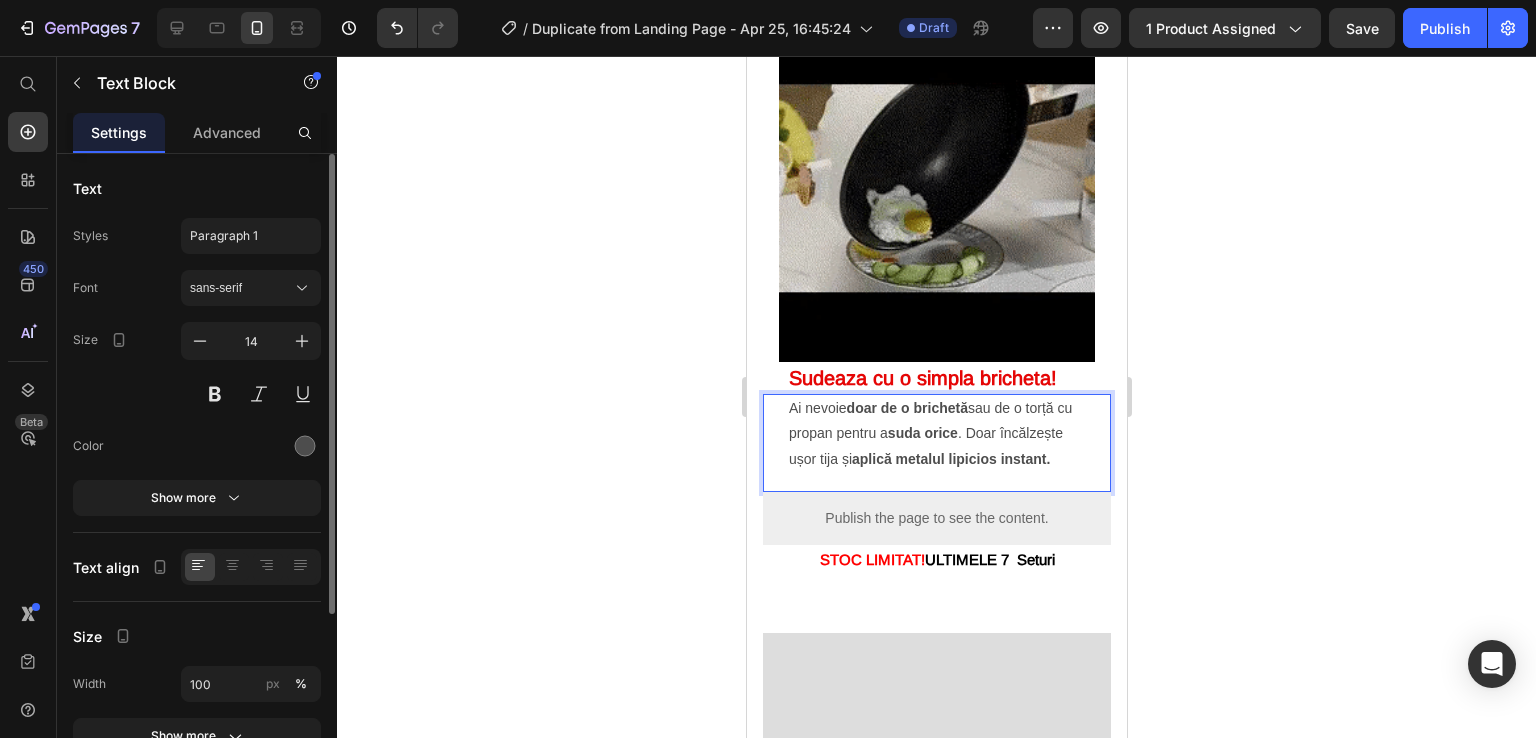 click on "Ai nevoie  doar de o brichetă  sau de o torță cu propan pentru a  suda orice . Doar încălzește ușor tija și  aplică metalul lipicios instant." at bounding box center (936, 434) 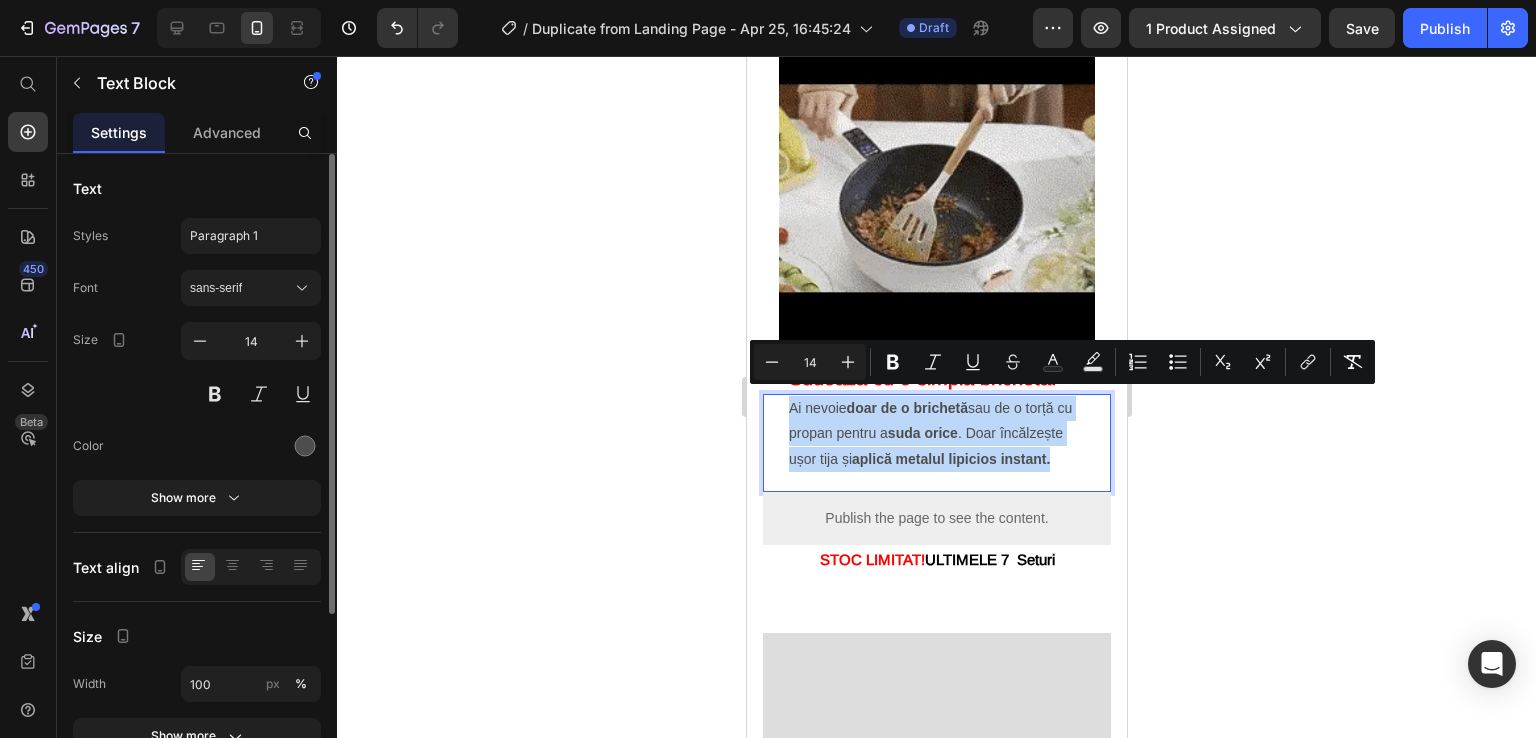 drag, startPoint x: 839, startPoint y: 477, endPoint x: 790, endPoint y: 409, distance: 83.81527 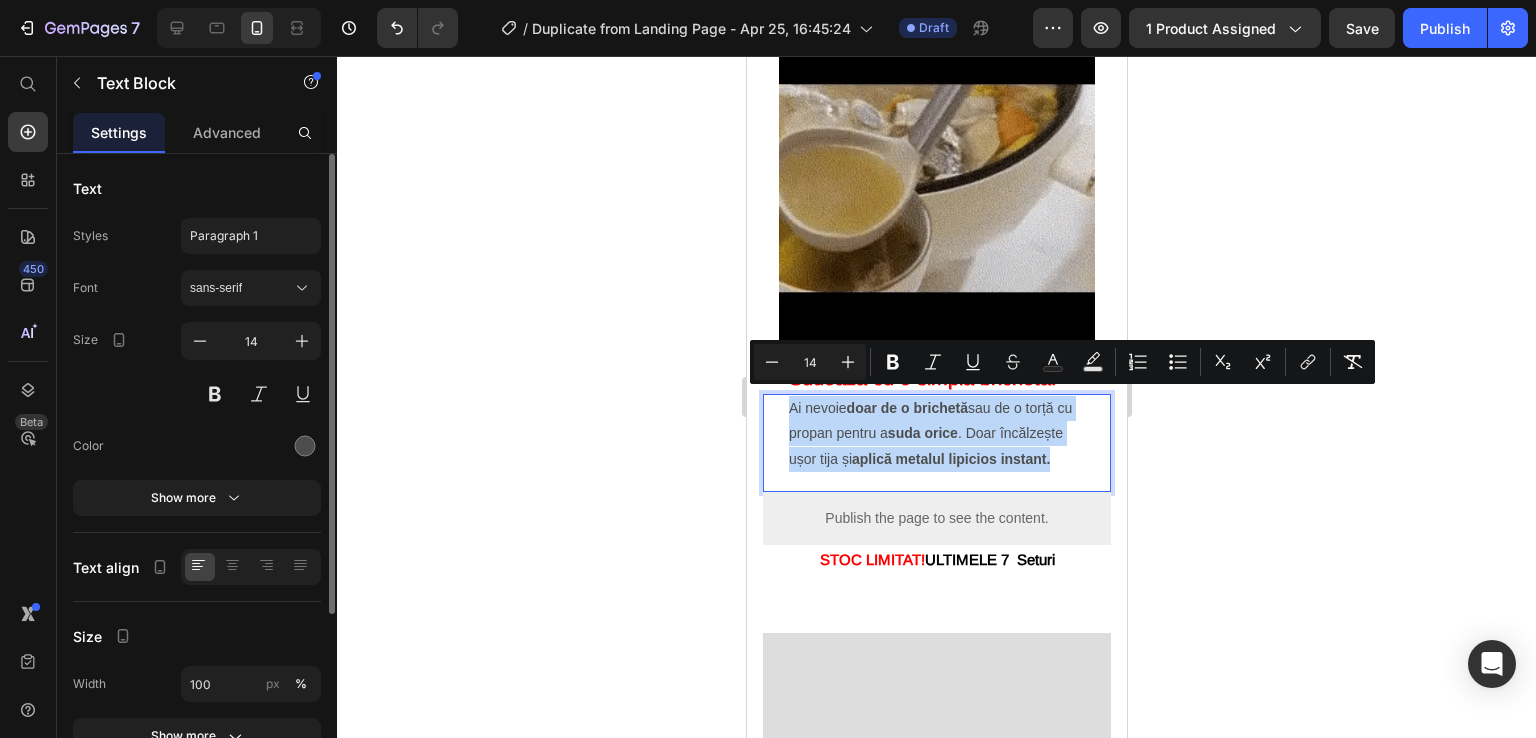 click on "Ai nevoie  doar de o brichetă  sau de o torță cu propan pentru a  suda orice . Doar încălzește ușor tija și  aplică metalul lipicios instant." at bounding box center [936, 434] 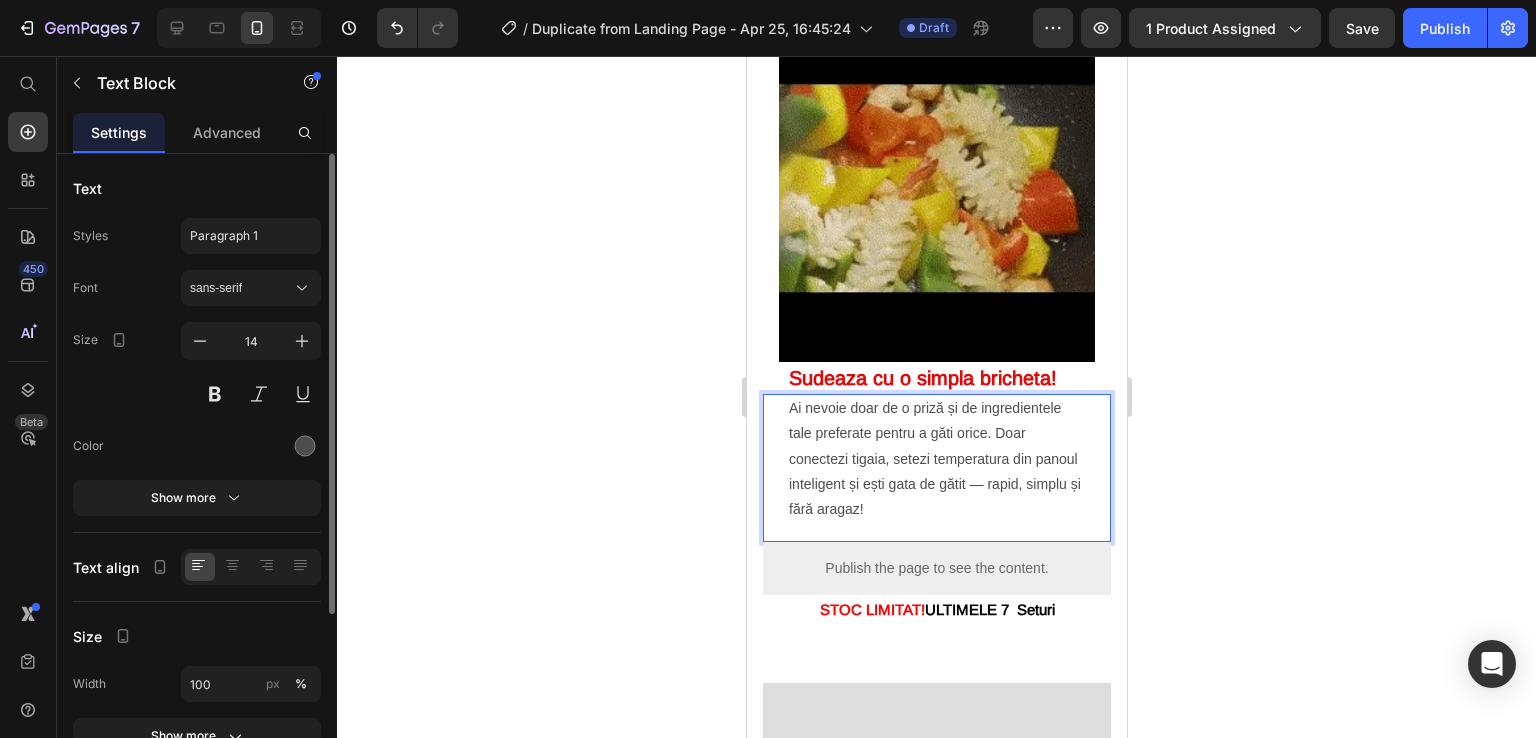 click on "Ai nevoie doar de o priză și de ingredientele tale preferate pentru a găti orice. Doar conectezi tigaia, setezi temperatura din panoul inteligent și ești gata de gătit — rapid, simplu și fără aragaz!" at bounding box center (936, 459) 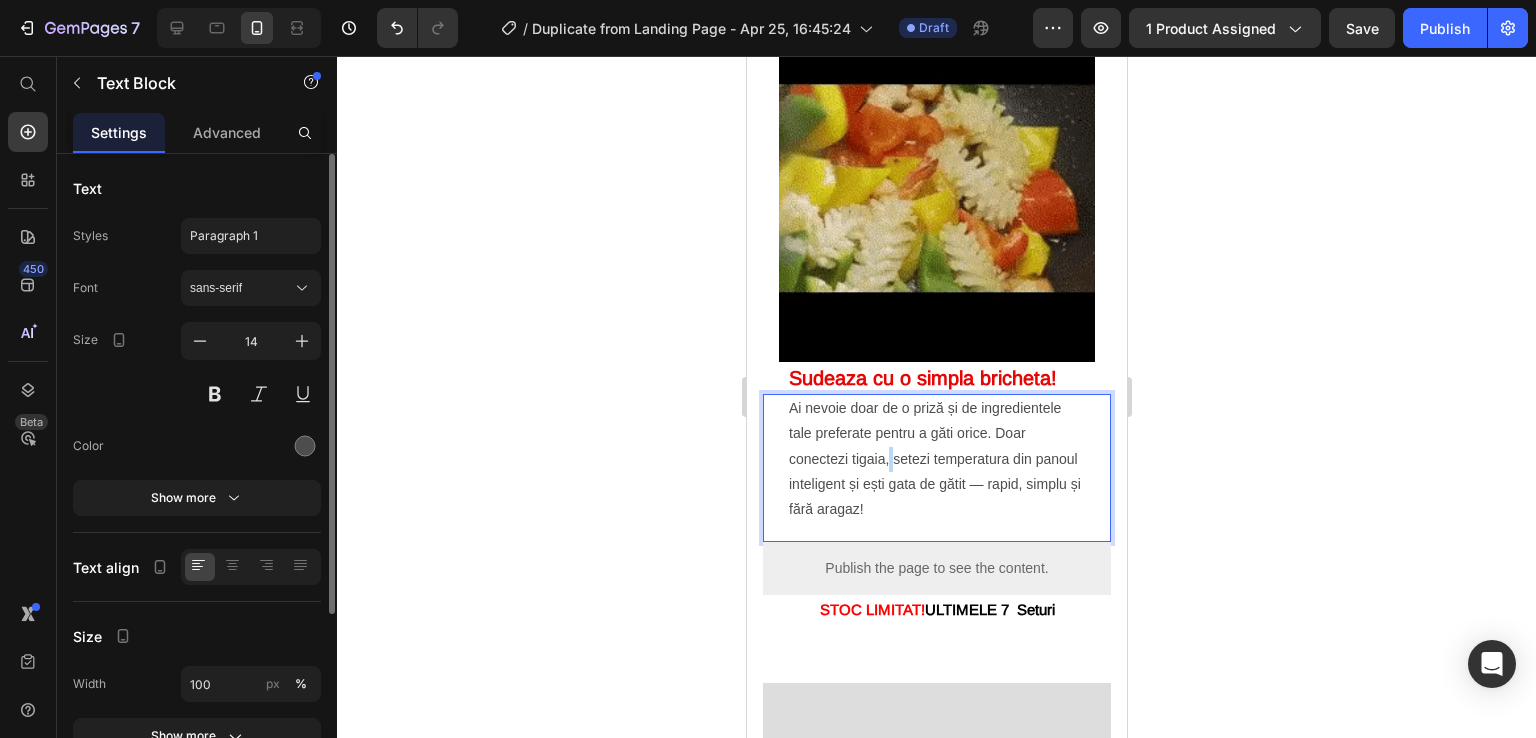 click on "Ai nevoie doar de o priză și de ingredientele tale preferate pentru a găti orice. Doar conectezi tigaia, setezi temperatura din panoul inteligent și ești gata de gătit — rapid, simplu și fără aragaz!" at bounding box center [936, 459] 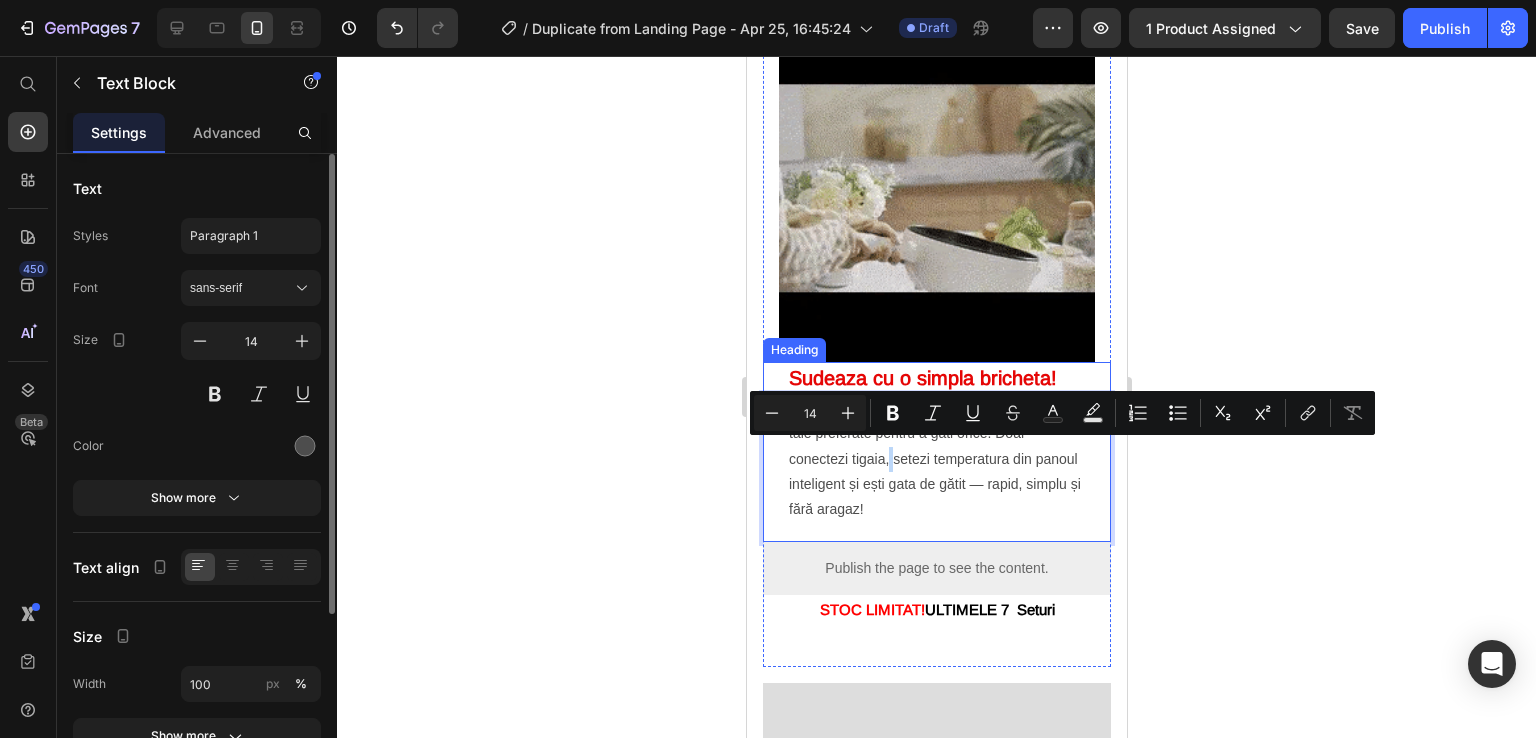 click on "Sudeaza cu o simpla bricheta!" at bounding box center [922, 378] 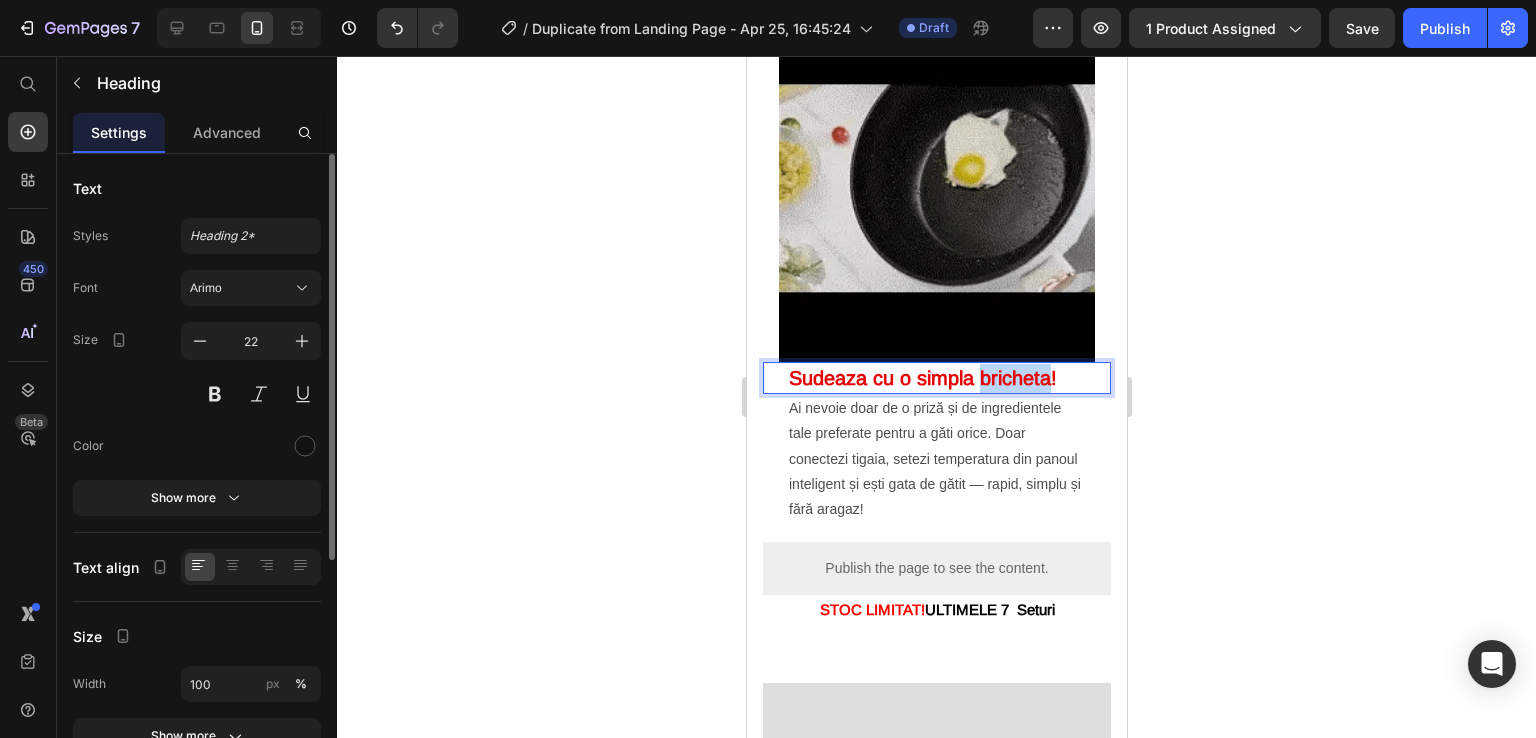 click on "Sudeaza cu o simpla bricheta!" at bounding box center (922, 378) 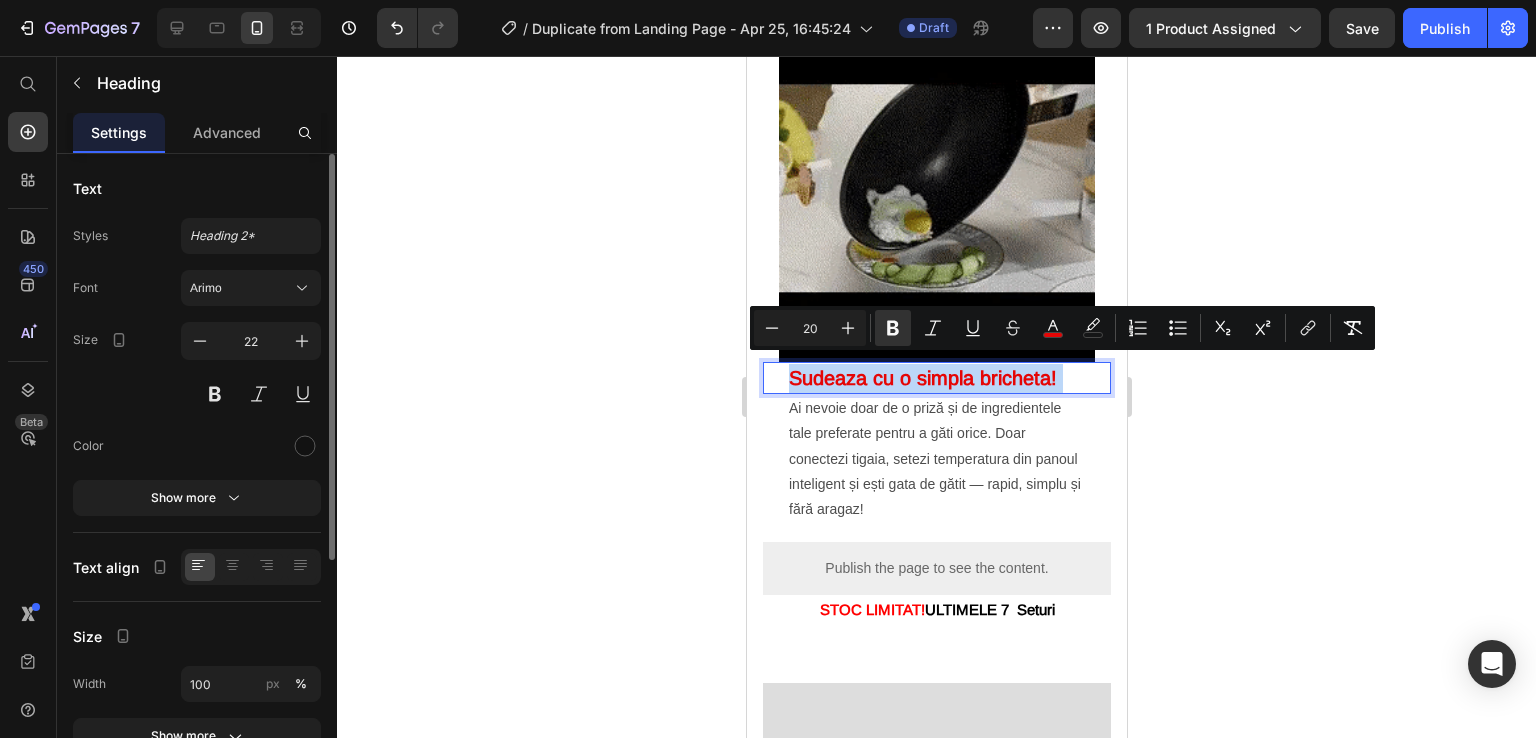 click on "Sudeaza cu o simpla bricheta!" at bounding box center (922, 378) 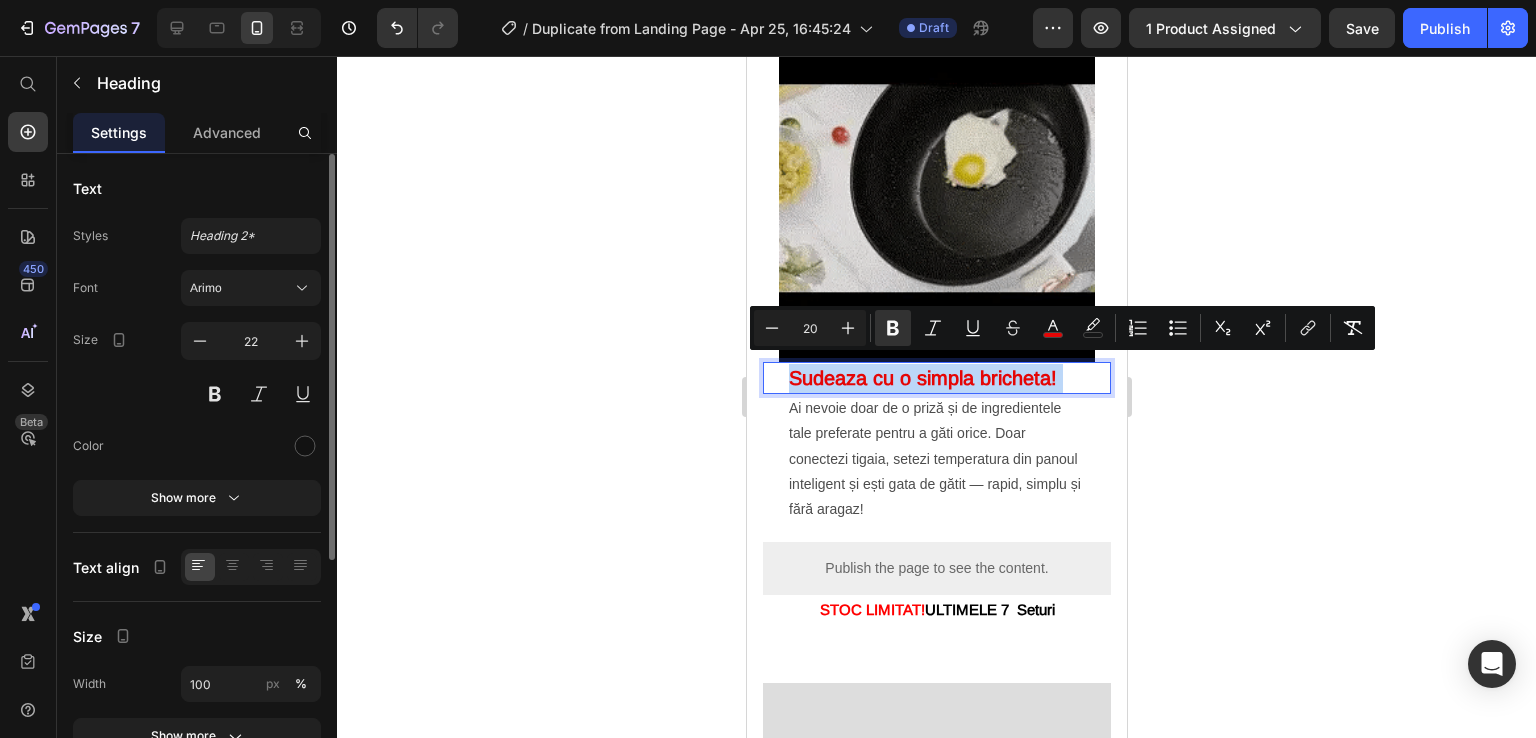 click on "Sudeaza cu o simpla bricheta!" at bounding box center [922, 378] 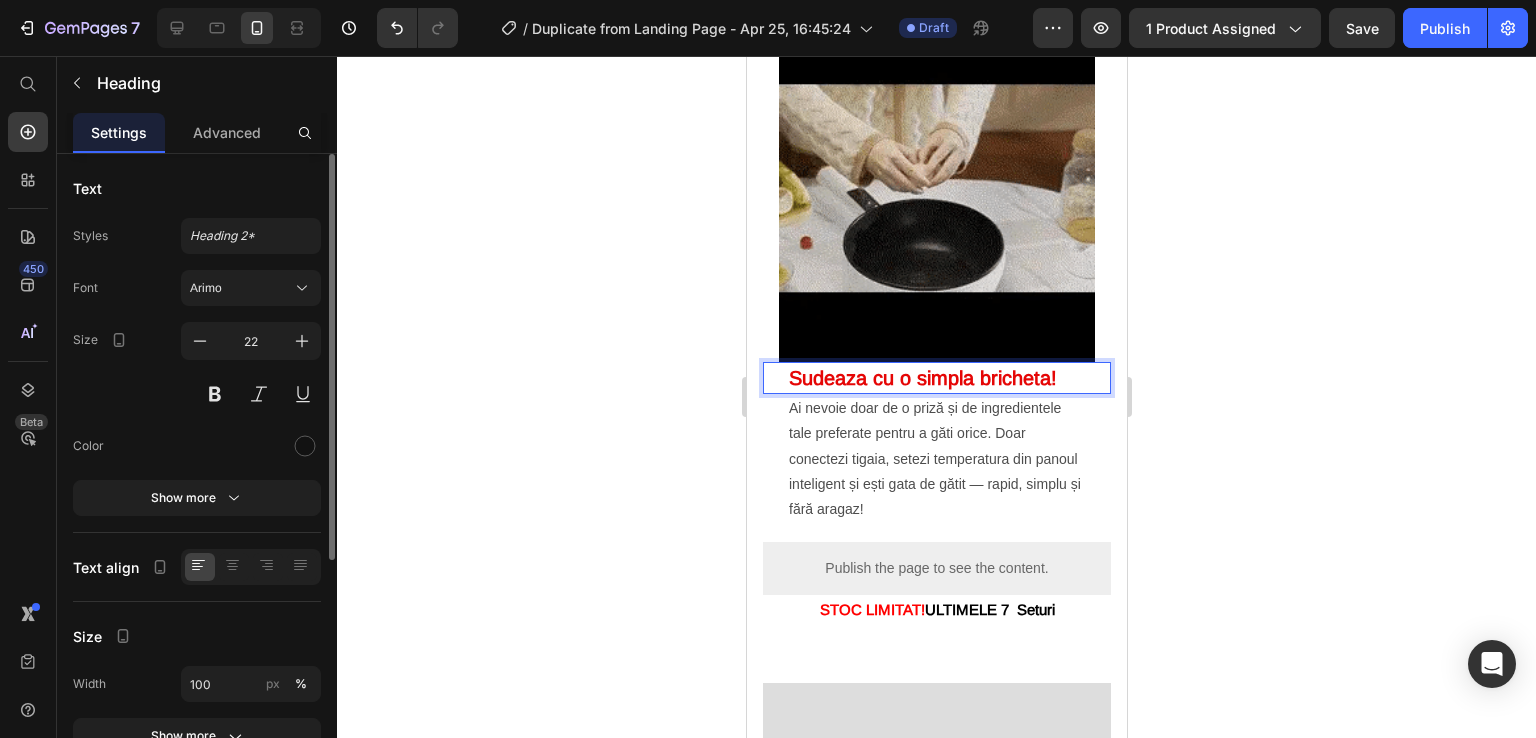 click on "Sudeaza cu o simpla bricheta!" at bounding box center (922, 378) 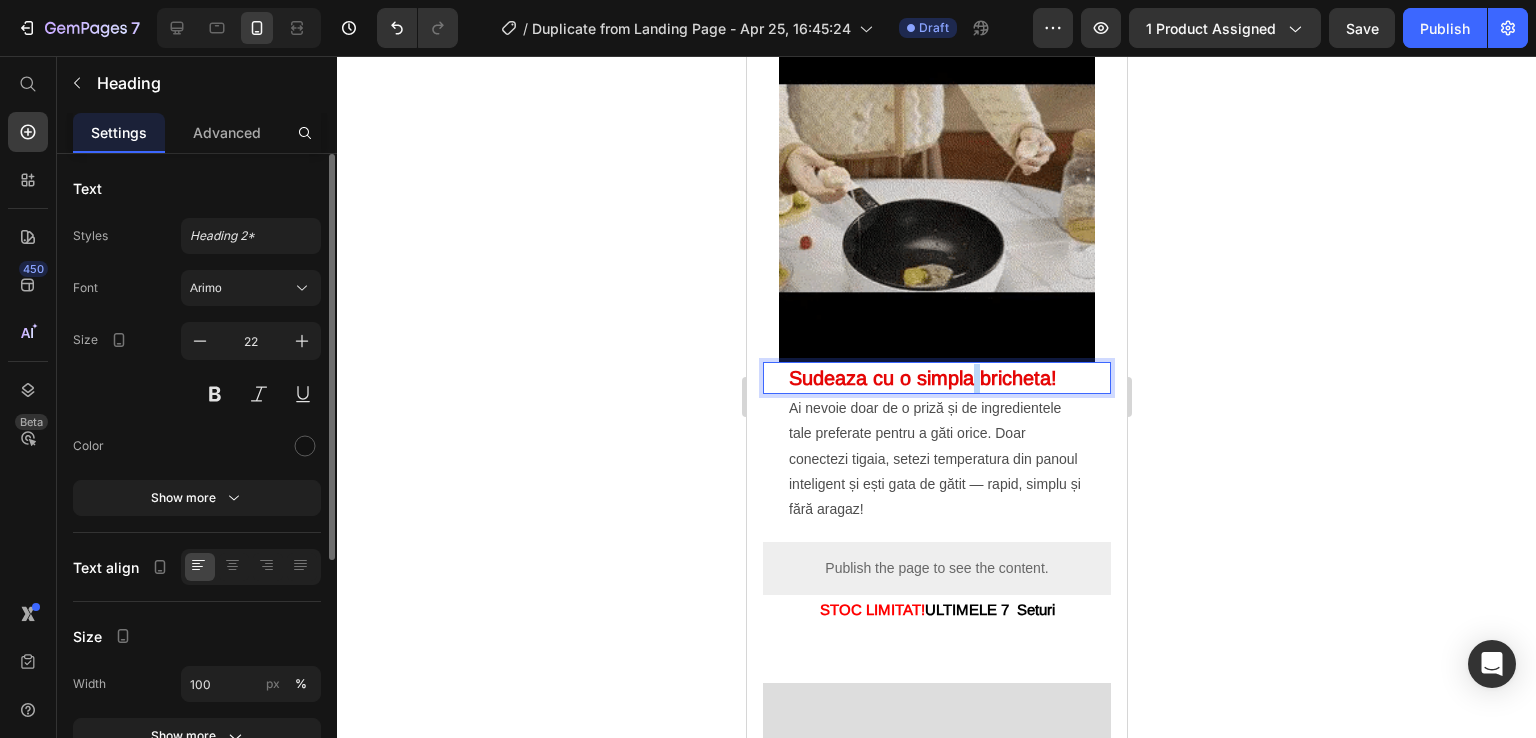 click on "Sudeaza cu o simpla bricheta!" at bounding box center [922, 378] 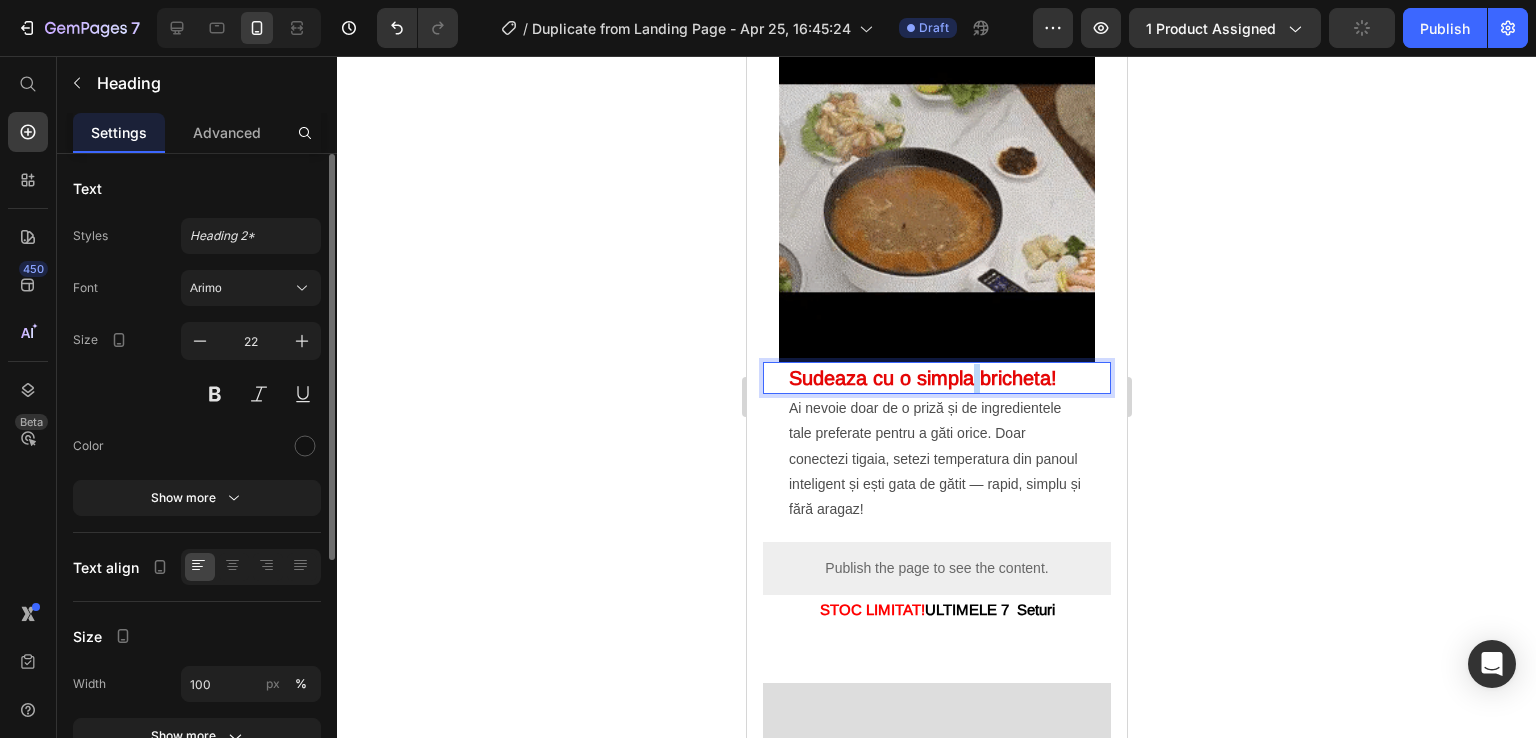 click on "Sudeaza cu o simpla bricheta!" at bounding box center (922, 378) 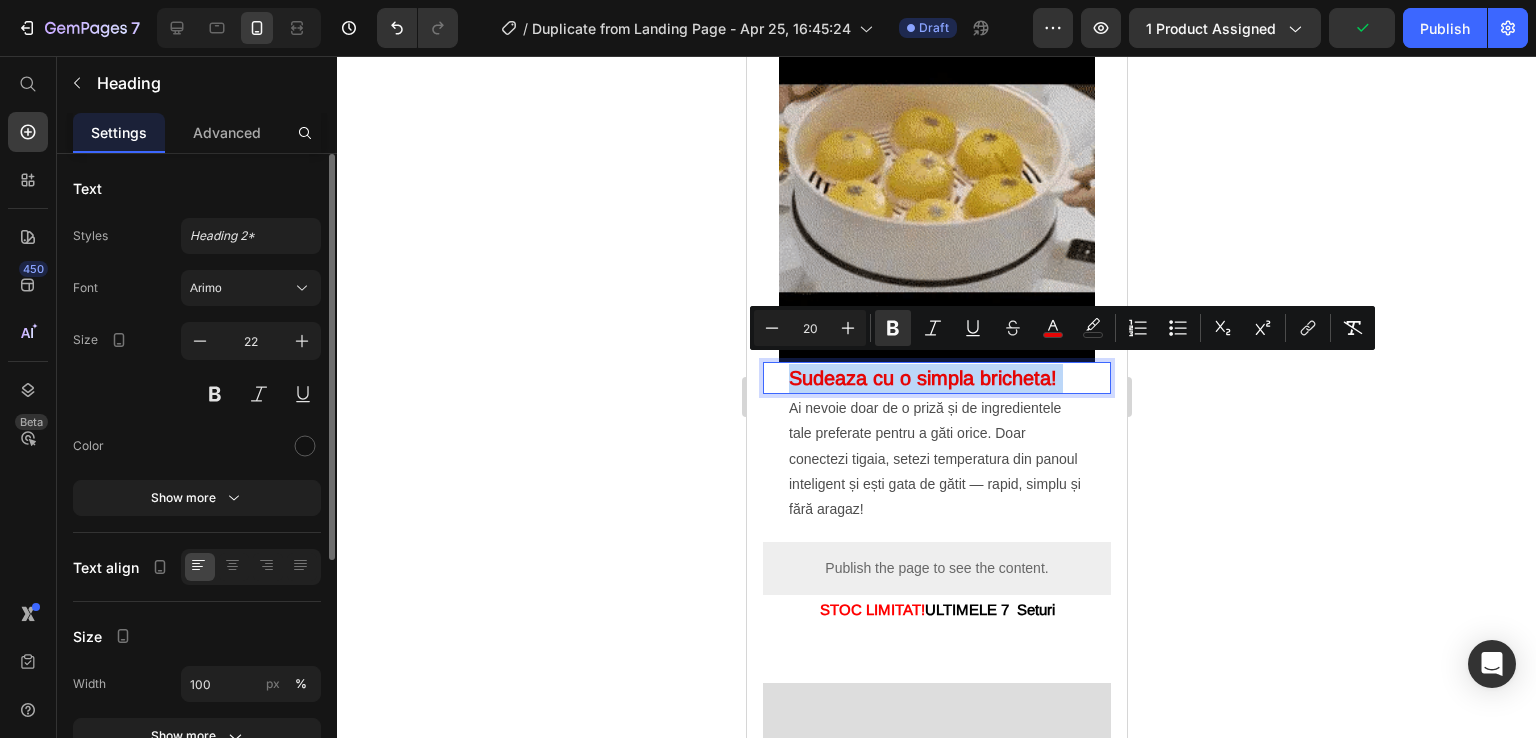 copy on "Sudeaza cu o simpla bricheta!" 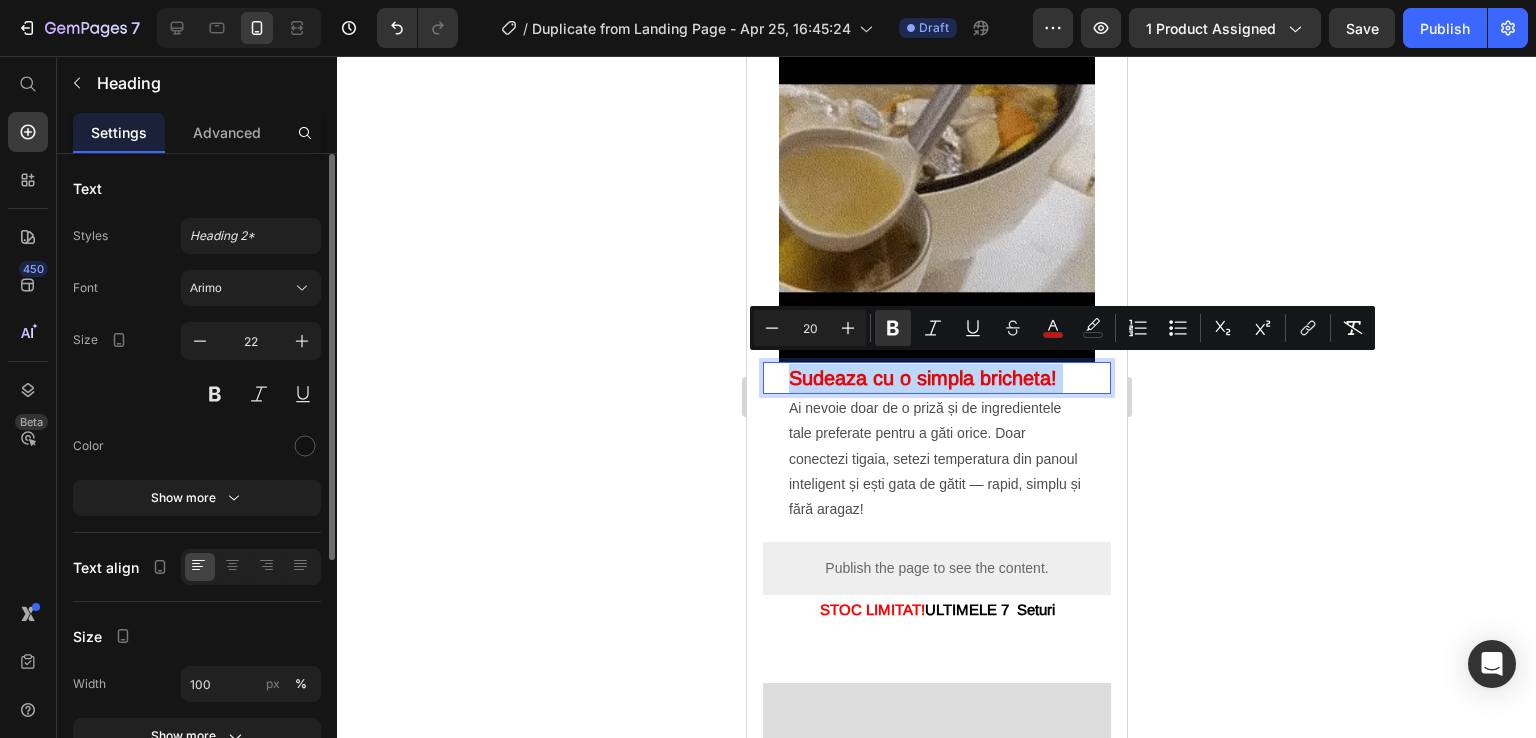 click on "Sudeaza cu o simpla bricheta!" at bounding box center (922, 378) 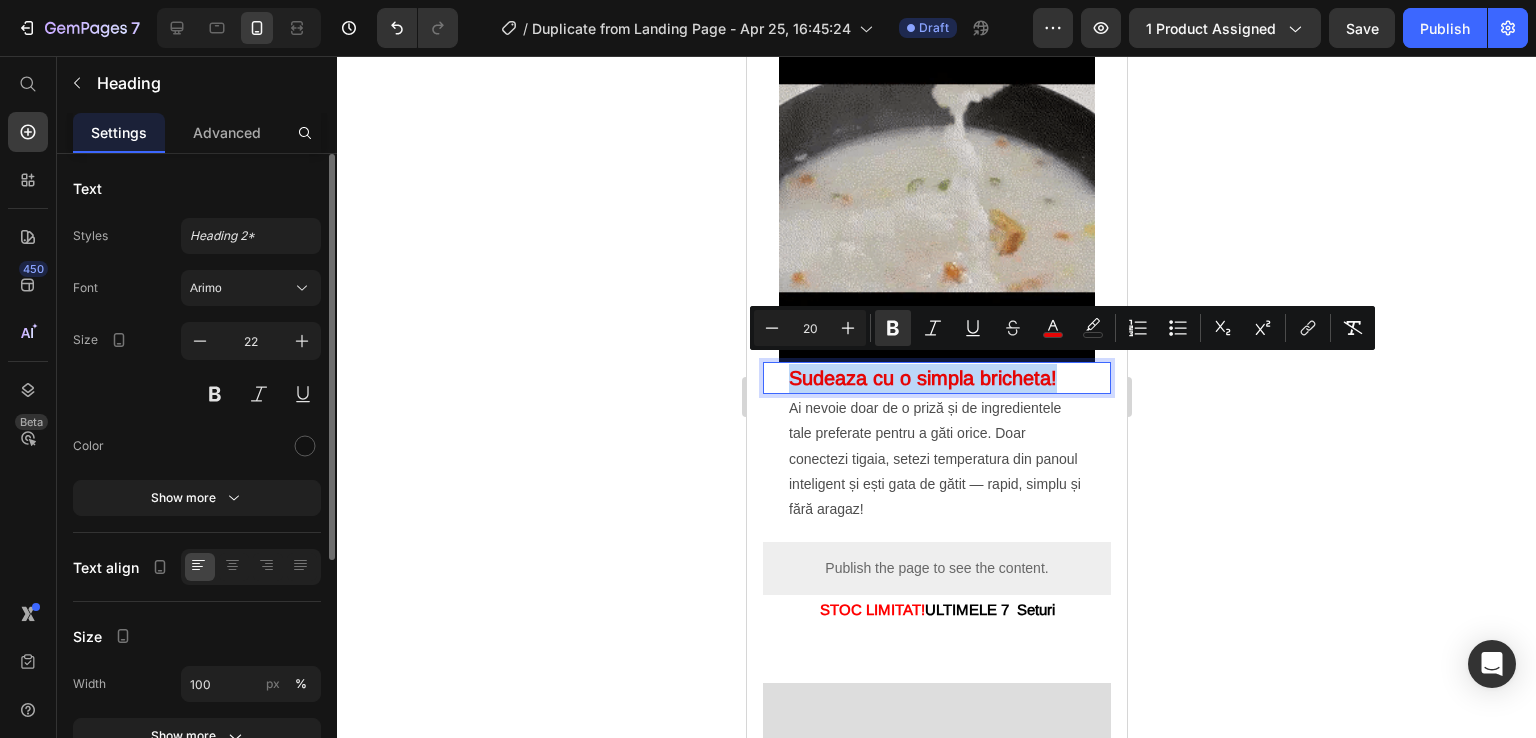 drag, startPoint x: 1057, startPoint y: 371, endPoint x: 781, endPoint y: 362, distance: 276.1467 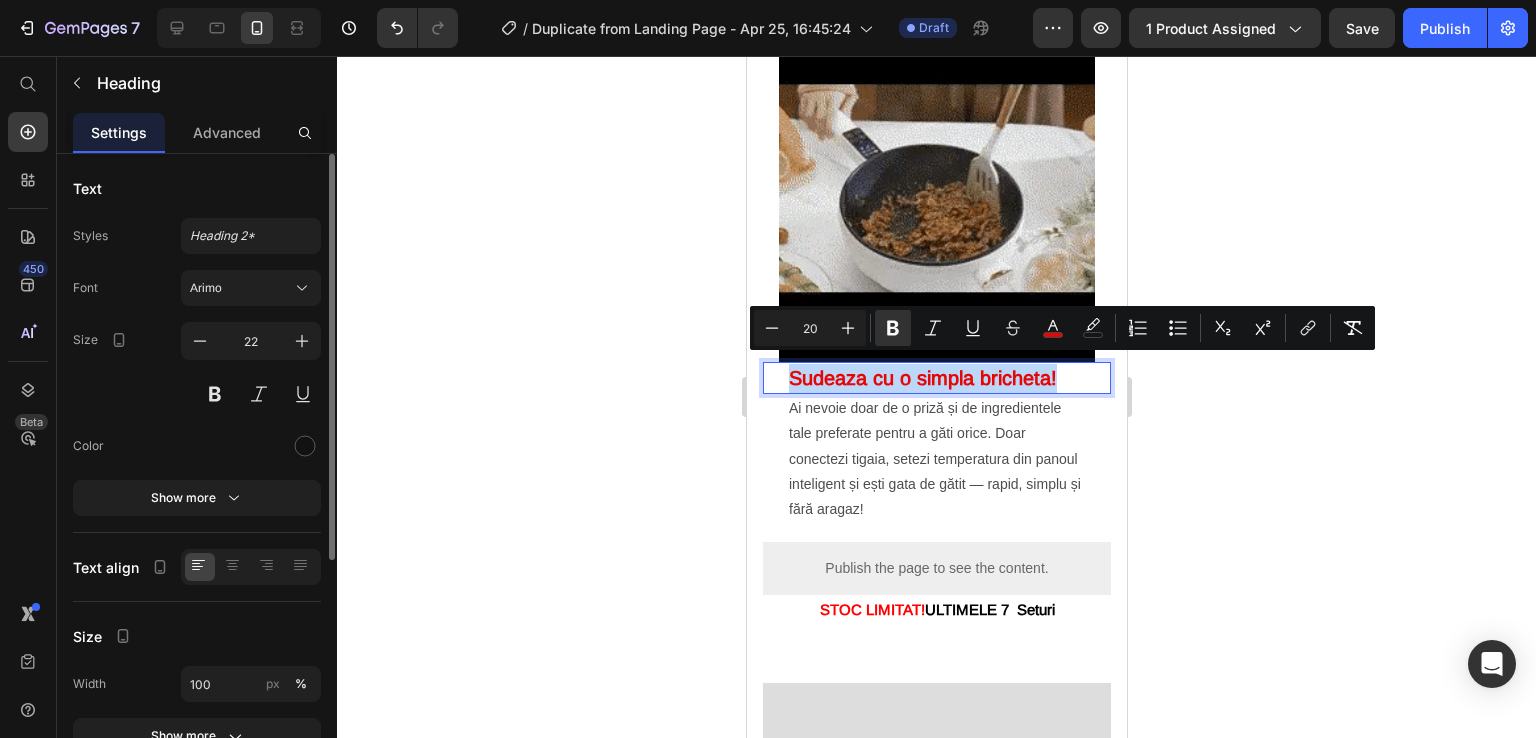 click on "Sudeaza cu o simpla bricheta!   Heading   0" at bounding box center (936, 378) 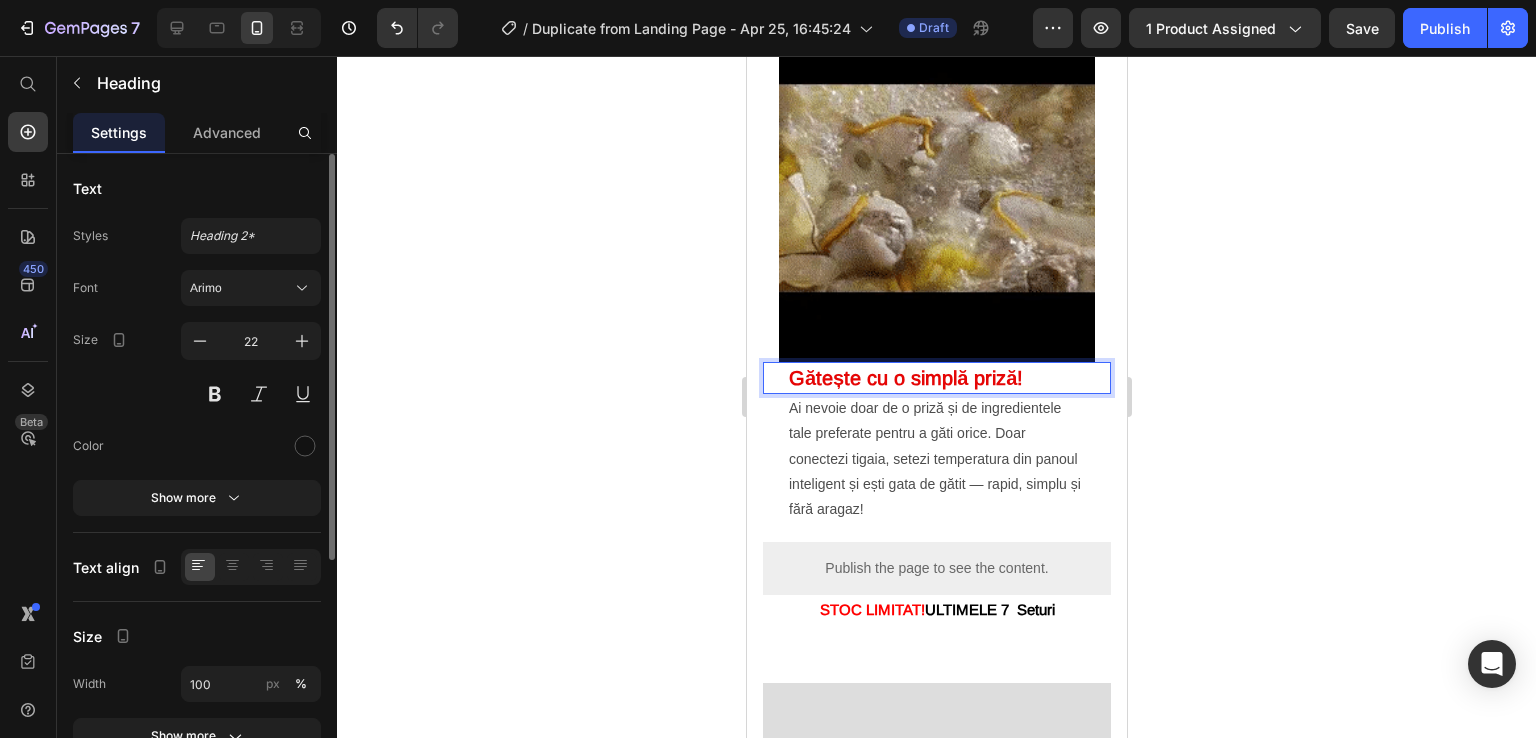 click 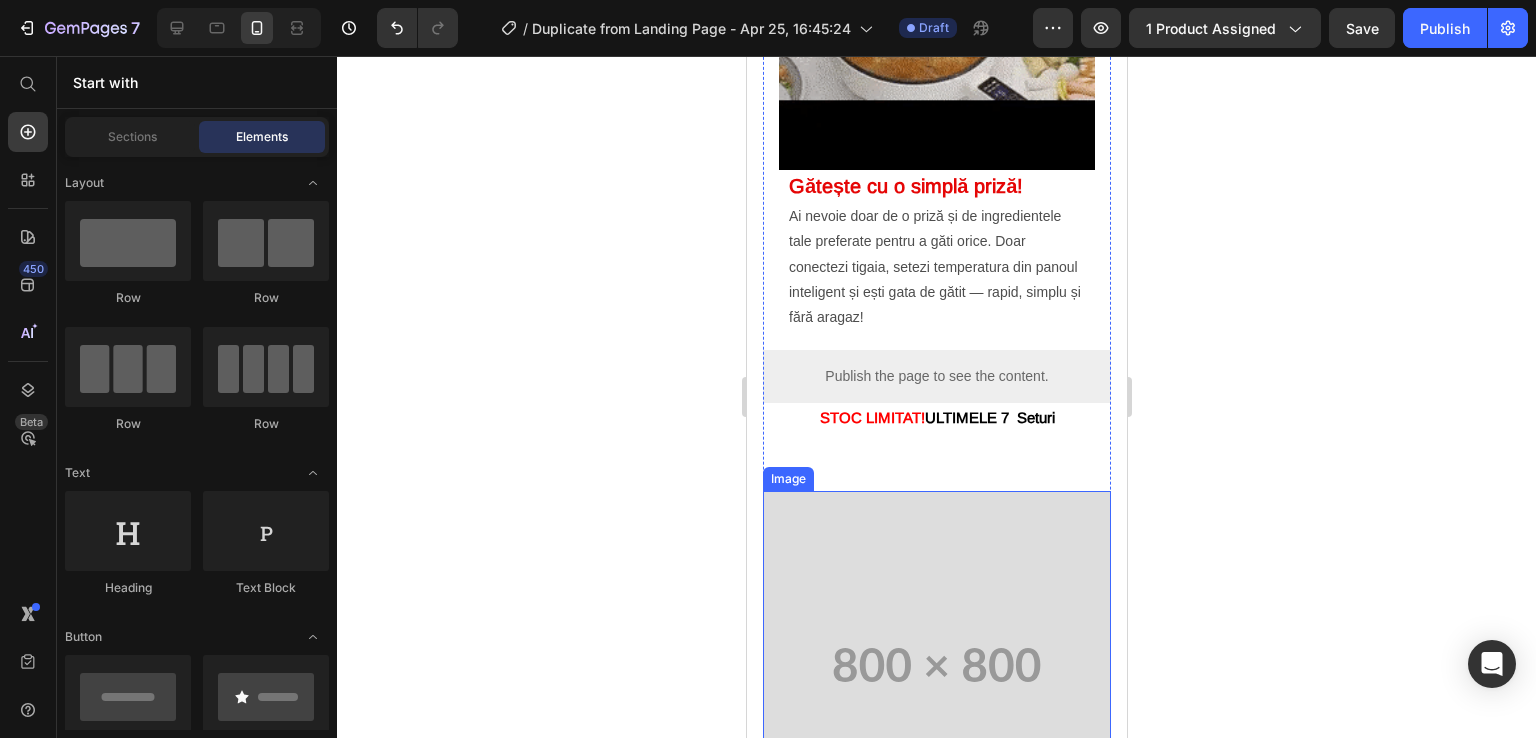 scroll, scrollTop: 1800, scrollLeft: 0, axis: vertical 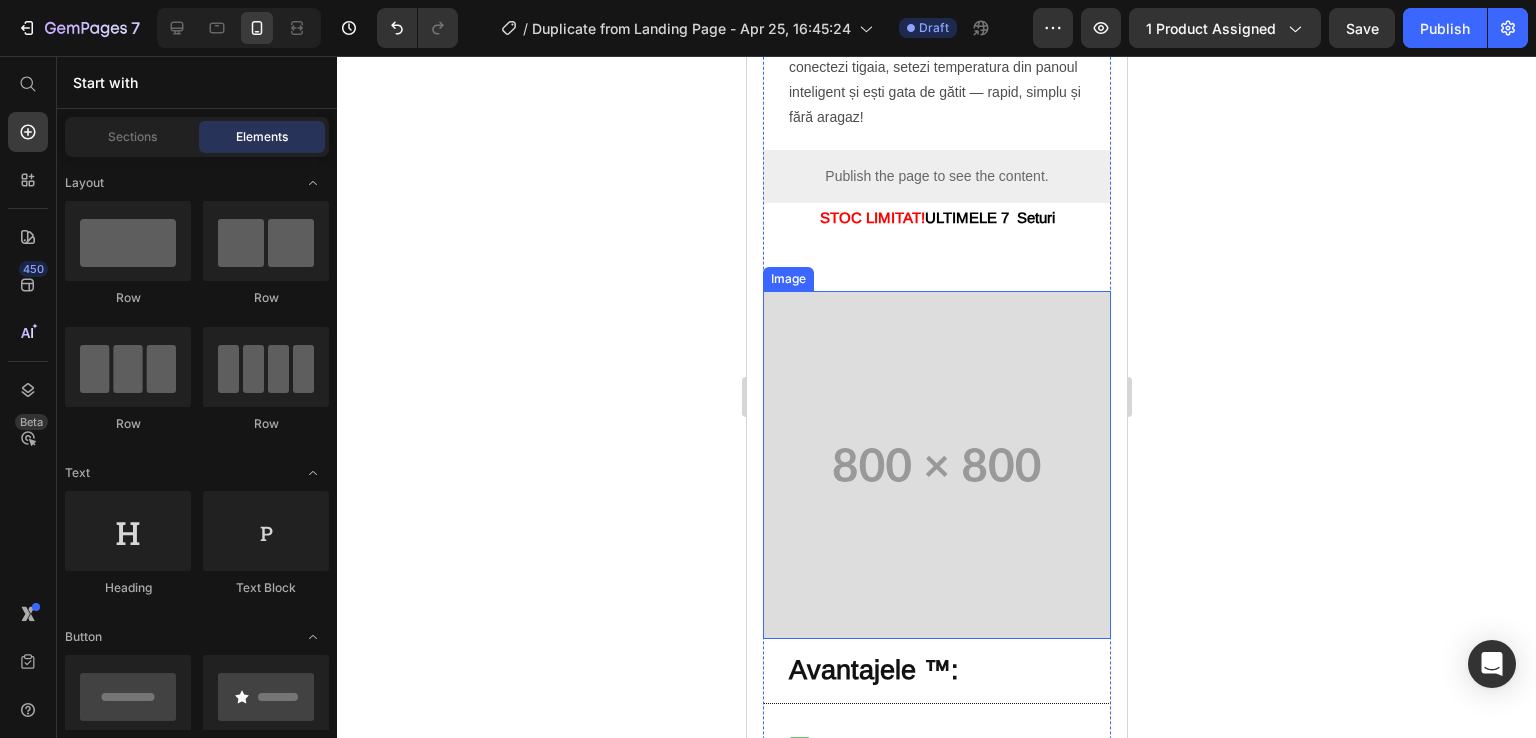 click at bounding box center (936, 465) 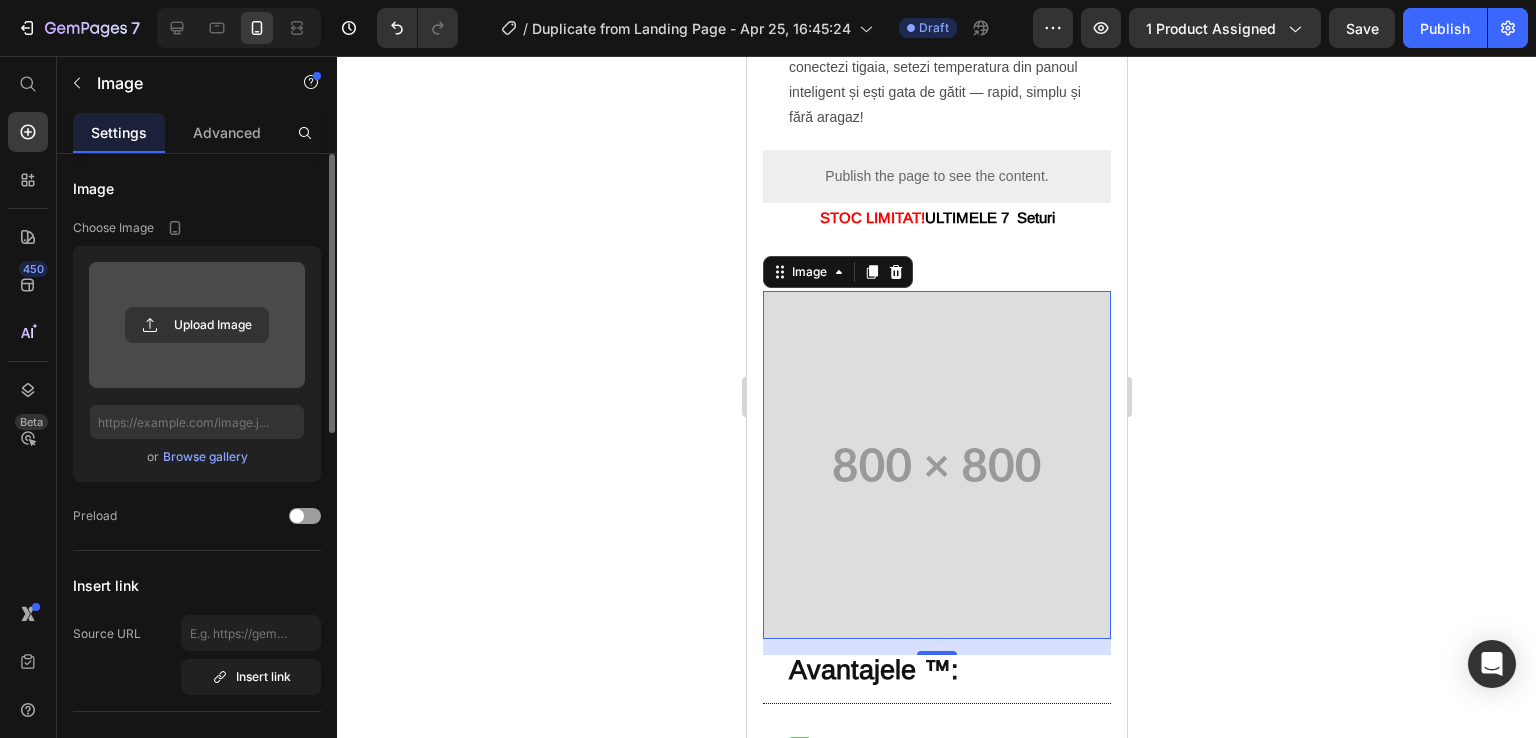 click at bounding box center (197, 325) 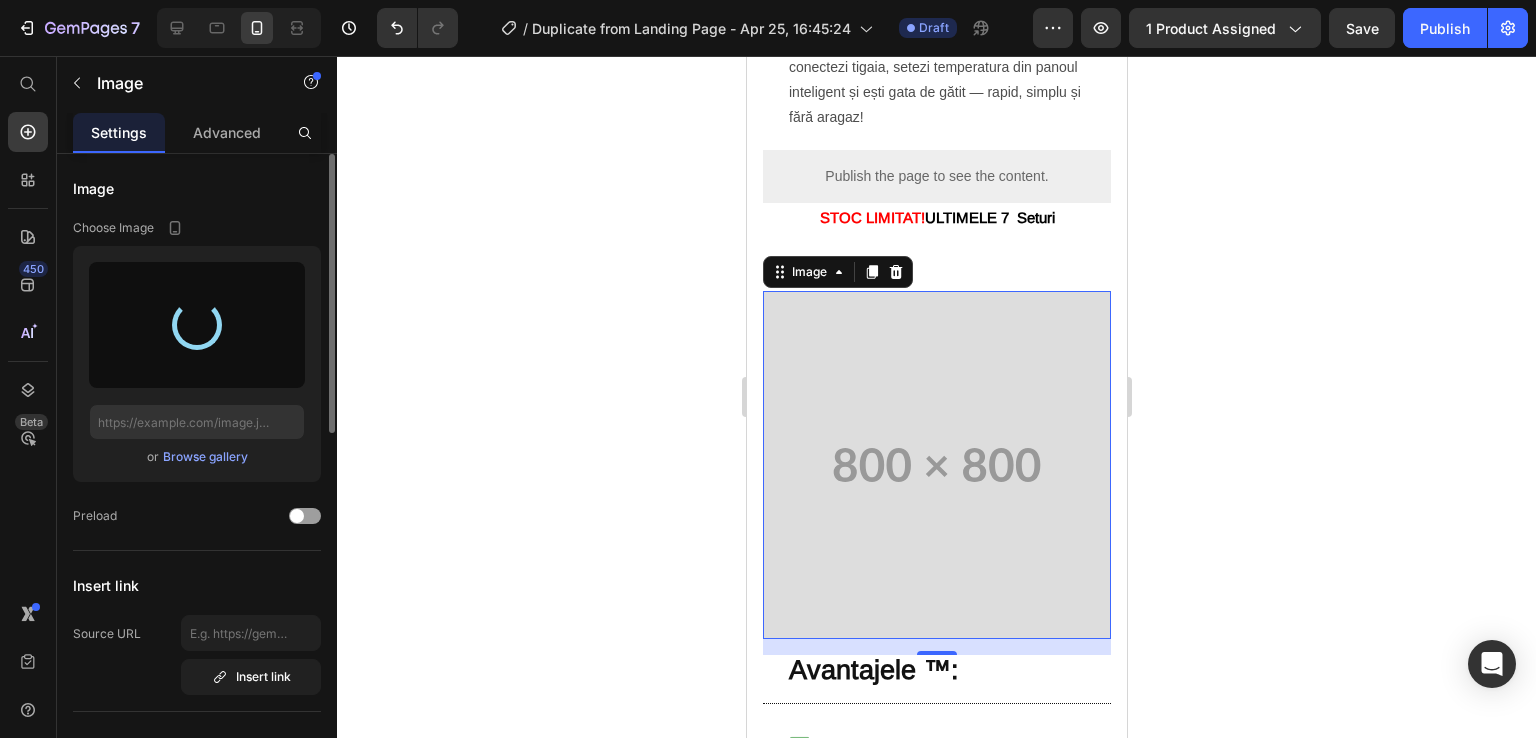 type on "https://cdn.shopify.com/s/files/1/0930/3100/6475/files/gempages_564793600076940453-4fcc53af-32d7-4eb4-9770-60aa20d1210e.webp" 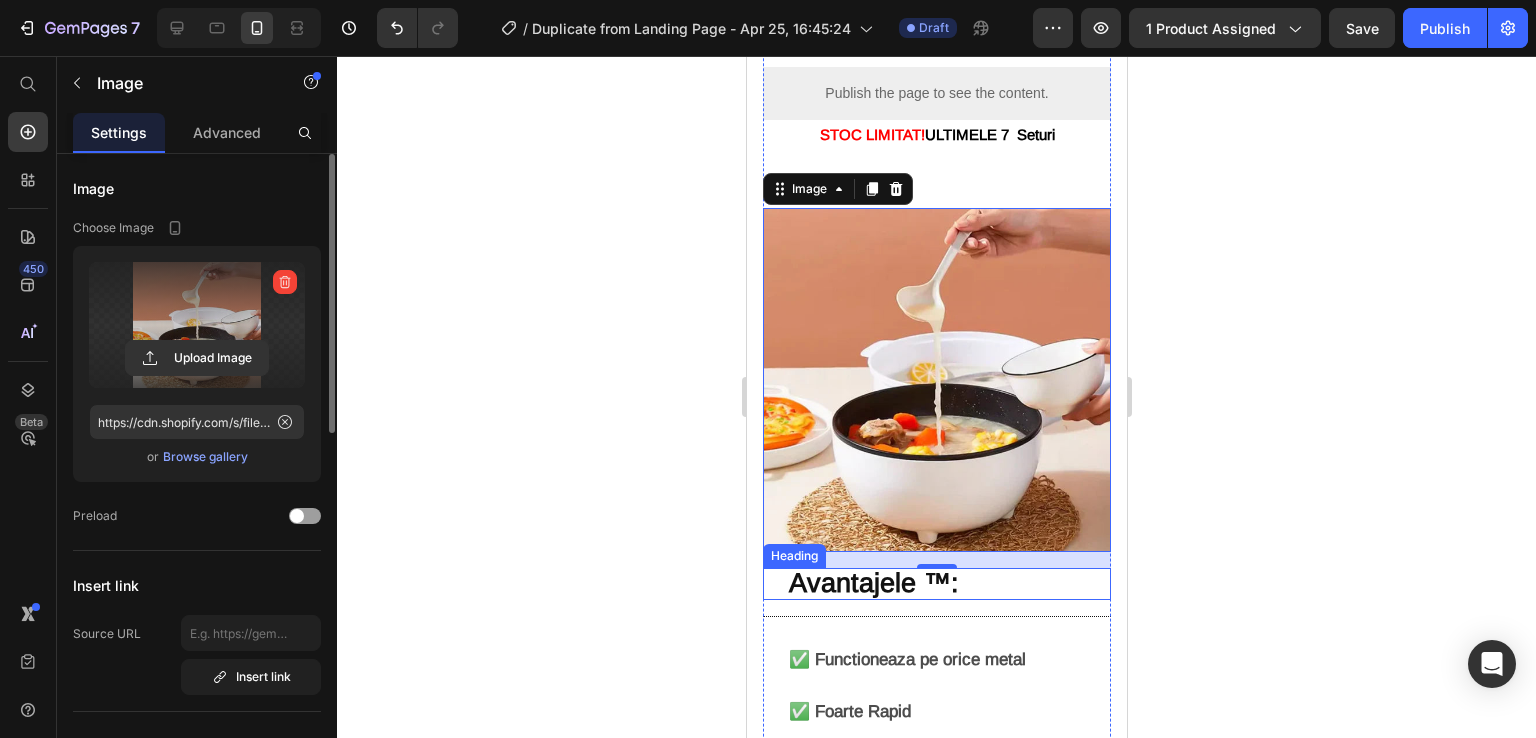 scroll, scrollTop: 2100, scrollLeft: 0, axis: vertical 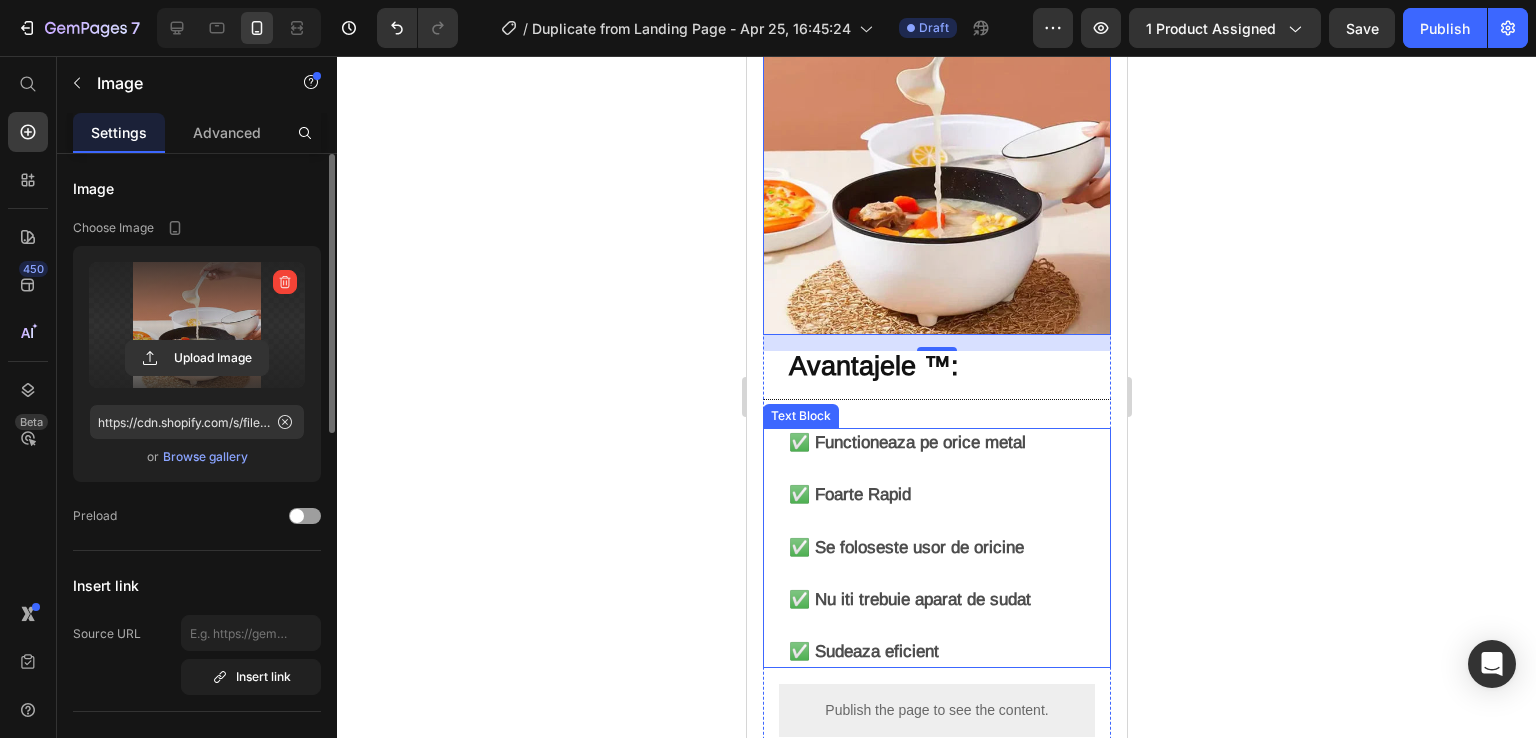 click on "✅ Functioneaza pe orice metal" at bounding box center (948, 456) 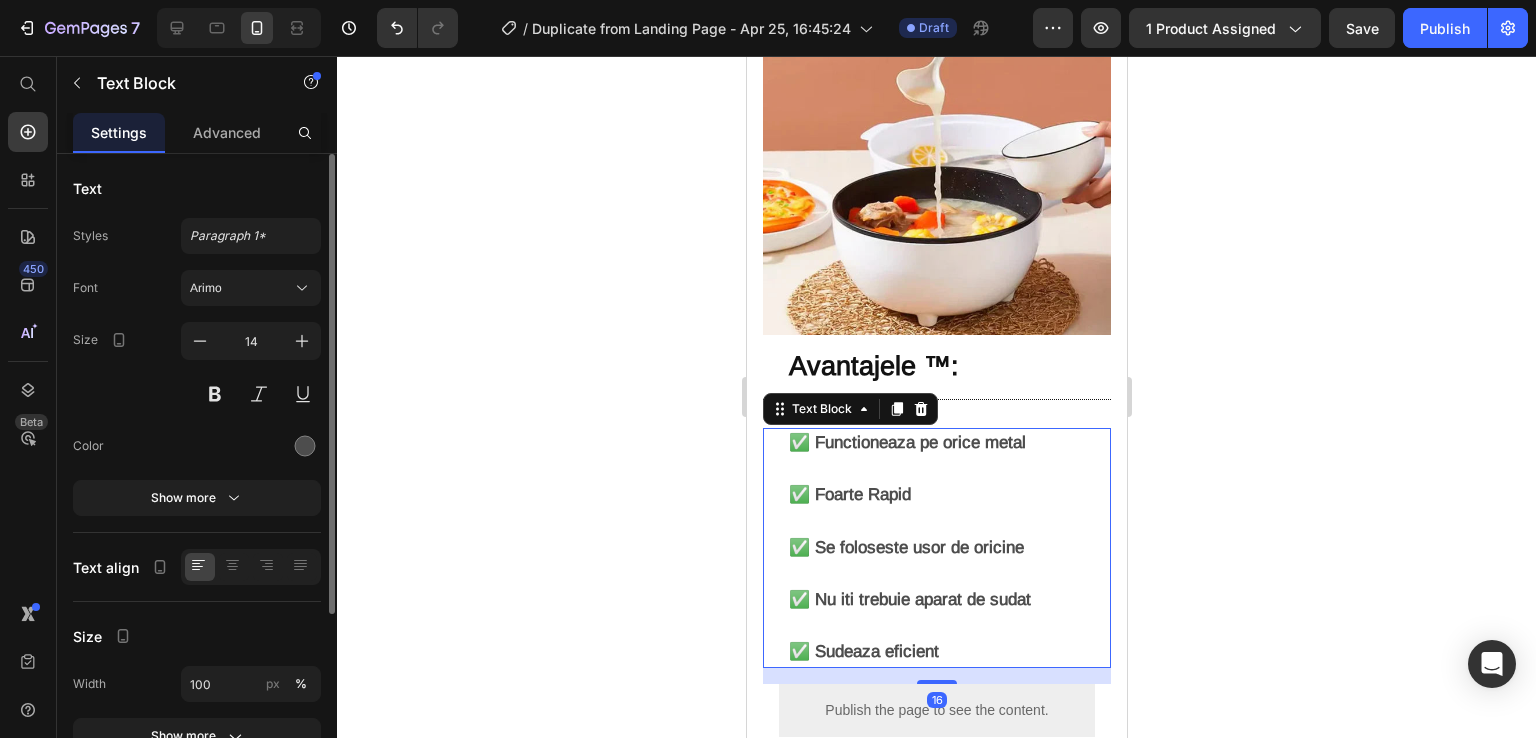 click on "✅ Functioneaza pe orice metal" at bounding box center (948, 456) 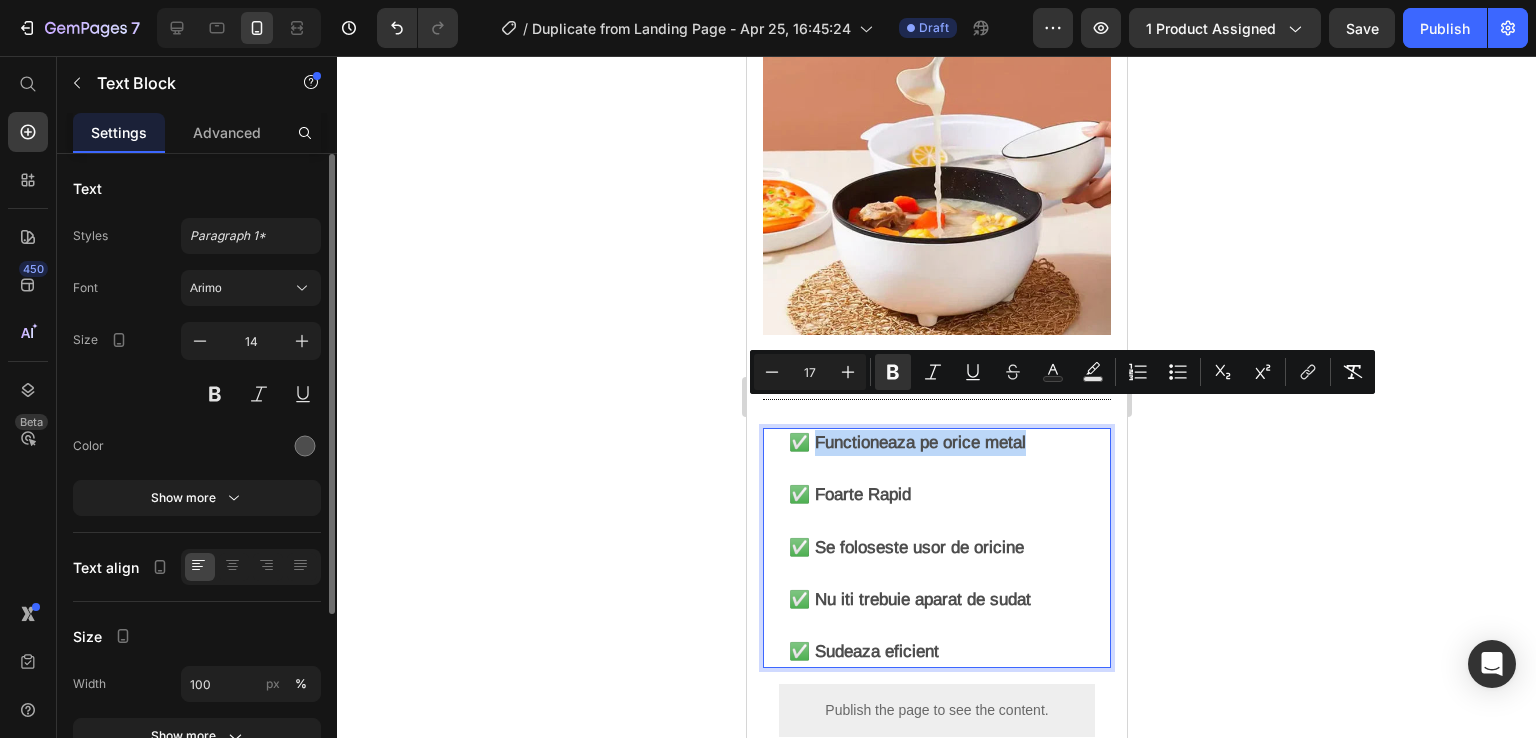 drag, startPoint x: 1038, startPoint y: 413, endPoint x: 818, endPoint y: 418, distance: 220.05681 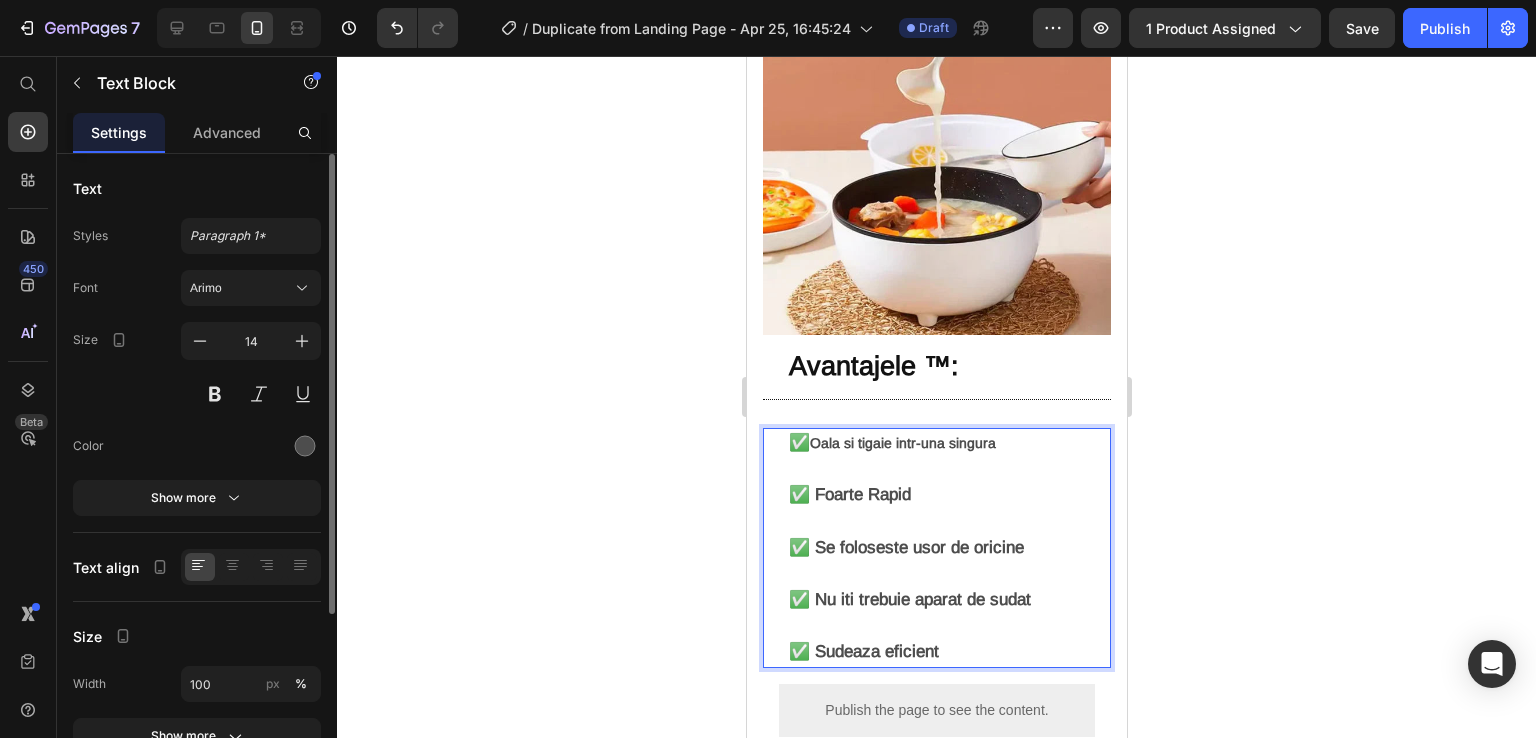 click on "Oala si tigaie intr-una singura" at bounding box center [902, 443] 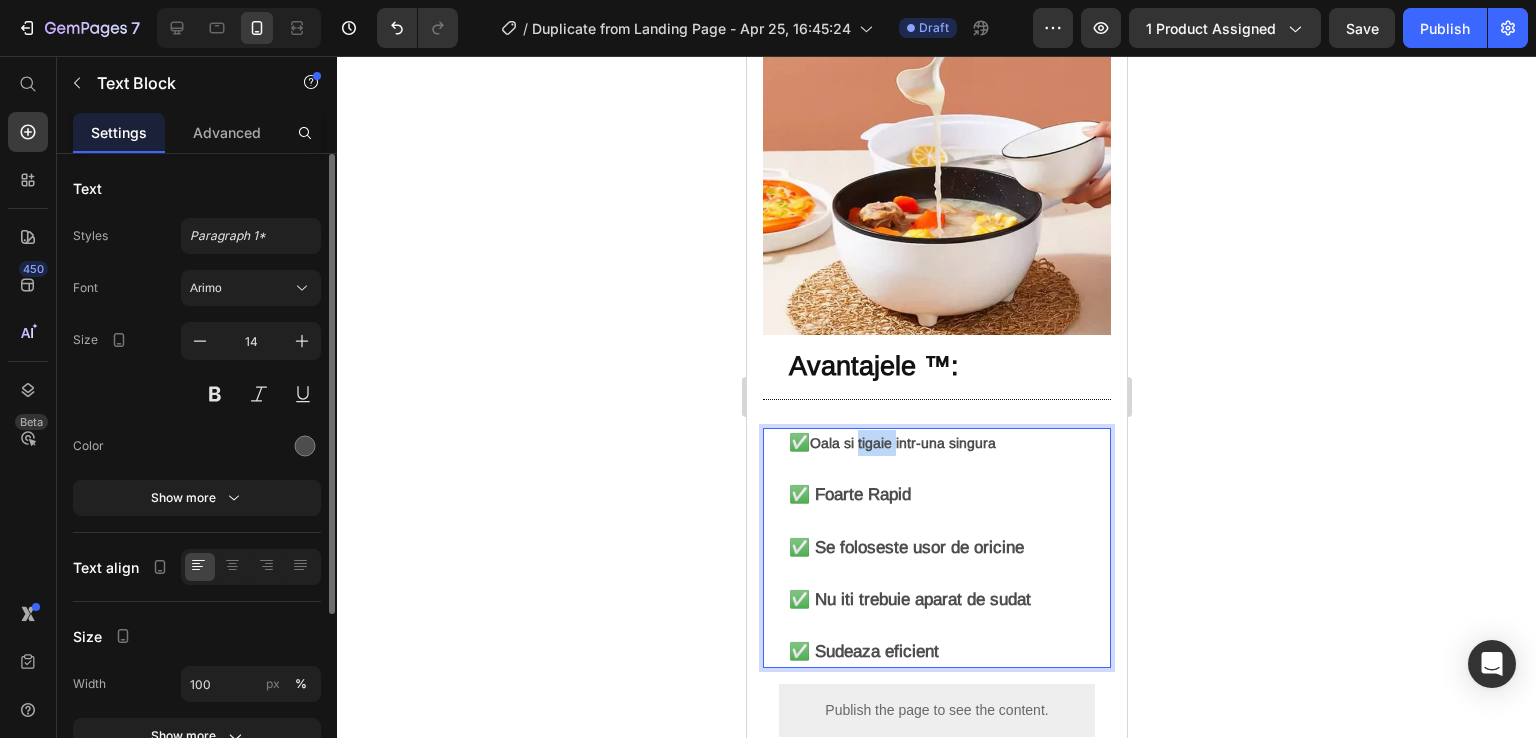 click on "Oala si tigaie intr-una singura" at bounding box center (902, 443) 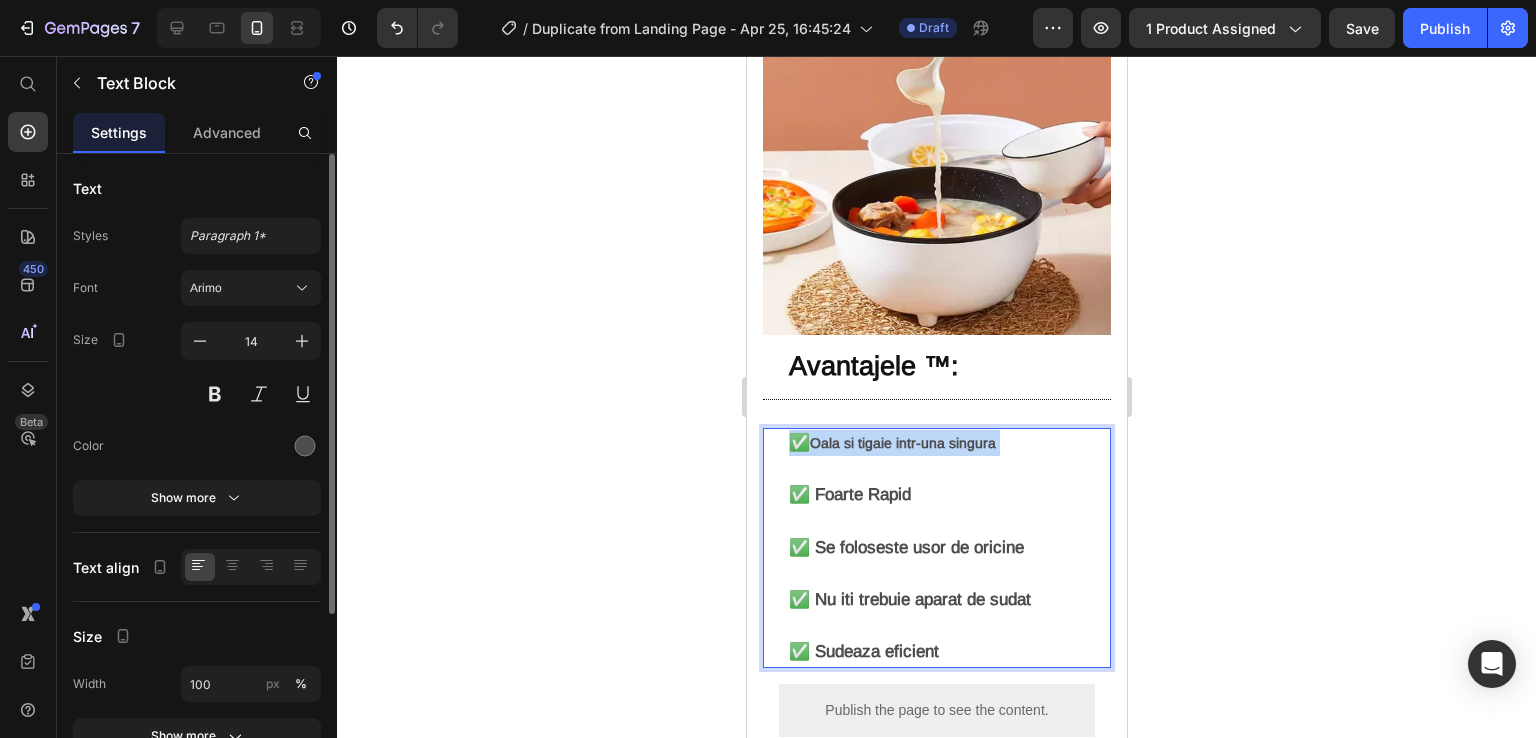 click on "Oala si tigaie intr-una singura" at bounding box center (902, 443) 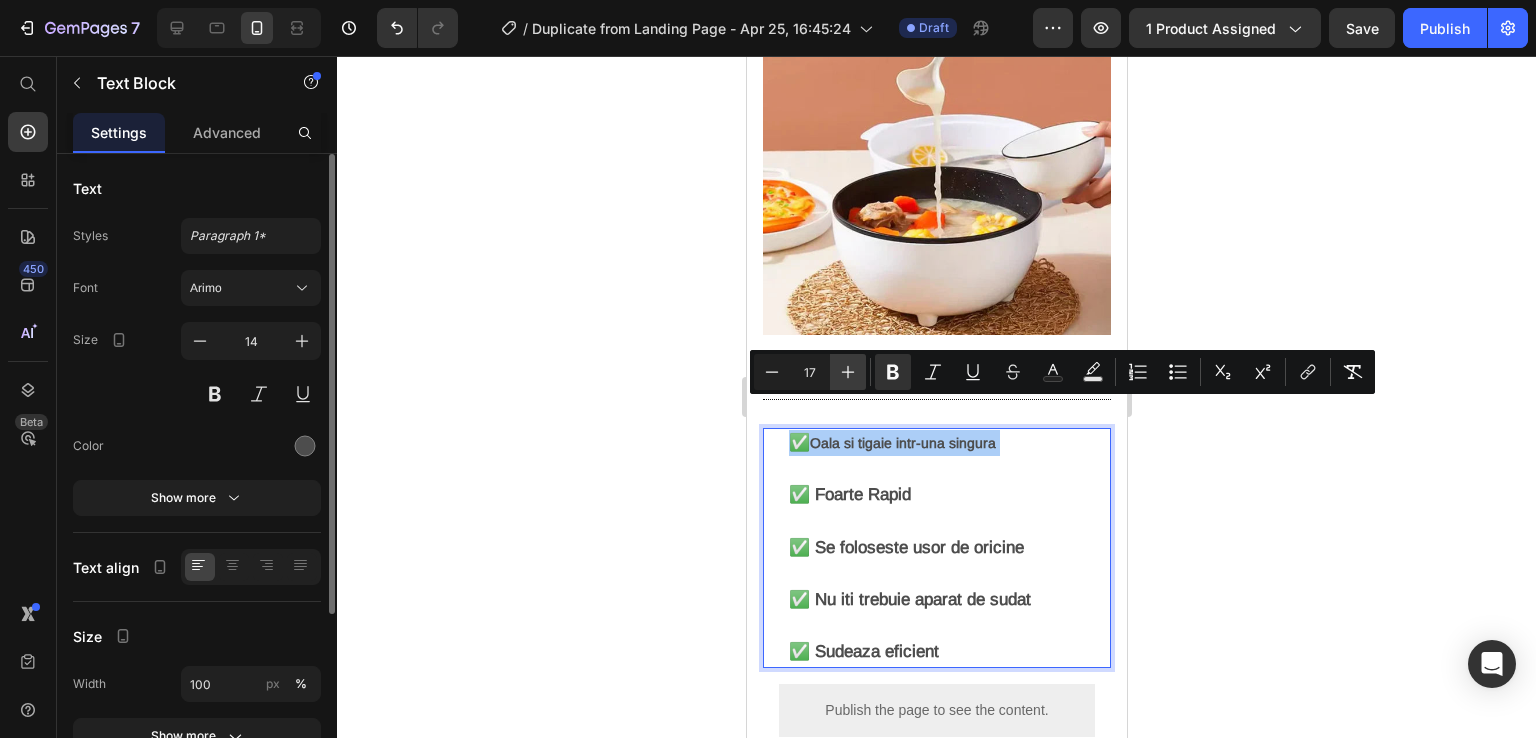 click 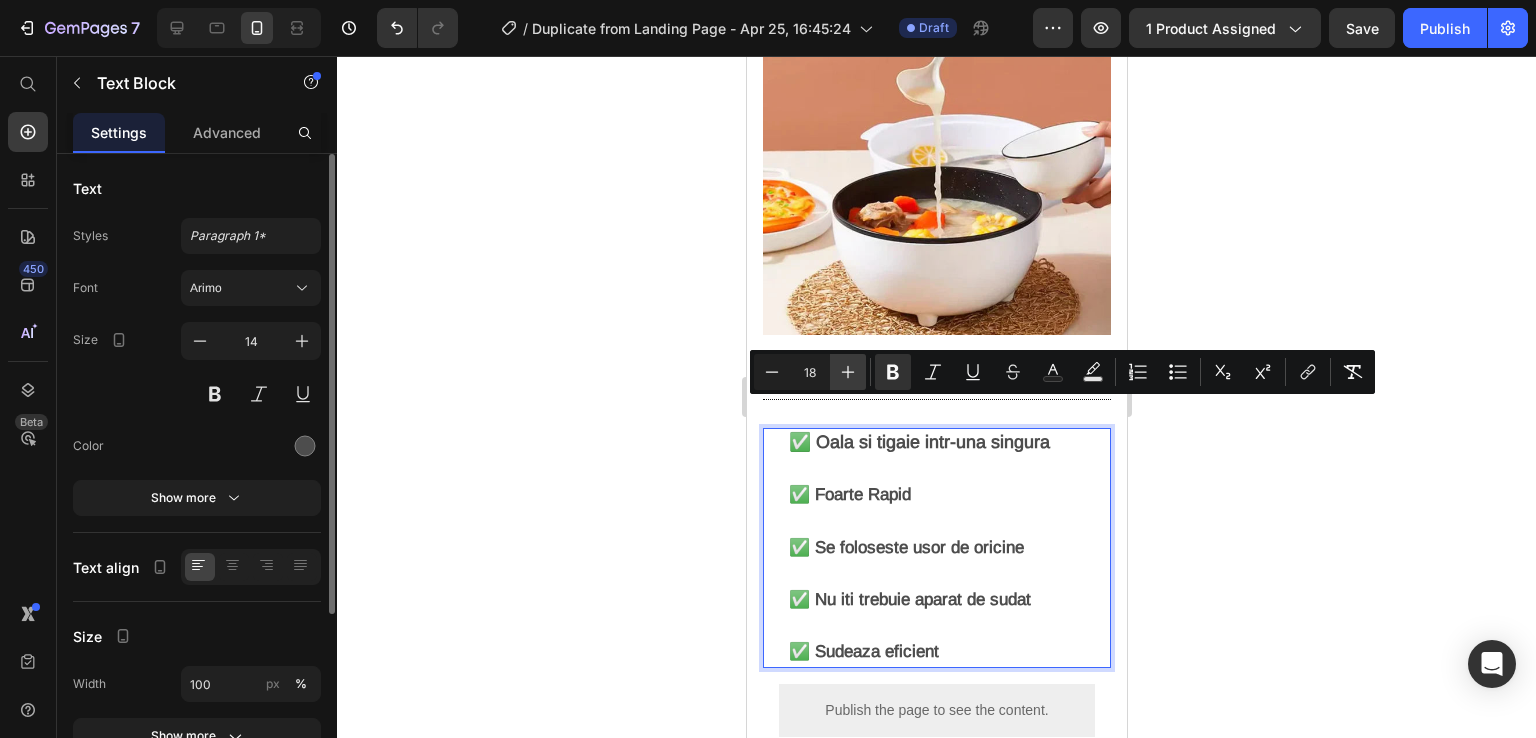 click 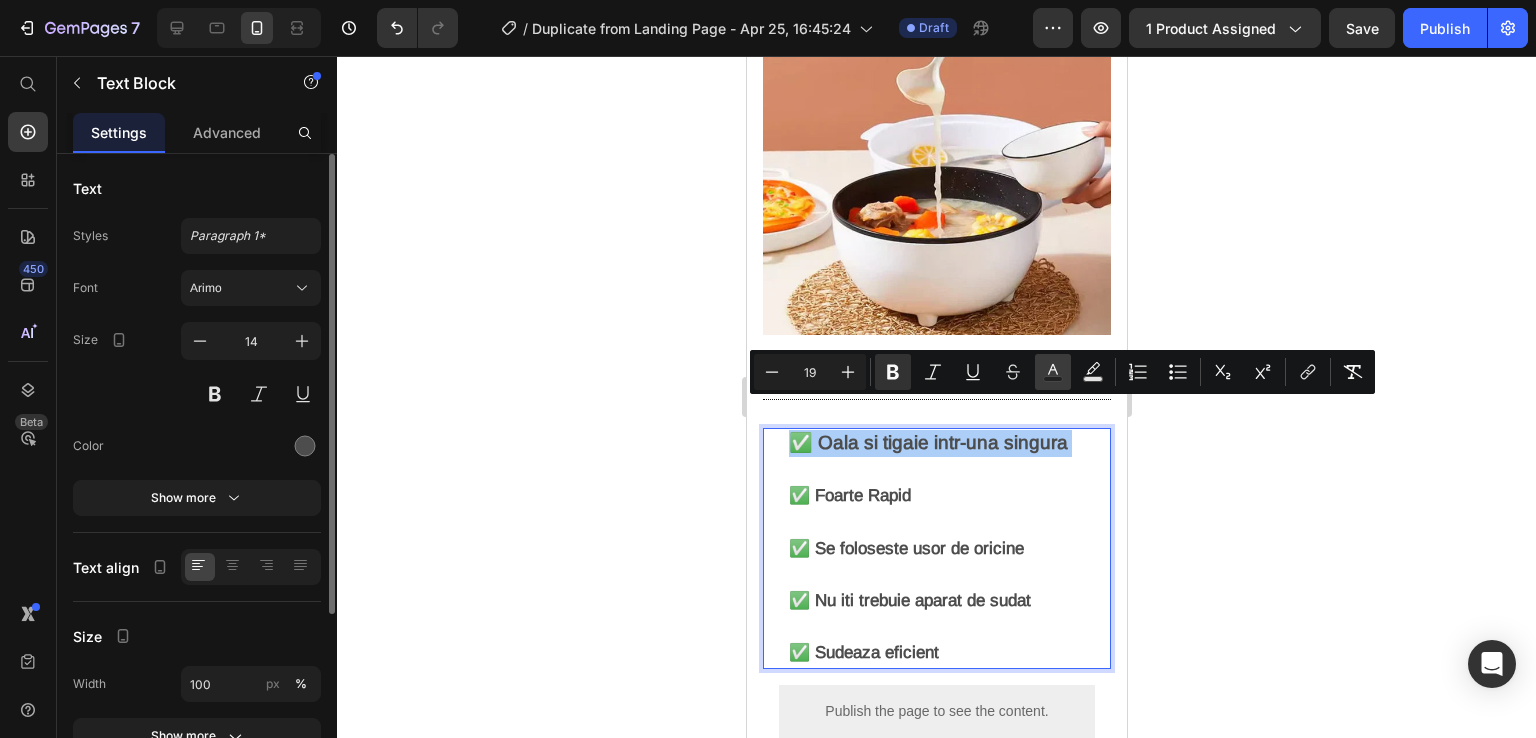 click 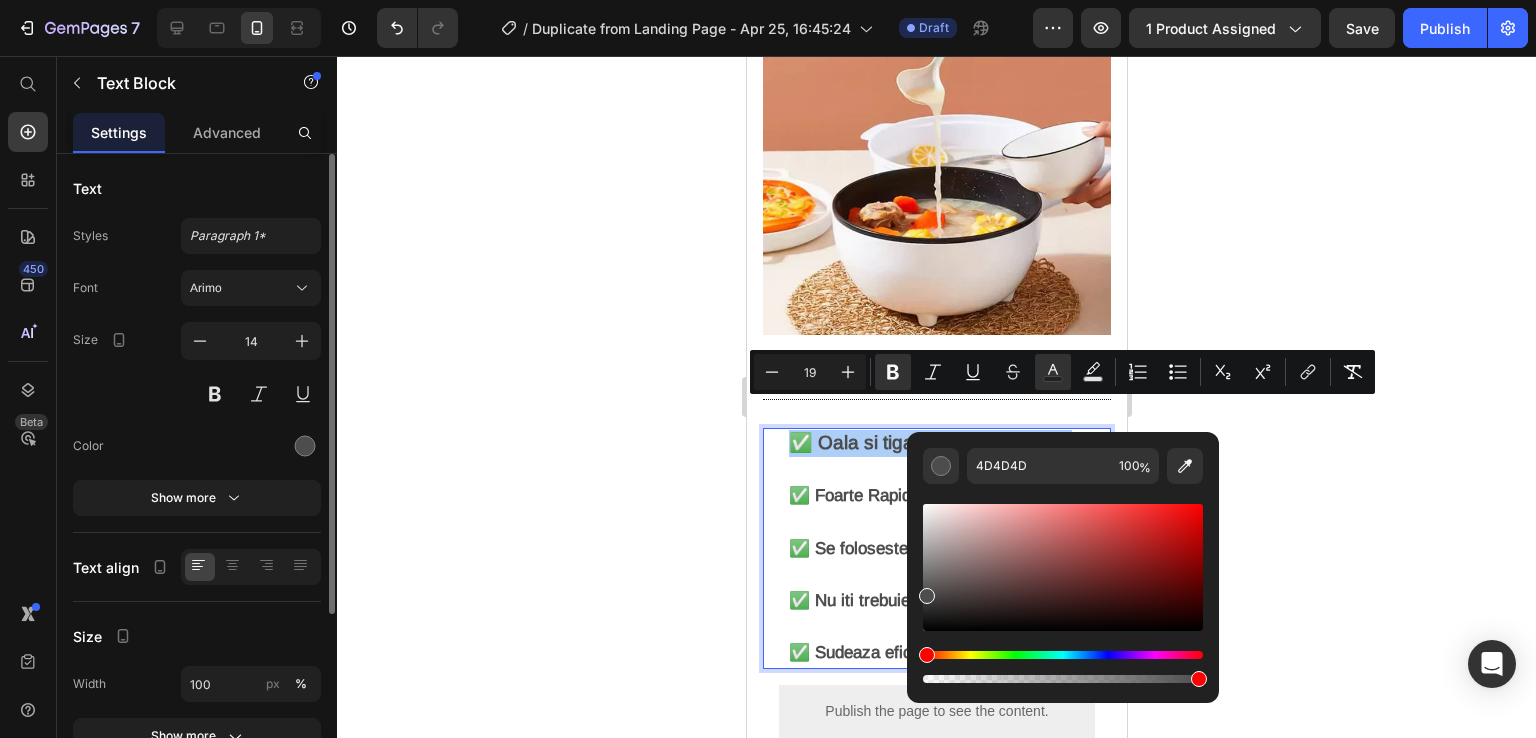click at bounding box center (1063, 567) 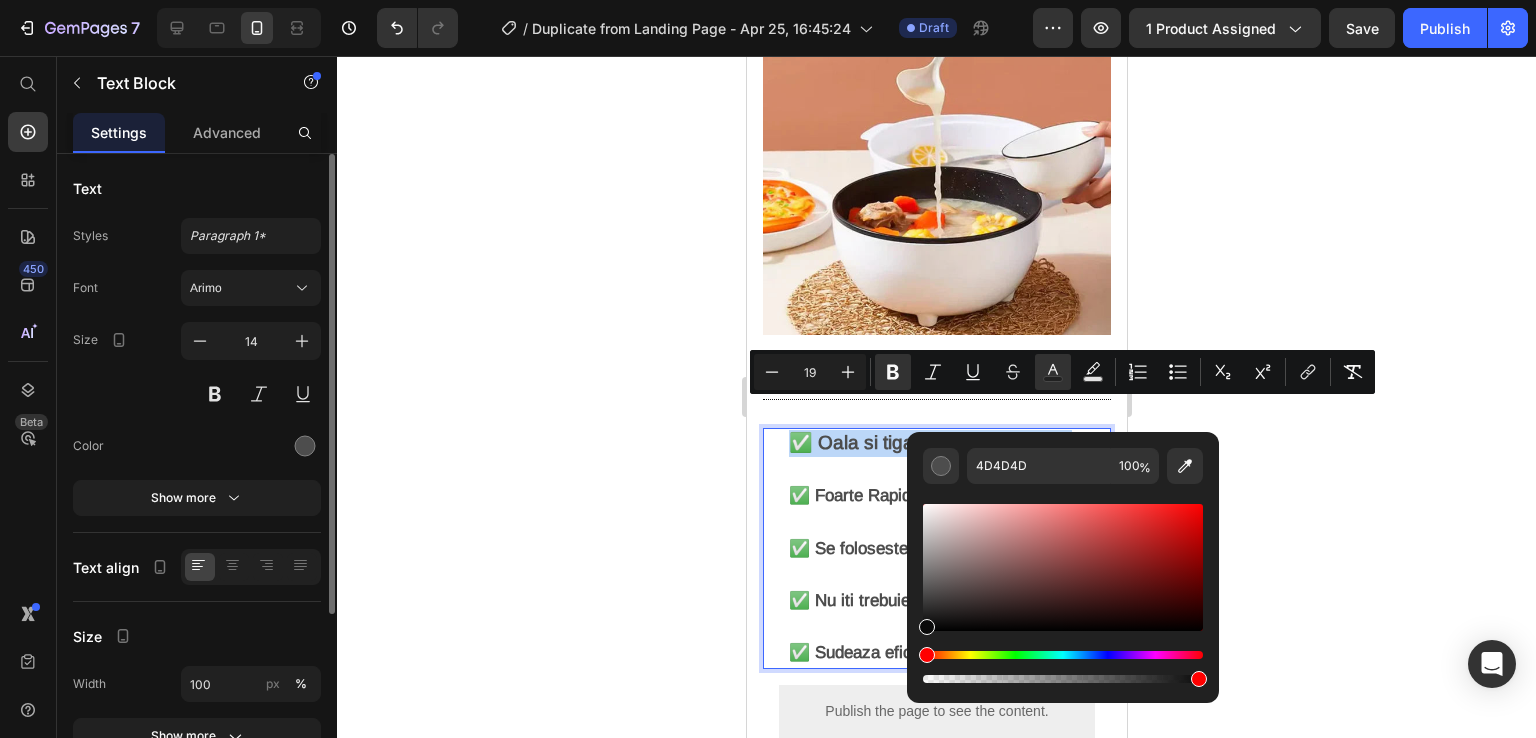 type on "0A0A0A" 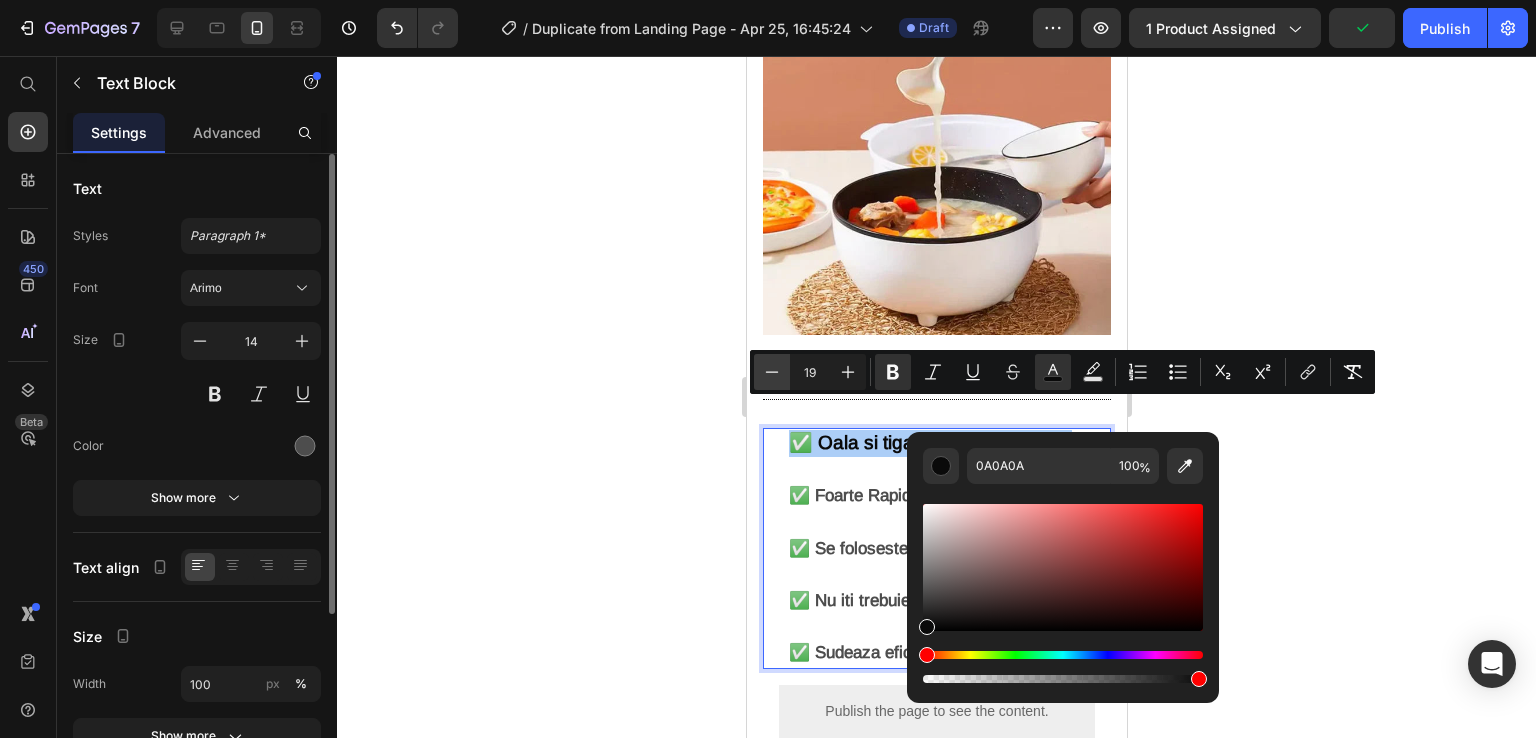 click 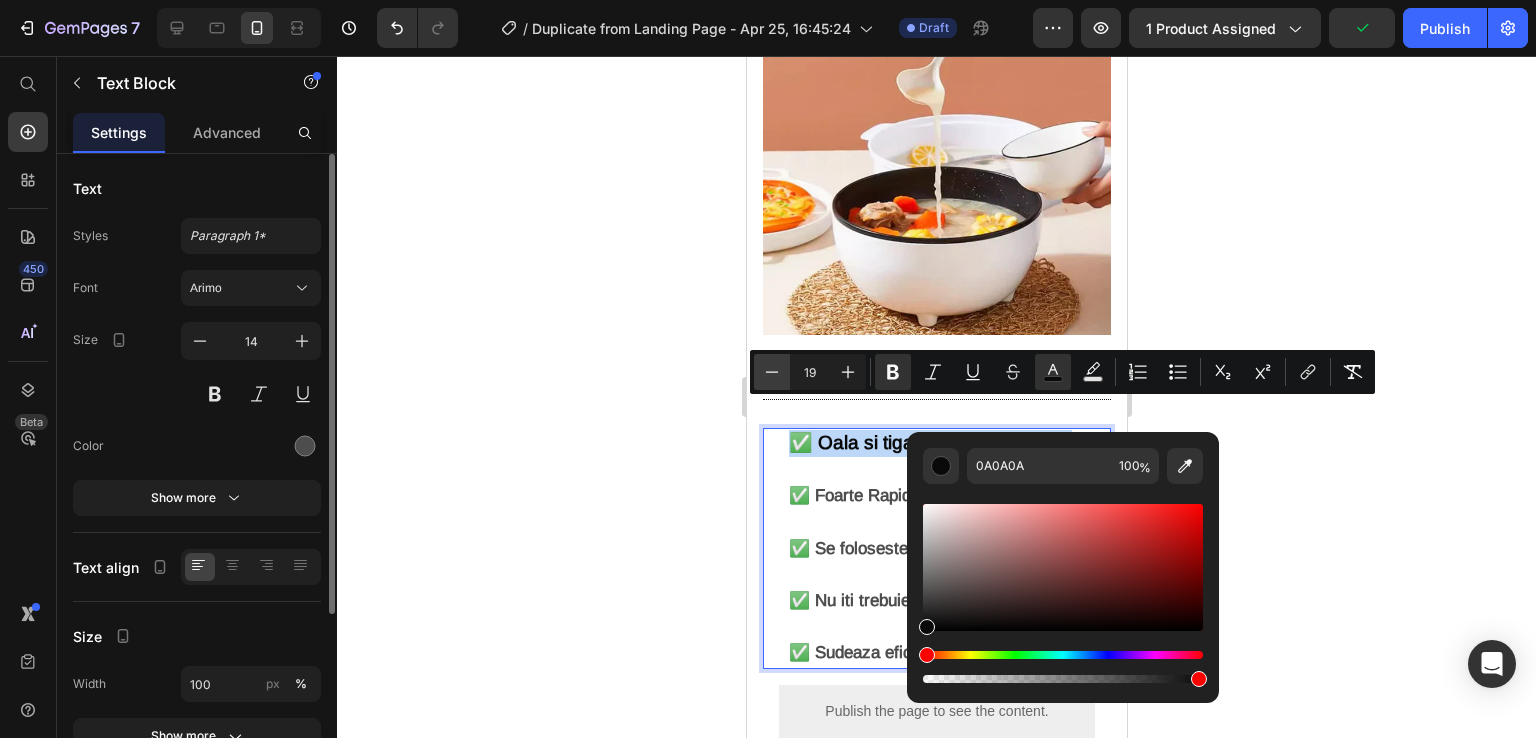 type on "18" 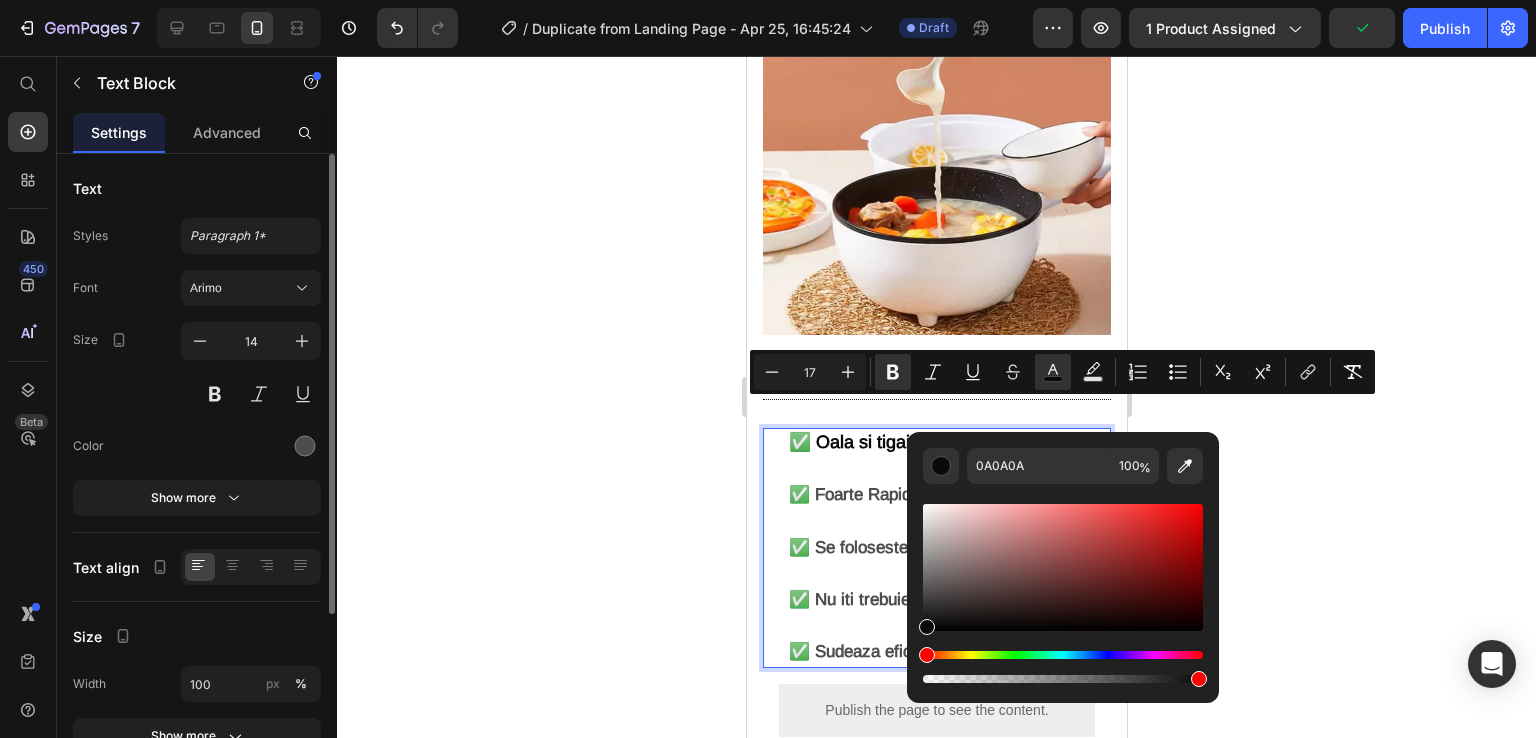 click on "✅ Foarte Rapid" at bounding box center [849, 494] 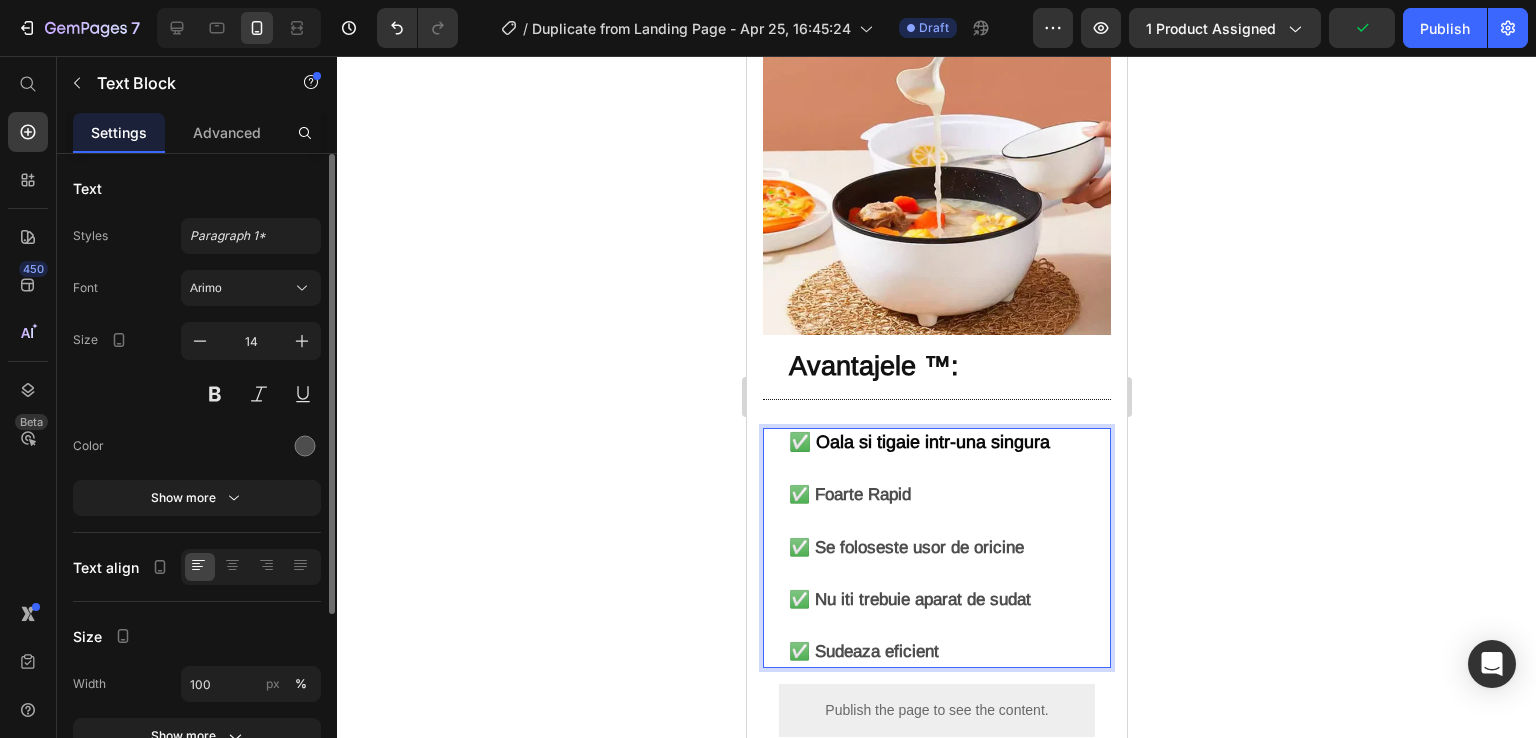 click on "✅ Foarte Rapid" at bounding box center (948, 508) 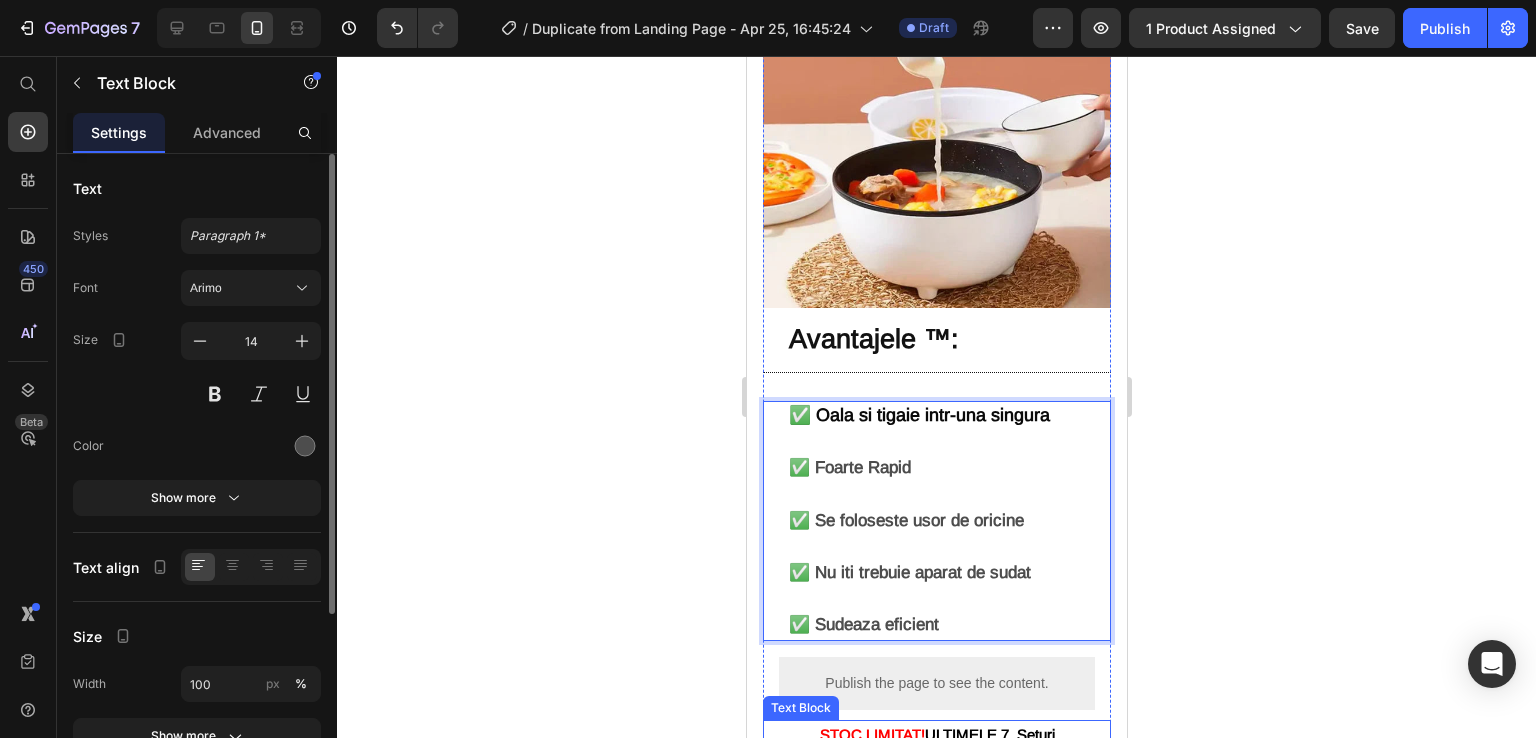 scroll, scrollTop: 2100, scrollLeft: 0, axis: vertical 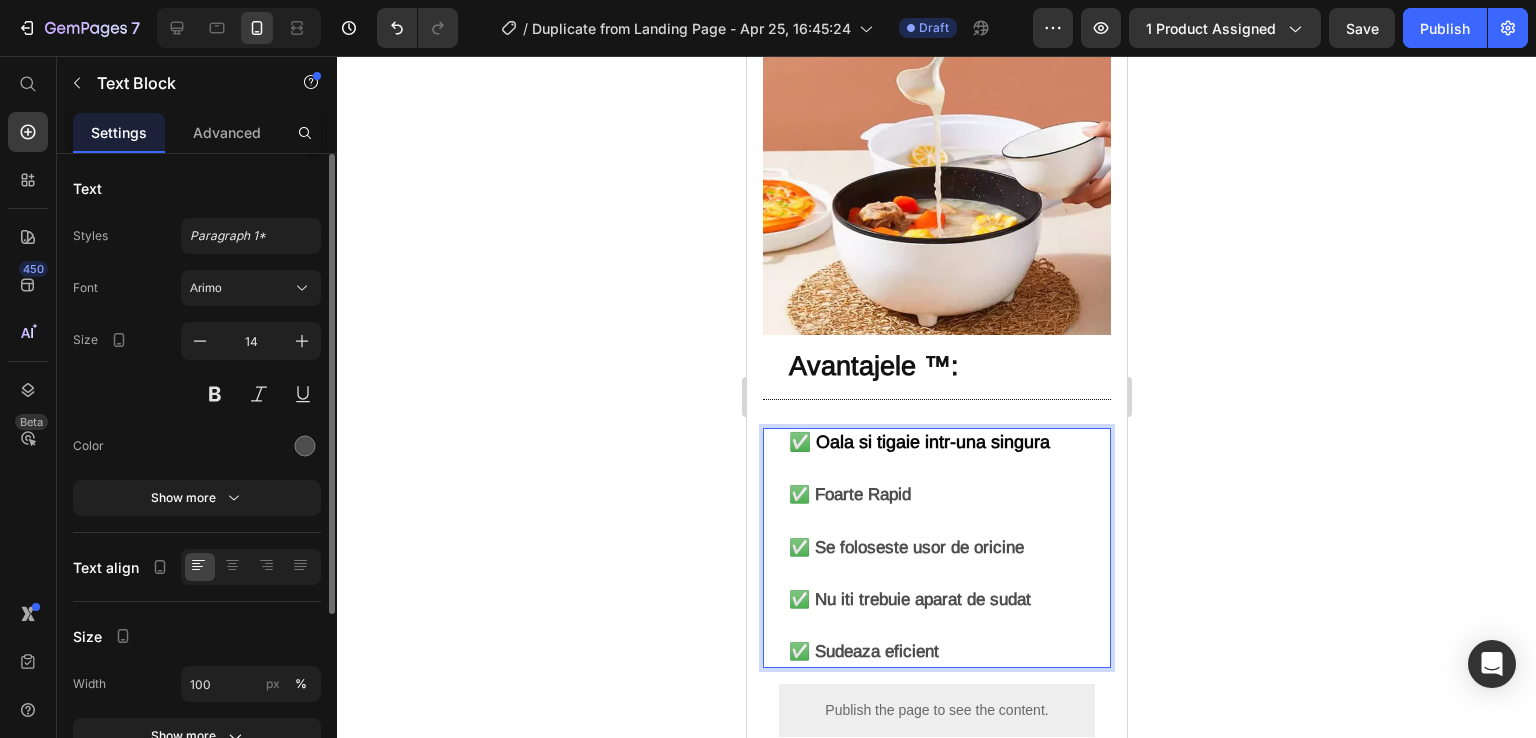 click on "✅ Oala si tigaie intr-una singura" at bounding box center [948, 456] 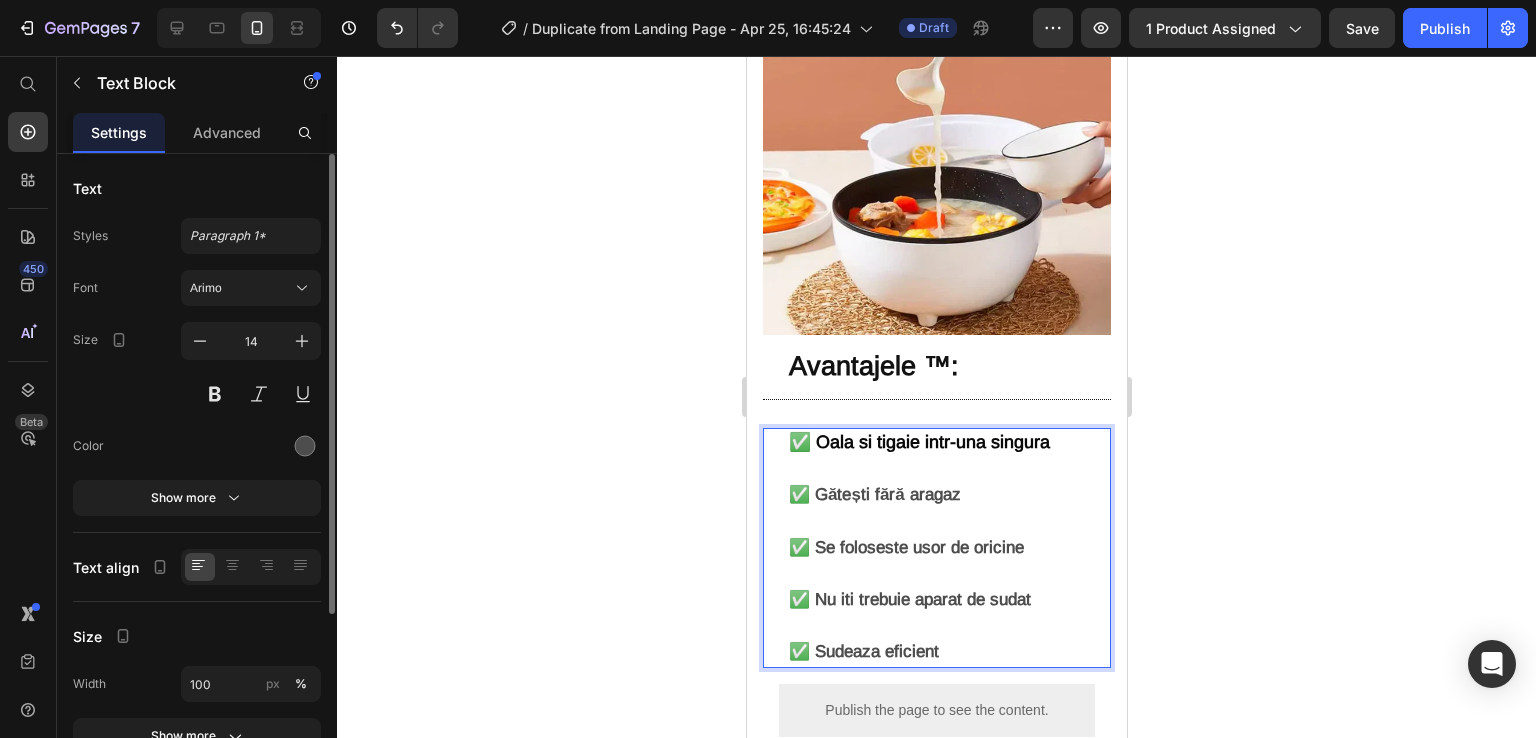 click on "✅ Se foloseste usor de oricine" at bounding box center (905, 547) 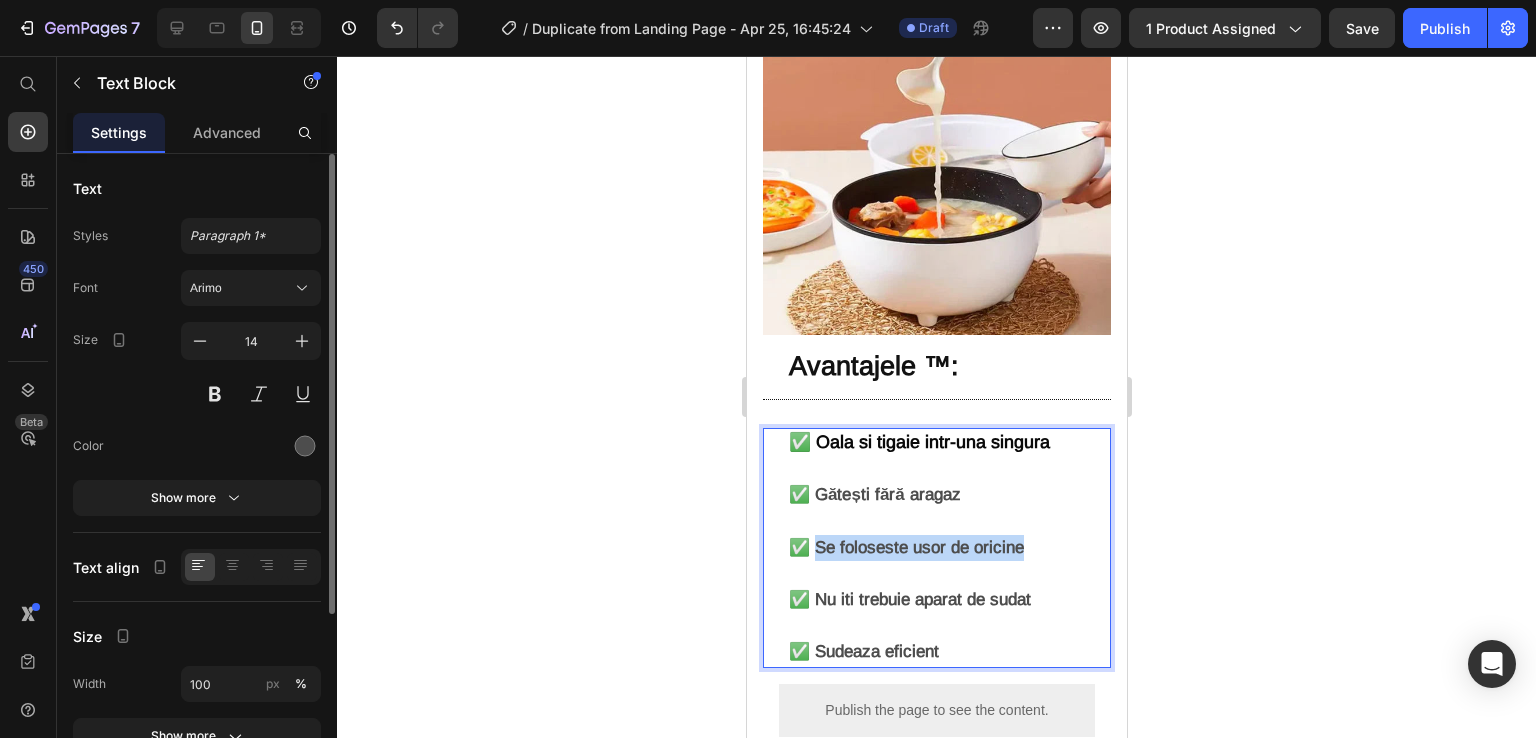drag, startPoint x: 1037, startPoint y: 515, endPoint x: 817, endPoint y: 518, distance: 220.02045 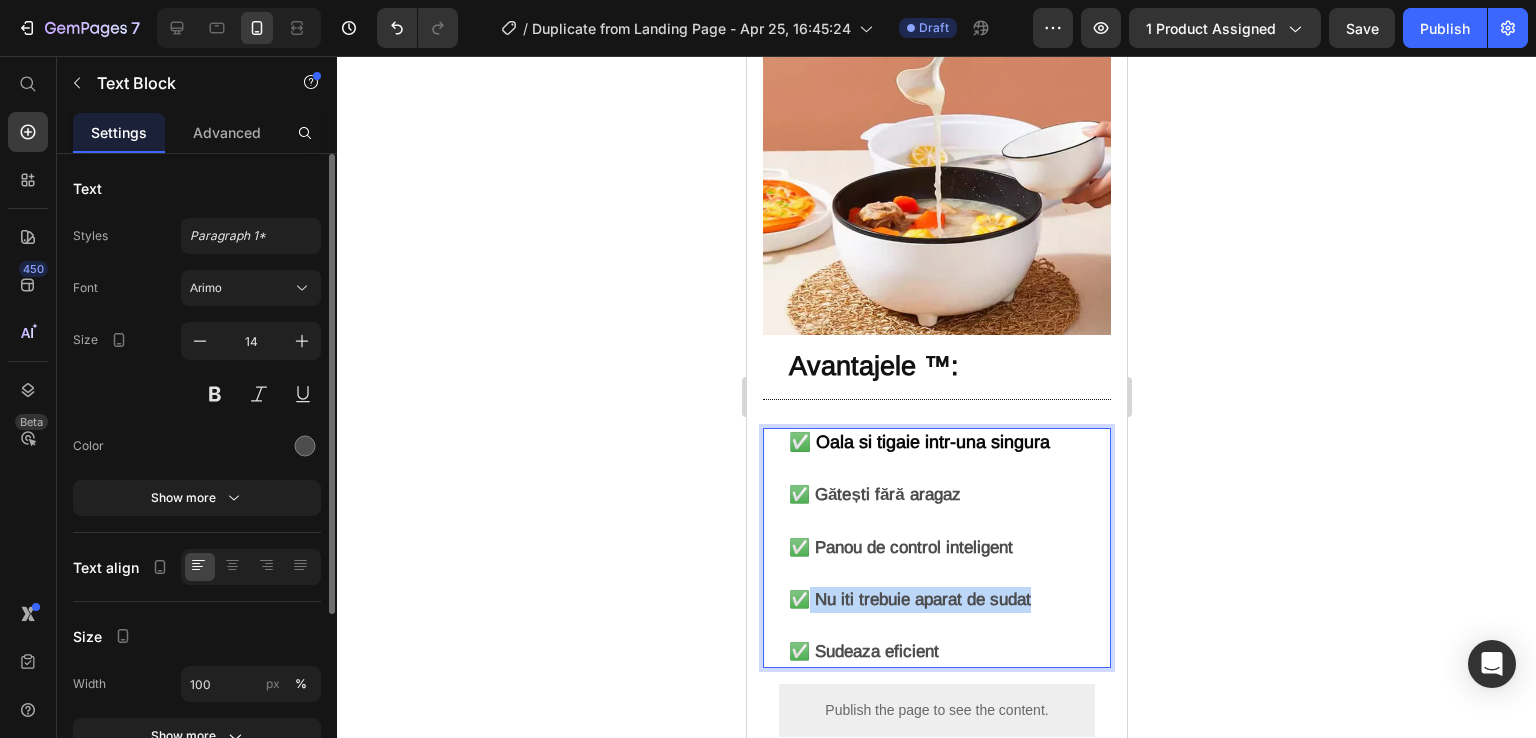 drag, startPoint x: 1001, startPoint y: 566, endPoint x: 813, endPoint y: 566, distance: 188 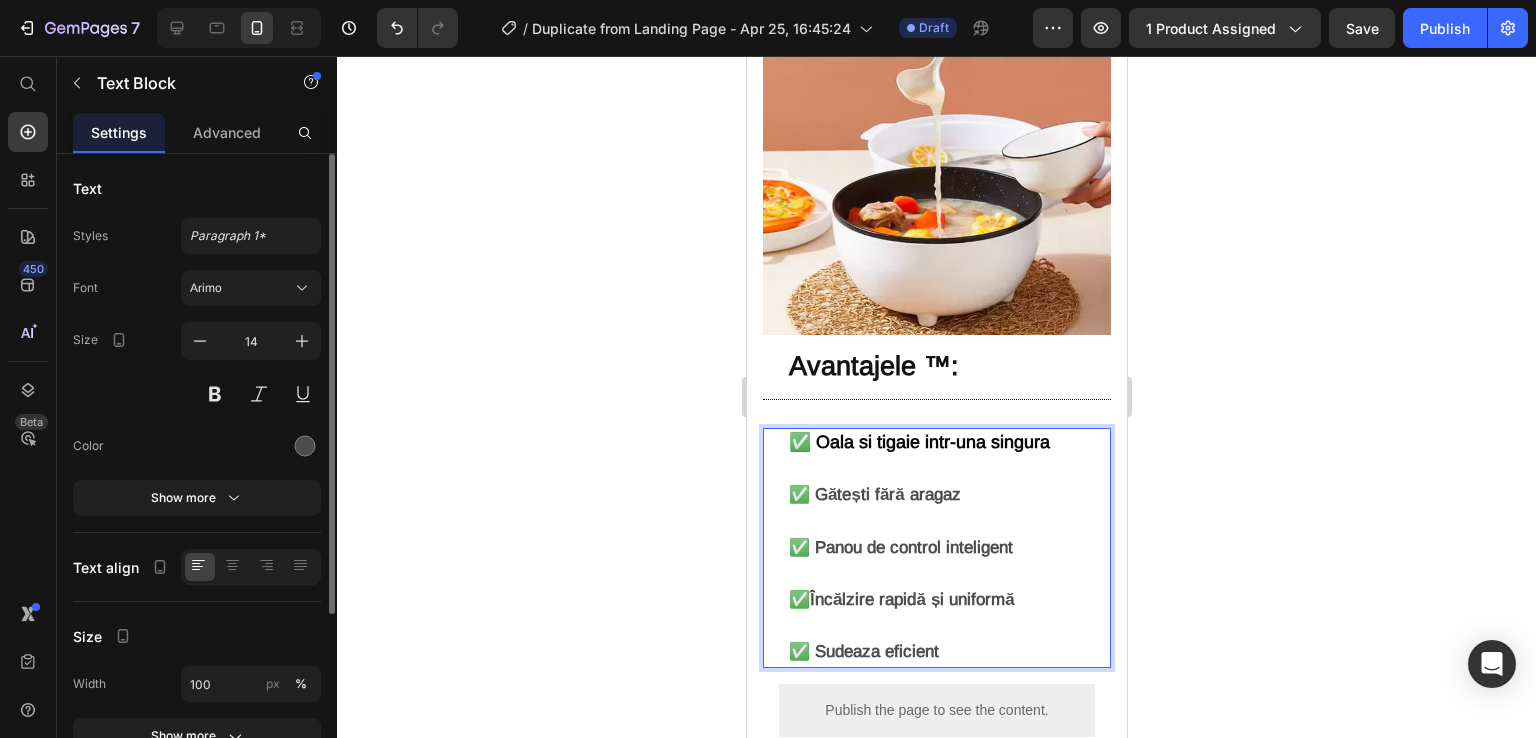 click on "✅Încălzire rapidă și uniformă" at bounding box center (901, 599) 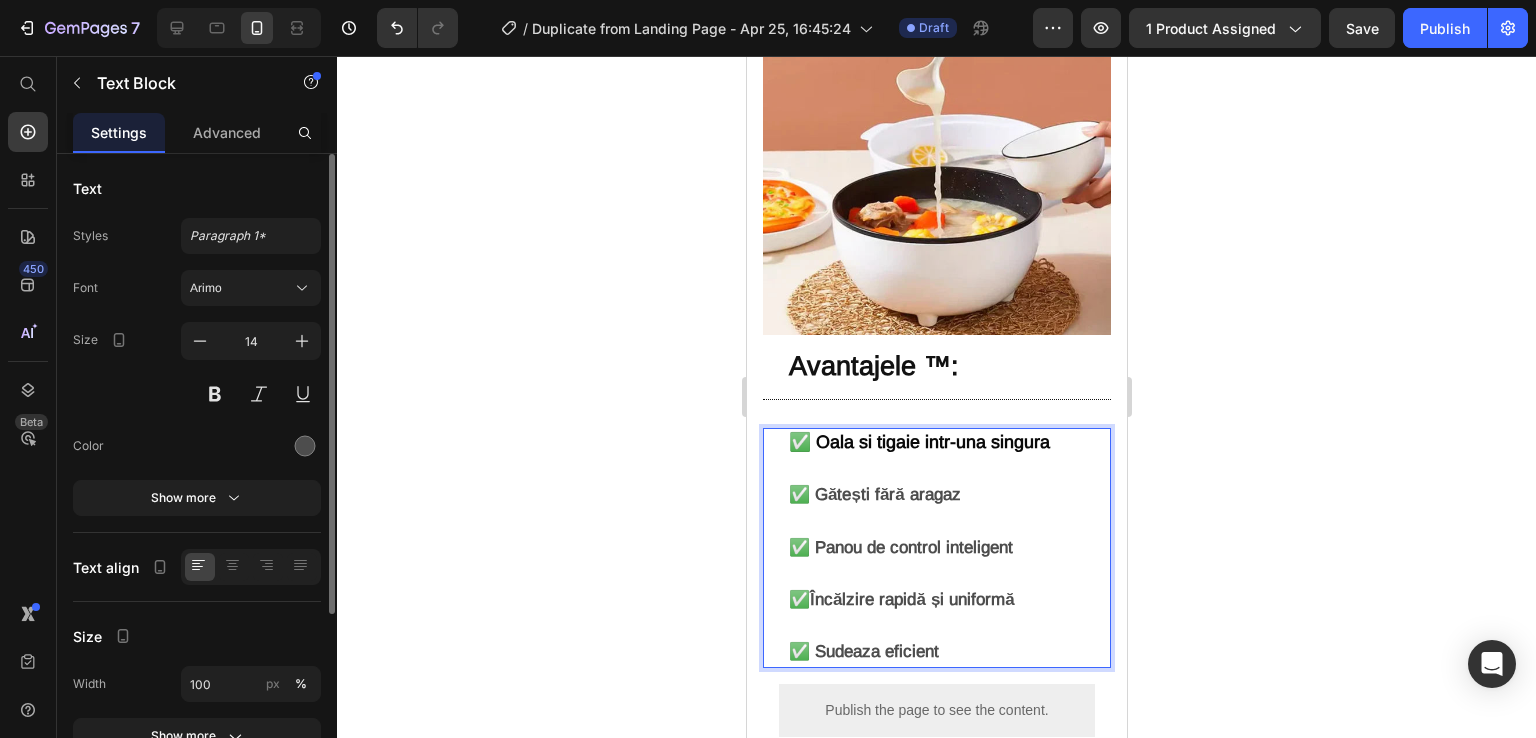 click on "✅Încălzire rapidă și uniformă" at bounding box center [901, 599] 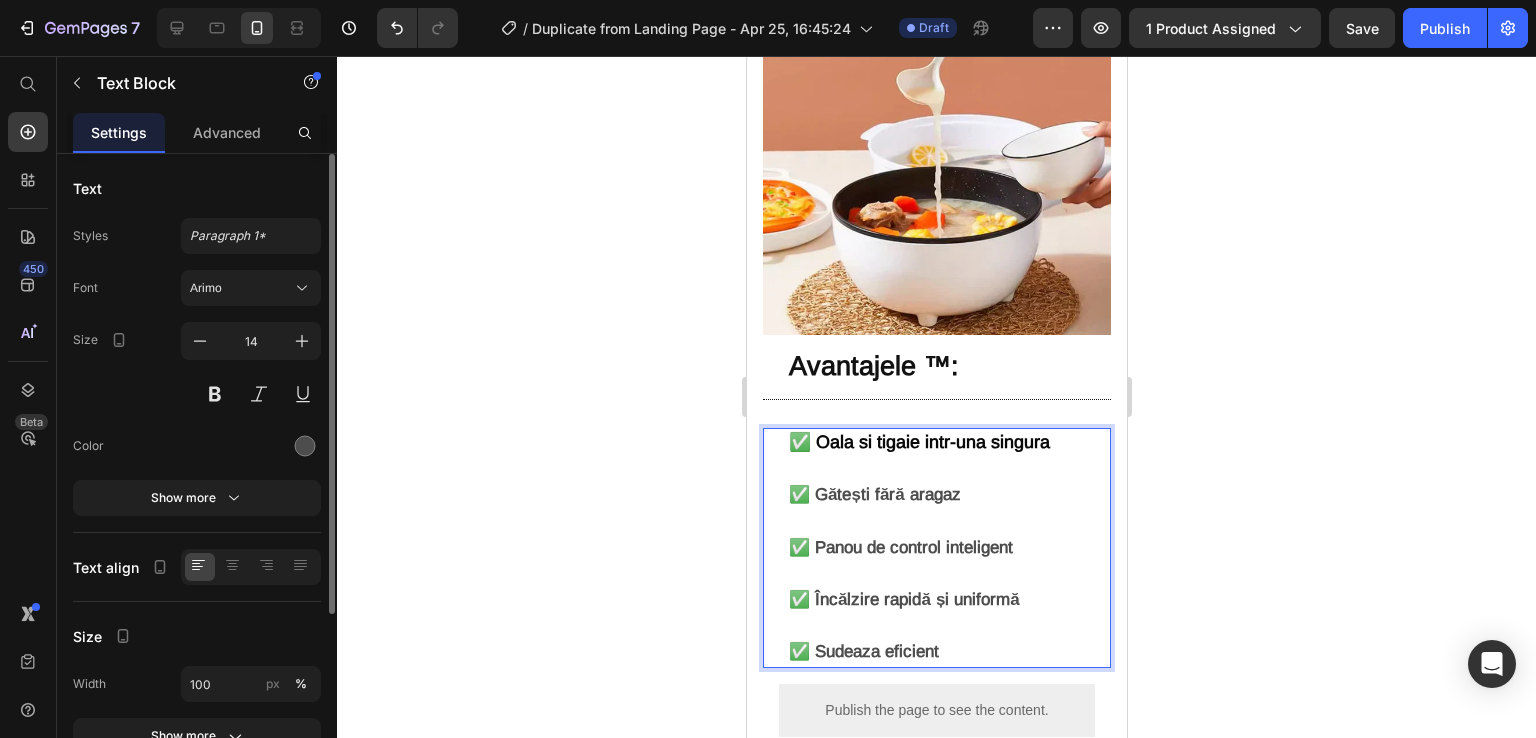 click on "✅ Sudeaza eficient" at bounding box center [948, 652] 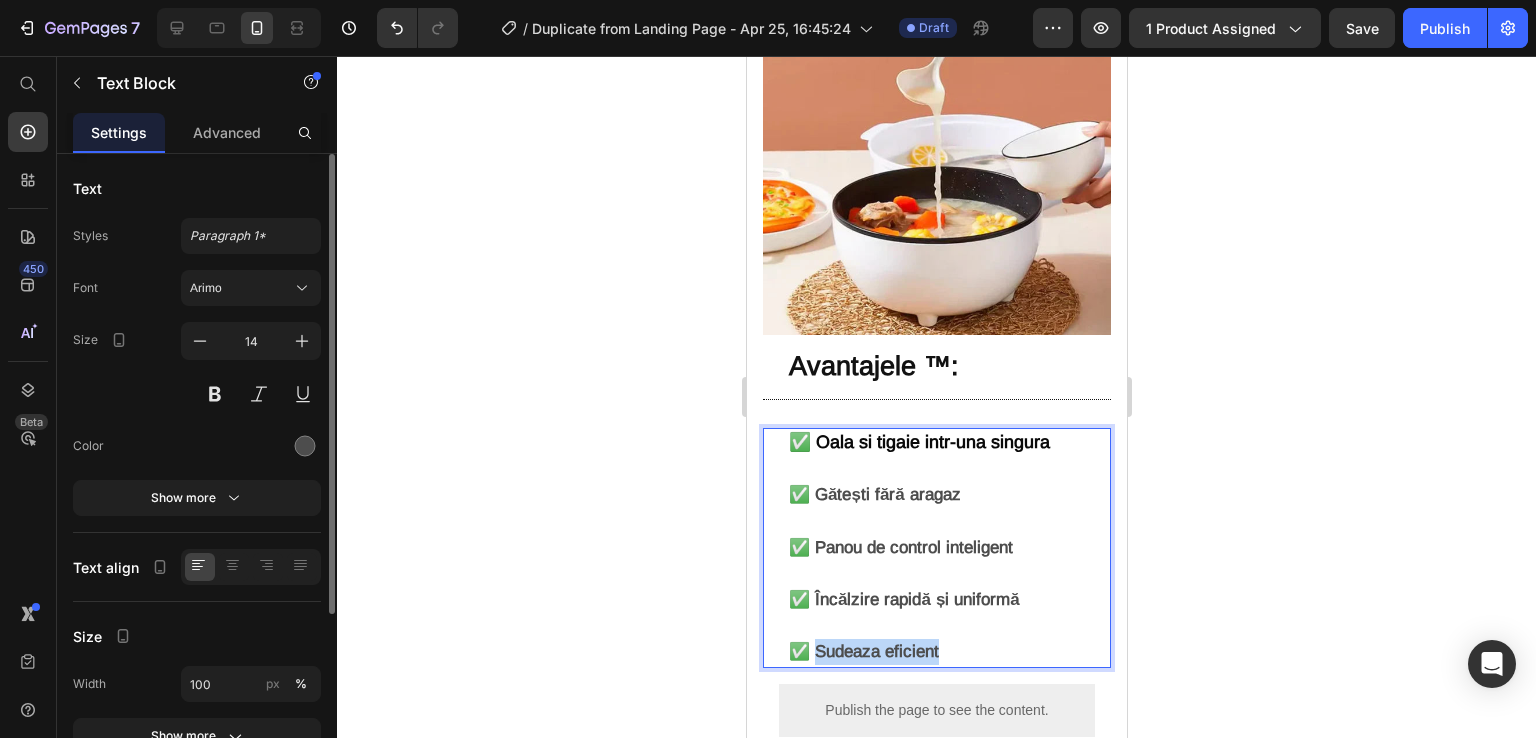 drag, startPoint x: 969, startPoint y: 620, endPoint x: 814, endPoint y: 623, distance: 155.02902 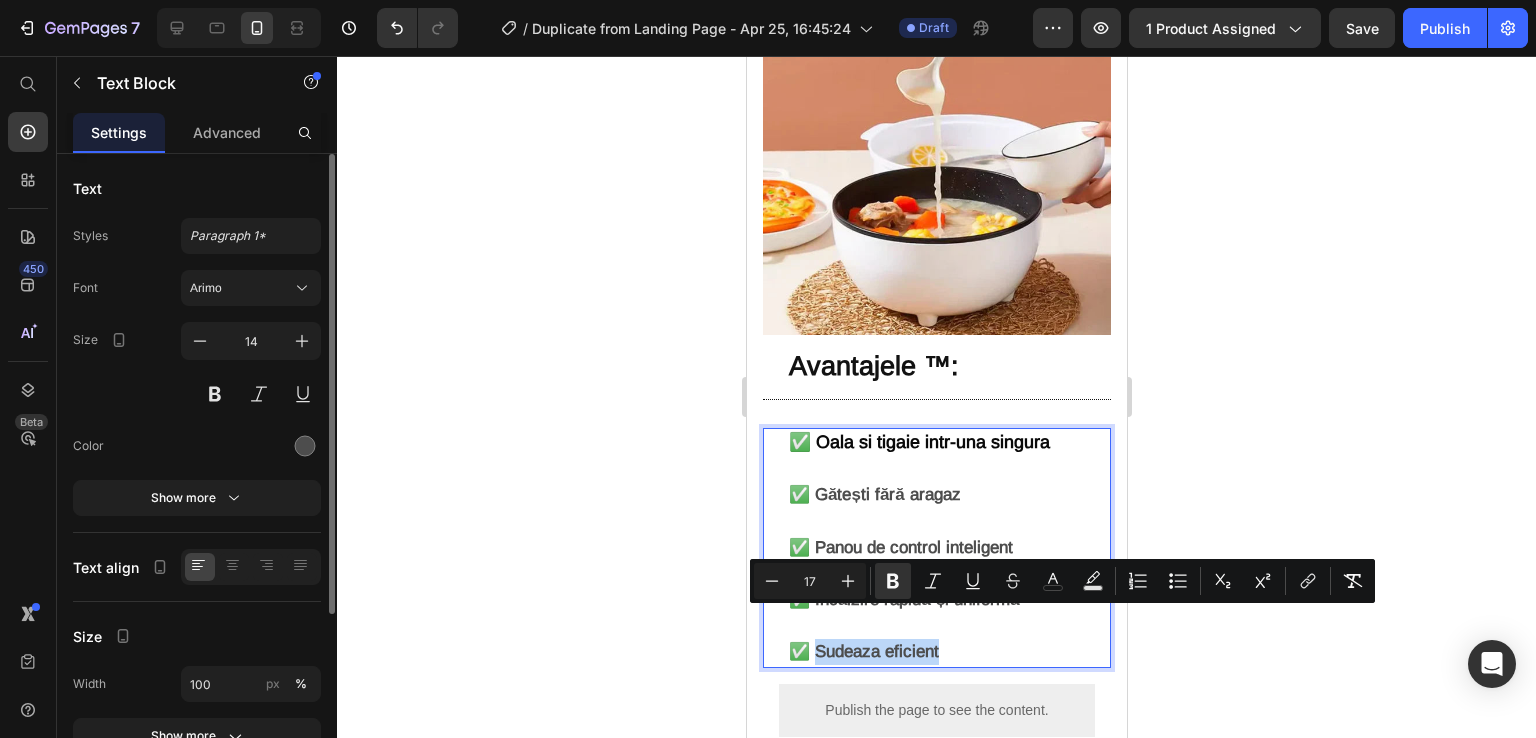 type on "14" 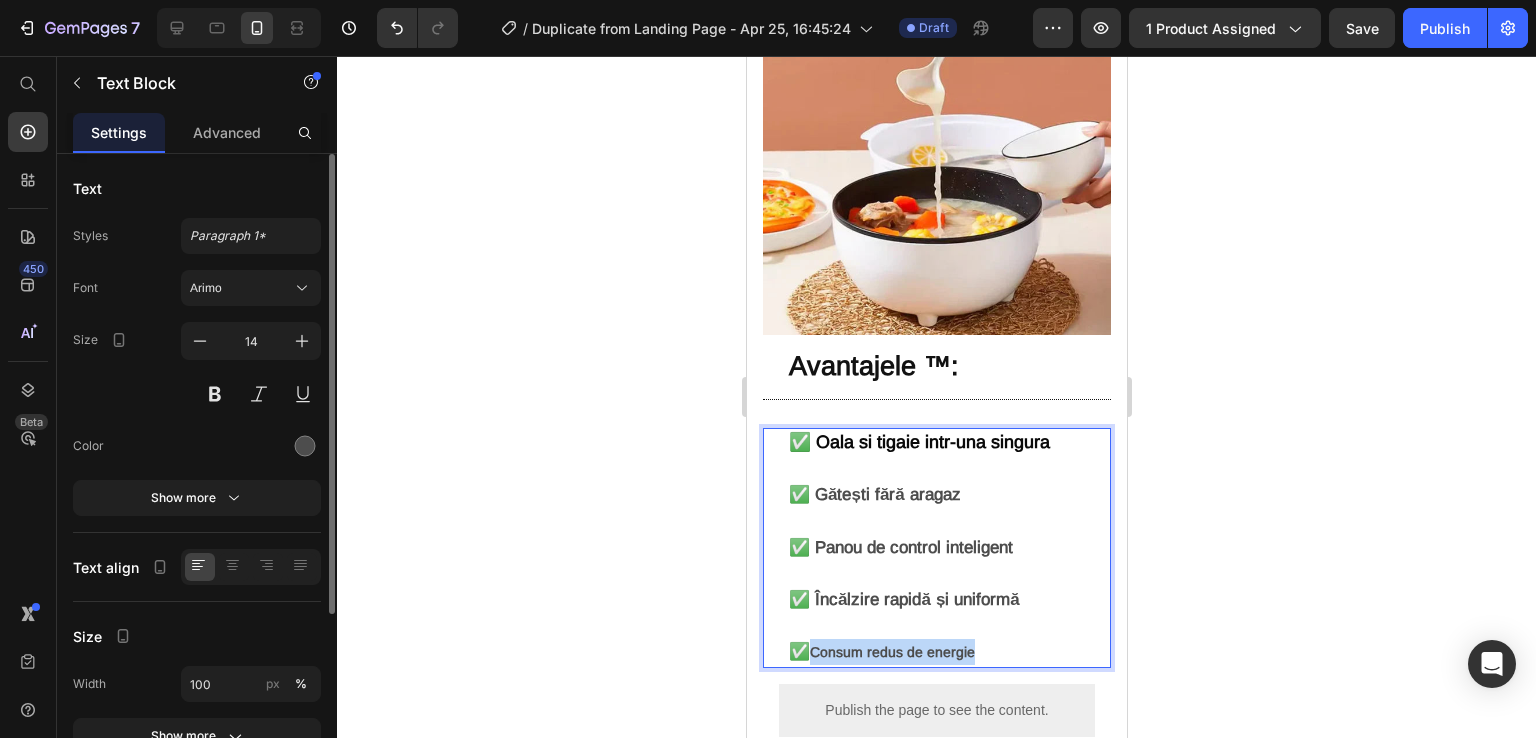 drag, startPoint x: 994, startPoint y: 626, endPoint x: 817, endPoint y: 625, distance: 177.00282 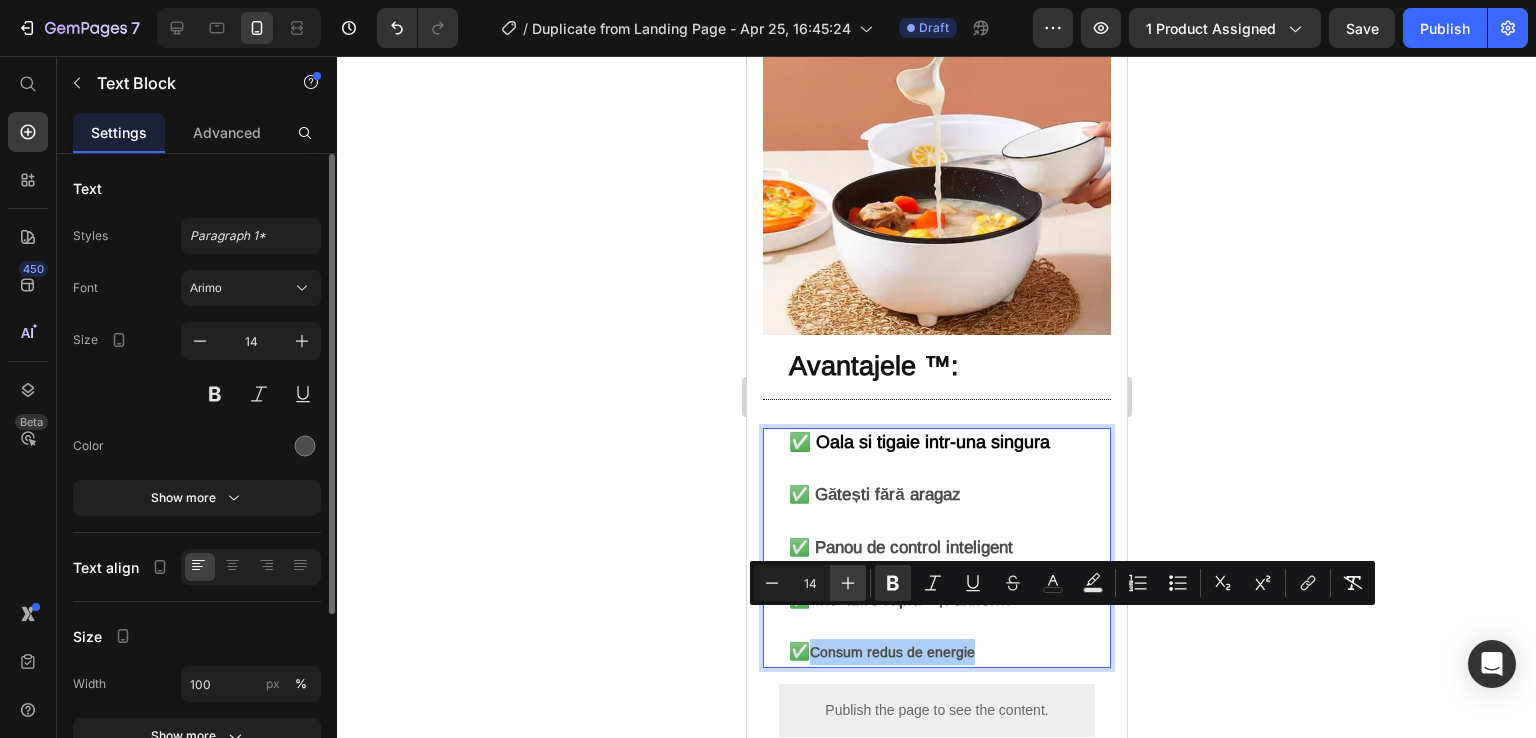 click 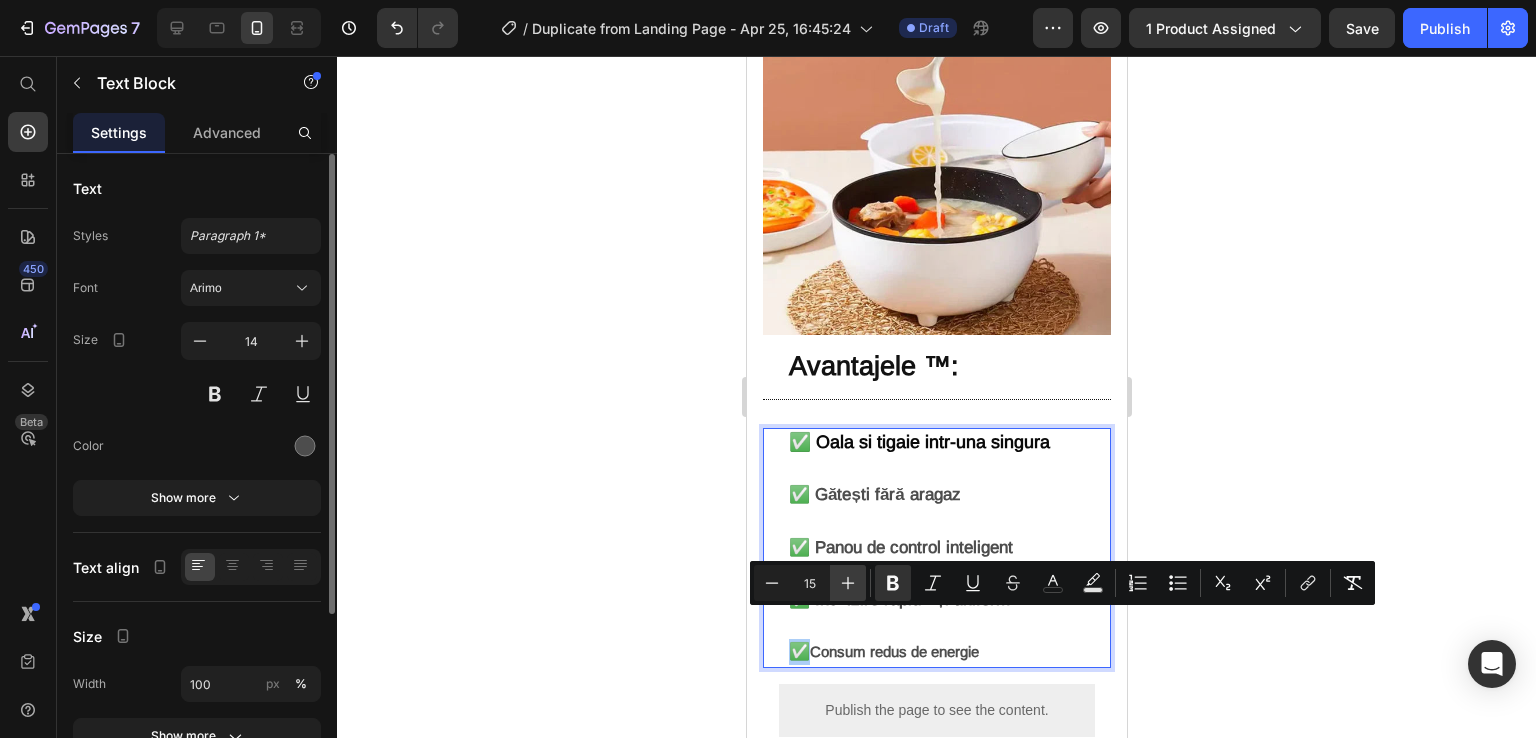 click 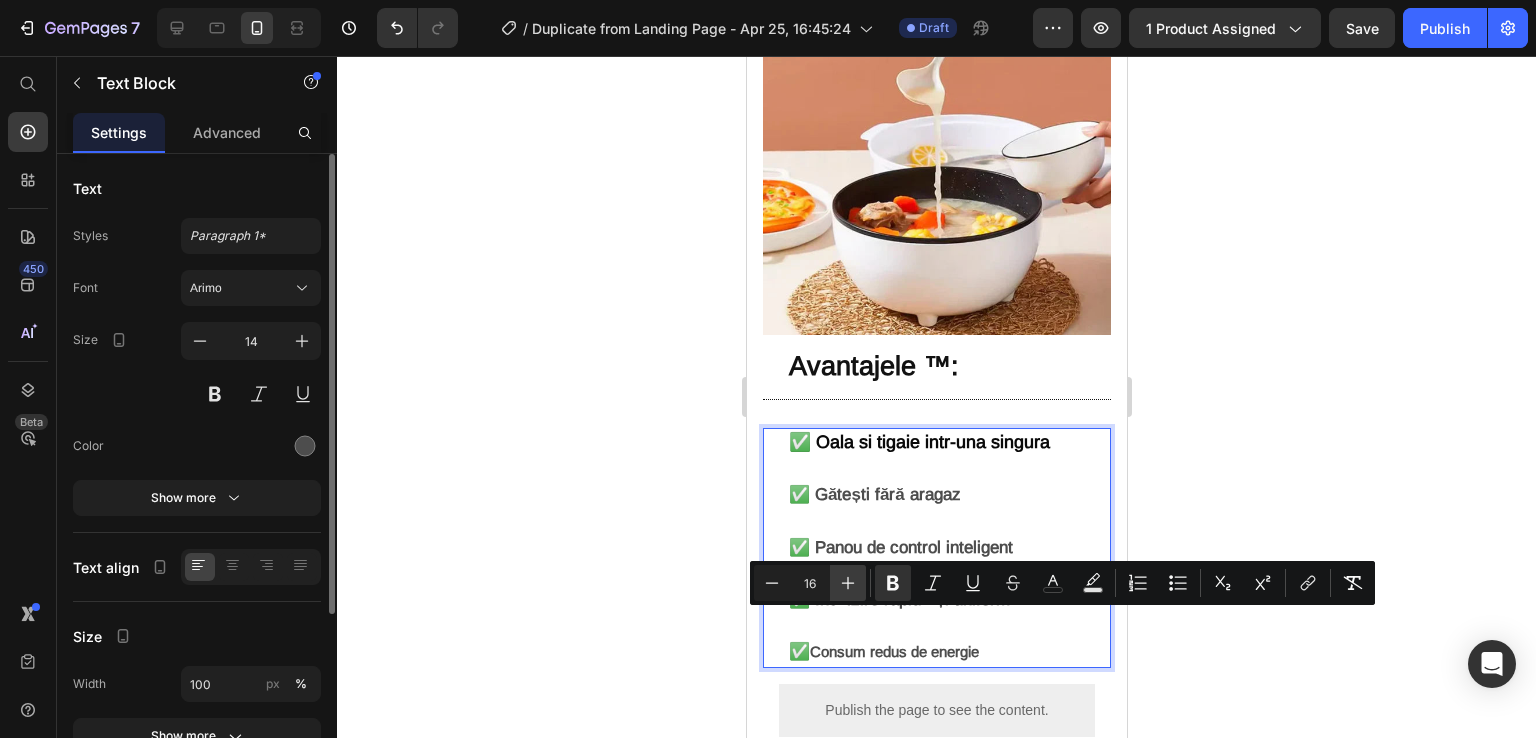 click 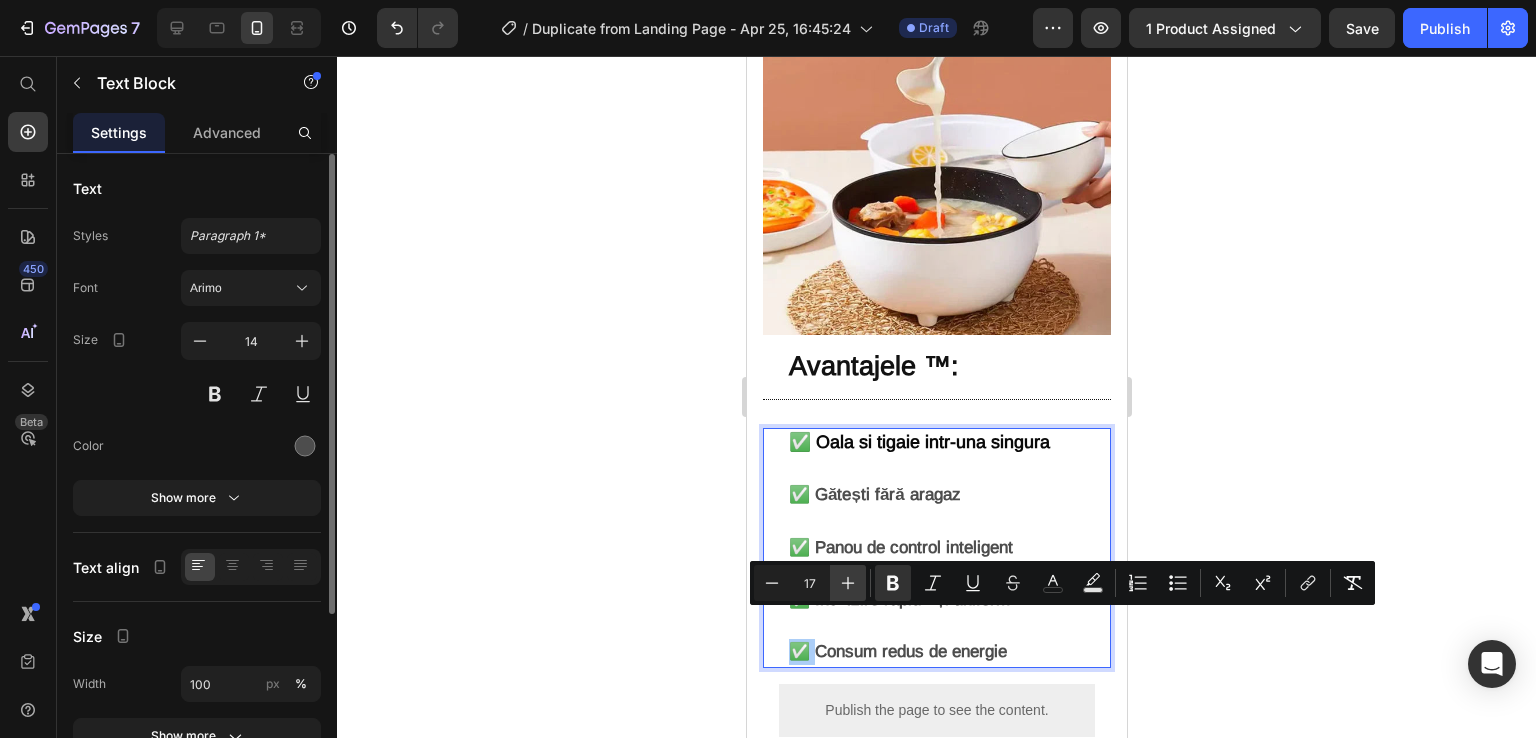 click 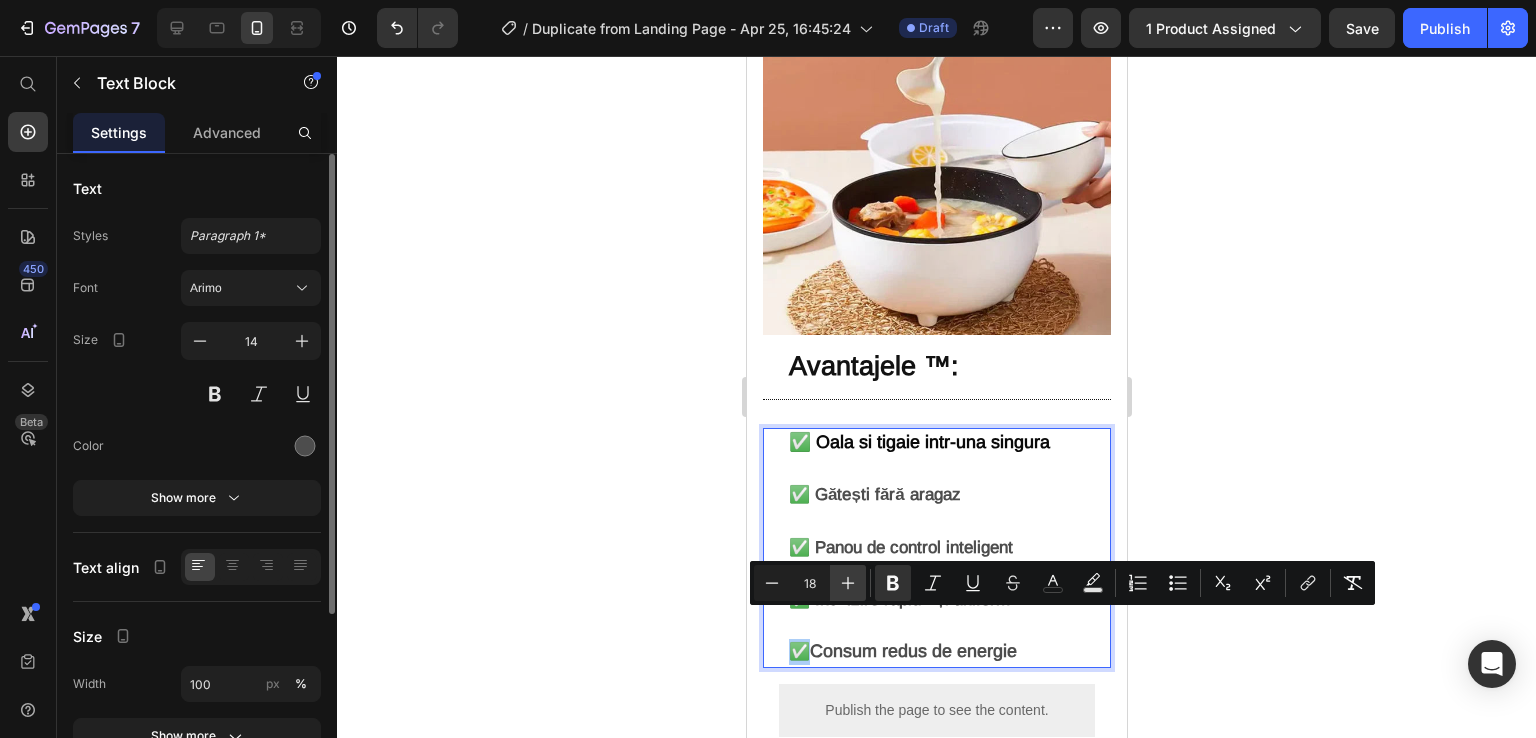 drag, startPoint x: 849, startPoint y: 577, endPoint x: 303, endPoint y: 604, distance: 546.6672 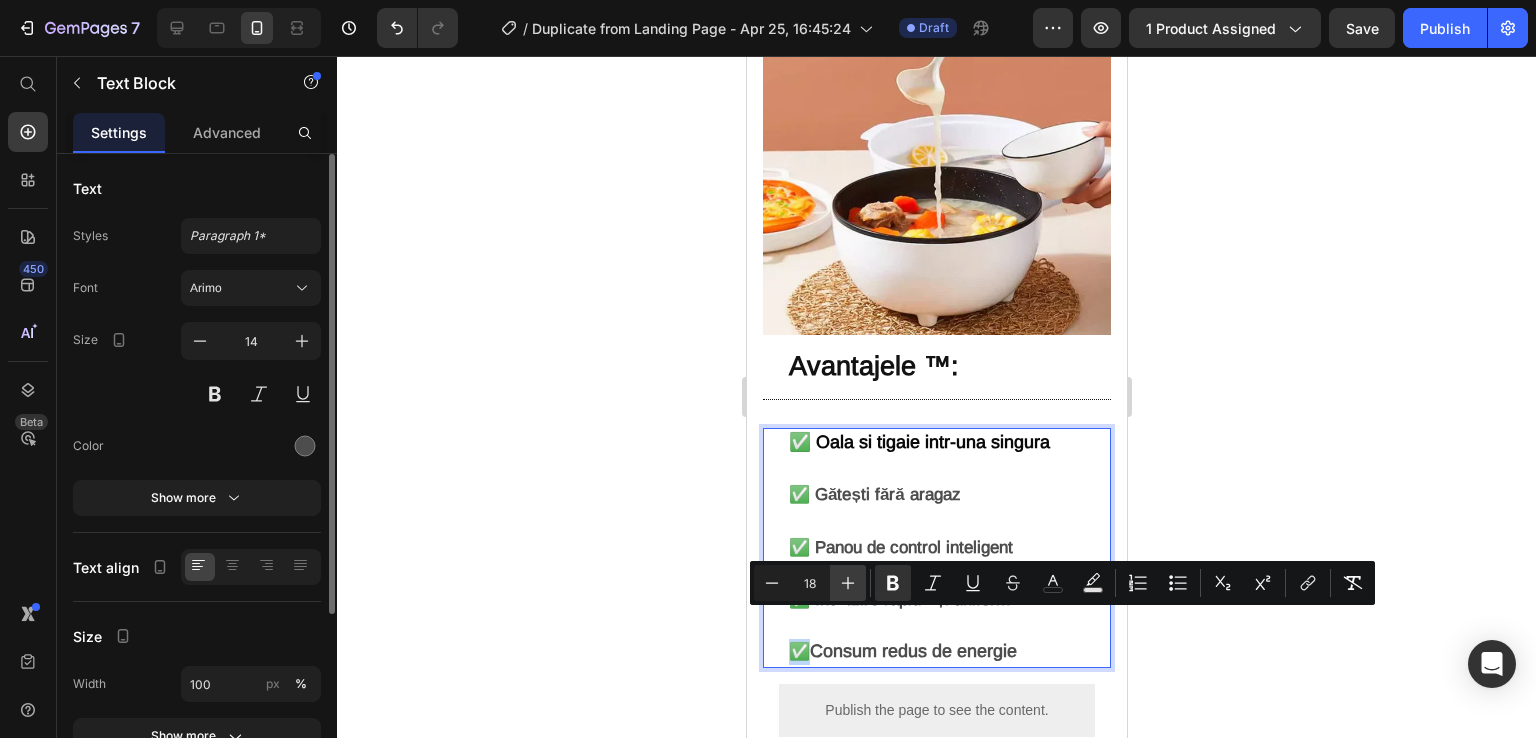 type on "19" 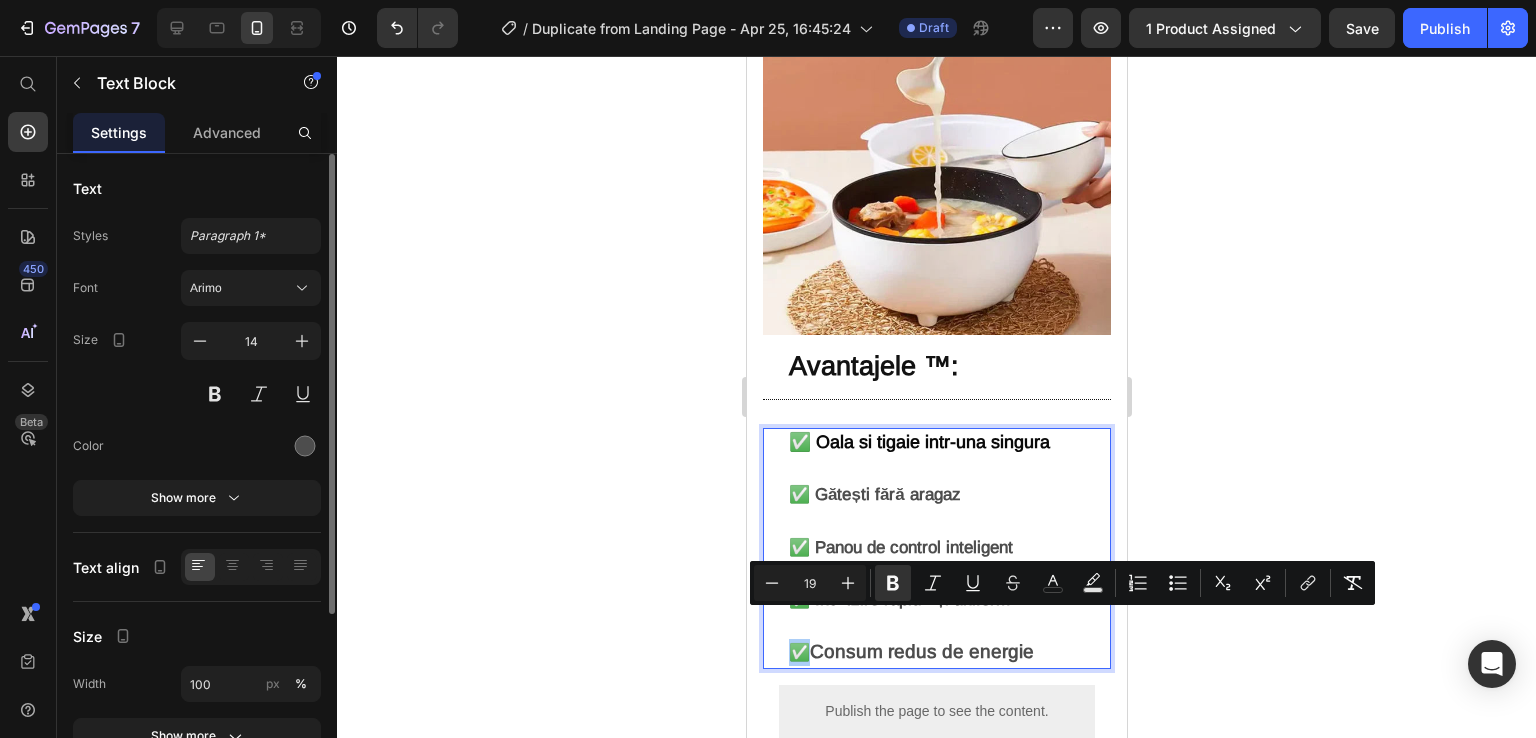 click 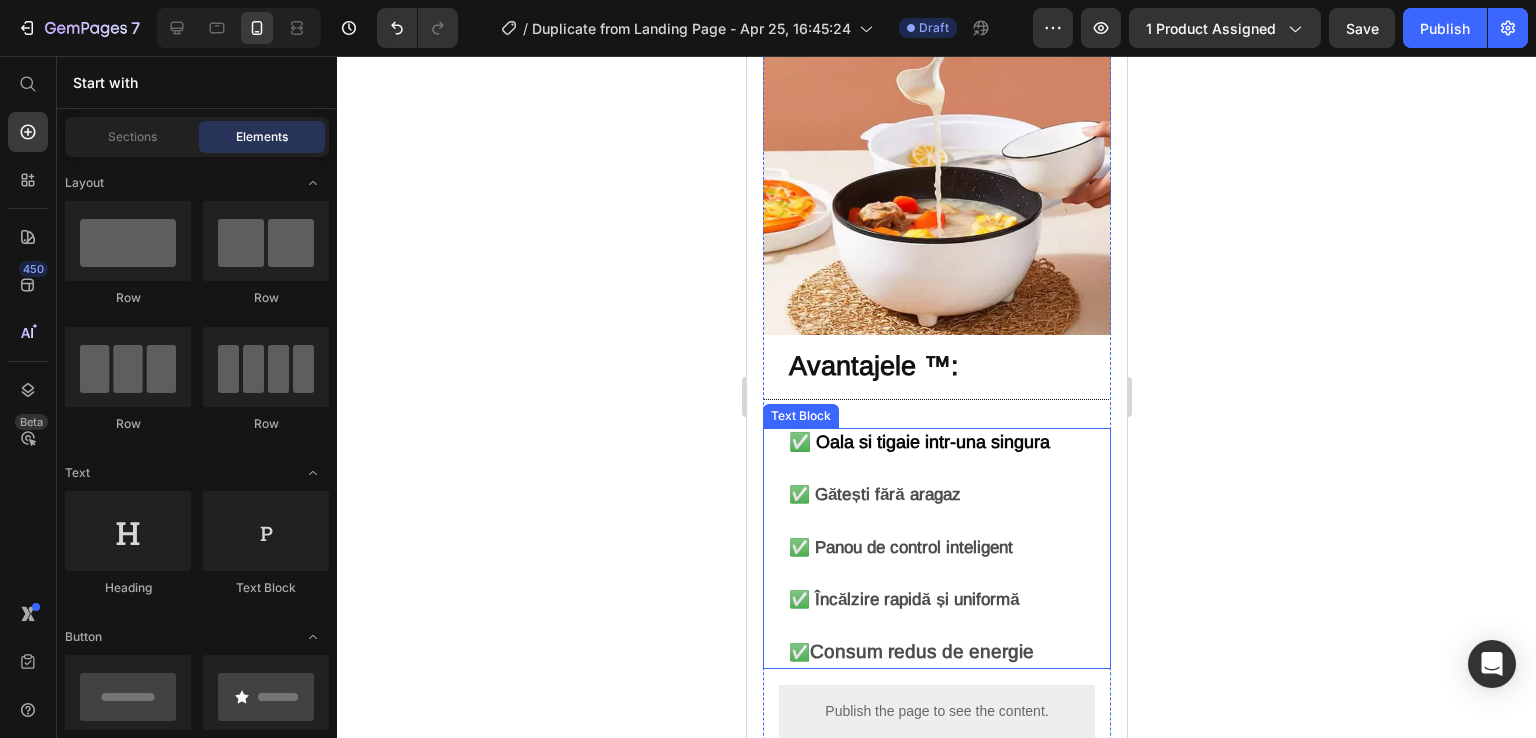 click on "✅  Consum redus de energie" at bounding box center [948, 652] 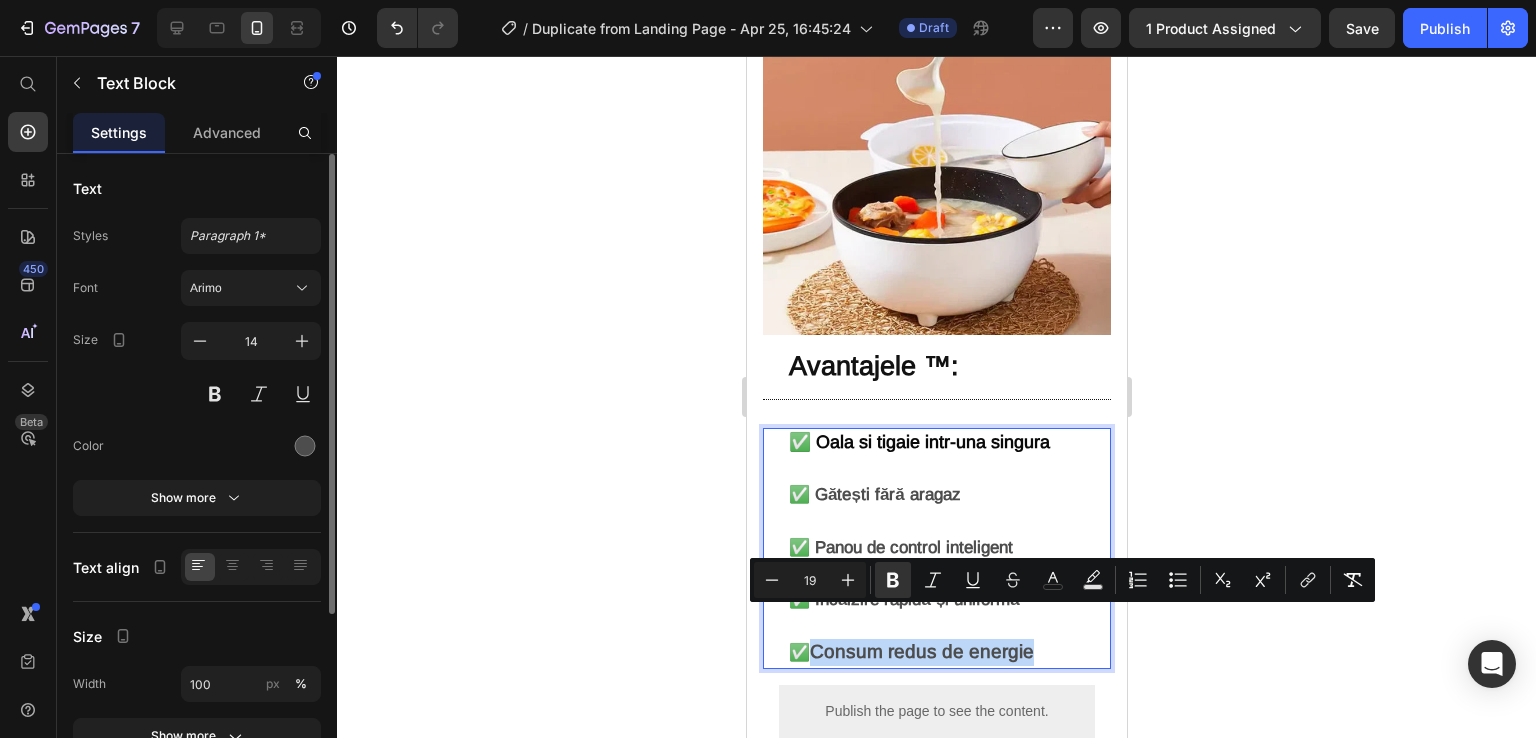 drag, startPoint x: 1045, startPoint y: 618, endPoint x: 821, endPoint y: 630, distance: 224.3212 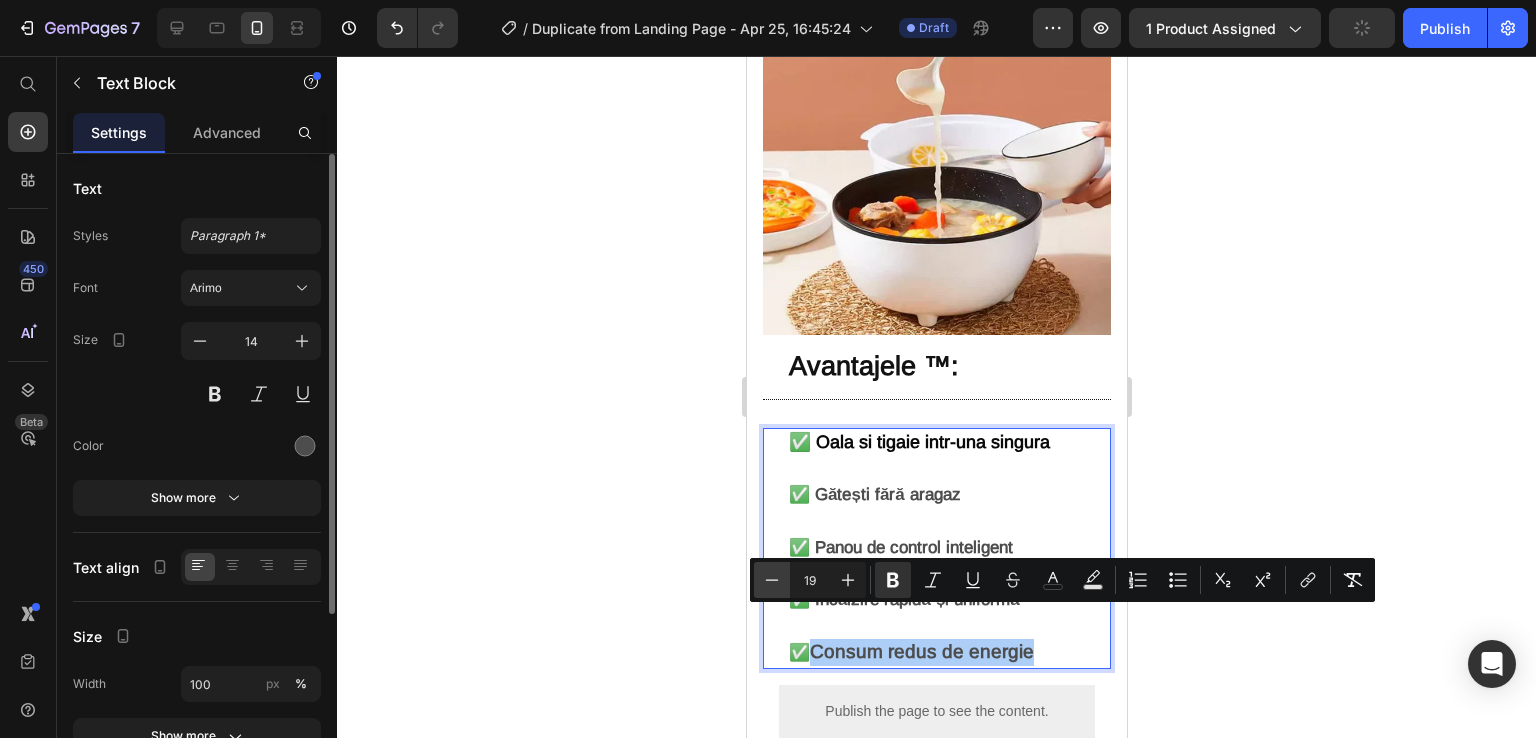 click on "Minus" at bounding box center [772, 580] 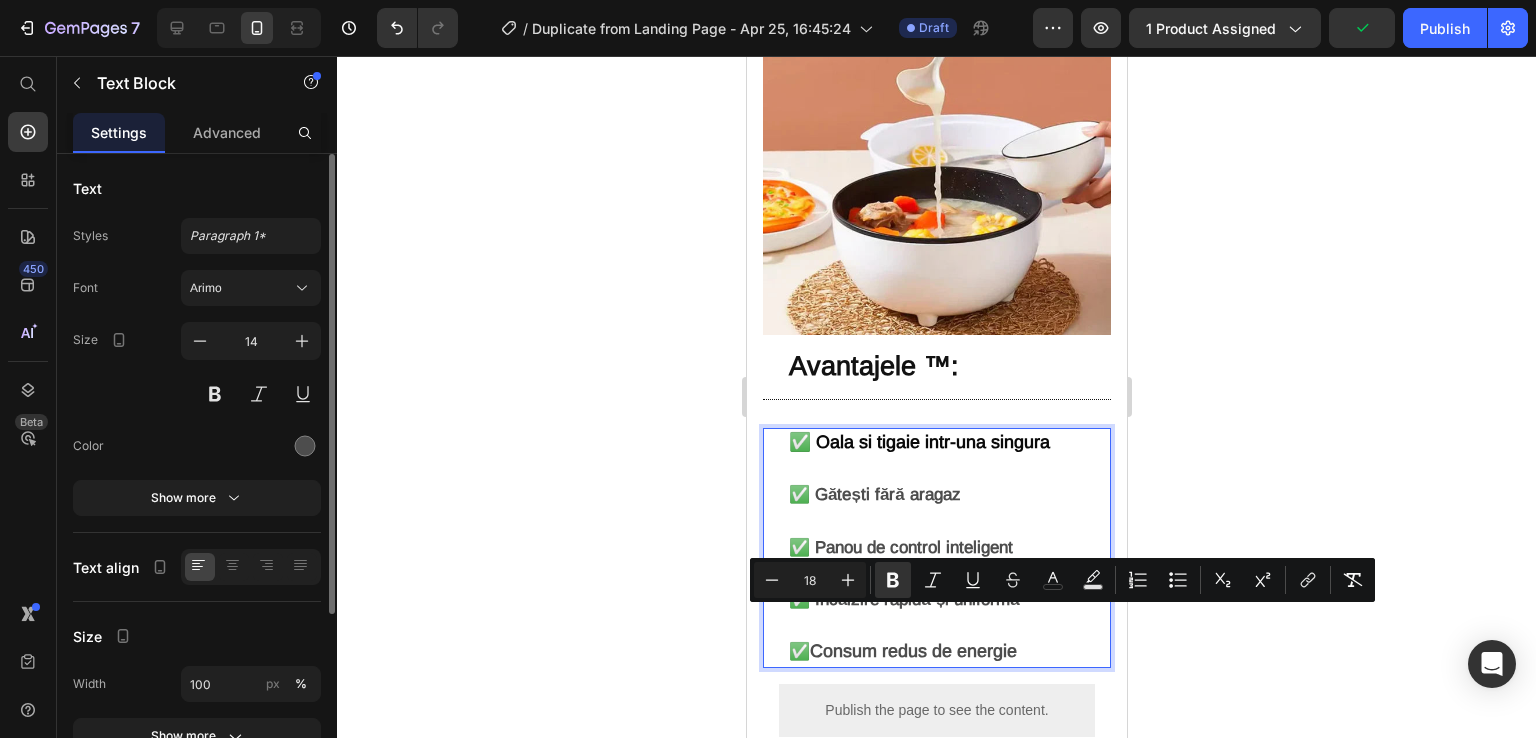 type on "17" 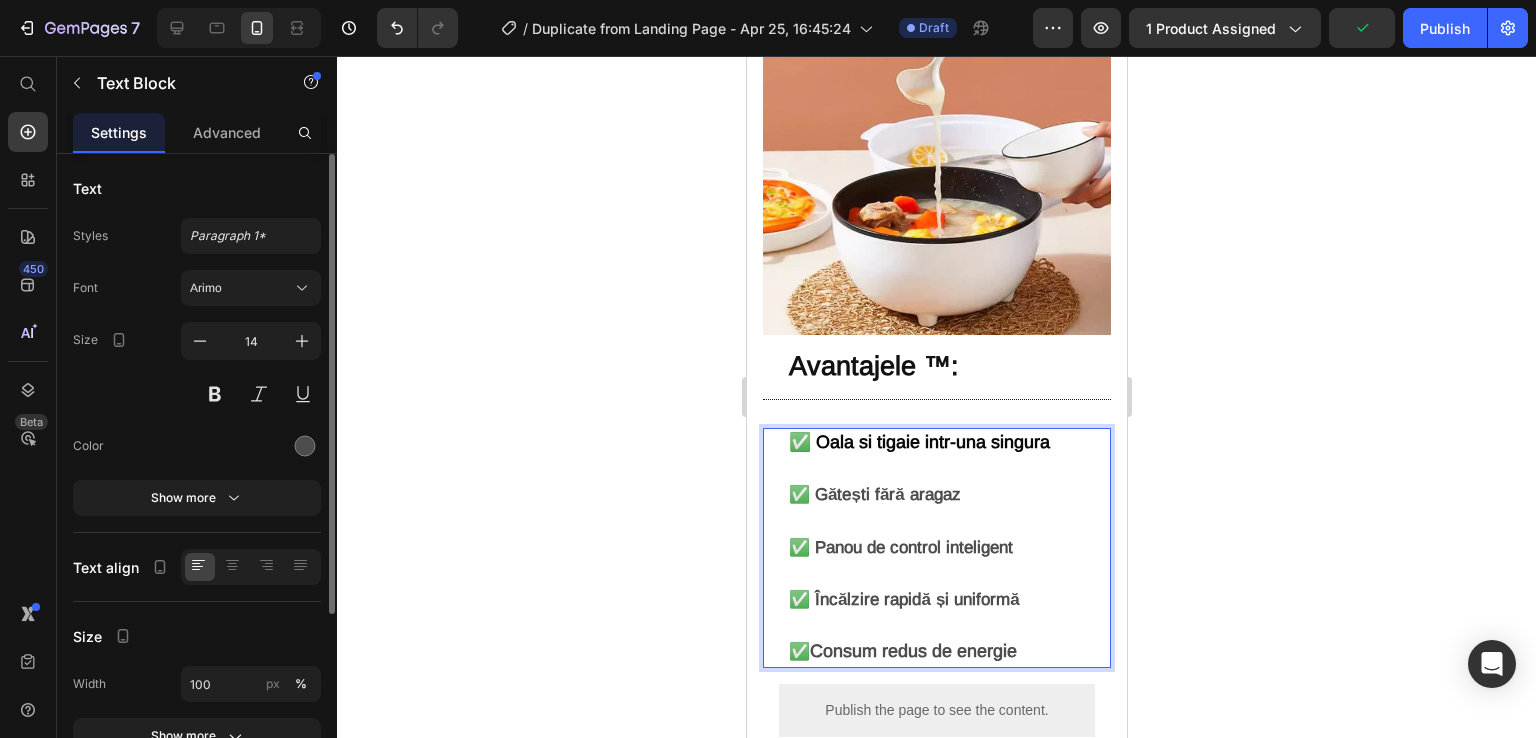 click on "✅ Panou de control inteligent" at bounding box center (948, 561) 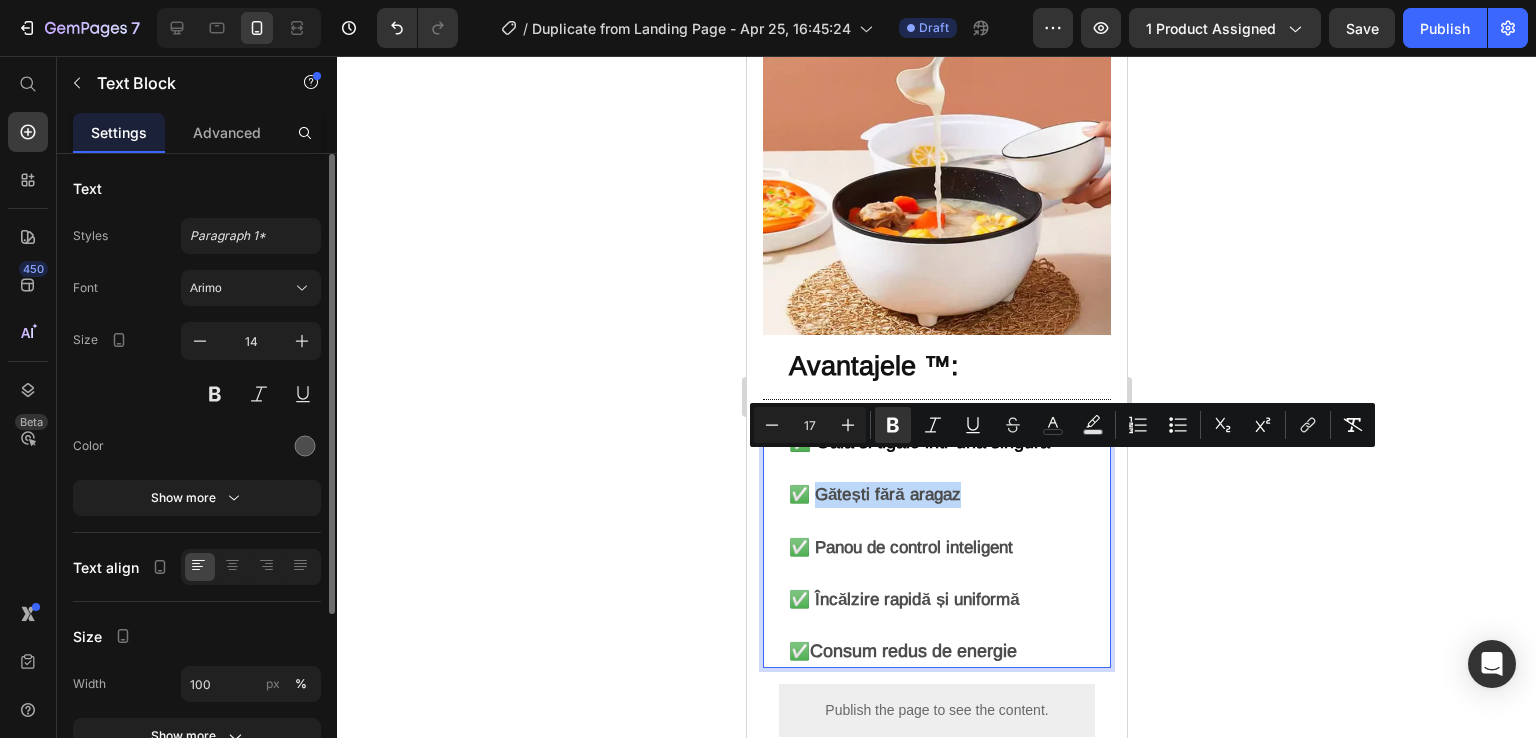 drag, startPoint x: 981, startPoint y: 466, endPoint x: 817, endPoint y: 463, distance: 164.02744 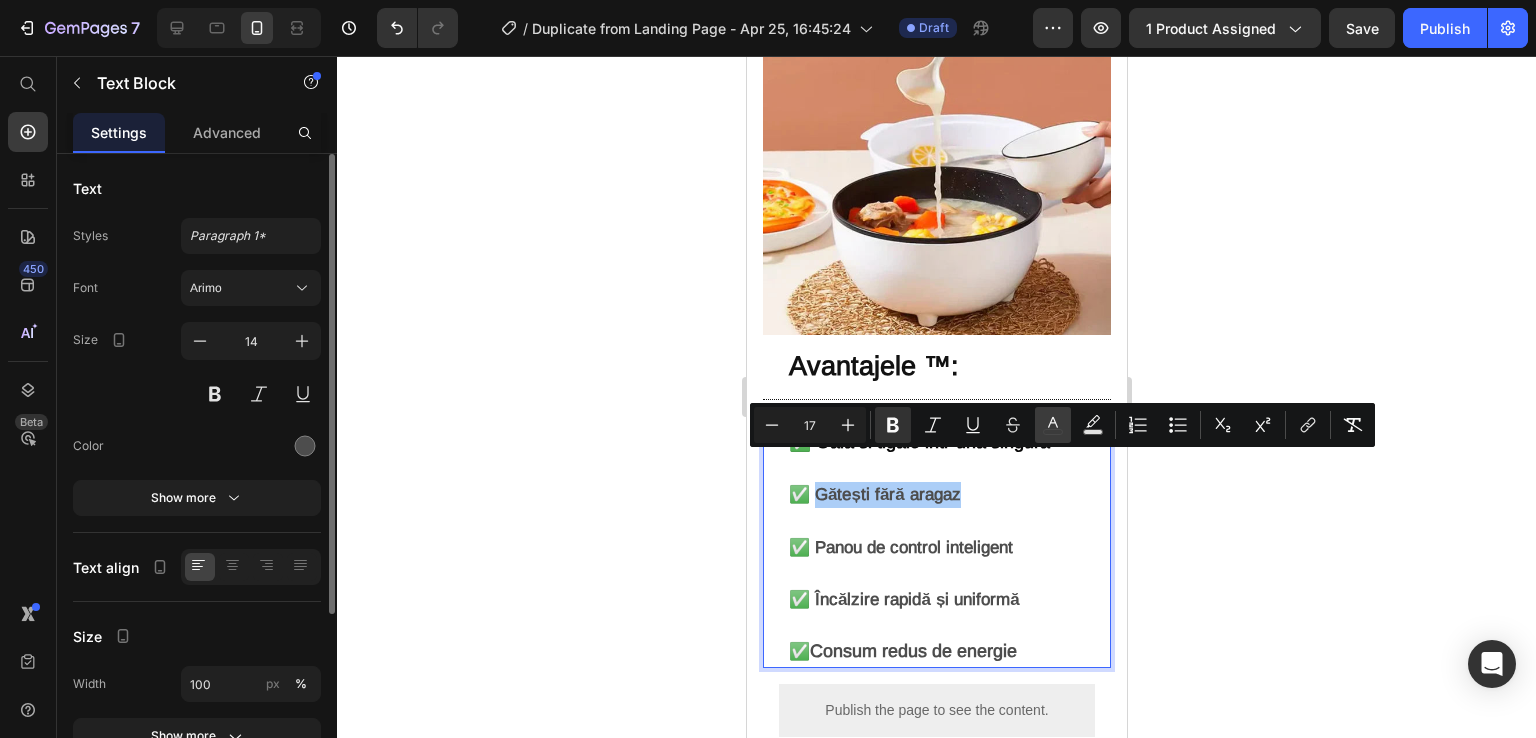 click on "color" at bounding box center (1053, 425) 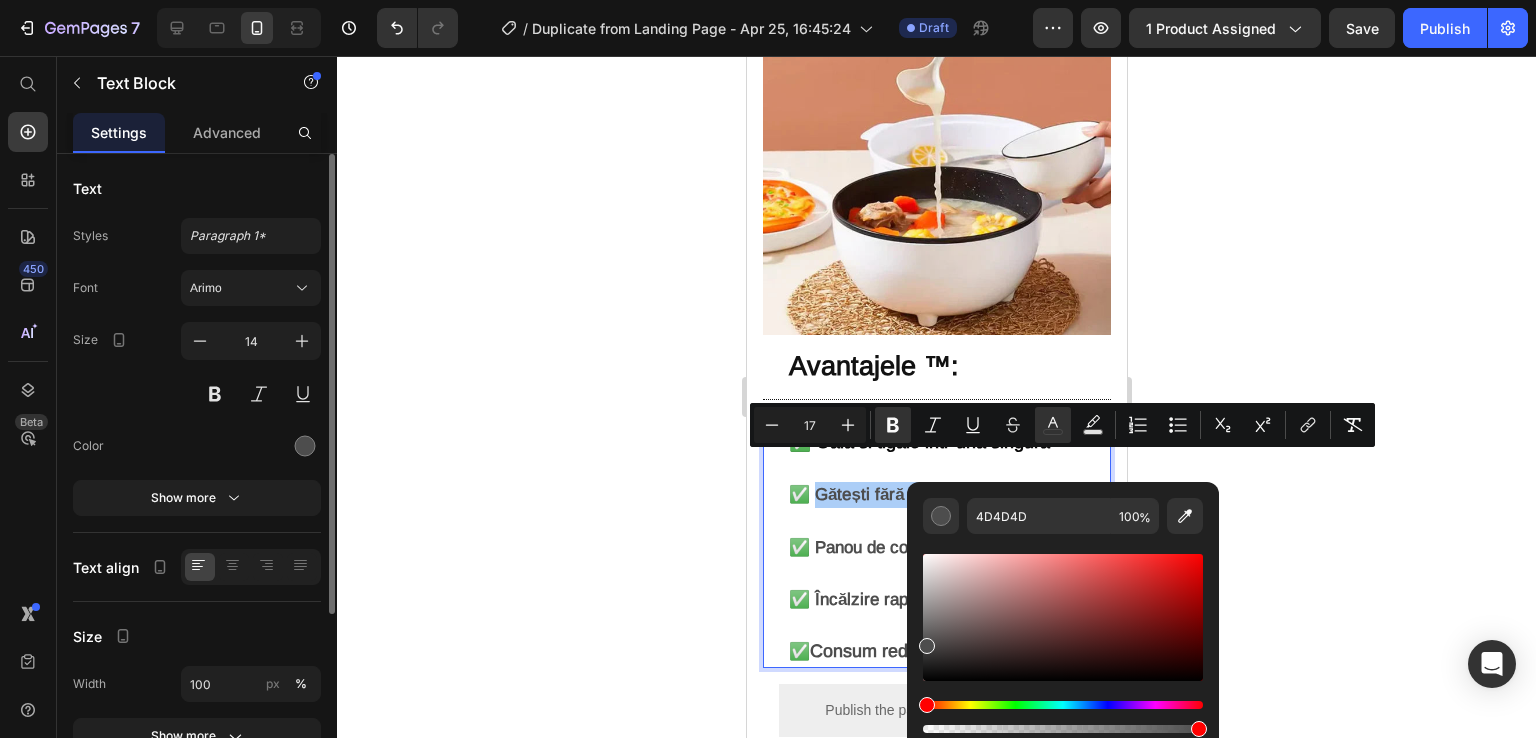 click at bounding box center [1063, 617] 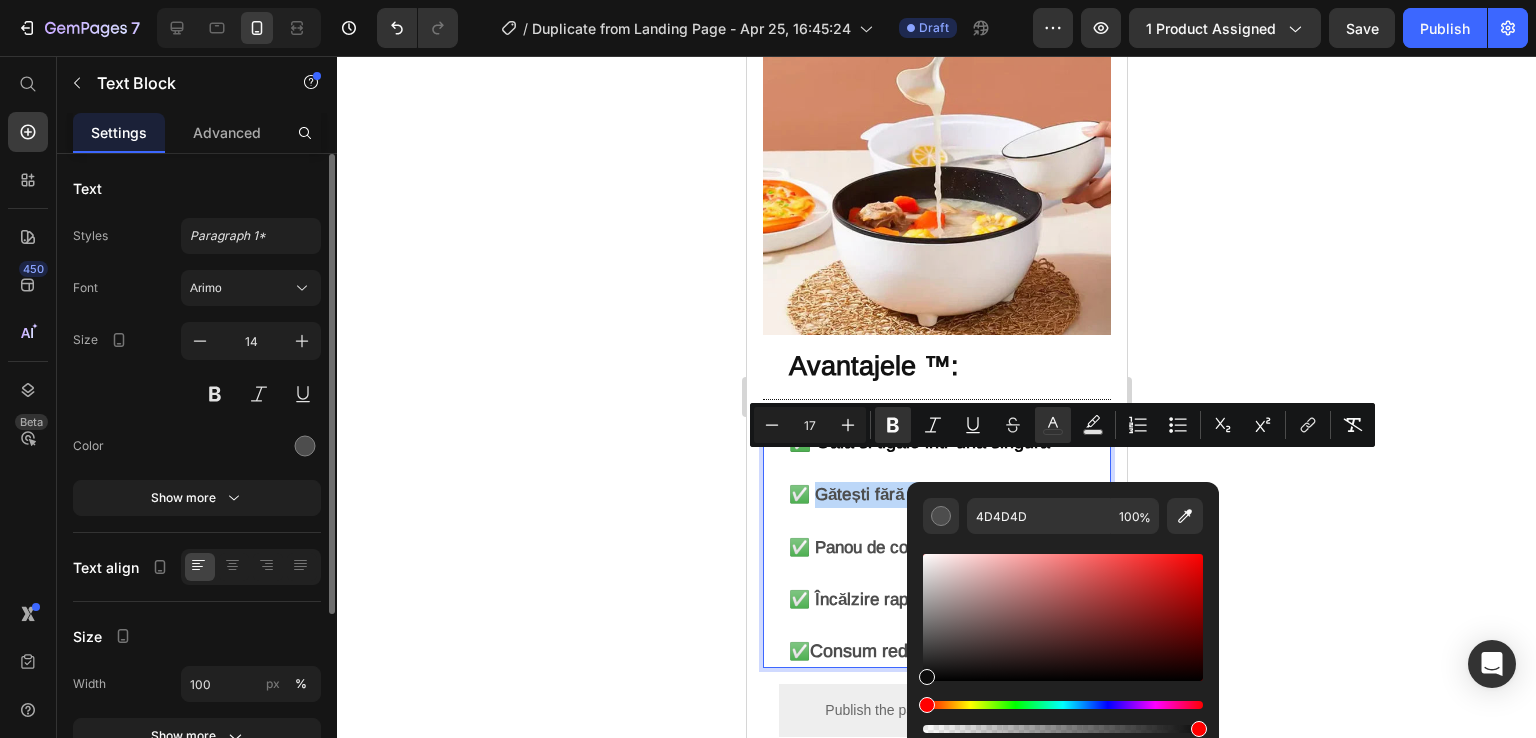 type on "0C0C0C" 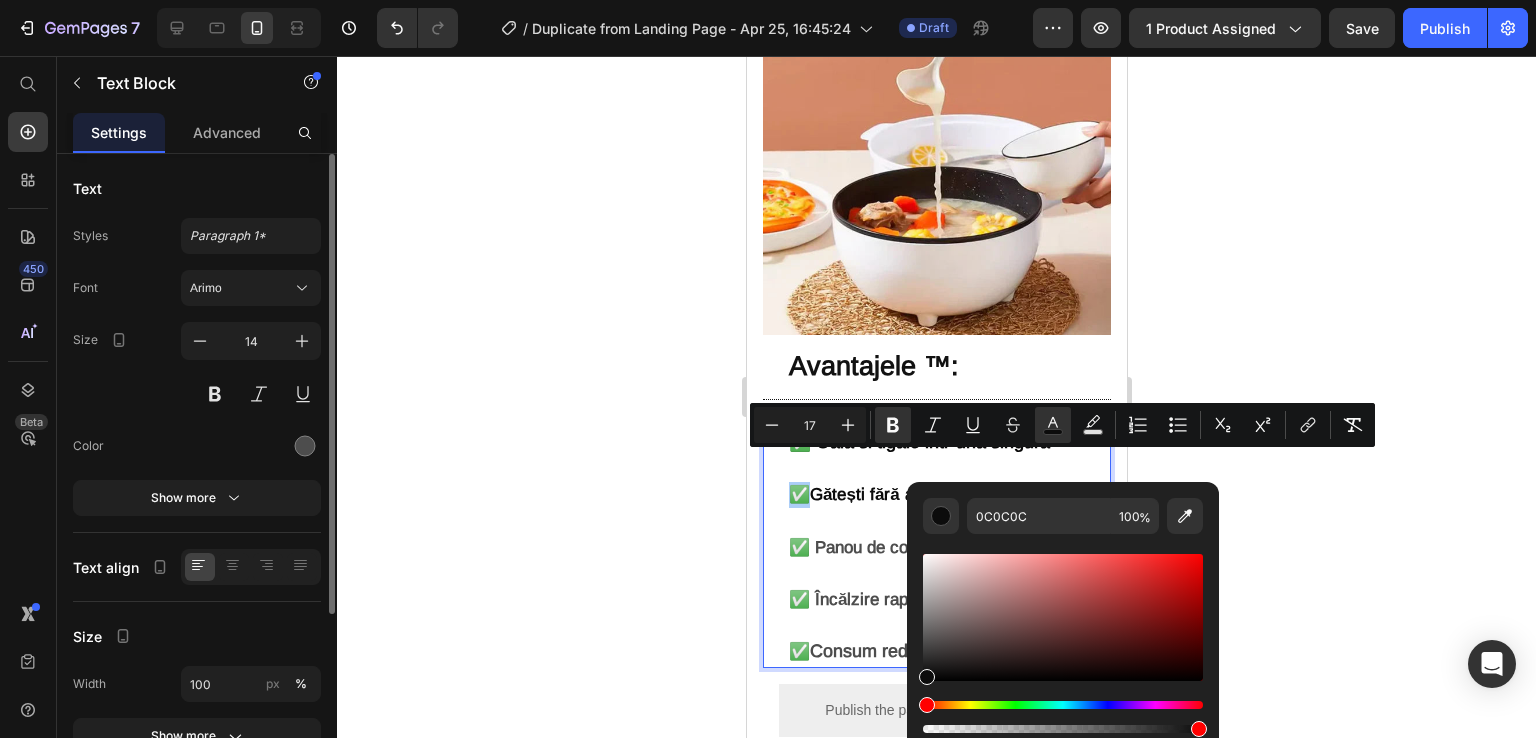 click 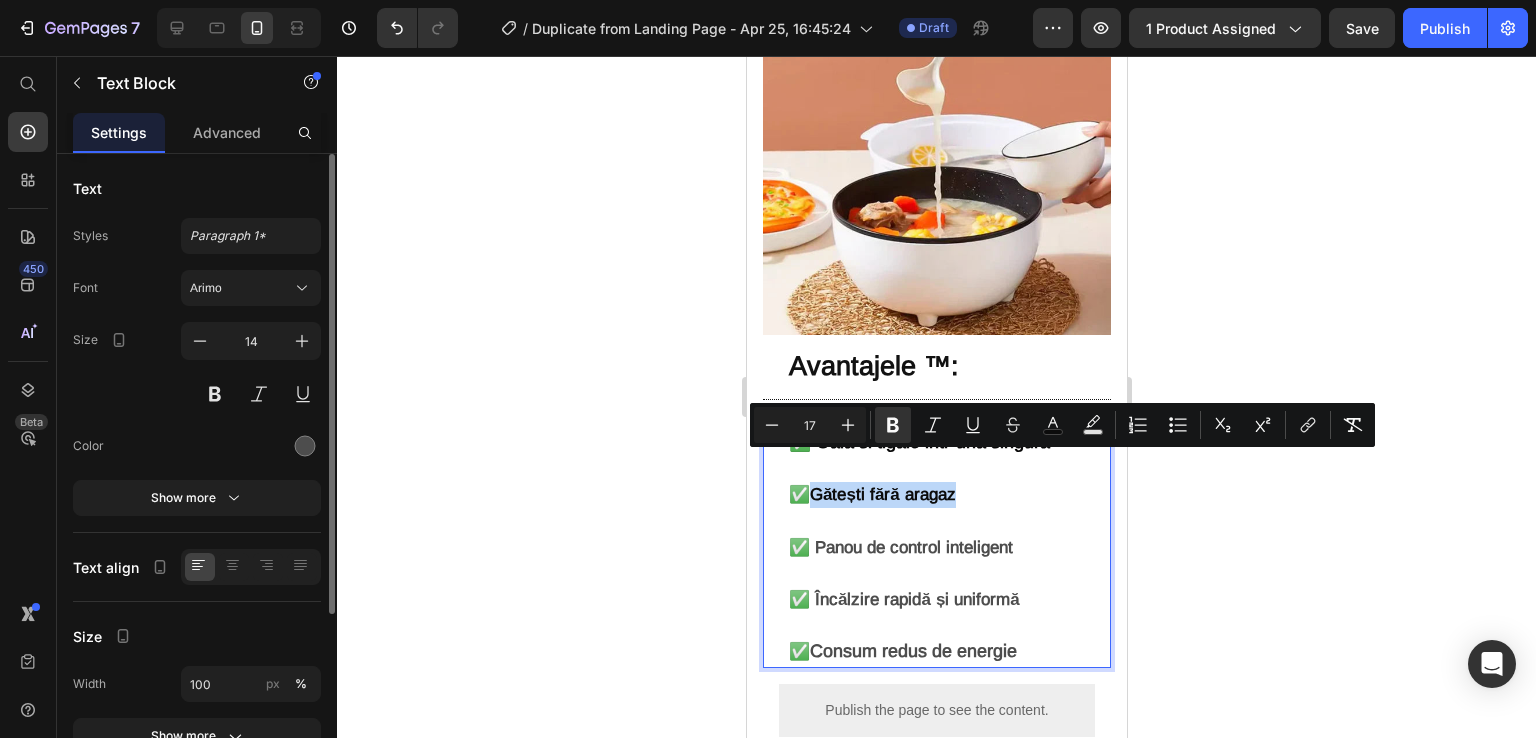 drag, startPoint x: 991, startPoint y: 471, endPoint x: 816, endPoint y: 469, distance: 175.01143 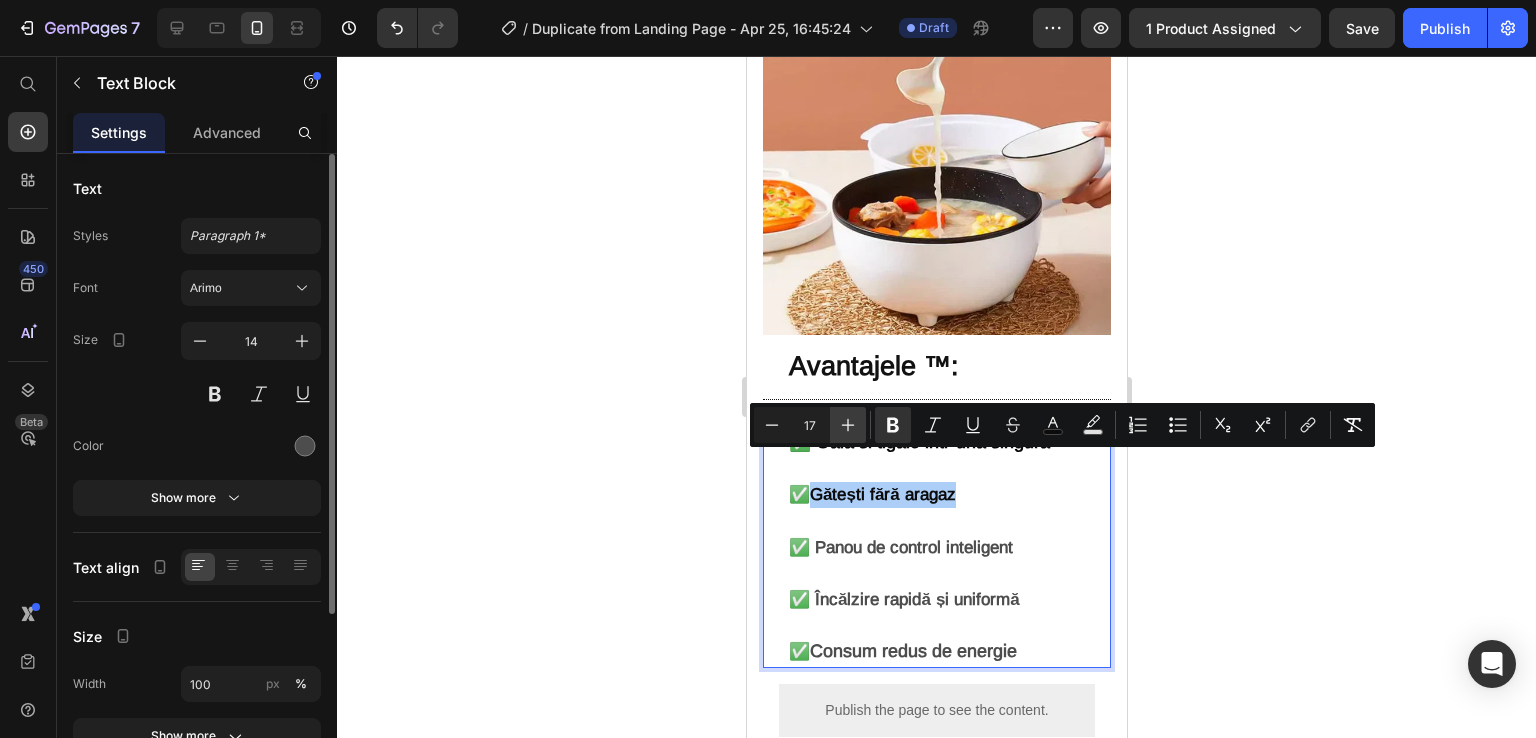 click 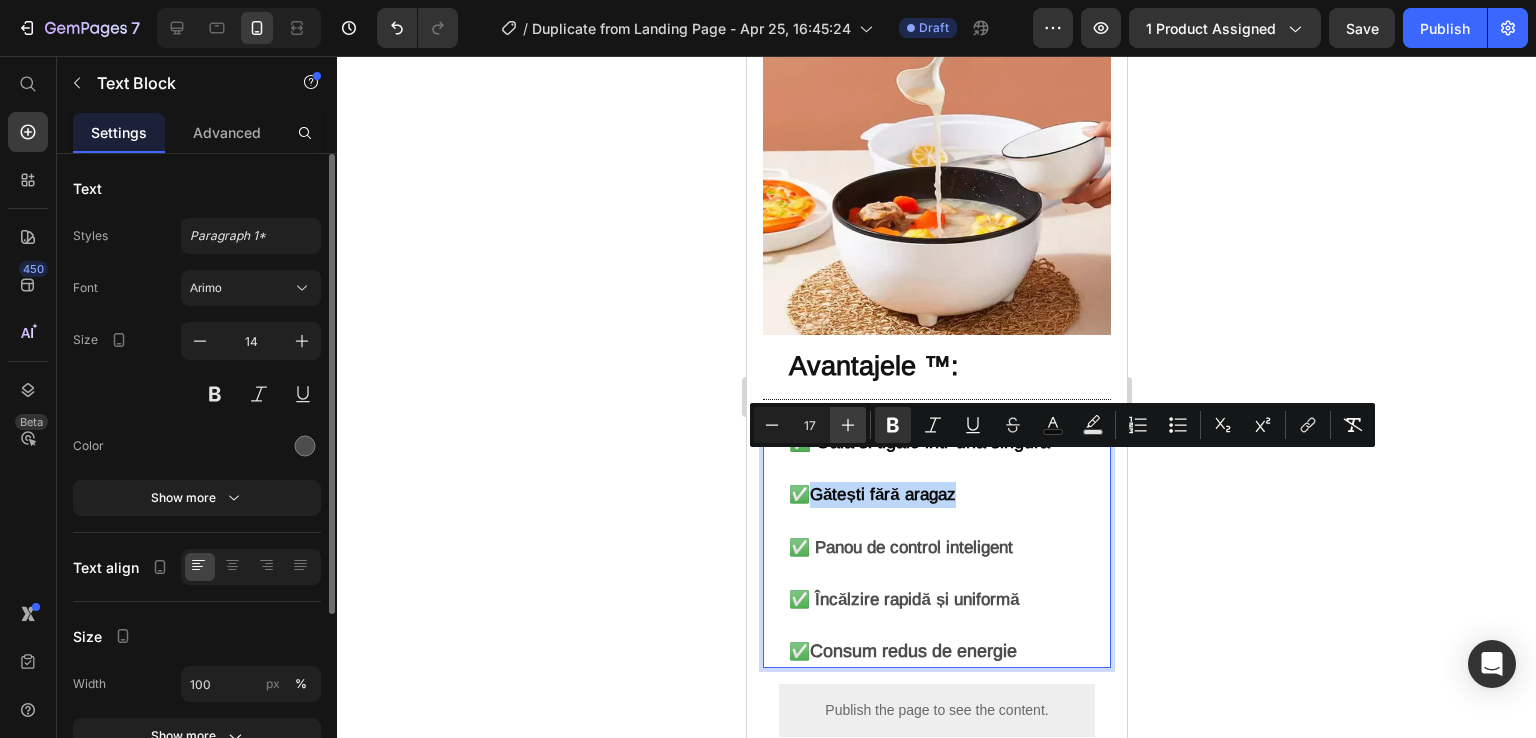 type on "18" 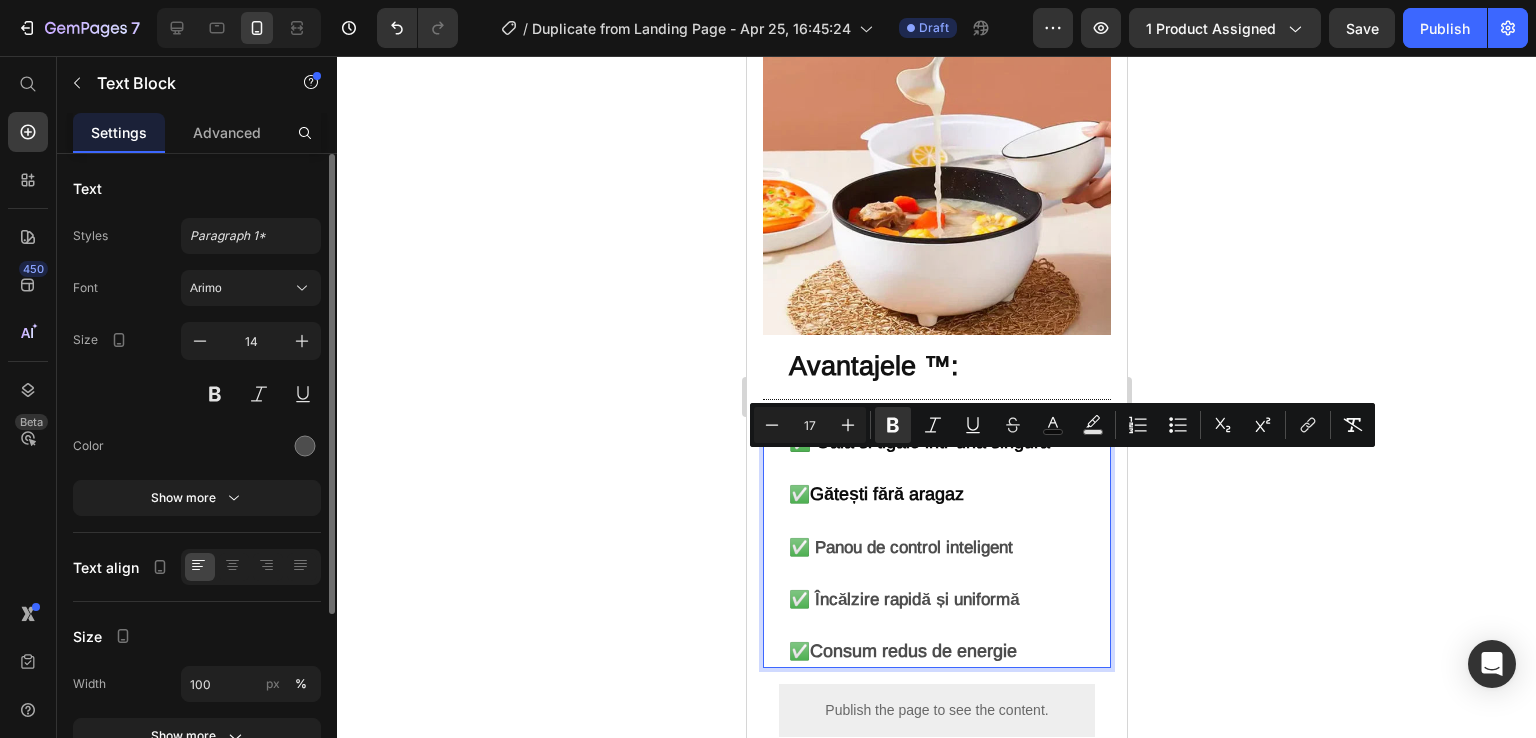 click on "✅  Gătești fără aragaz" at bounding box center (948, 508) 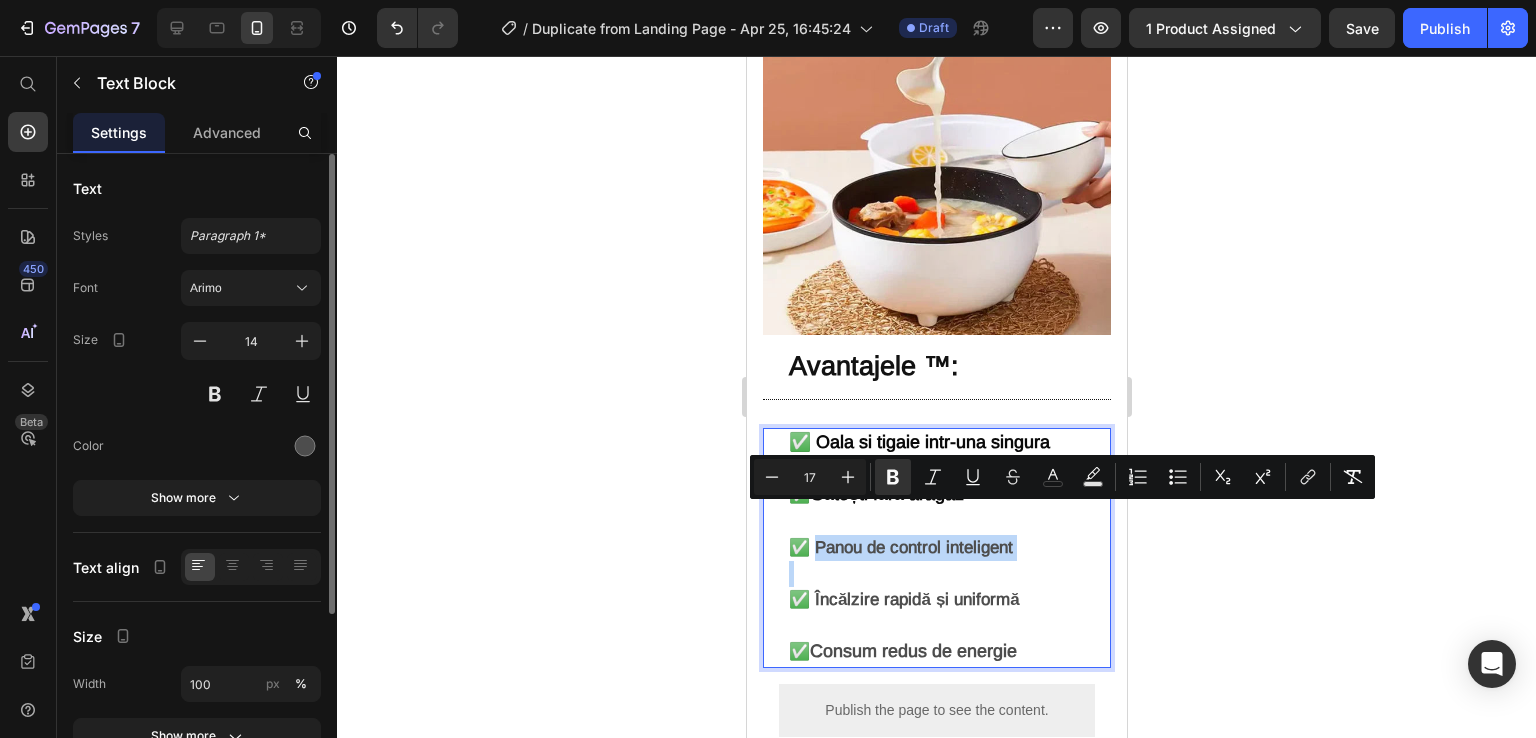drag, startPoint x: 1033, startPoint y: 529, endPoint x: 817, endPoint y: 522, distance: 216.1134 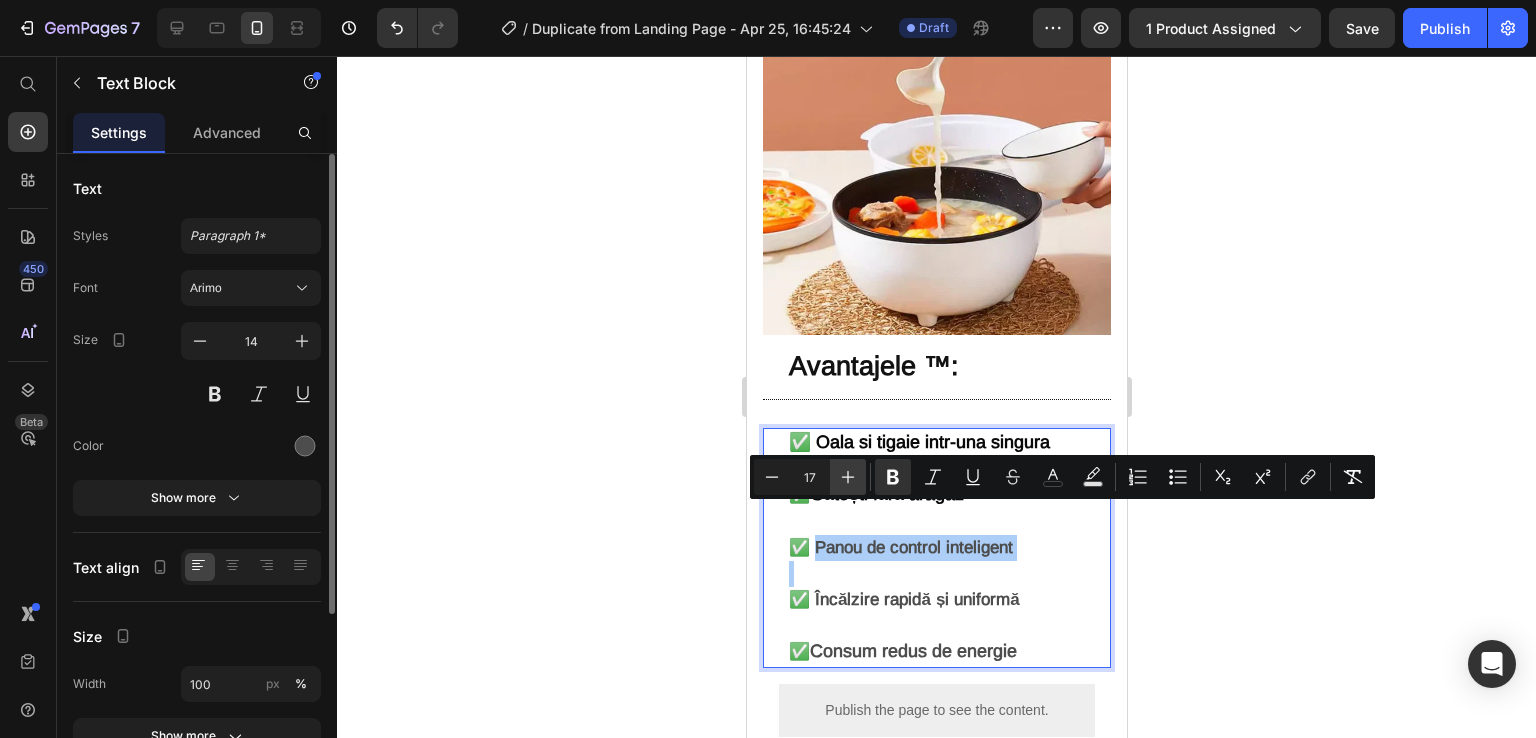 click 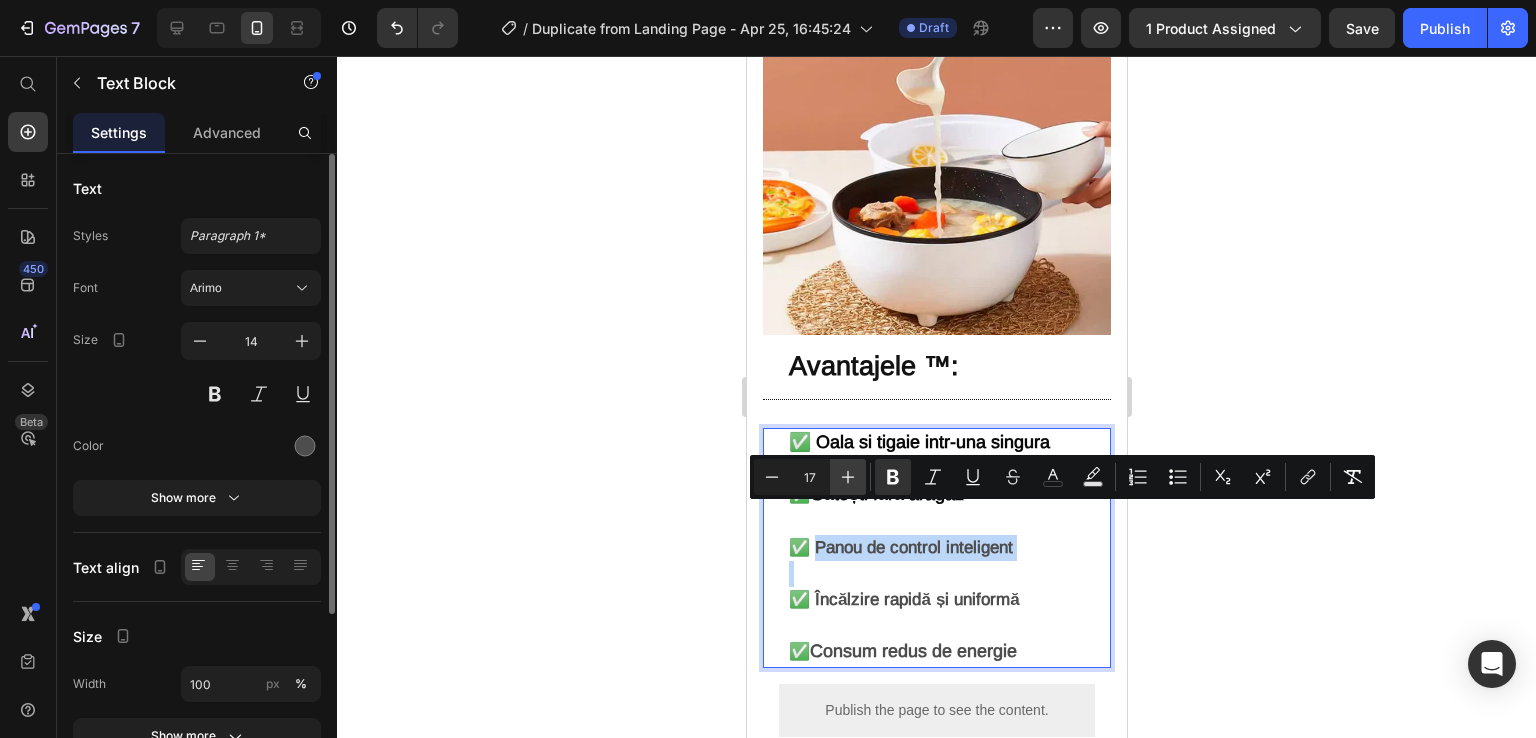 type on "18" 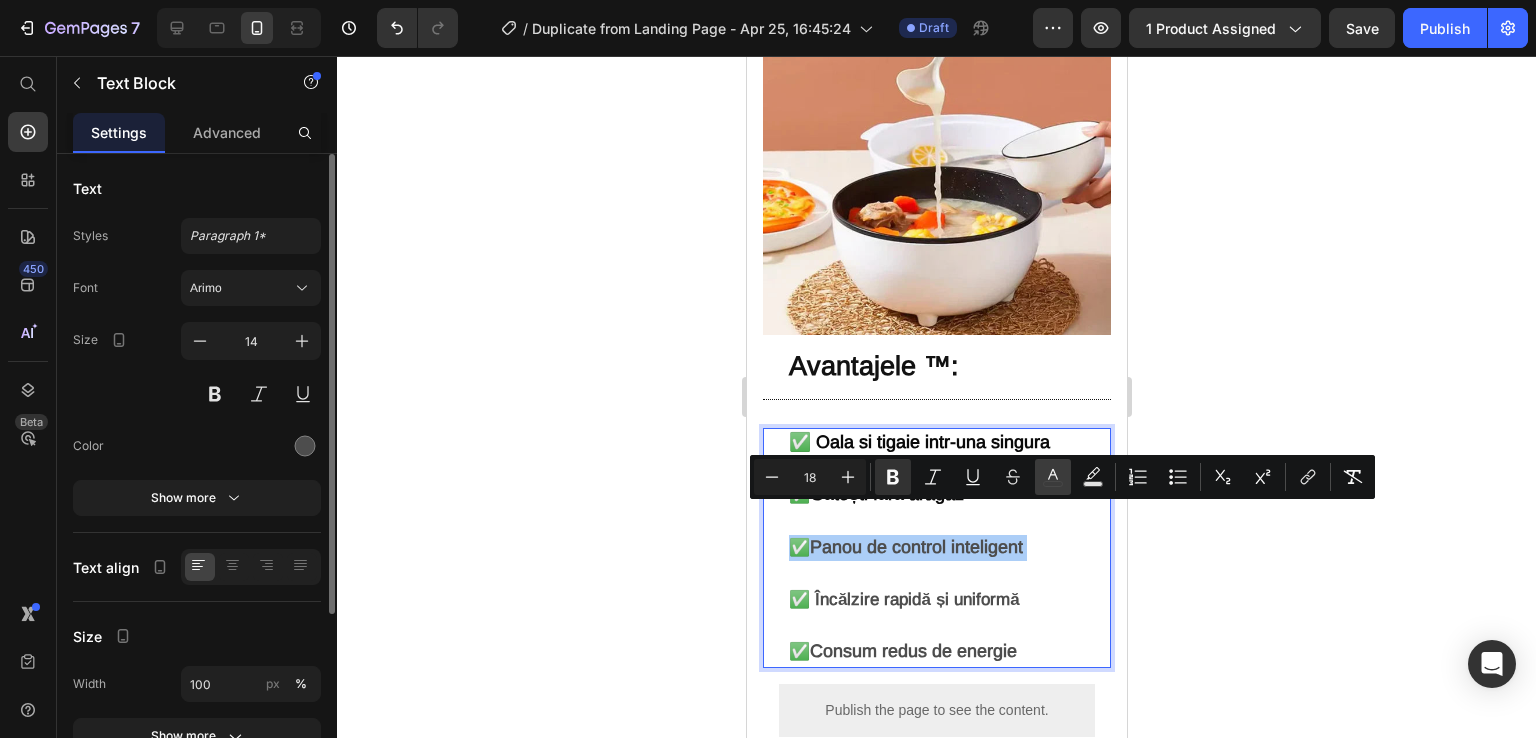 click 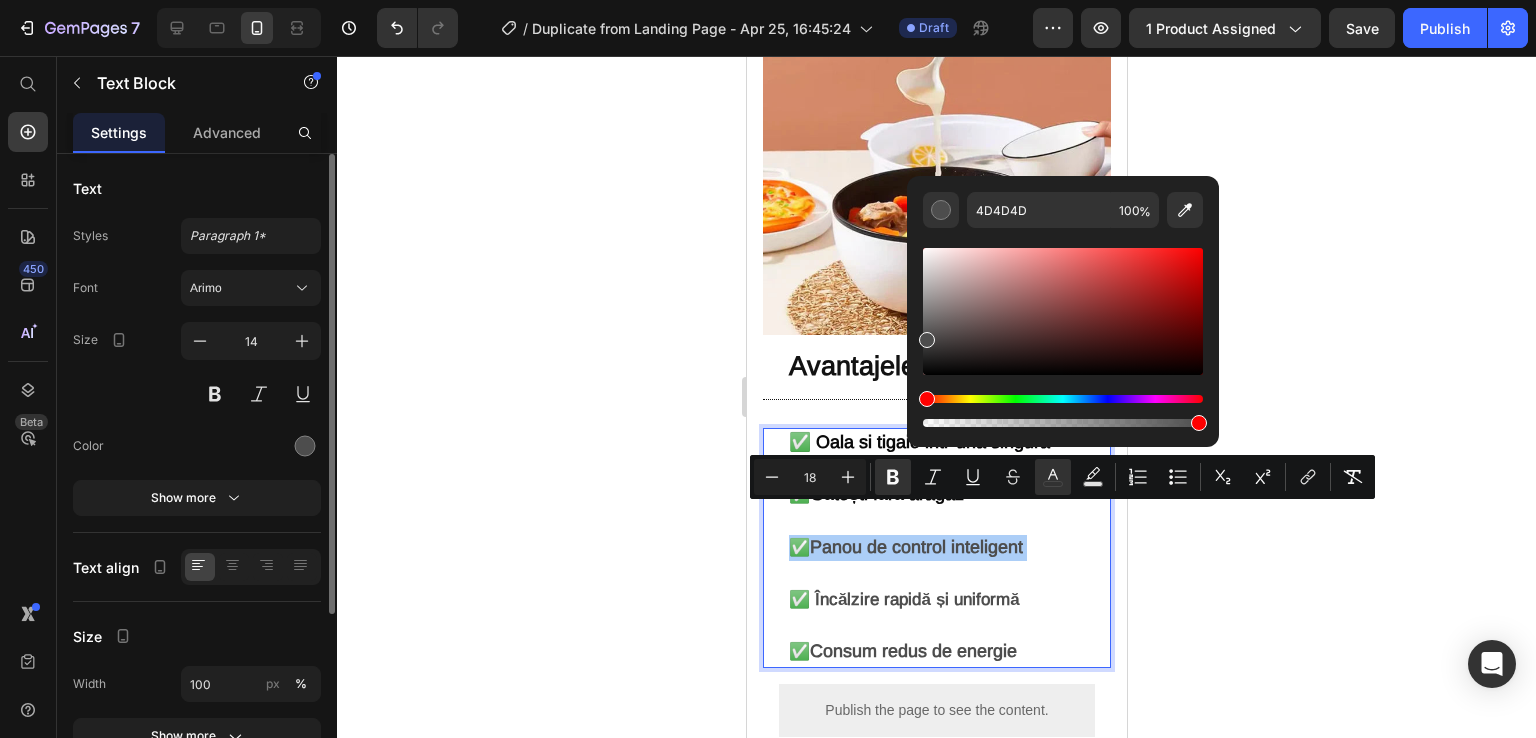 click at bounding box center (1063, 311) 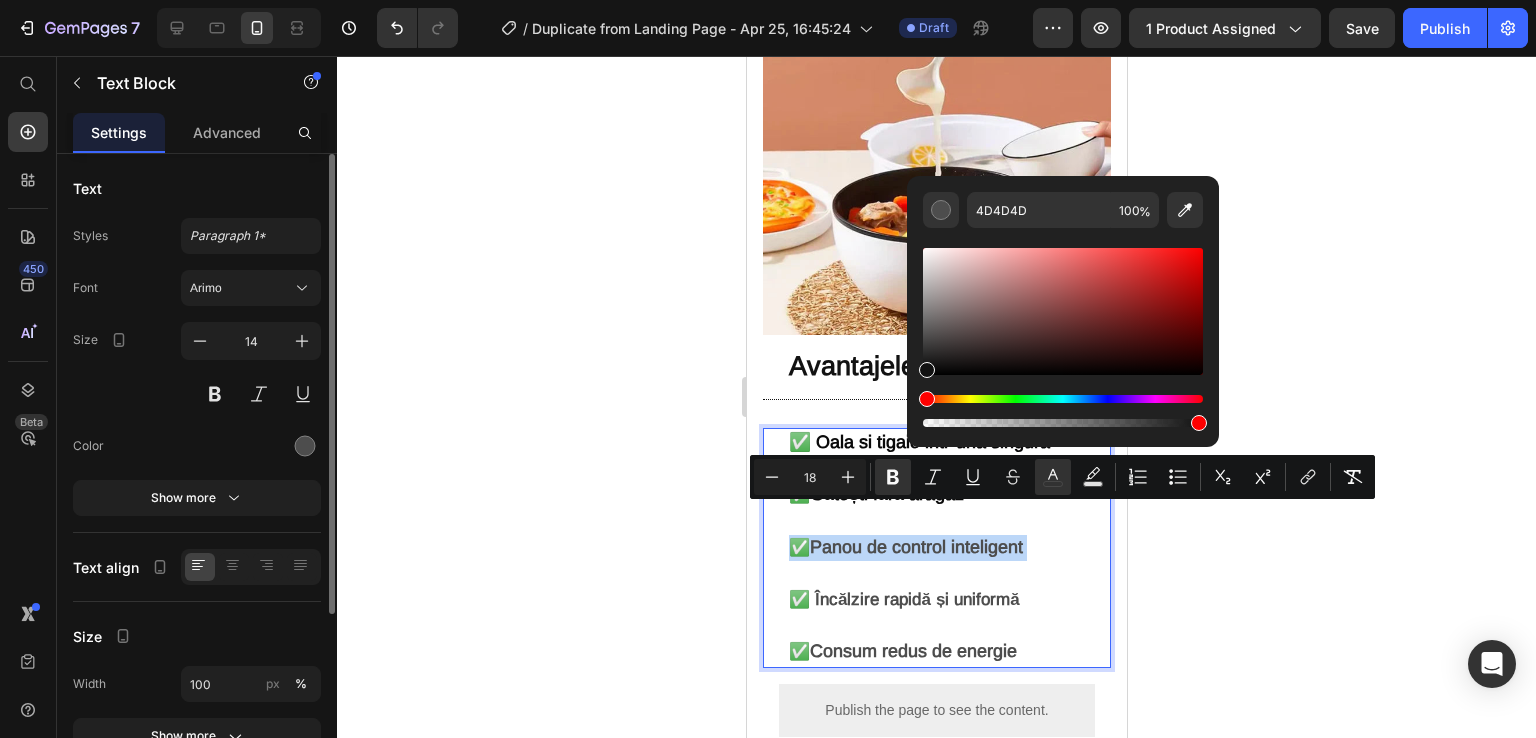 type on "111111" 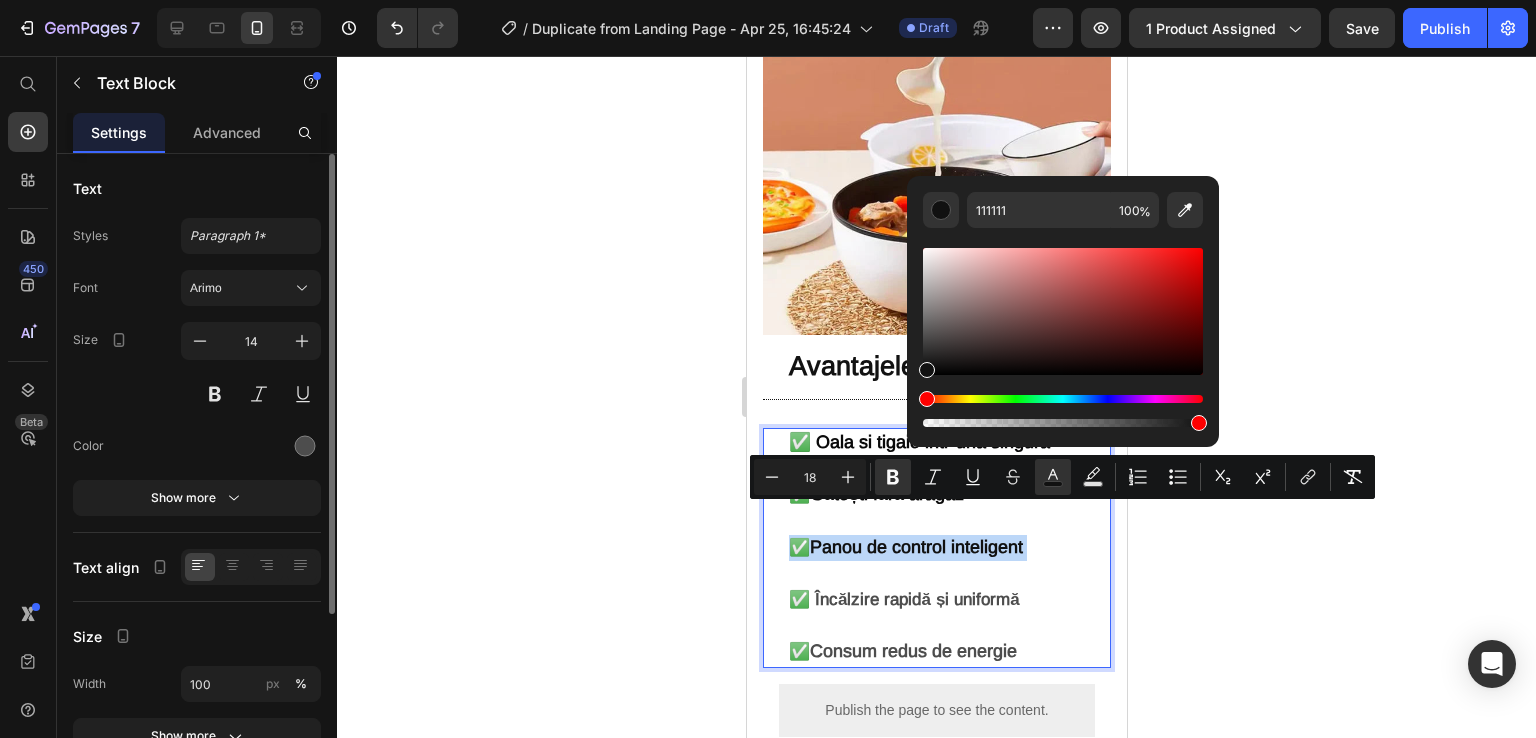 type on "17" 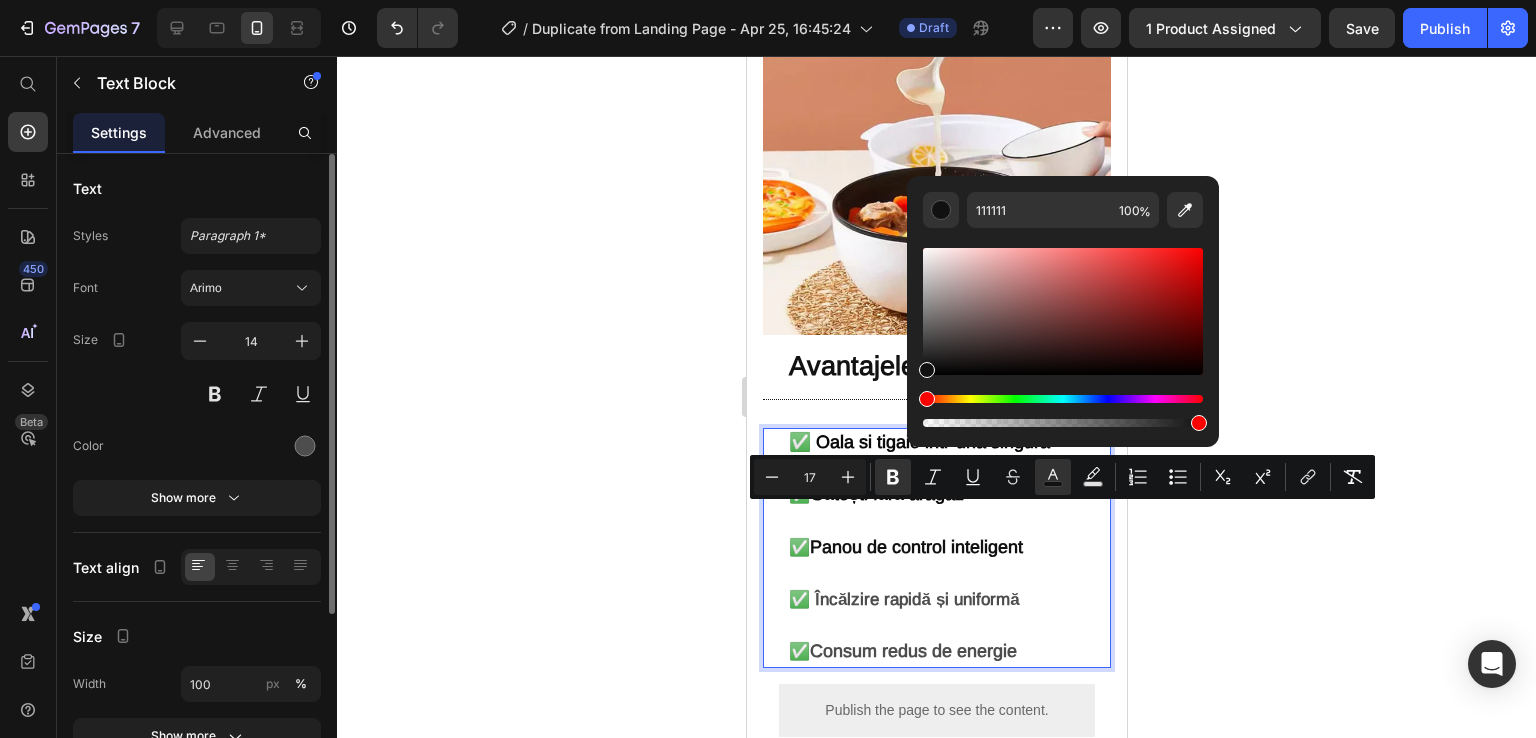 click on "✅ Încălzire rapidă și uniformă" at bounding box center (948, 613) 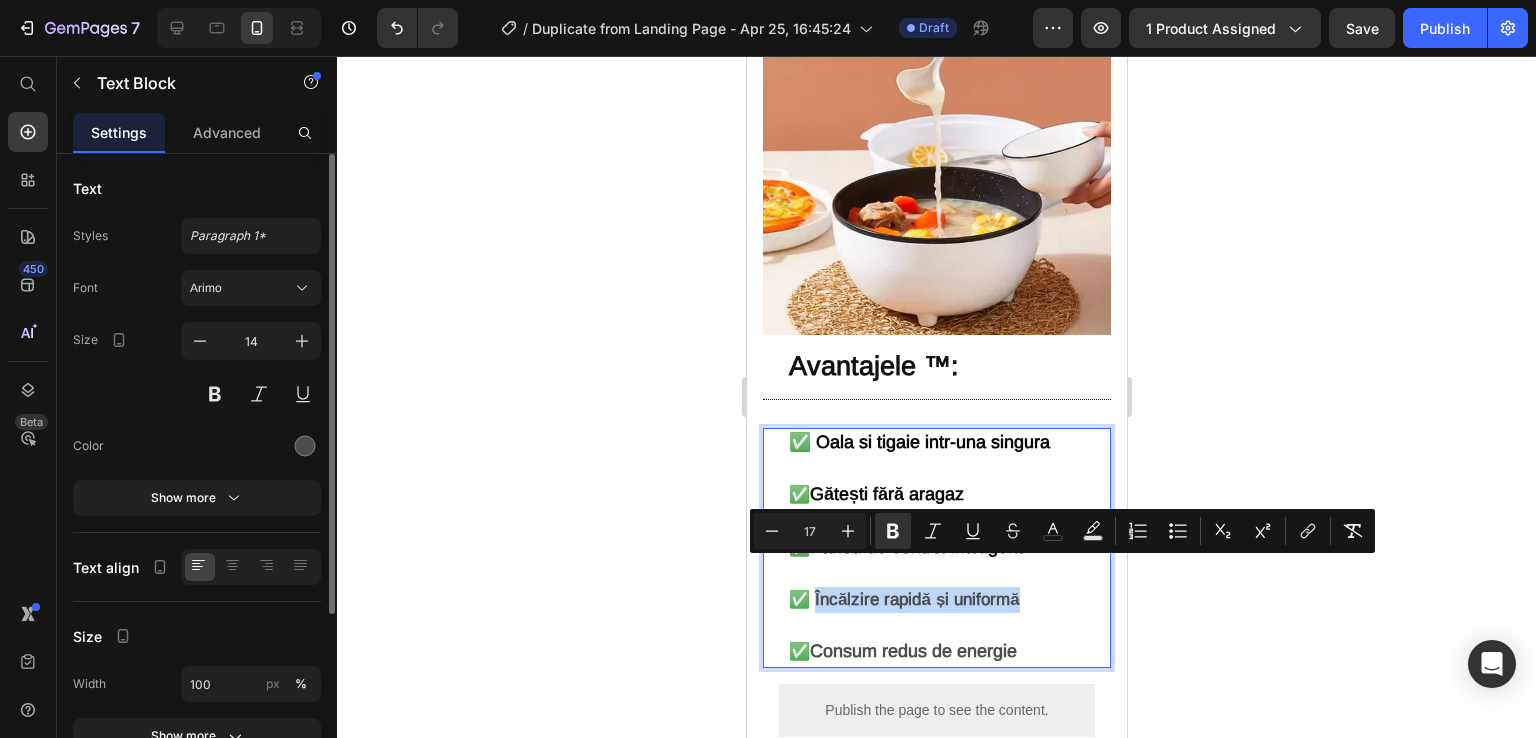 drag, startPoint x: 1041, startPoint y: 577, endPoint x: 816, endPoint y: 568, distance: 225.17993 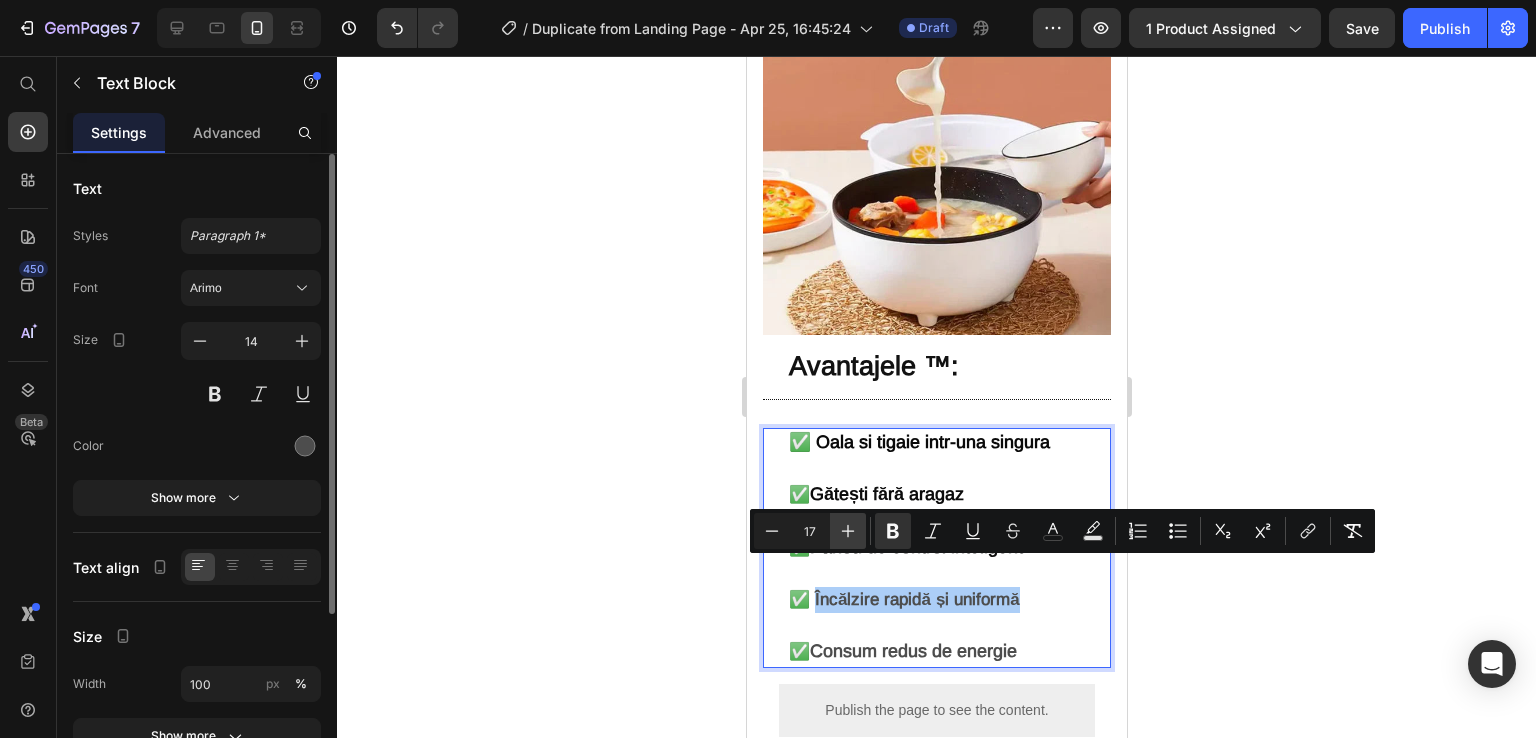 click on "Plus" at bounding box center (848, 531) 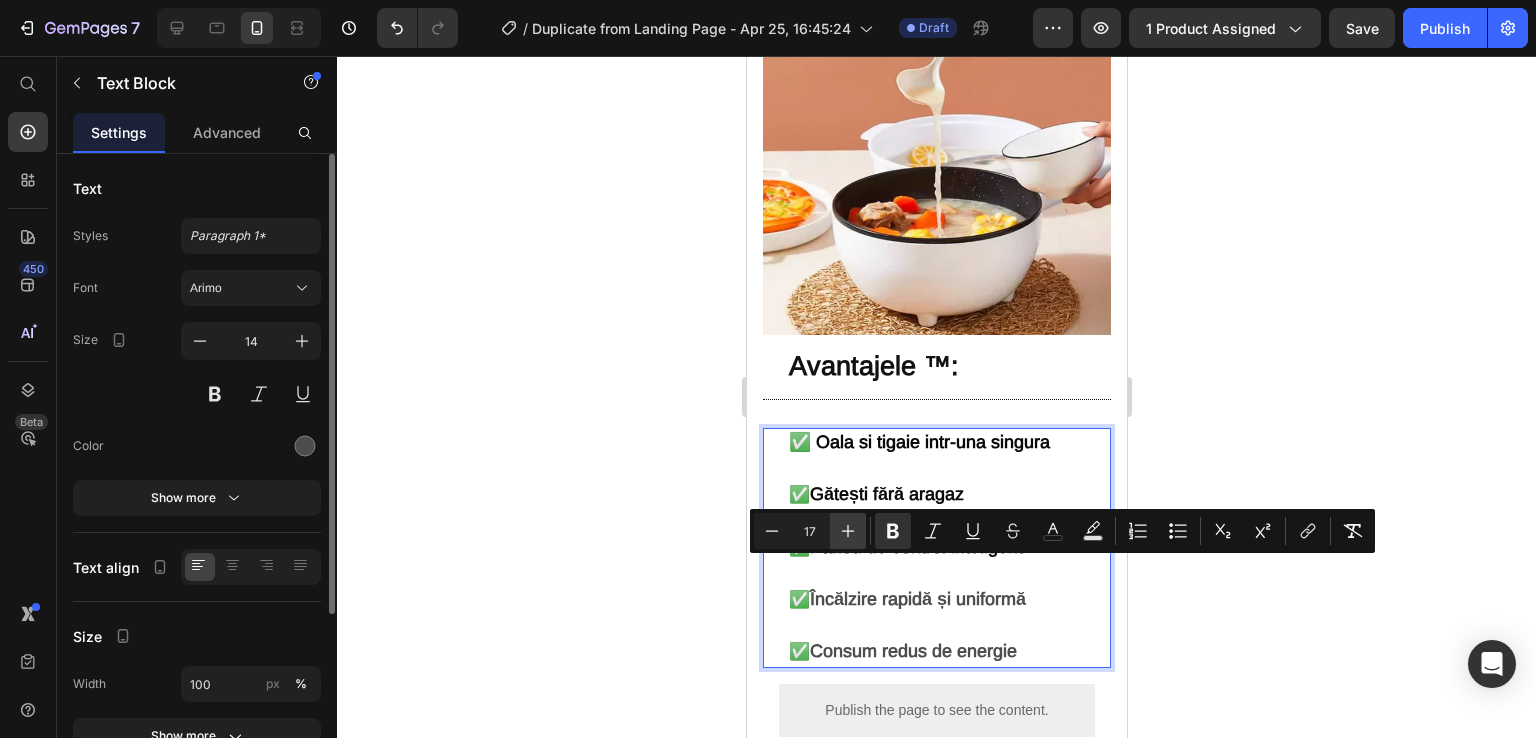 type on "18" 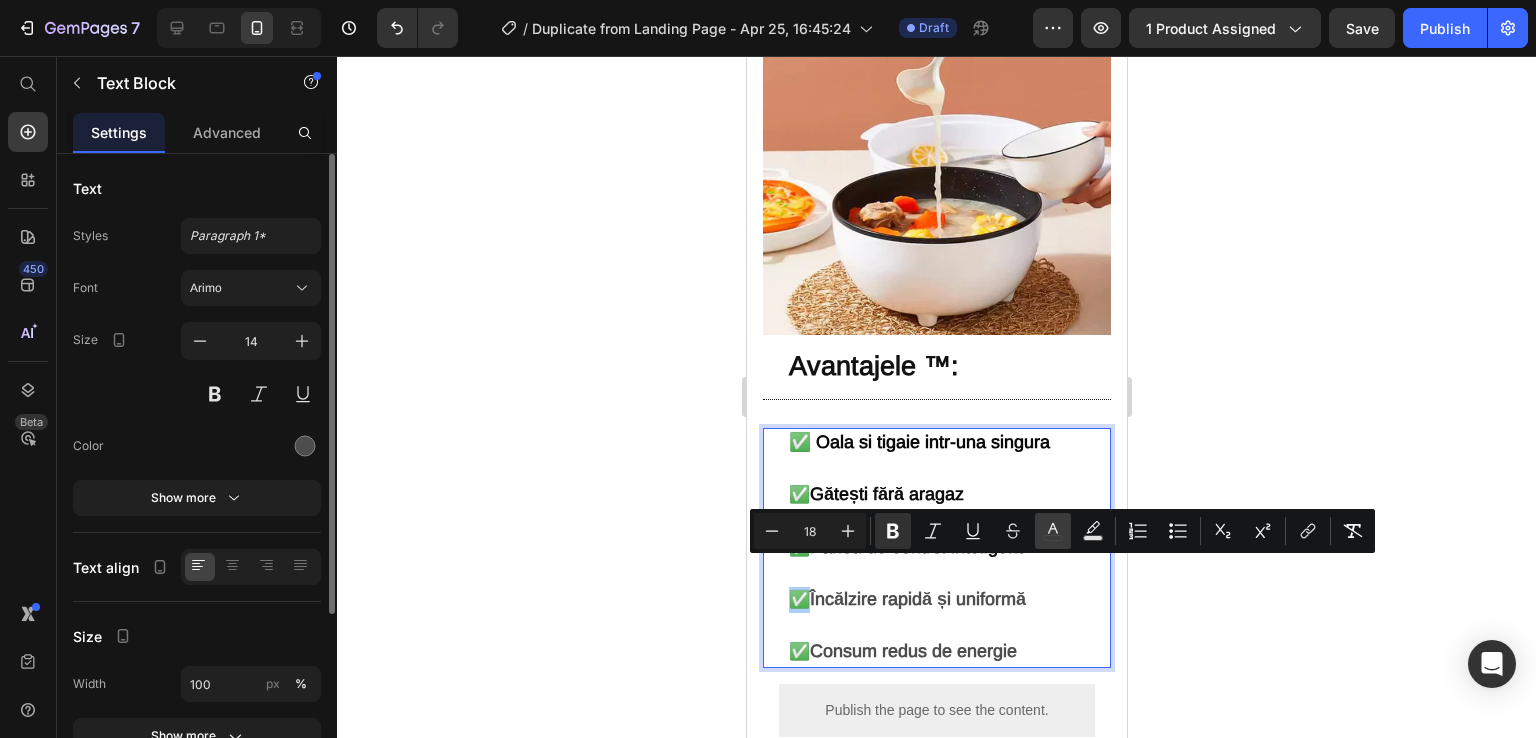 click 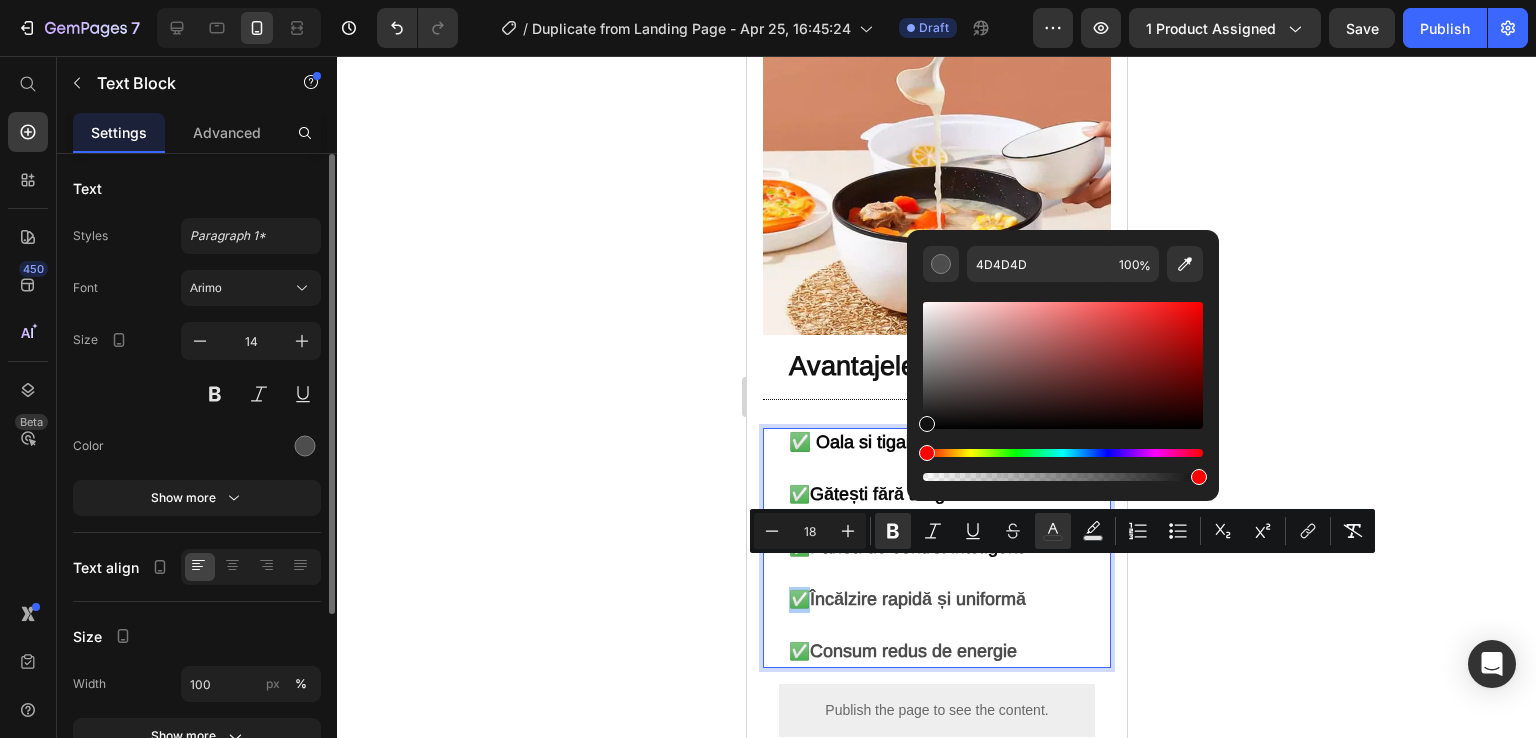 click at bounding box center [1063, 365] 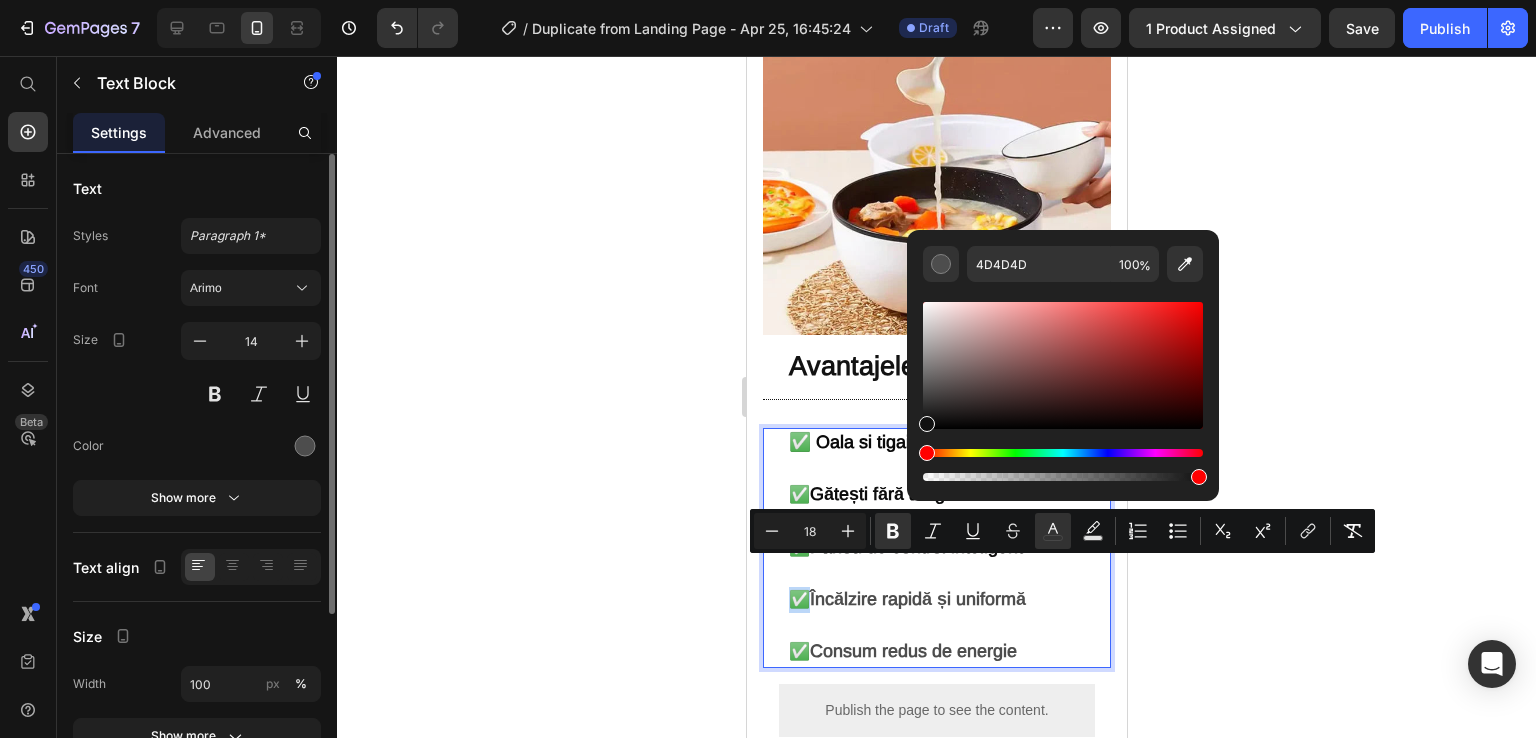 type on "111111" 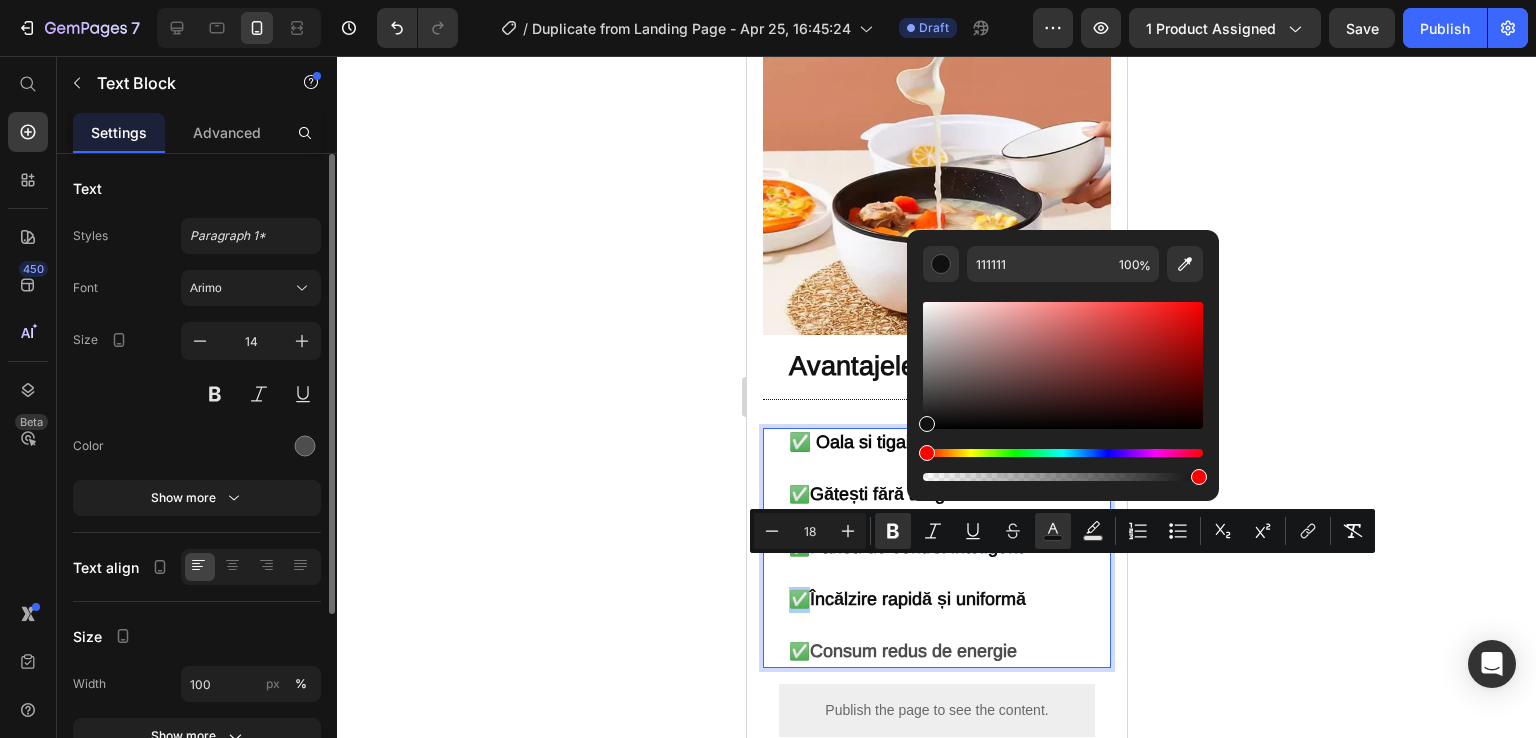 click 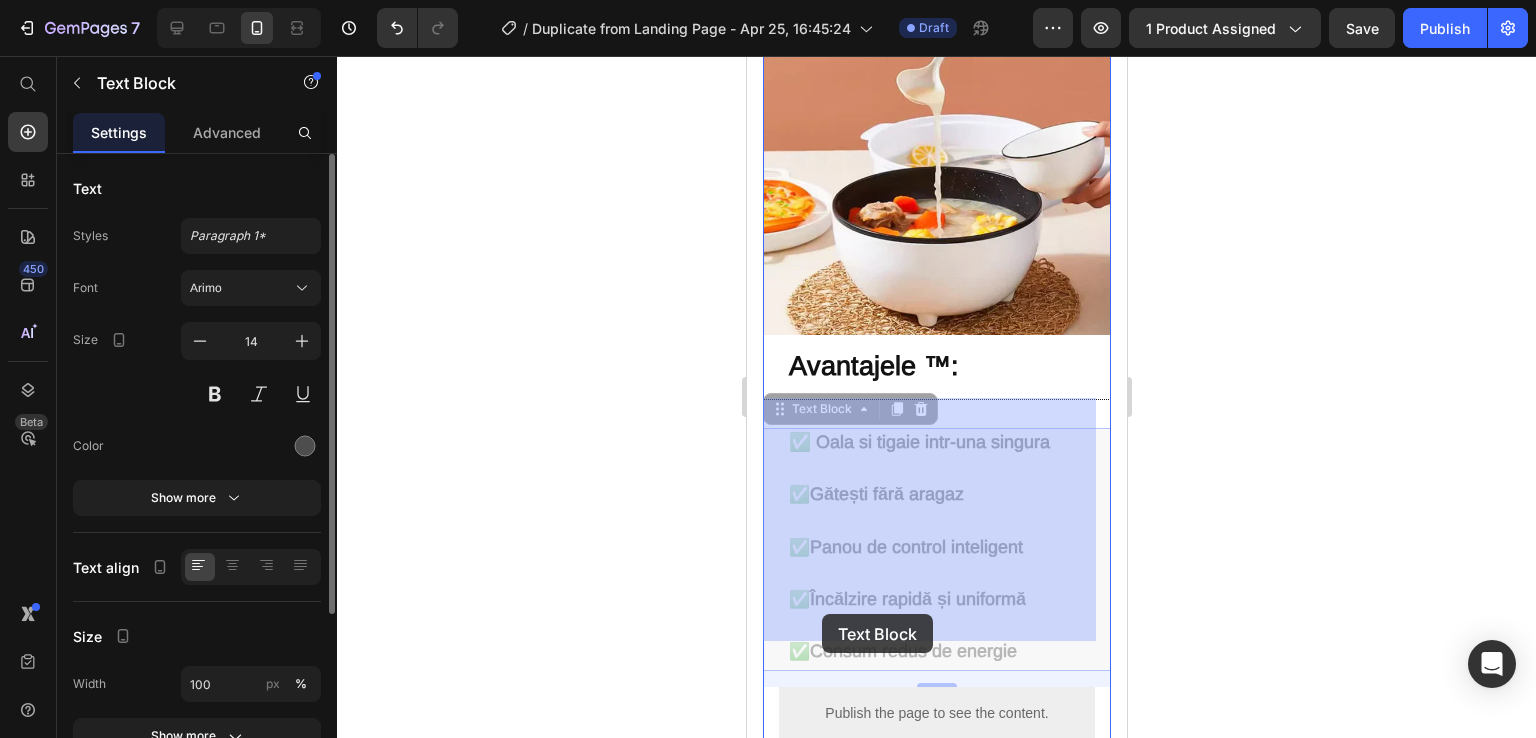 drag, startPoint x: 1016, startPoint y: 618, endPoint x: 830, endPoint y: 614, distance: 186.043 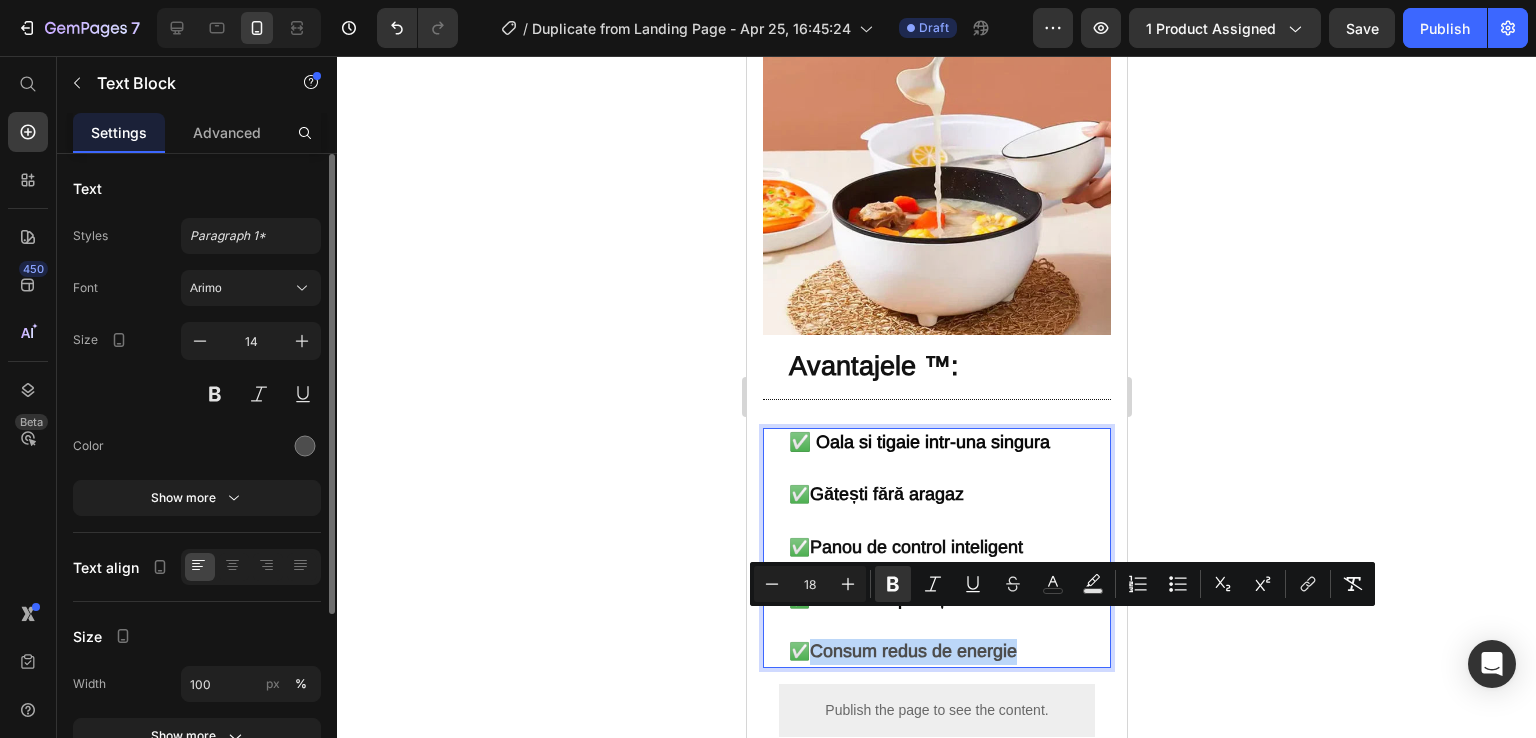 drag, startPoint x: 985, startPoint y: 628, endPoint x: 818, endPoint y: 629, distance: 167.00299 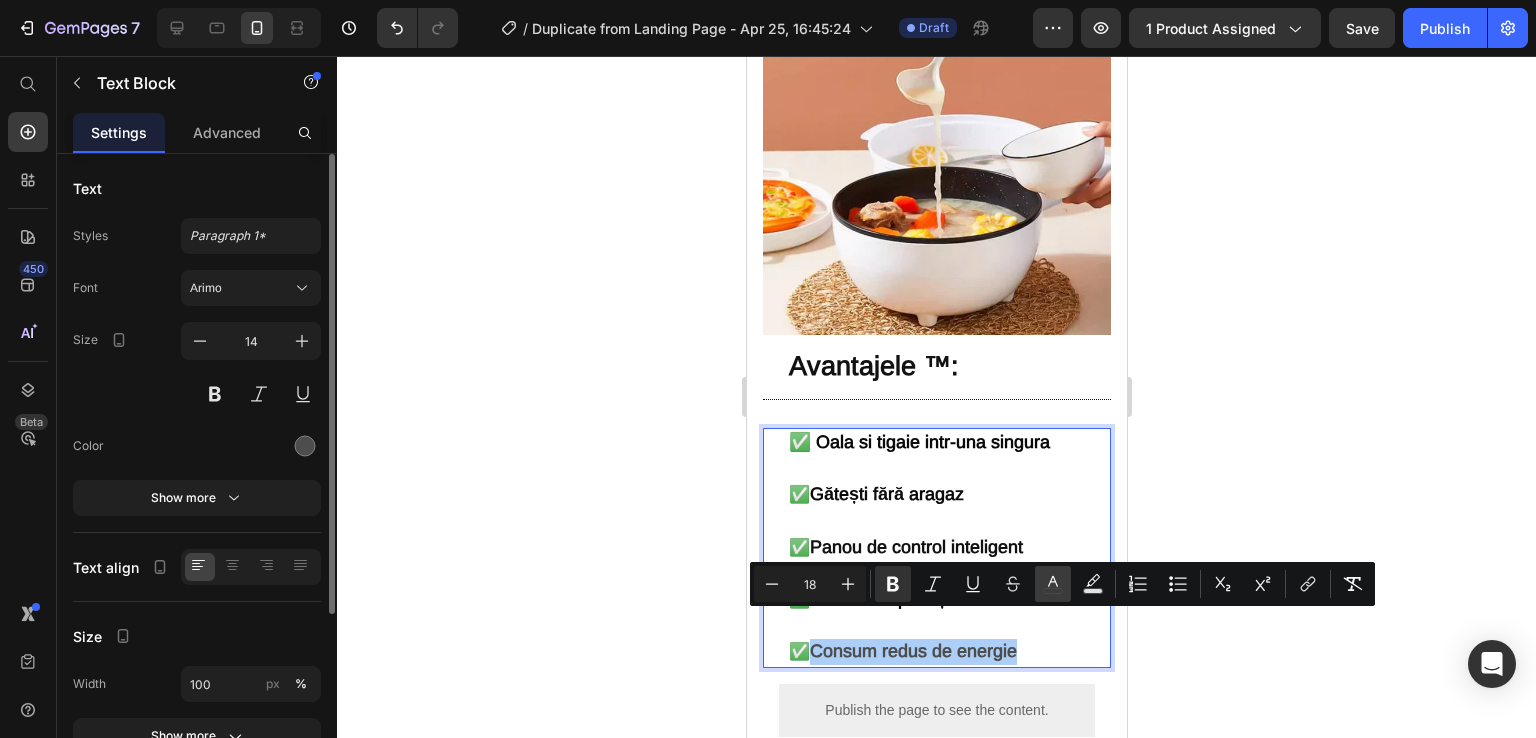 click 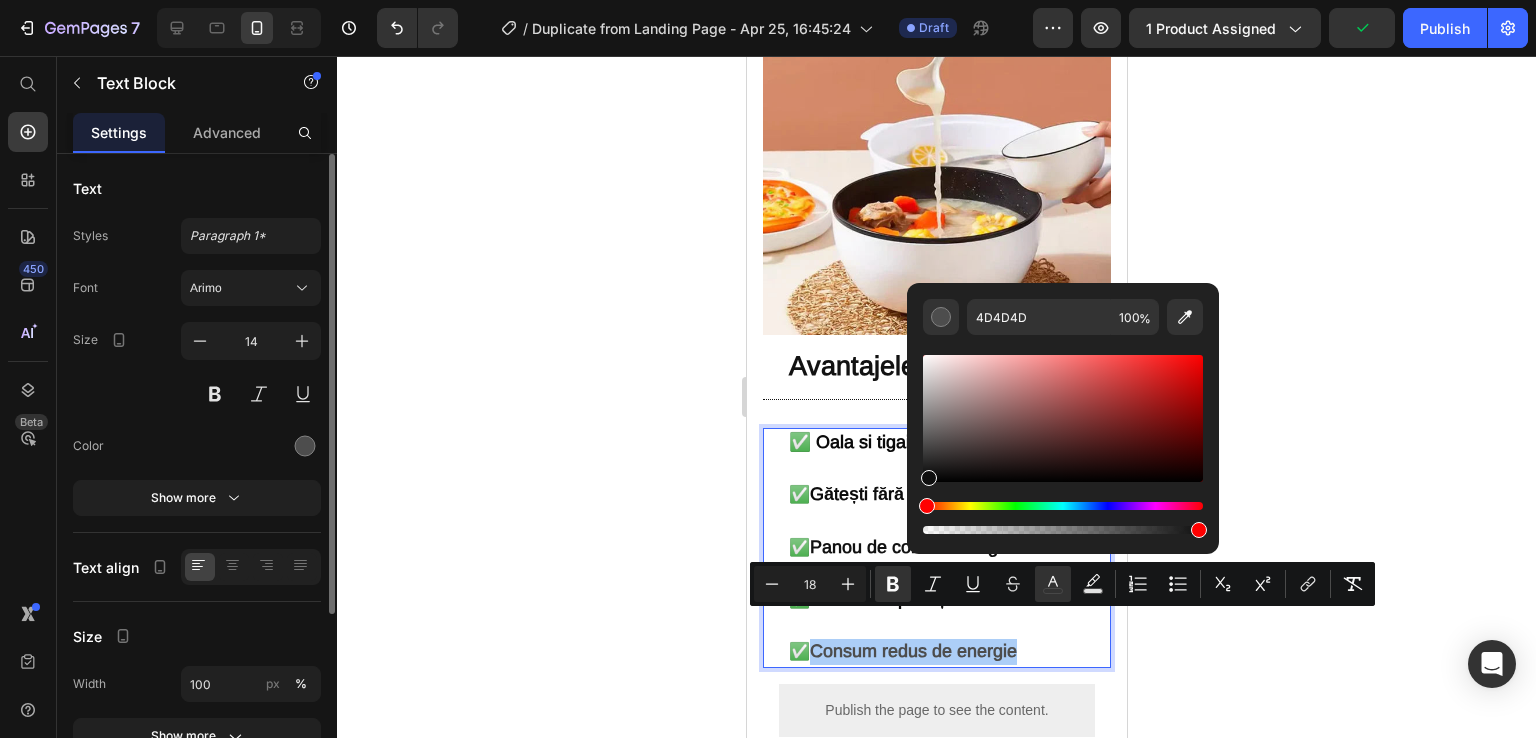 click at bounding box center [1063, 418] 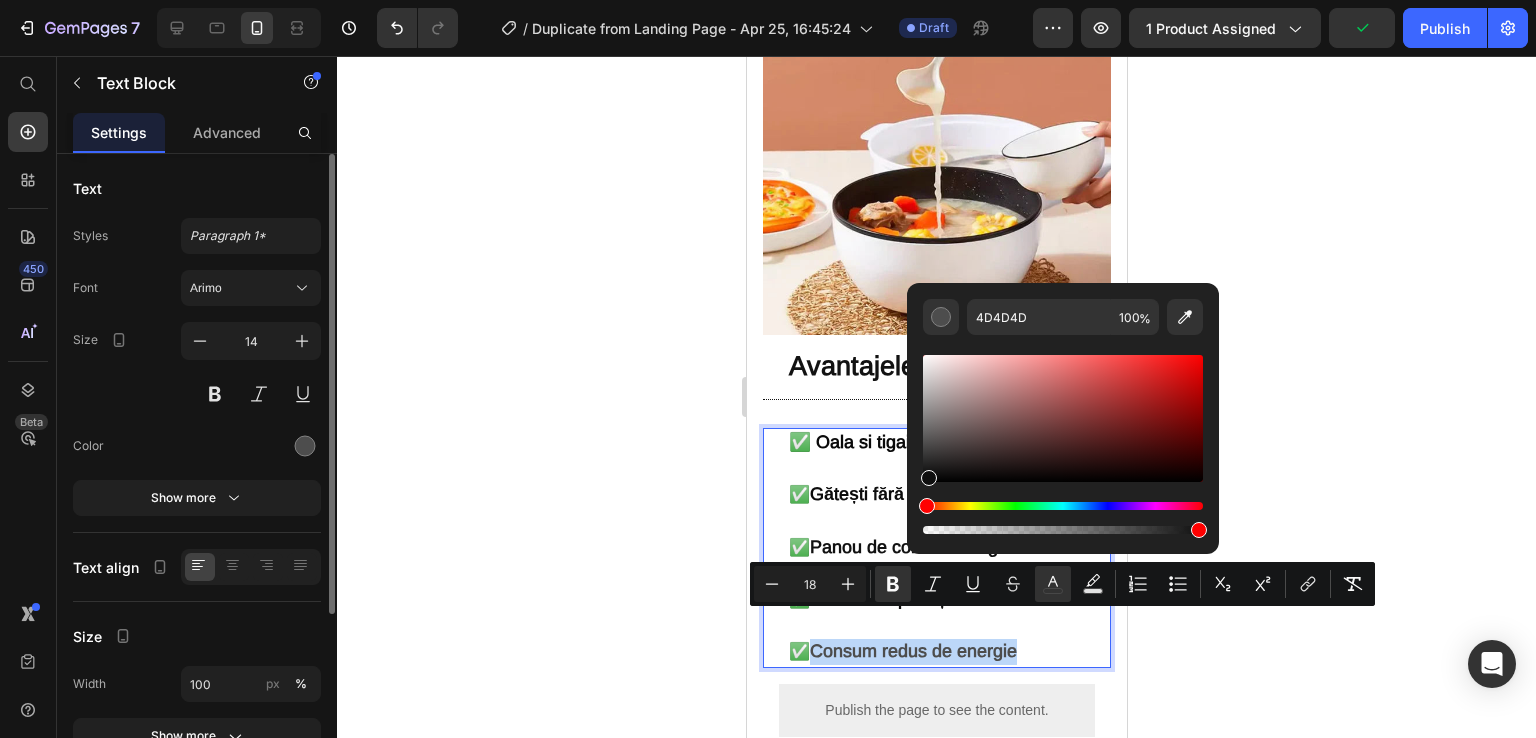 type on "0F0F0F" 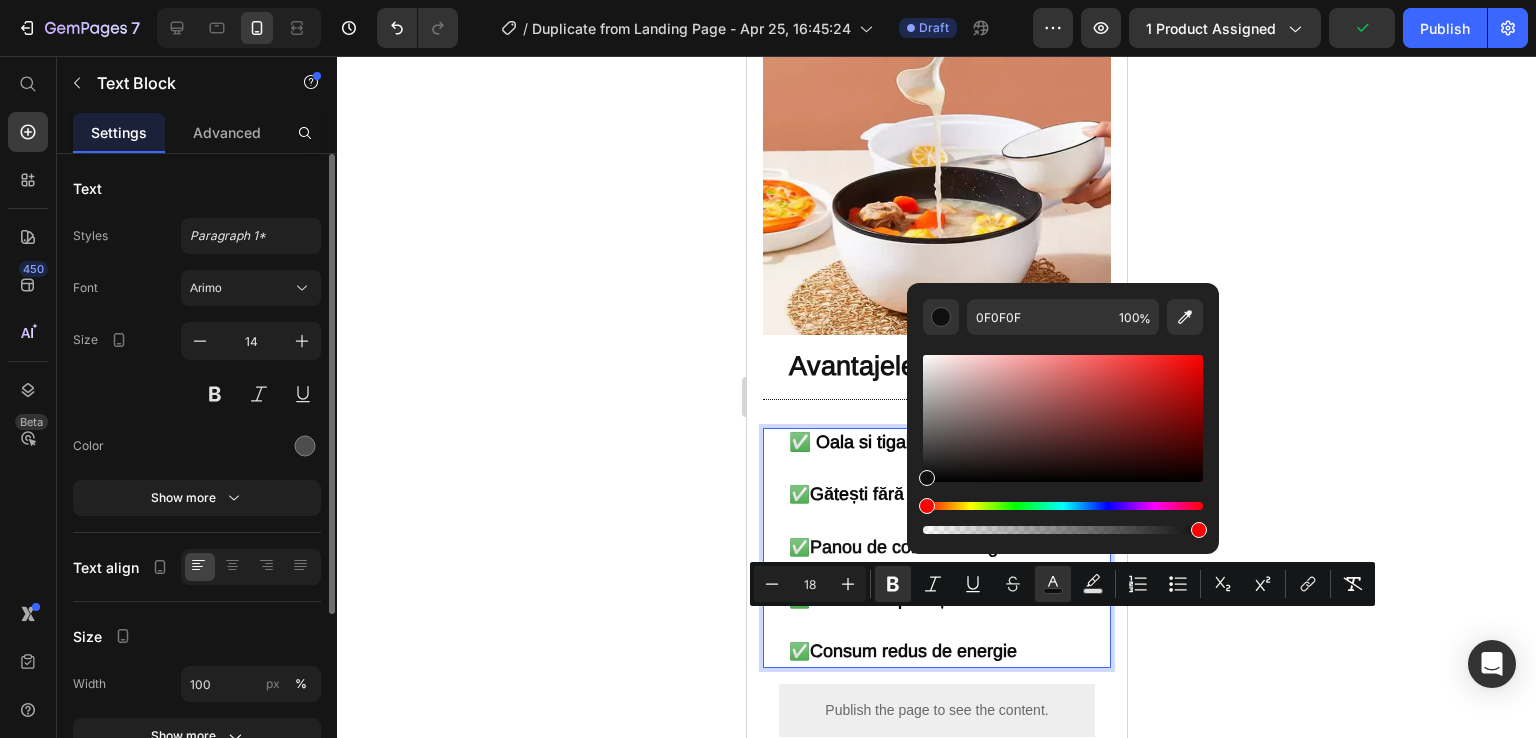 click 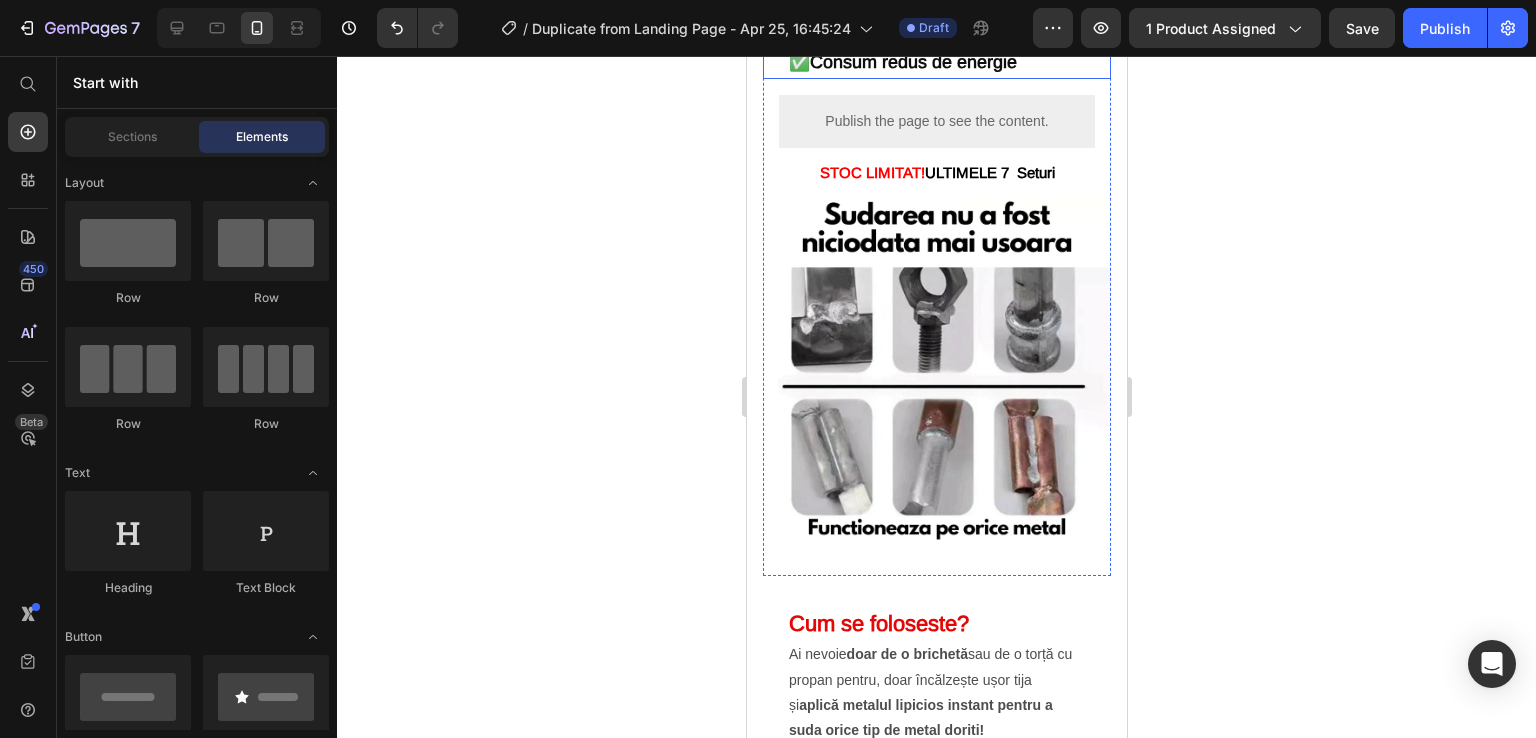 scroll, scrollTop: 2700, scrollLeft: 0, axis: vertical 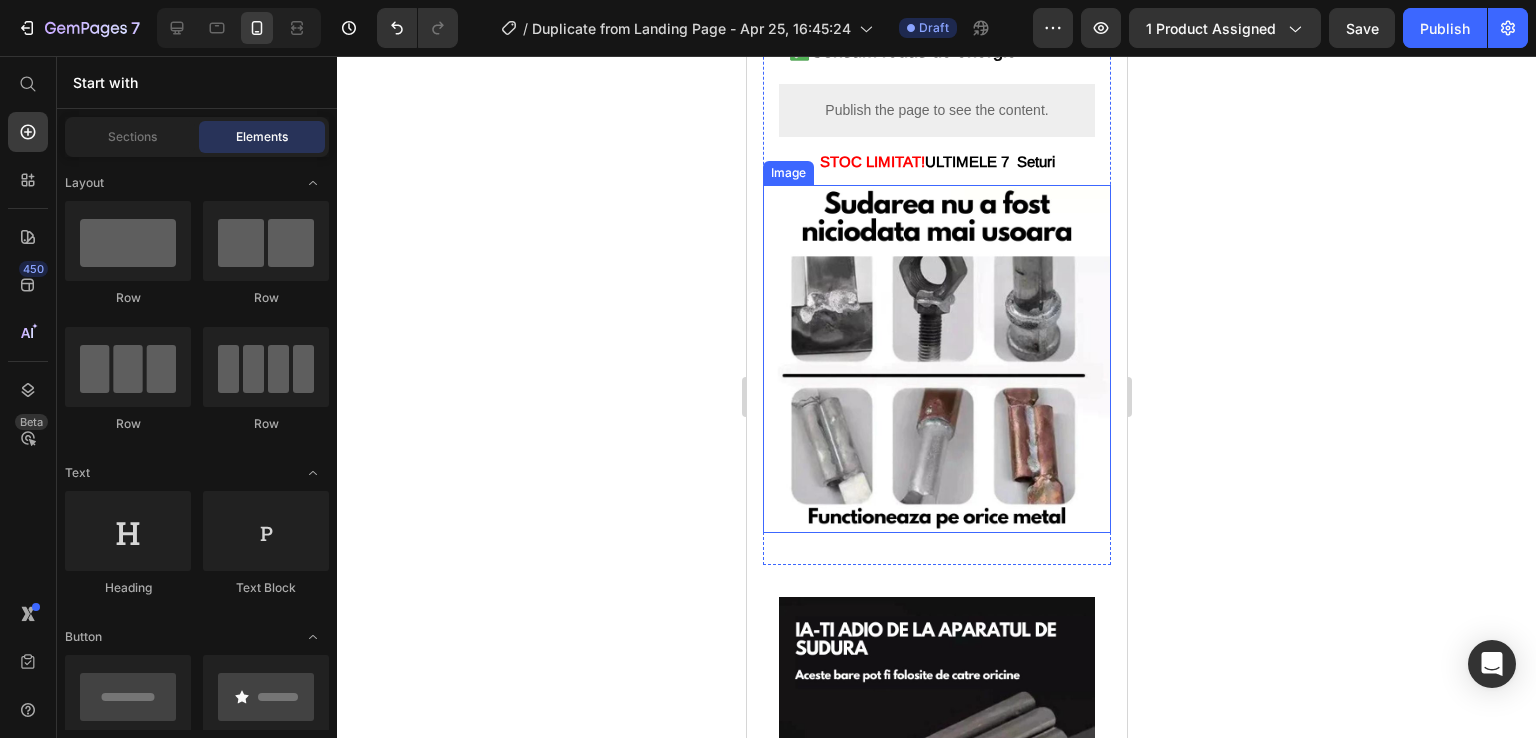 click at bounding box center [936, 359] 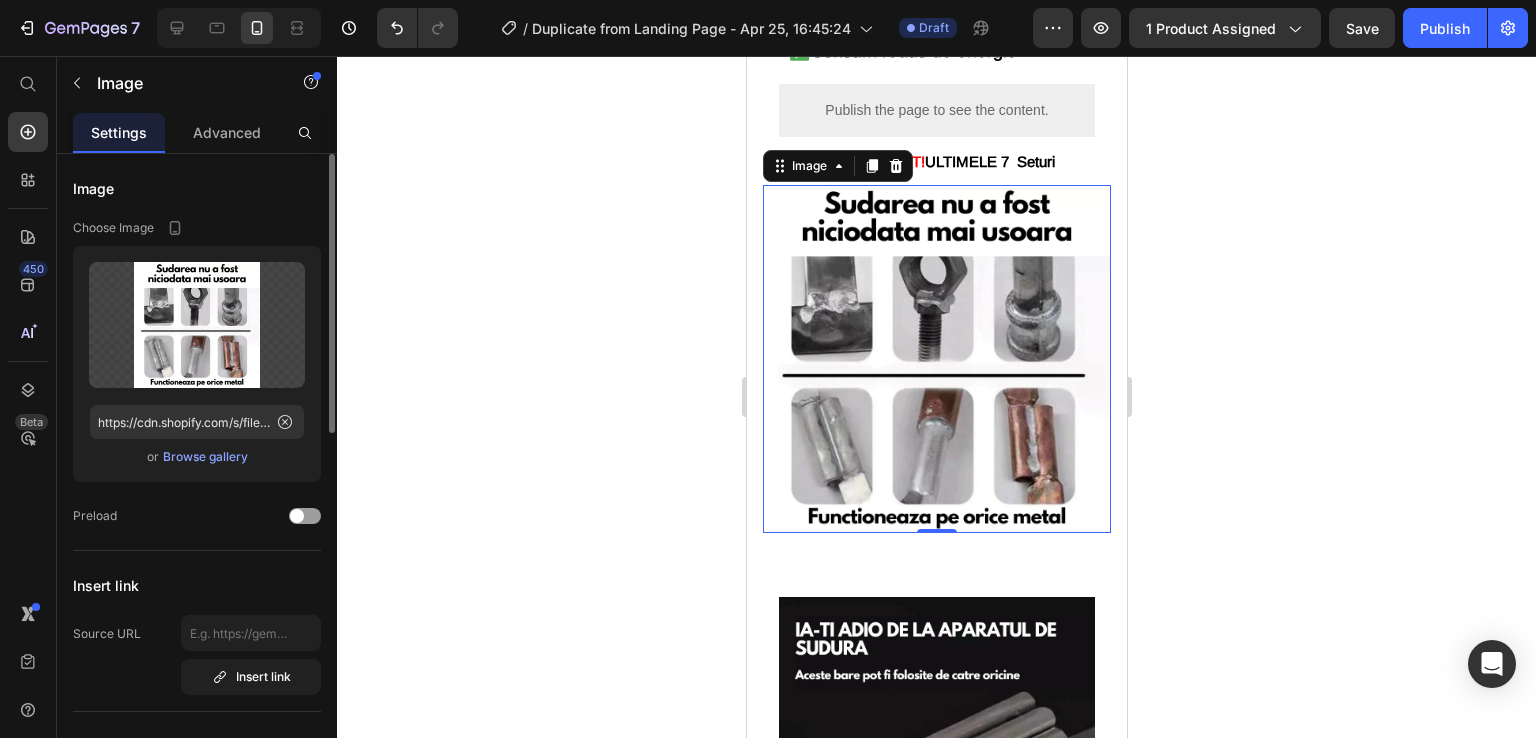 click 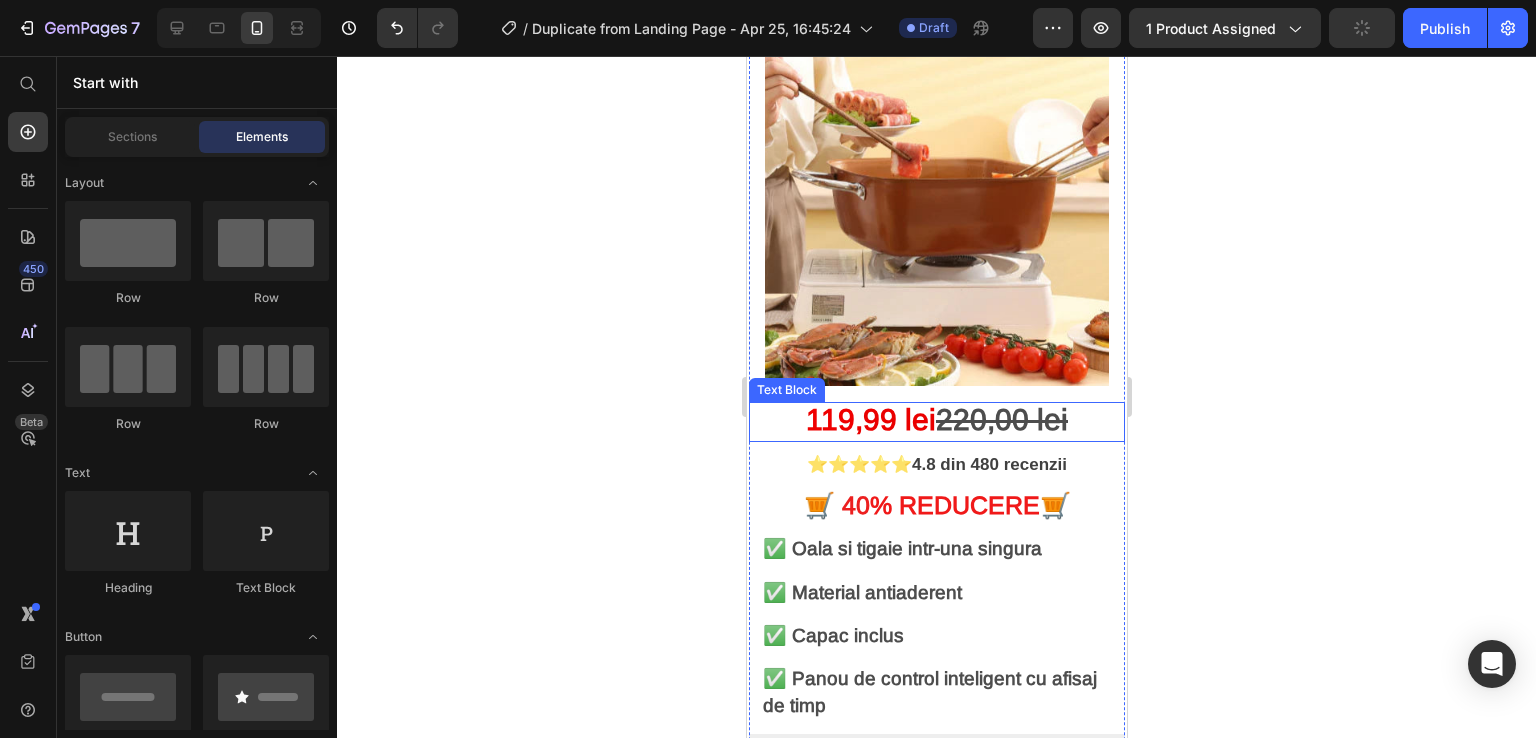 scroll, scrollTop: 0, scrollLeft: 0, axis: both 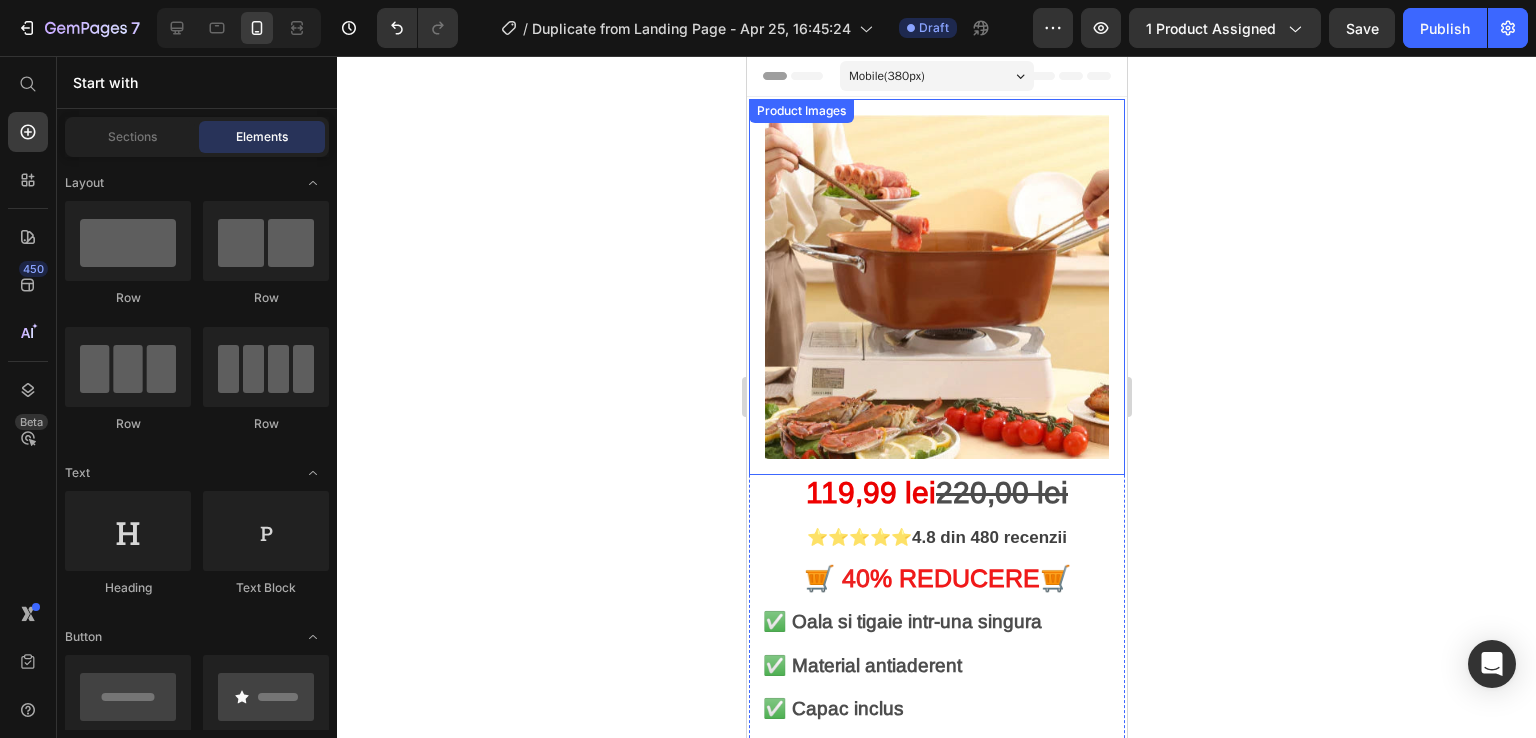 click at bounding box center (936, 287) 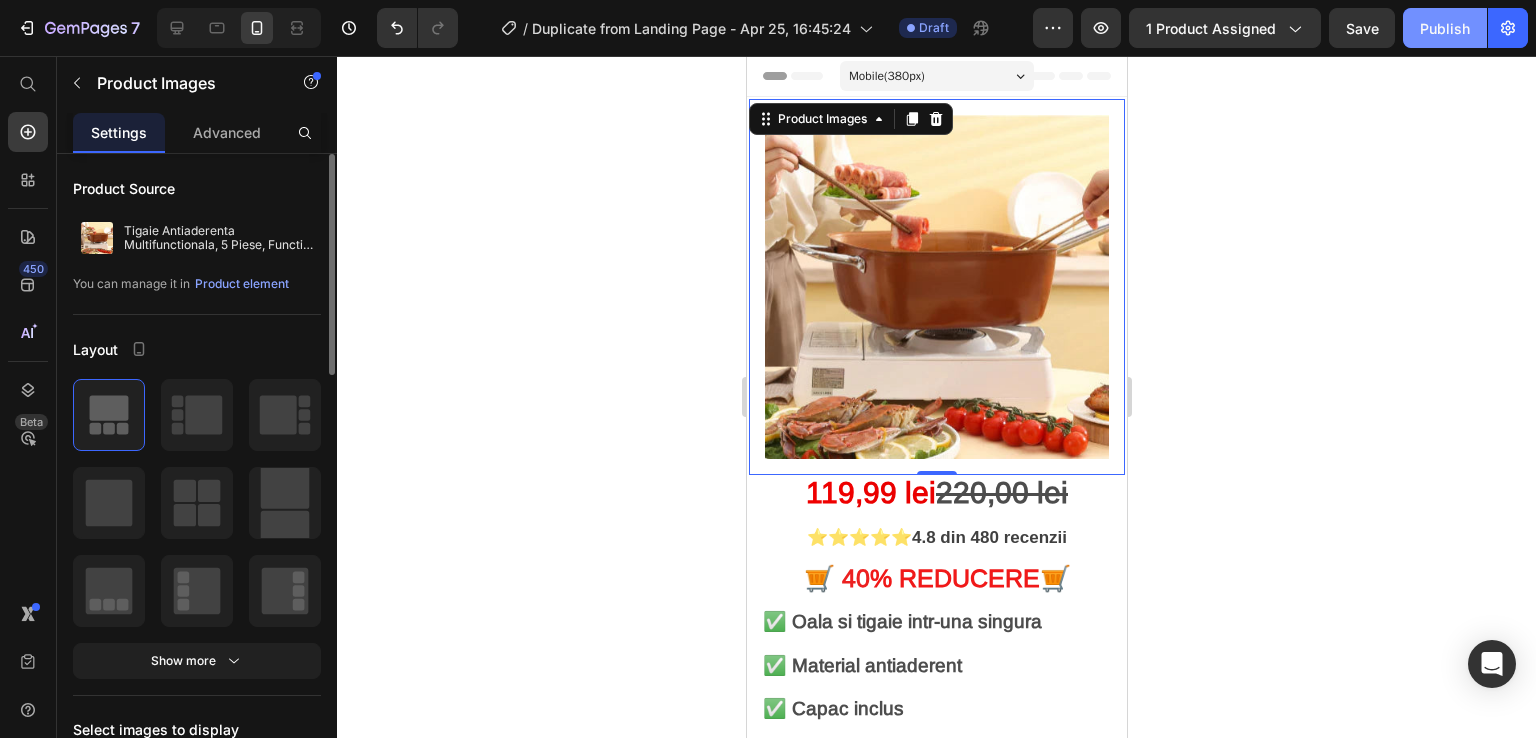 click on "Publish" at bounding box center (1445, 28) 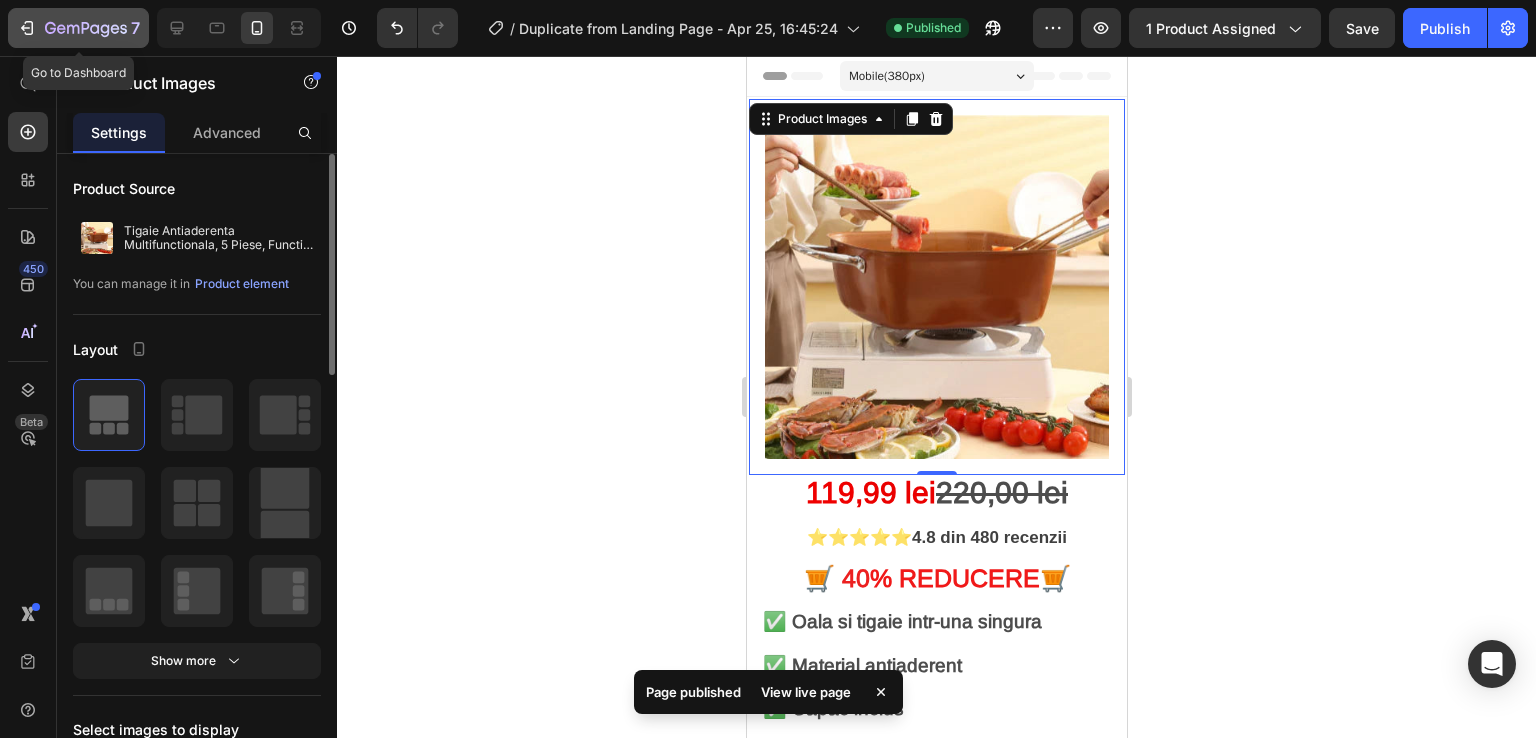 click 